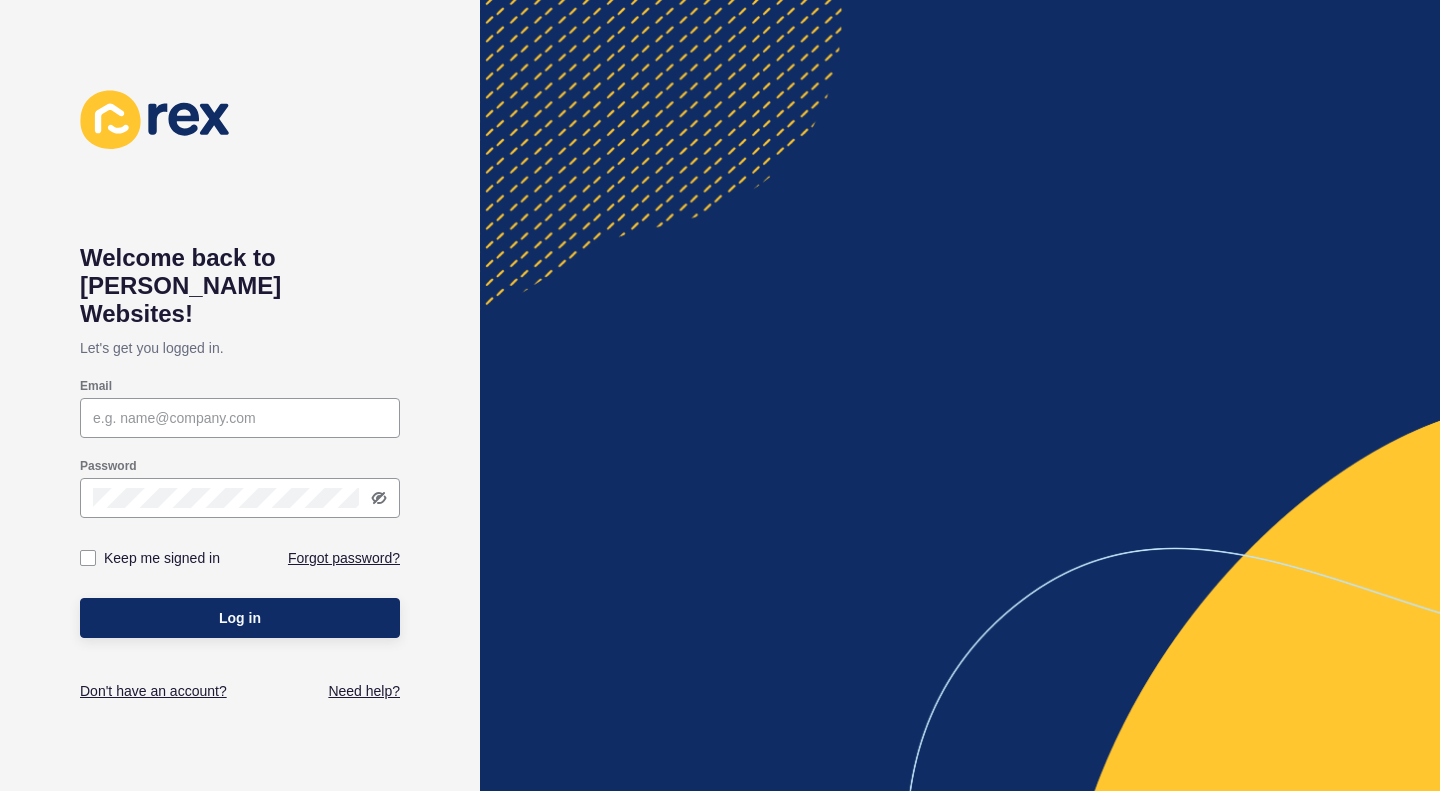 scroll, scrollTop: 0, scrollLeft: 0, axis: both 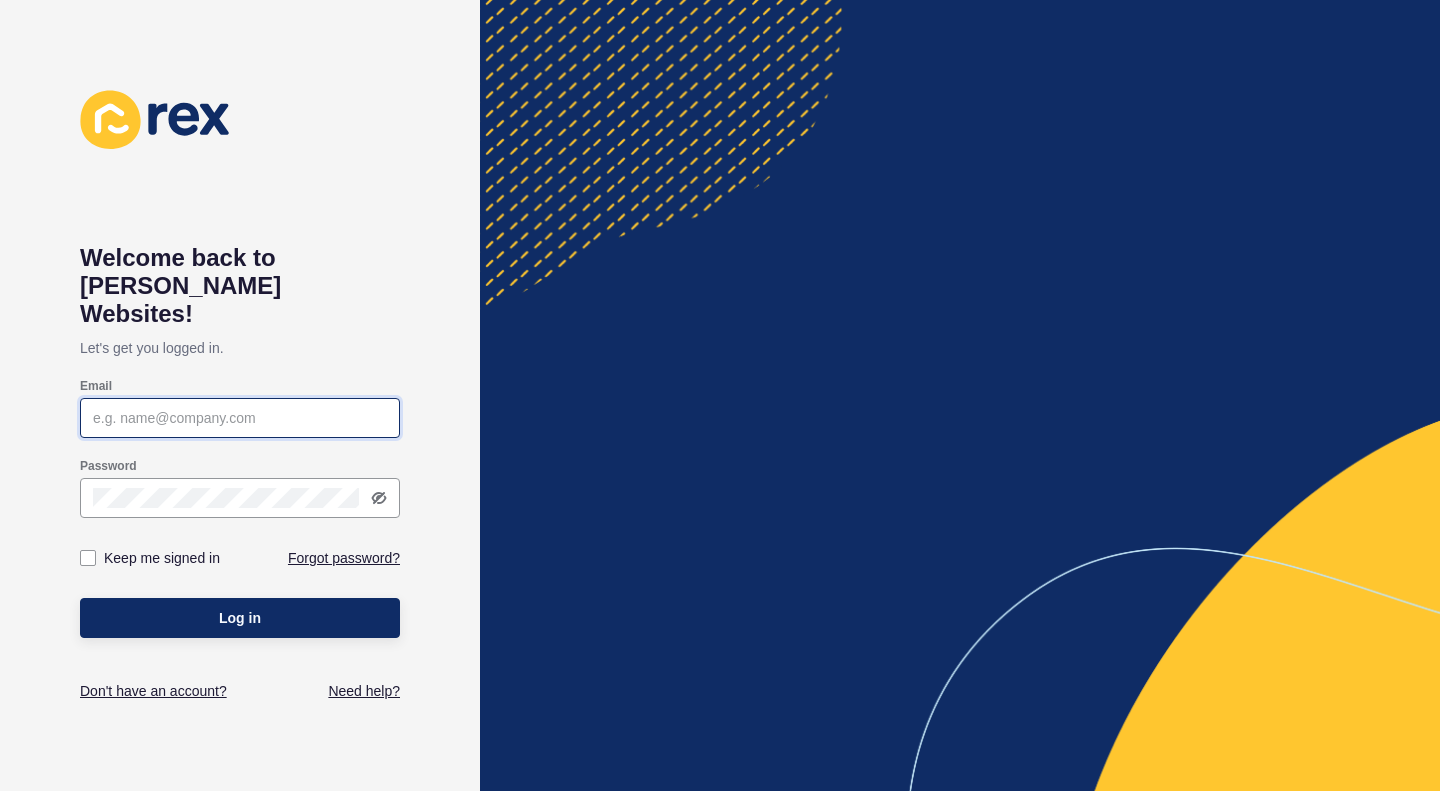 click on "Email" at bounding box center [240, 418] 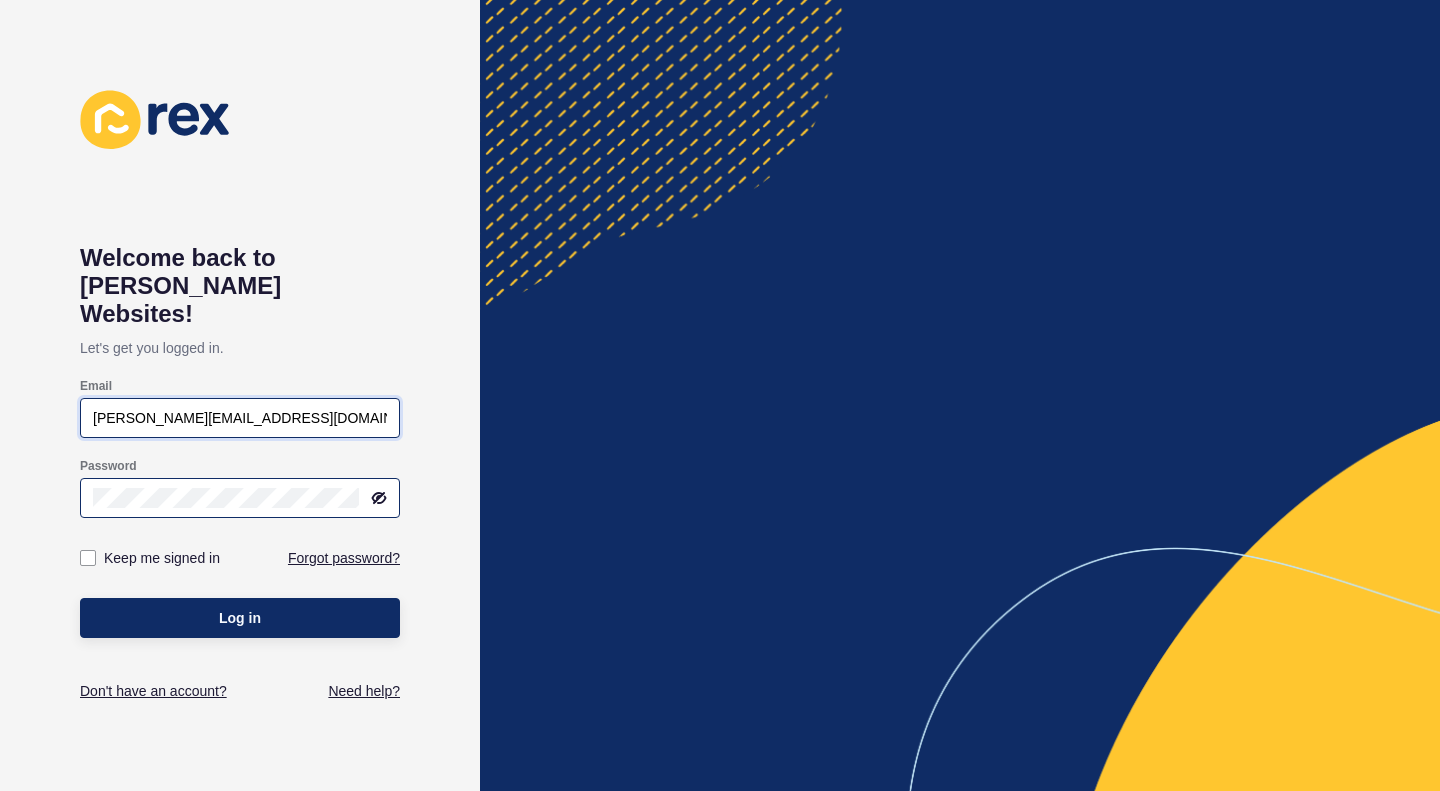 type on "[PERSON_NAME][EMAIL_ADDRESS][DOMAIN_NAME]" 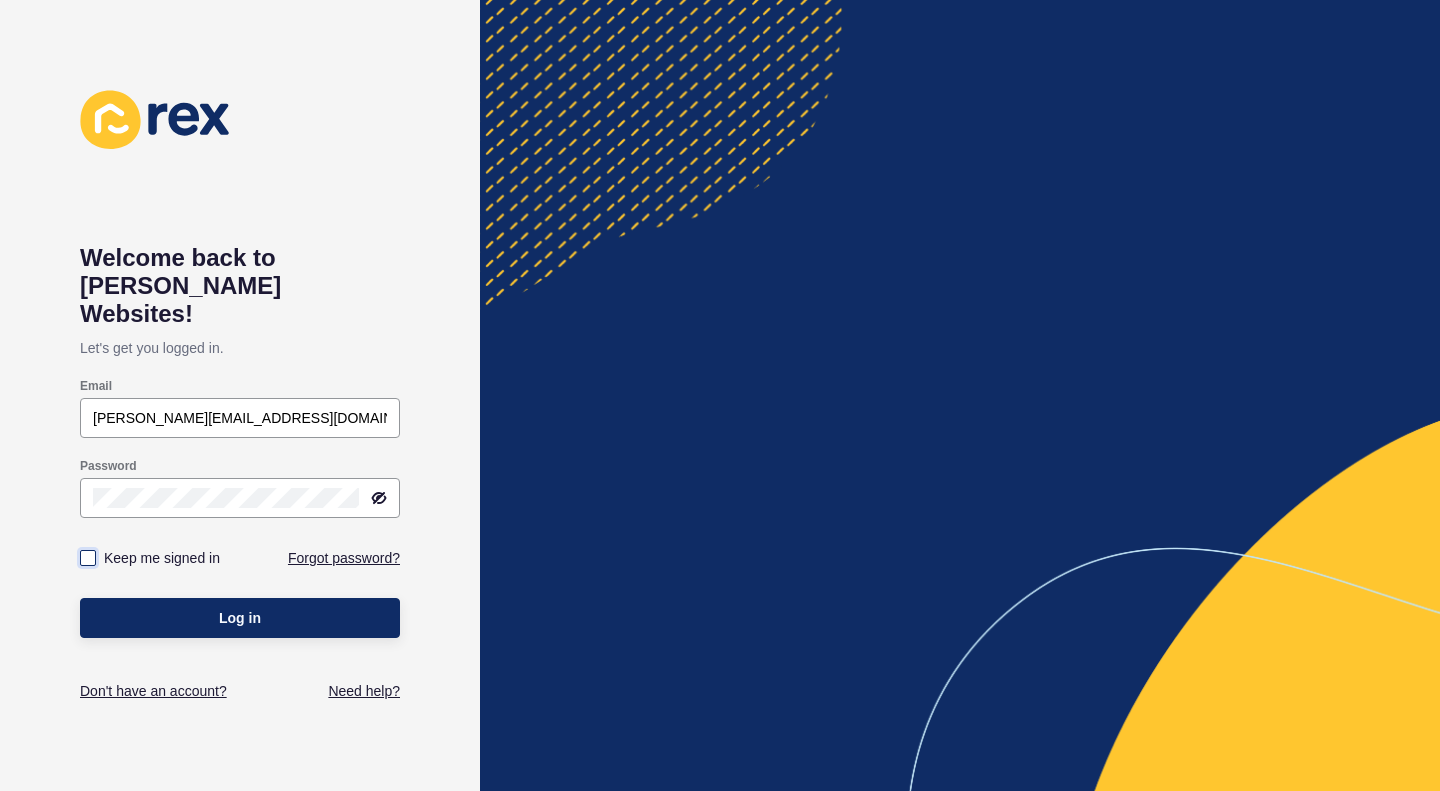 click at bounding box center [88, 558] 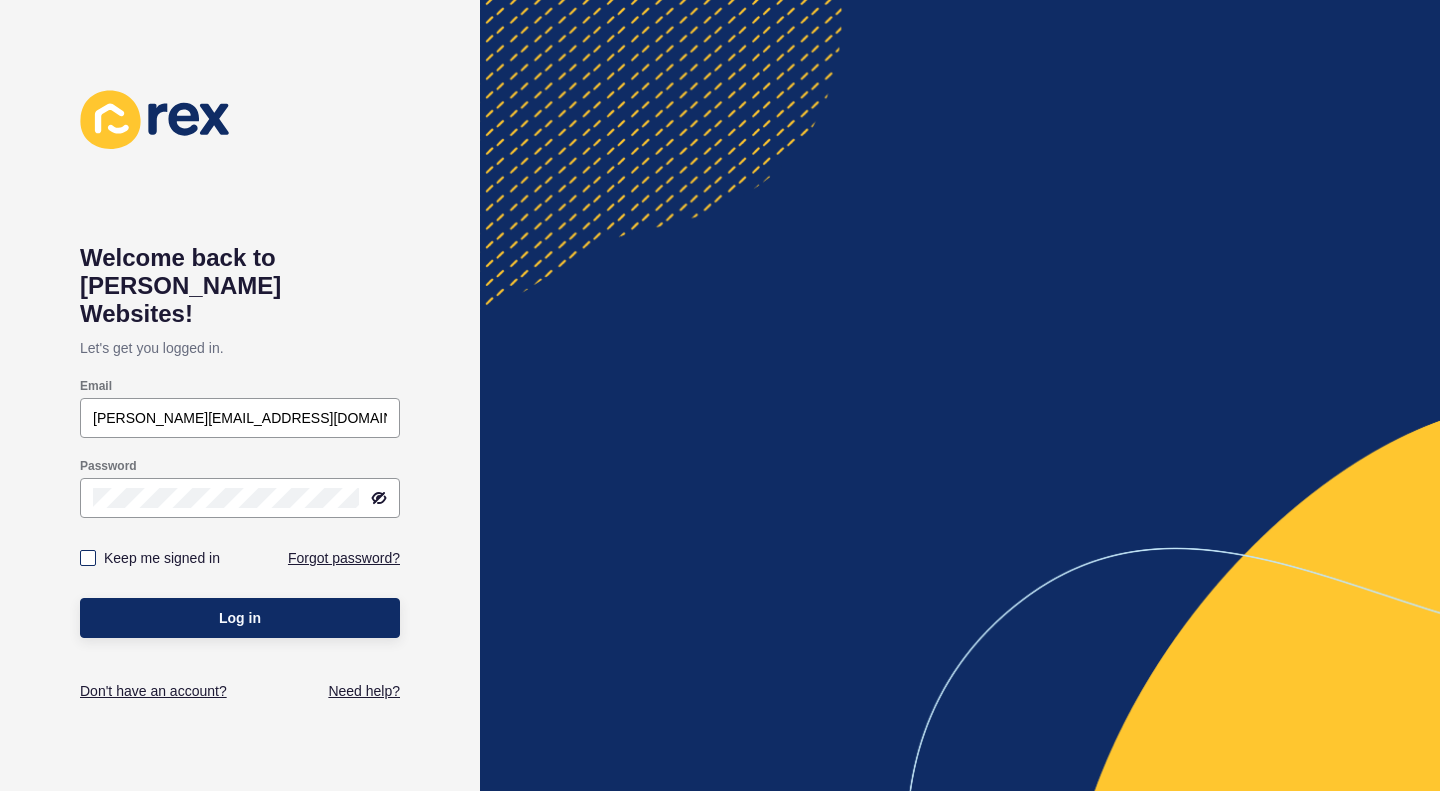 click on "Keep me signed in" at bounding box center (90, 558) 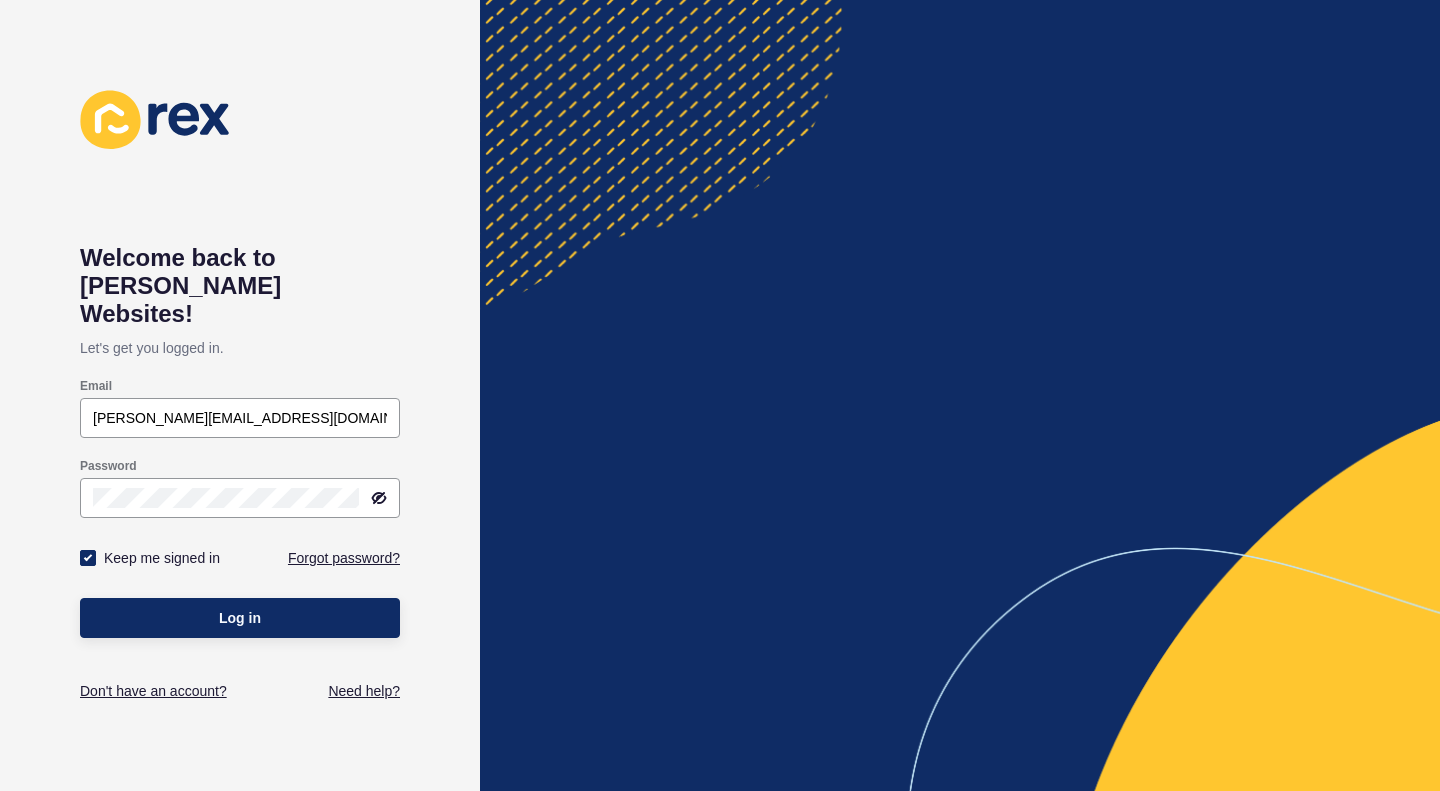 checkbox on "true" 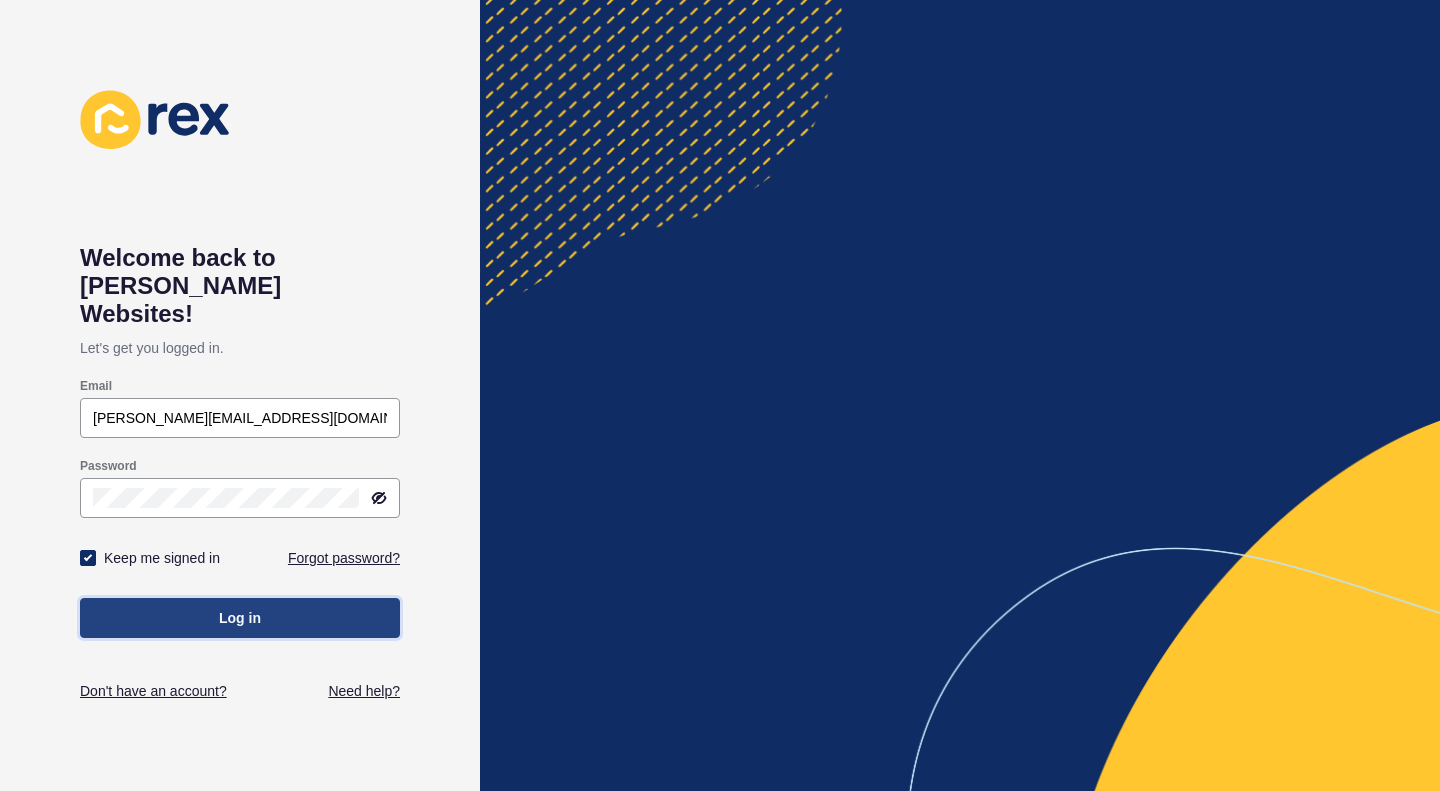 click on "Log in" at bounding box center [240, 618] 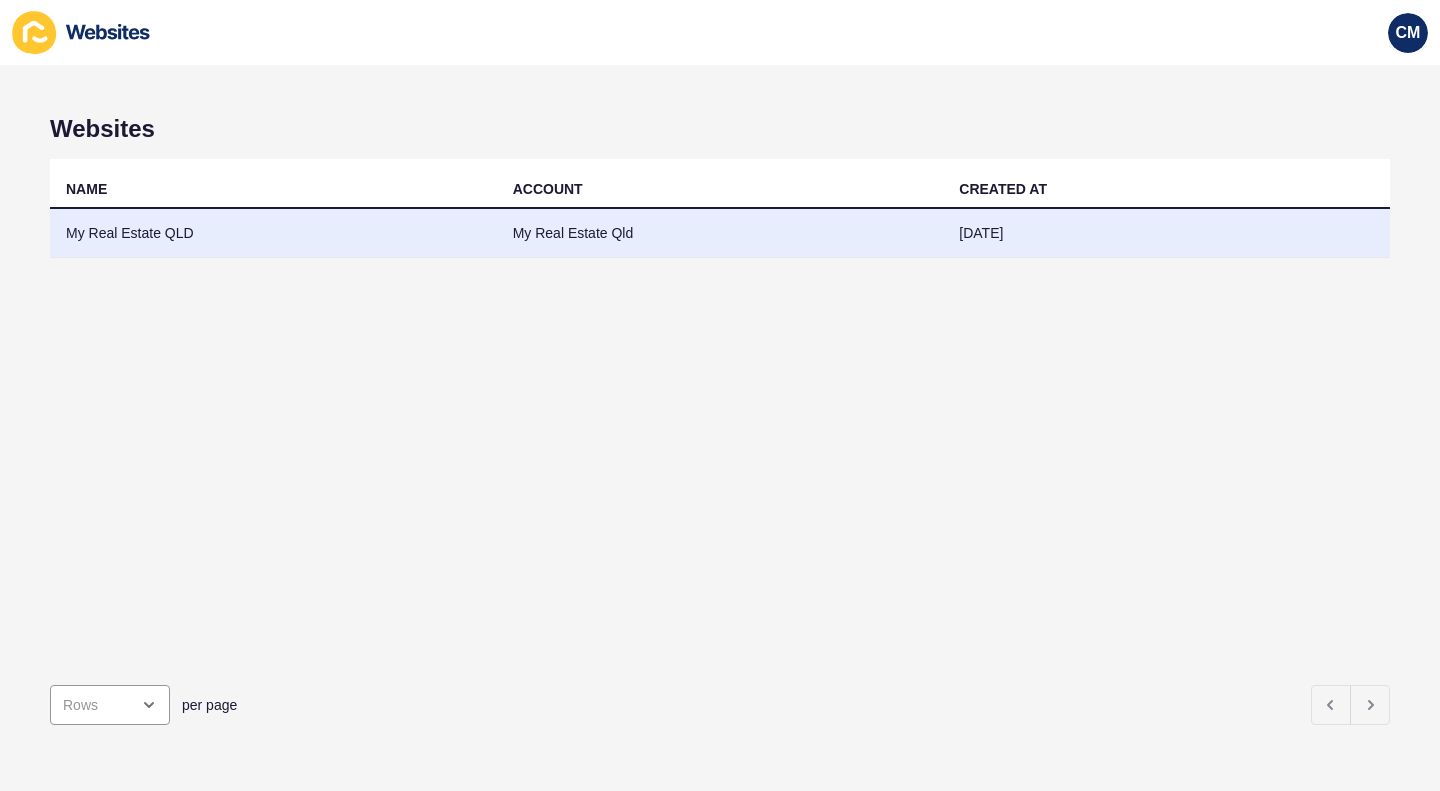 click on "My Real Estate QLD" at bounding box center (273, 233) 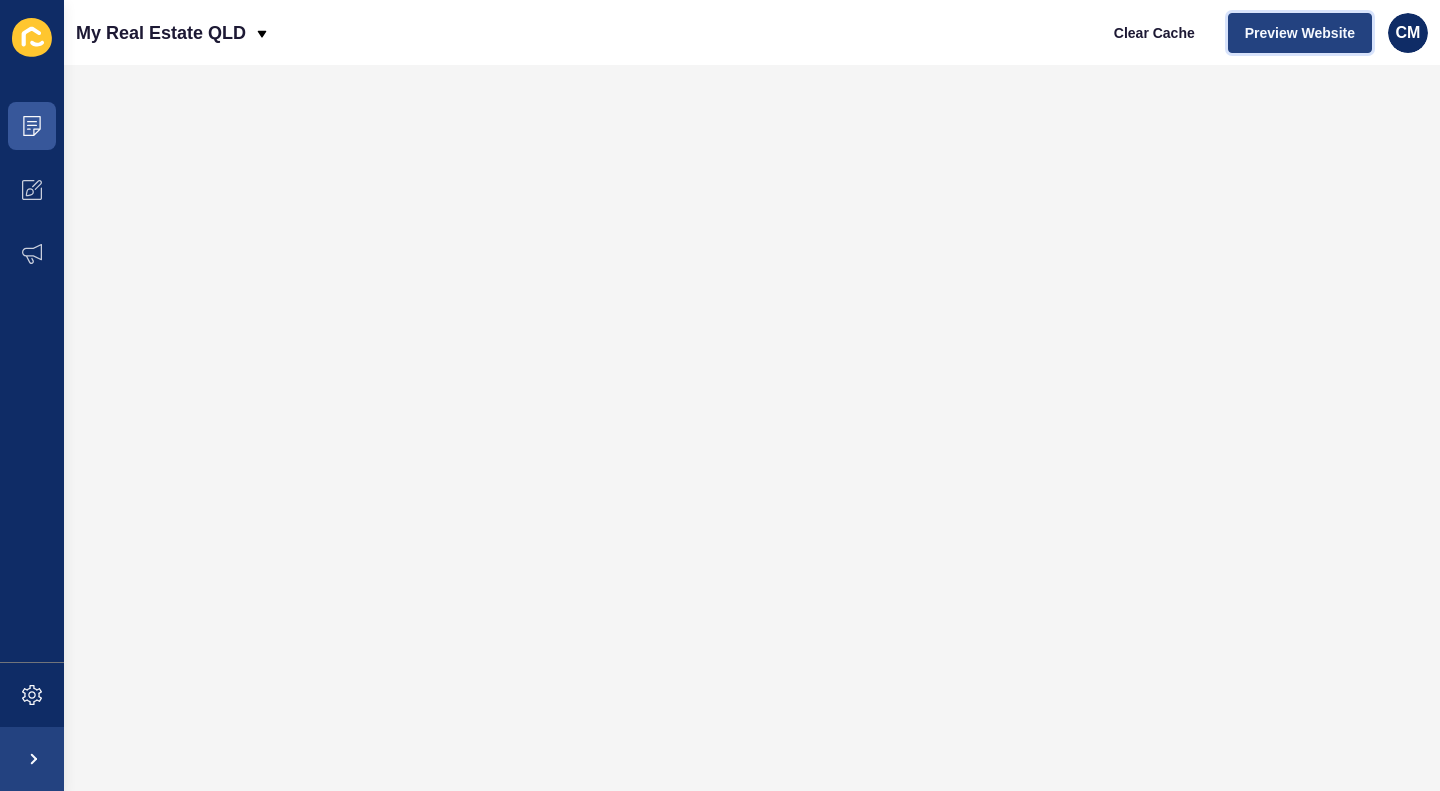 click on "Preview Website" at bounding box center (1300, 33) 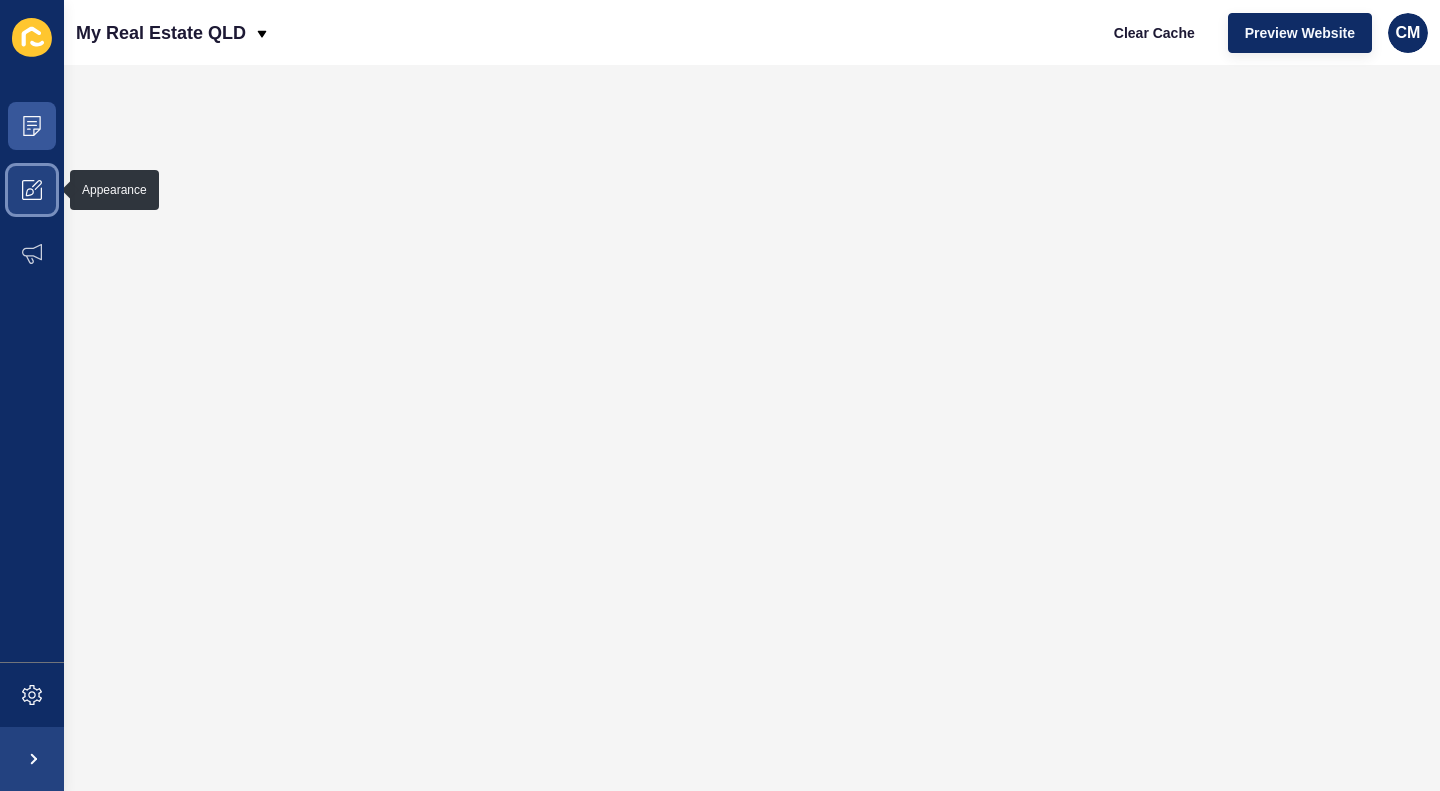 click 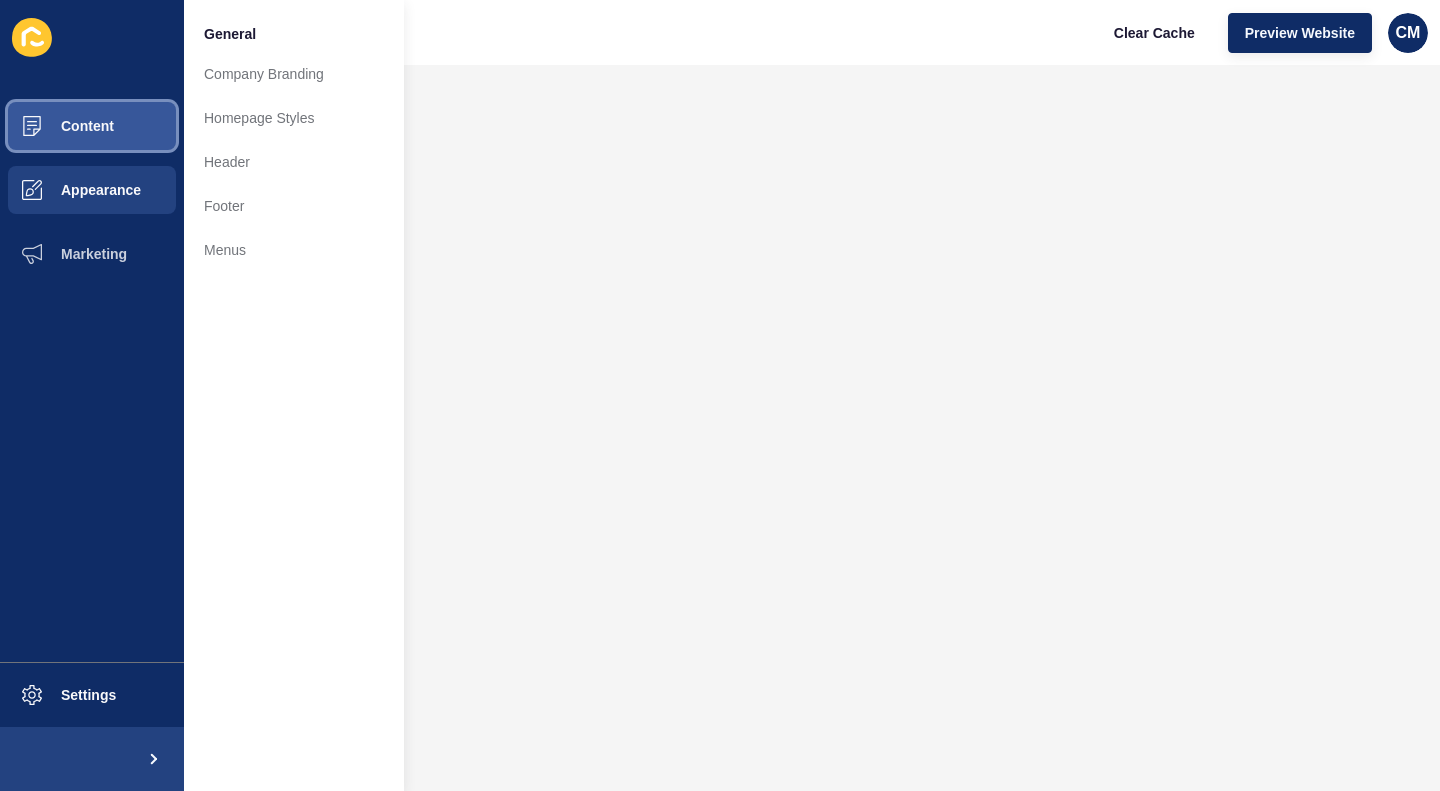 click on "Content" at bounding box center (92, 126) 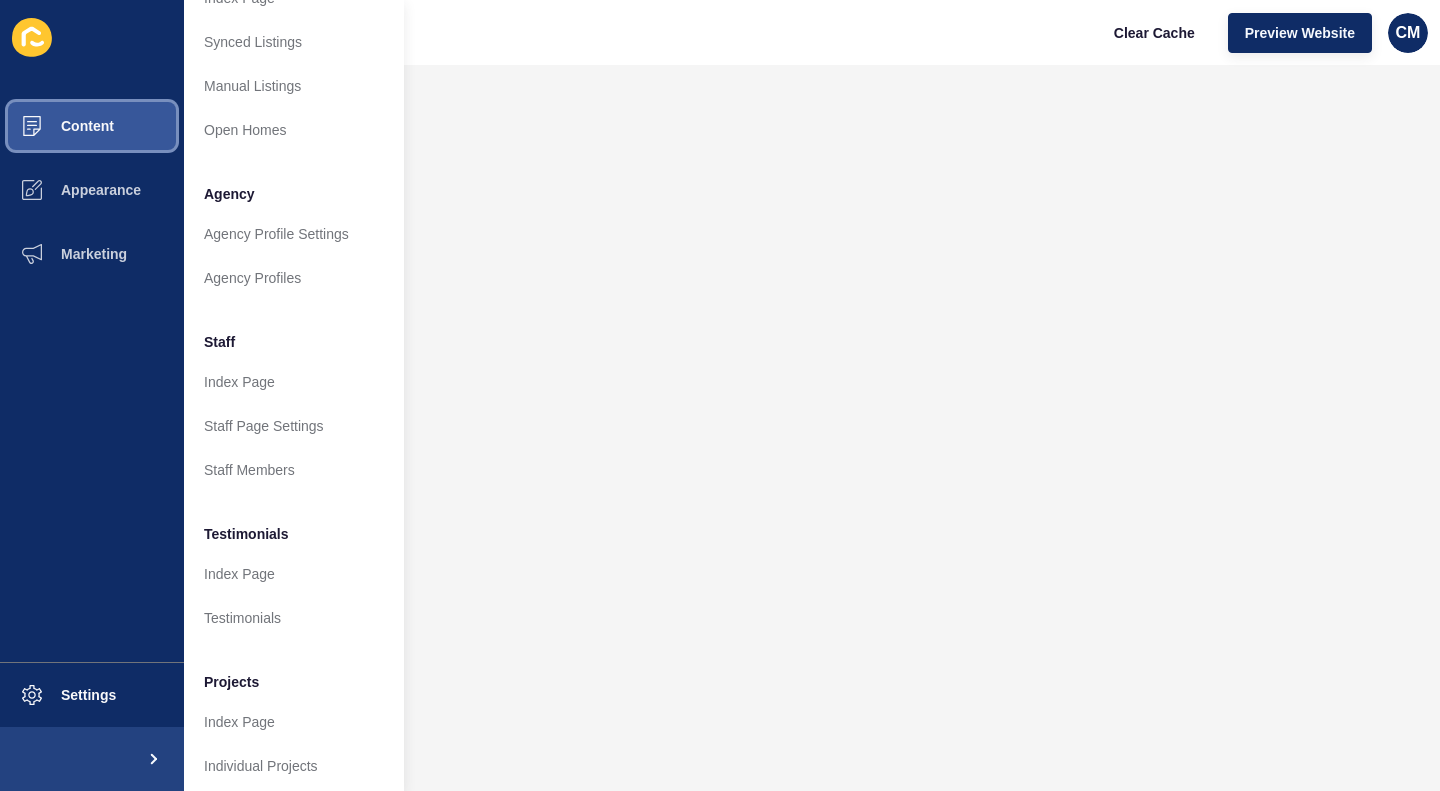 scroll, scrollTop: 396, scrollLeft: 0, axis: vertical 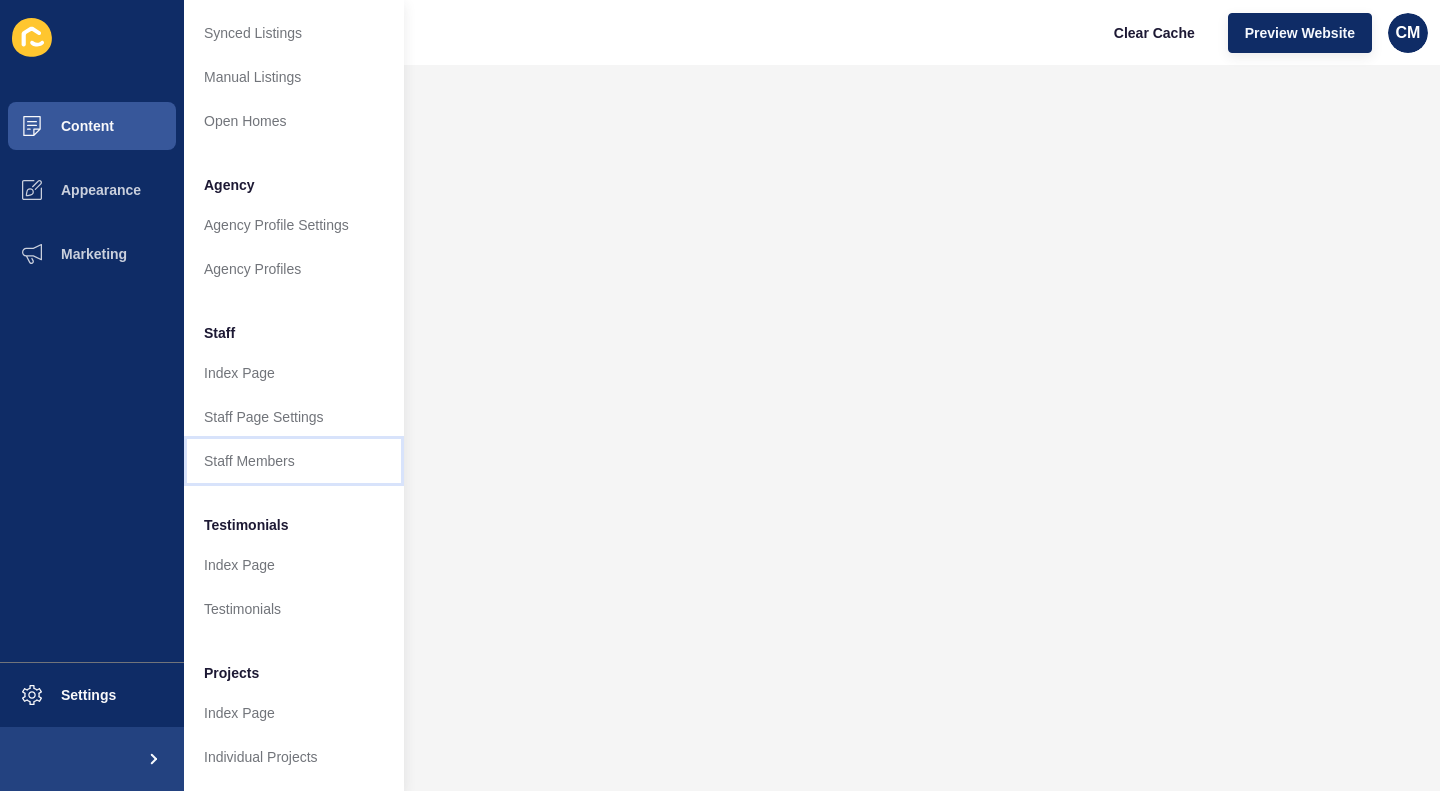 click on "Staff Members" at bounding box center [294, 461] 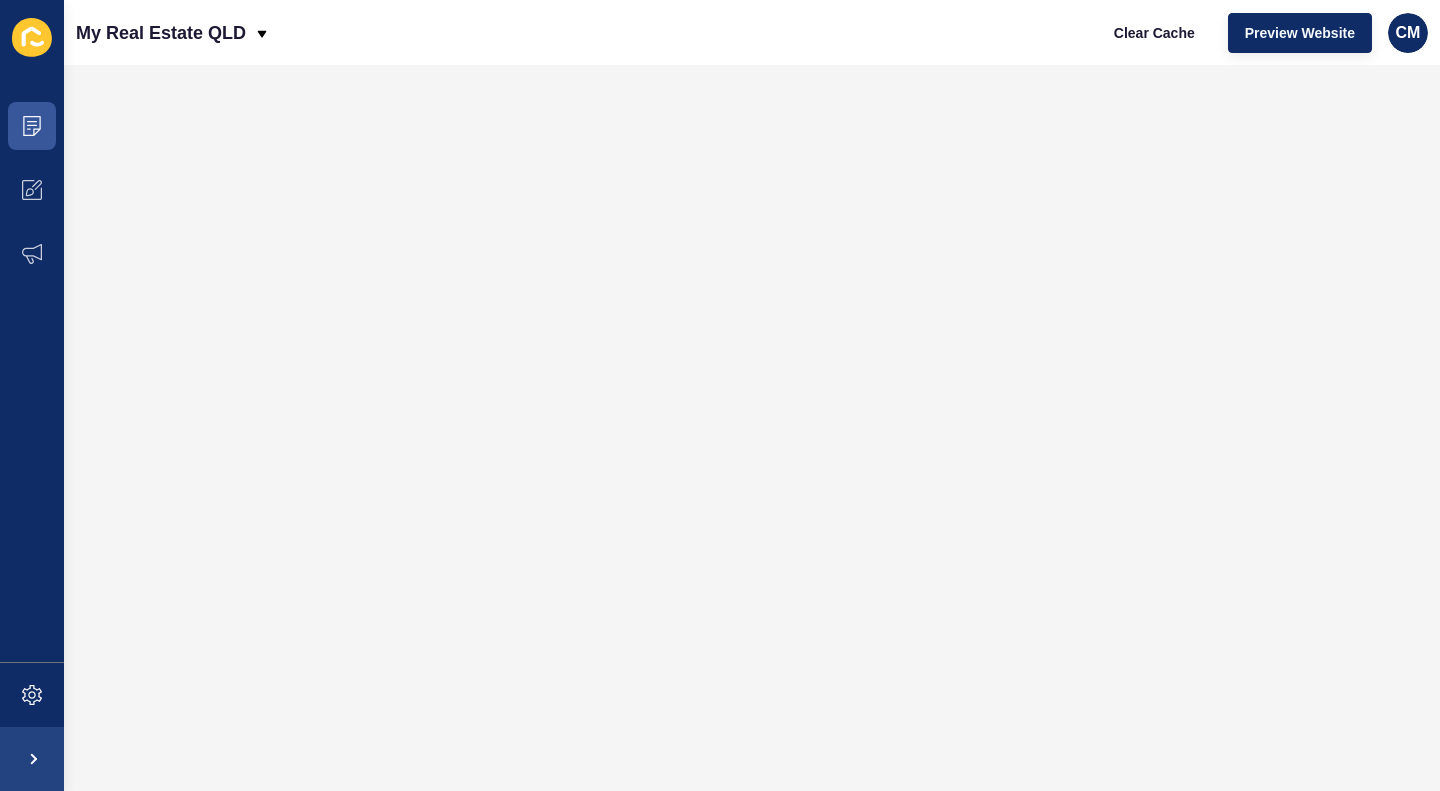 scroll, scrollTop: 0, scrollLeft: 0, axis: both 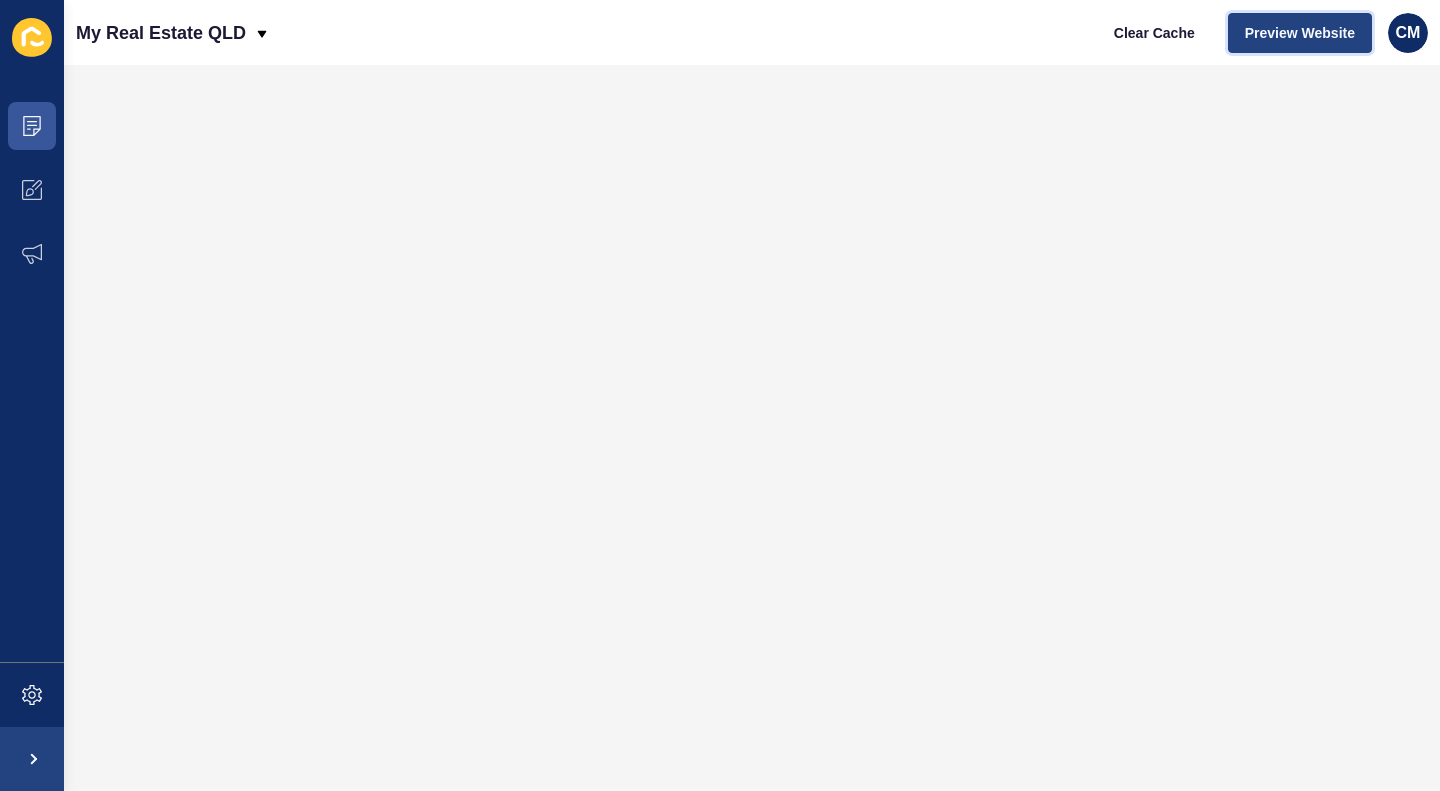 click on "Preview Website" at bounding box center (1300, 33) 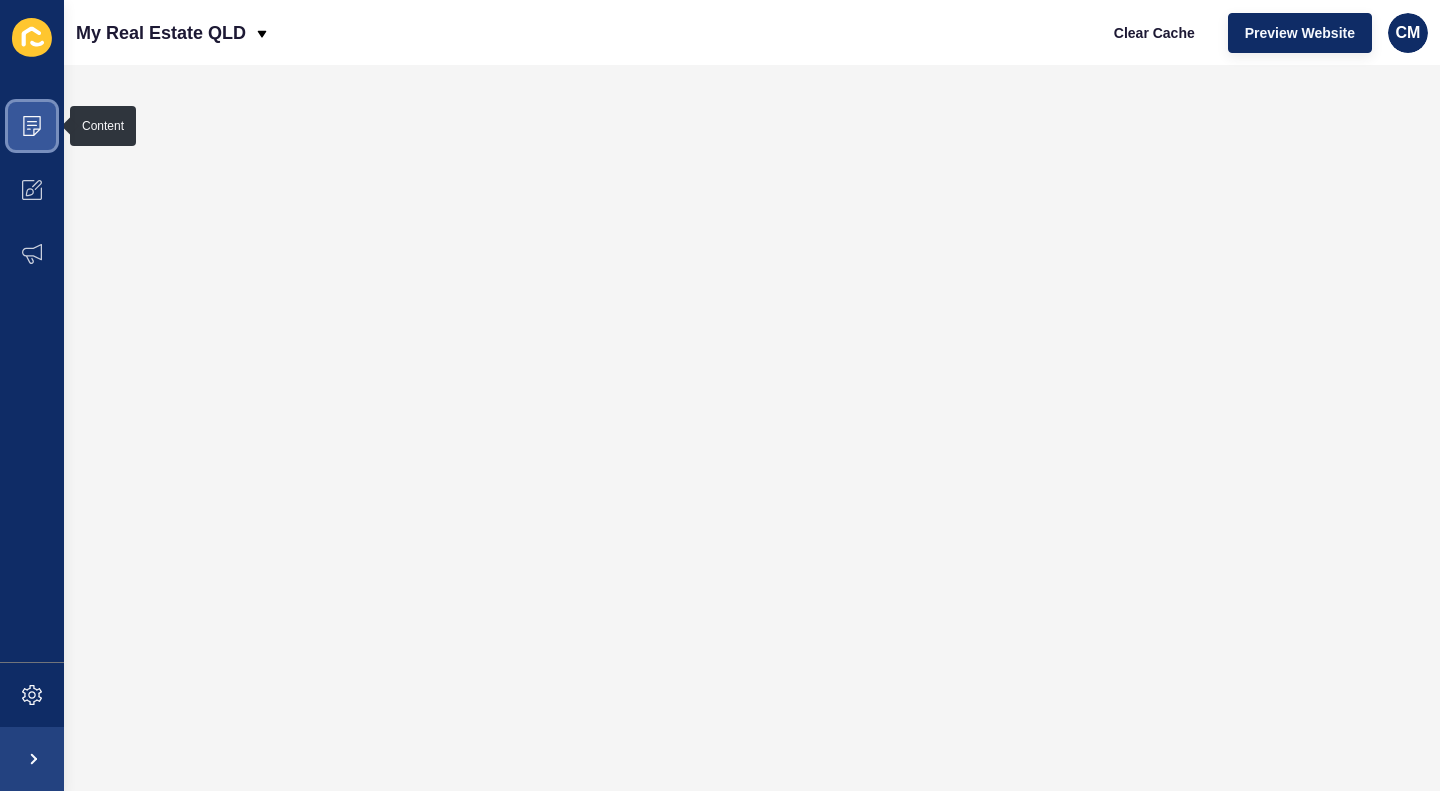 click at bounding box center (32, 126) 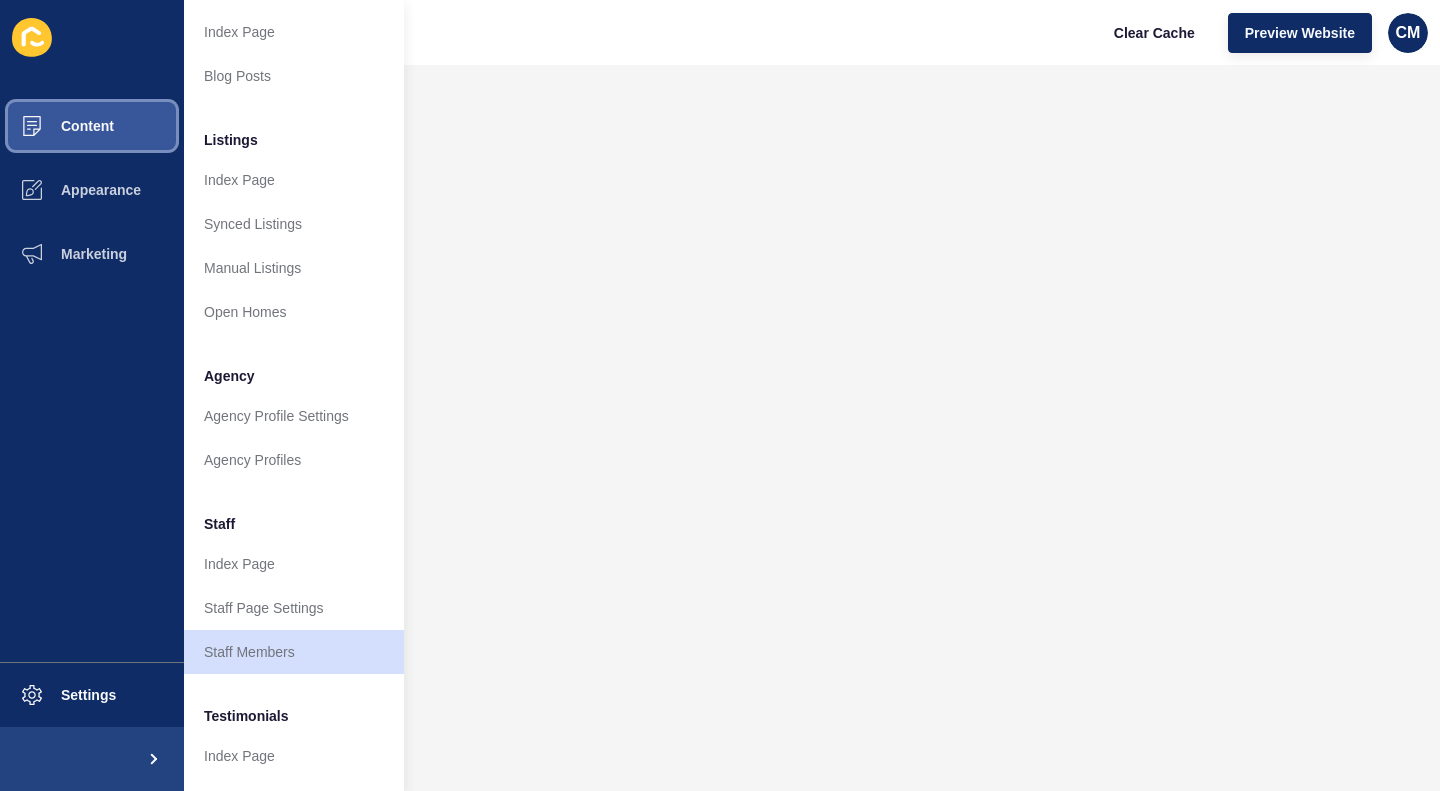 scroll, scrollTop: 300, scrollLeft: 0, axis: vertical 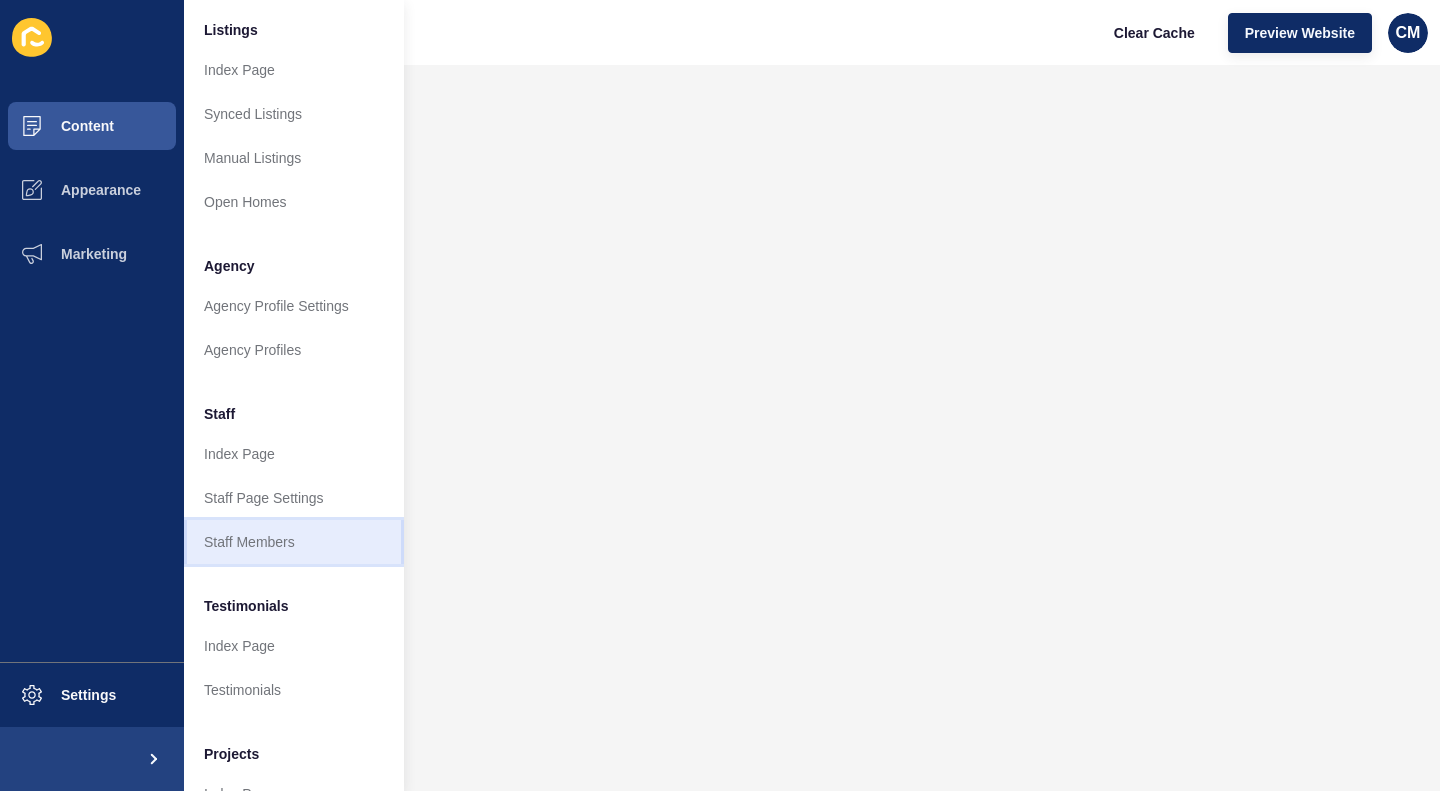 click on "Staff Members" at bounding box center (294, 542) 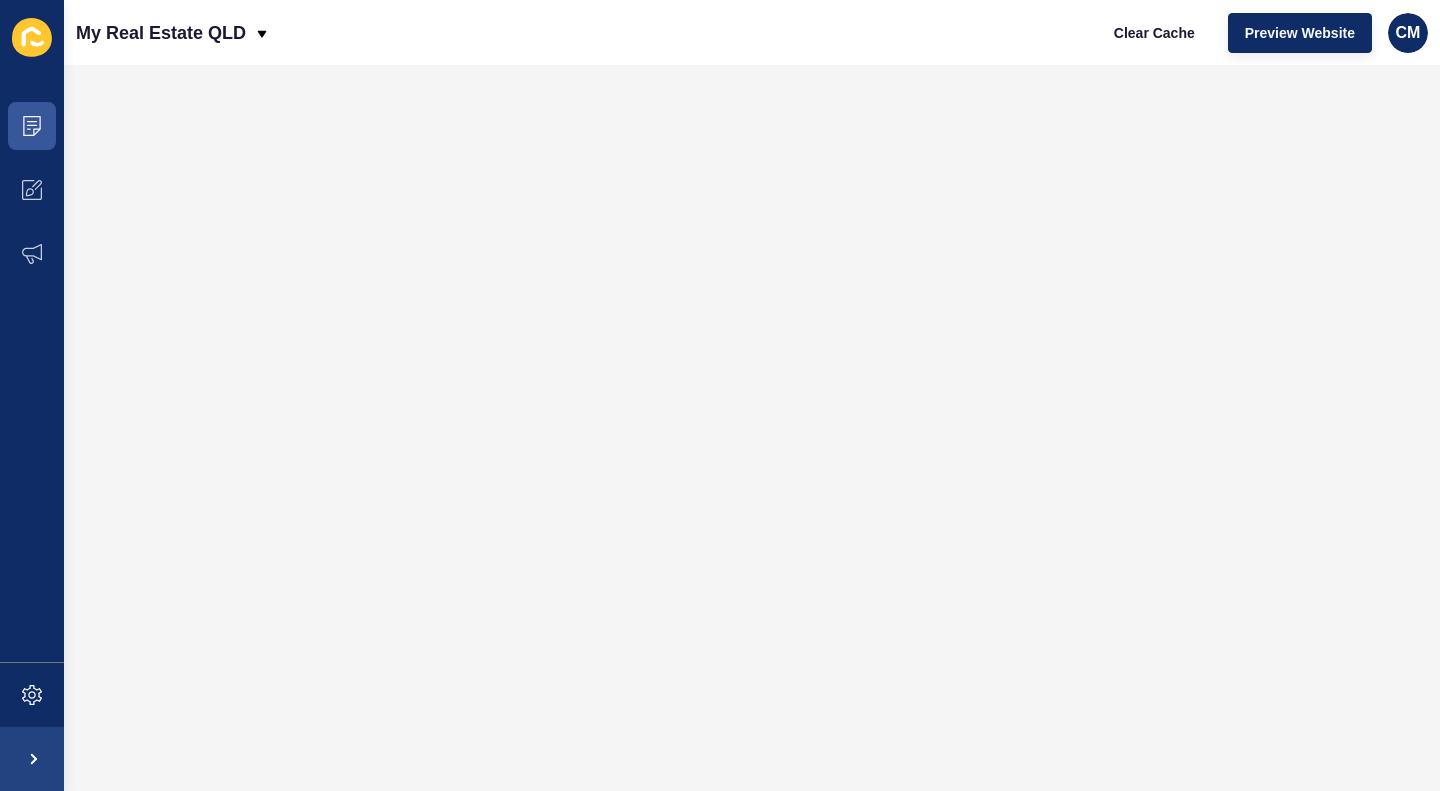 scroll, scrollTop: 0, scrollLeft: 0, axis: both 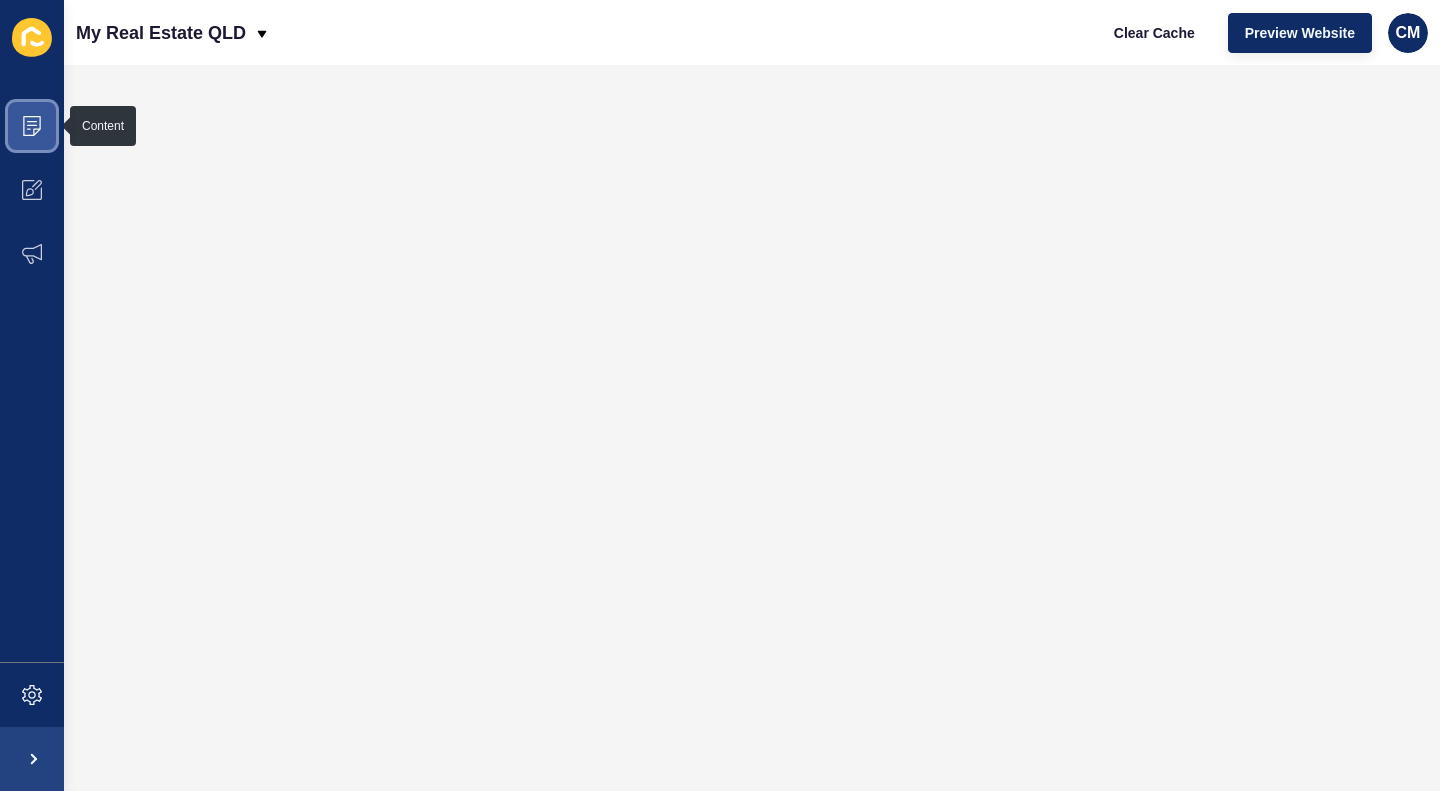 click at bounding box center (32, 126) 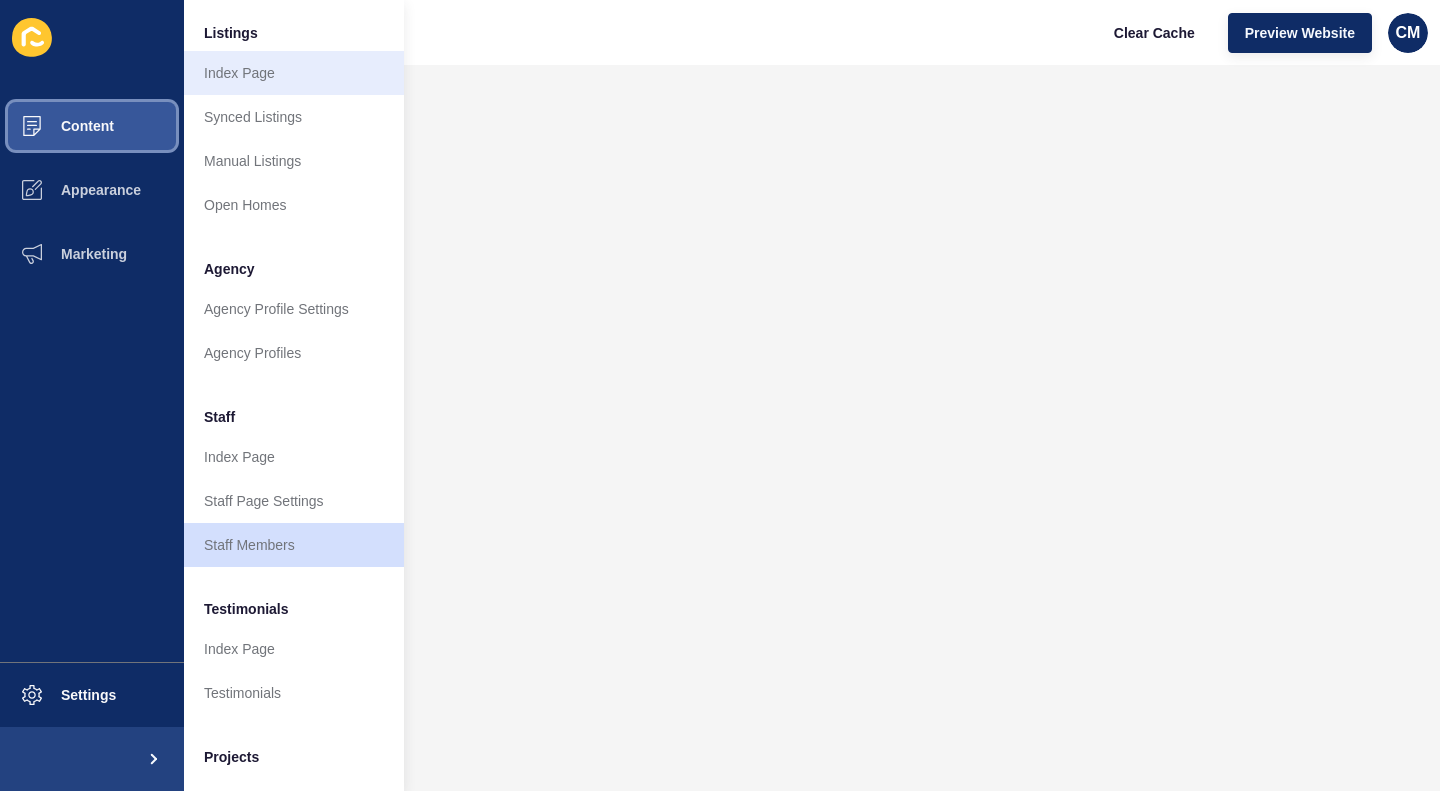 scroll, scrollTop: 300, scrollLeft: 0, axis: vertical 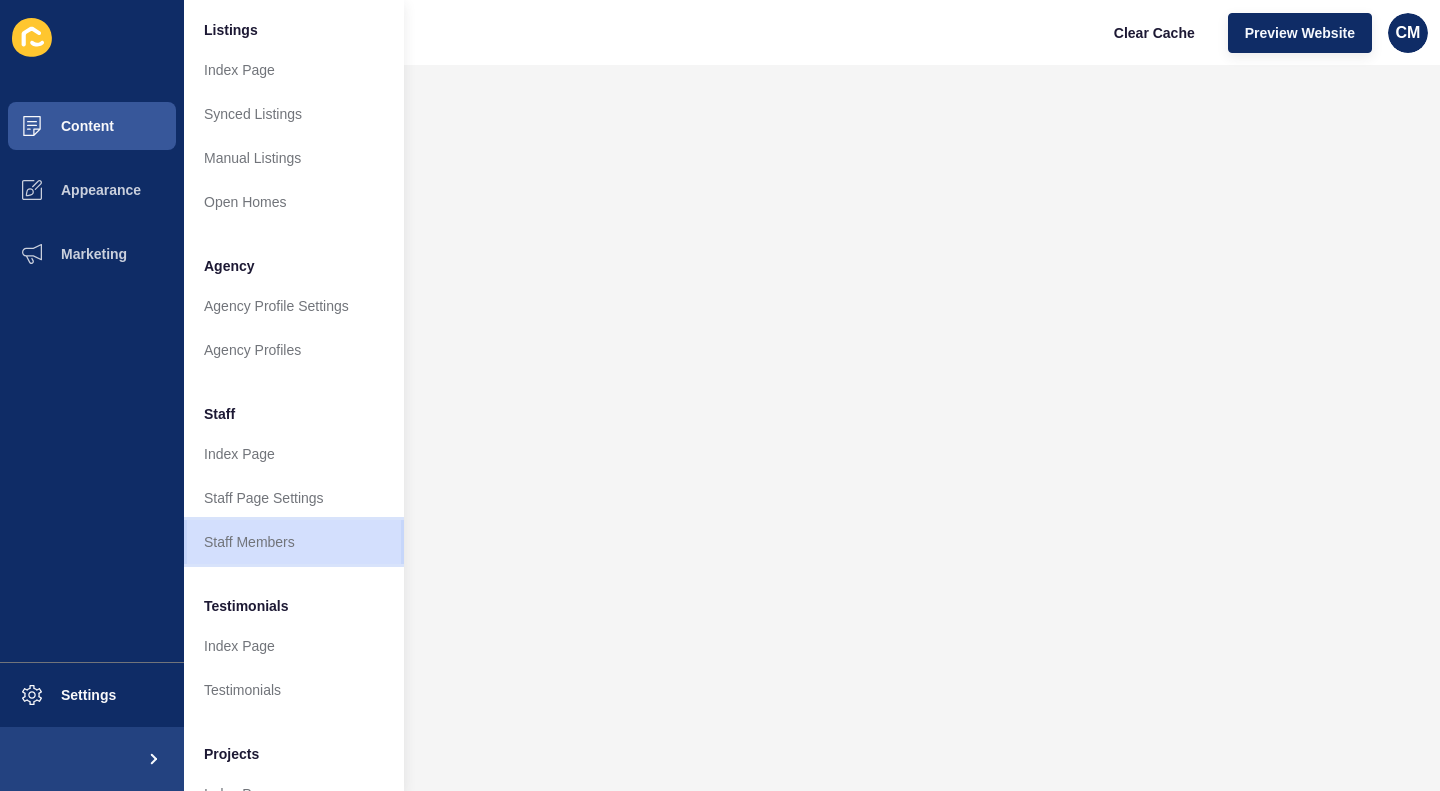 click on "Staff Members" at bounding box center [294, 542] 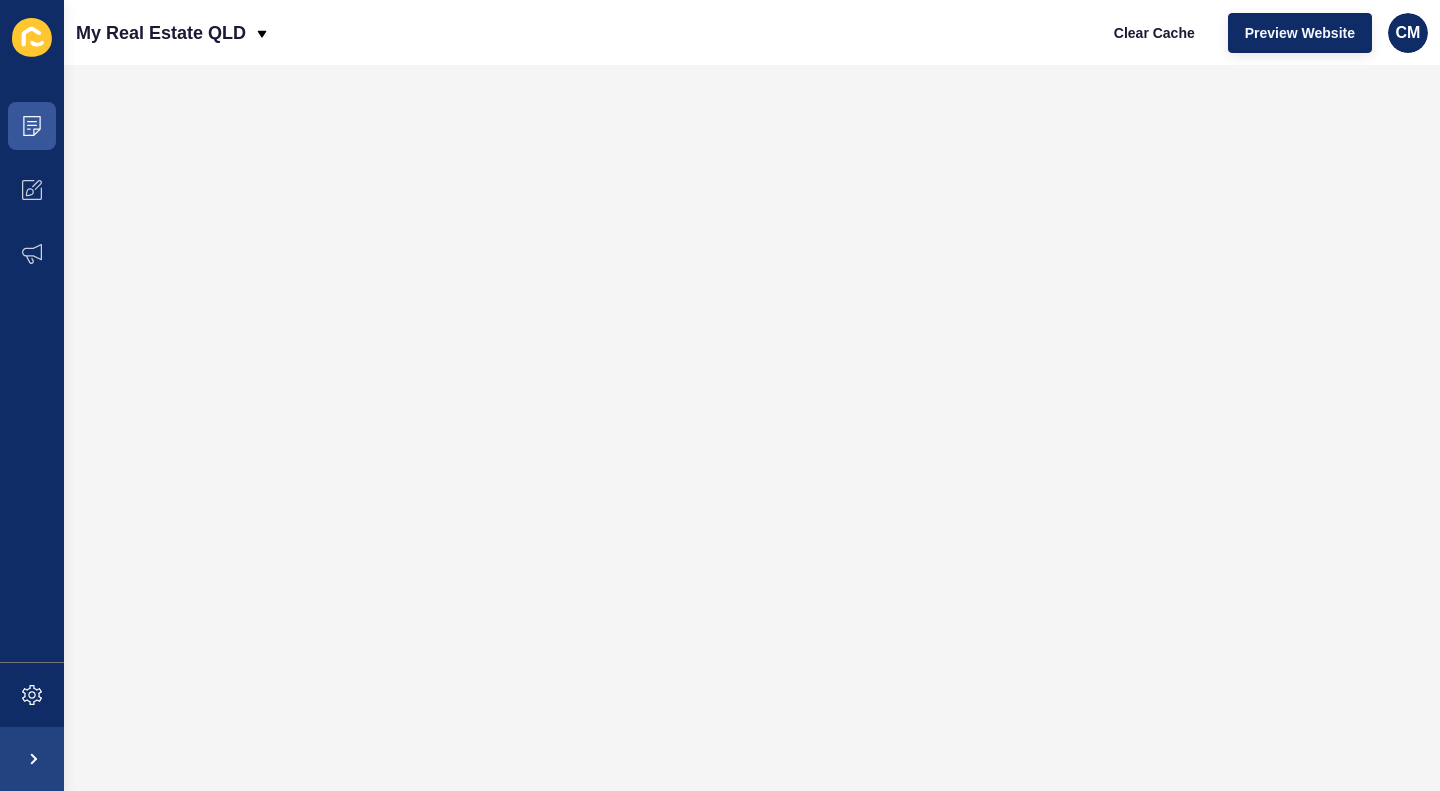 scroll, scrollTop: 0, scrollLeft: 0, axis: both 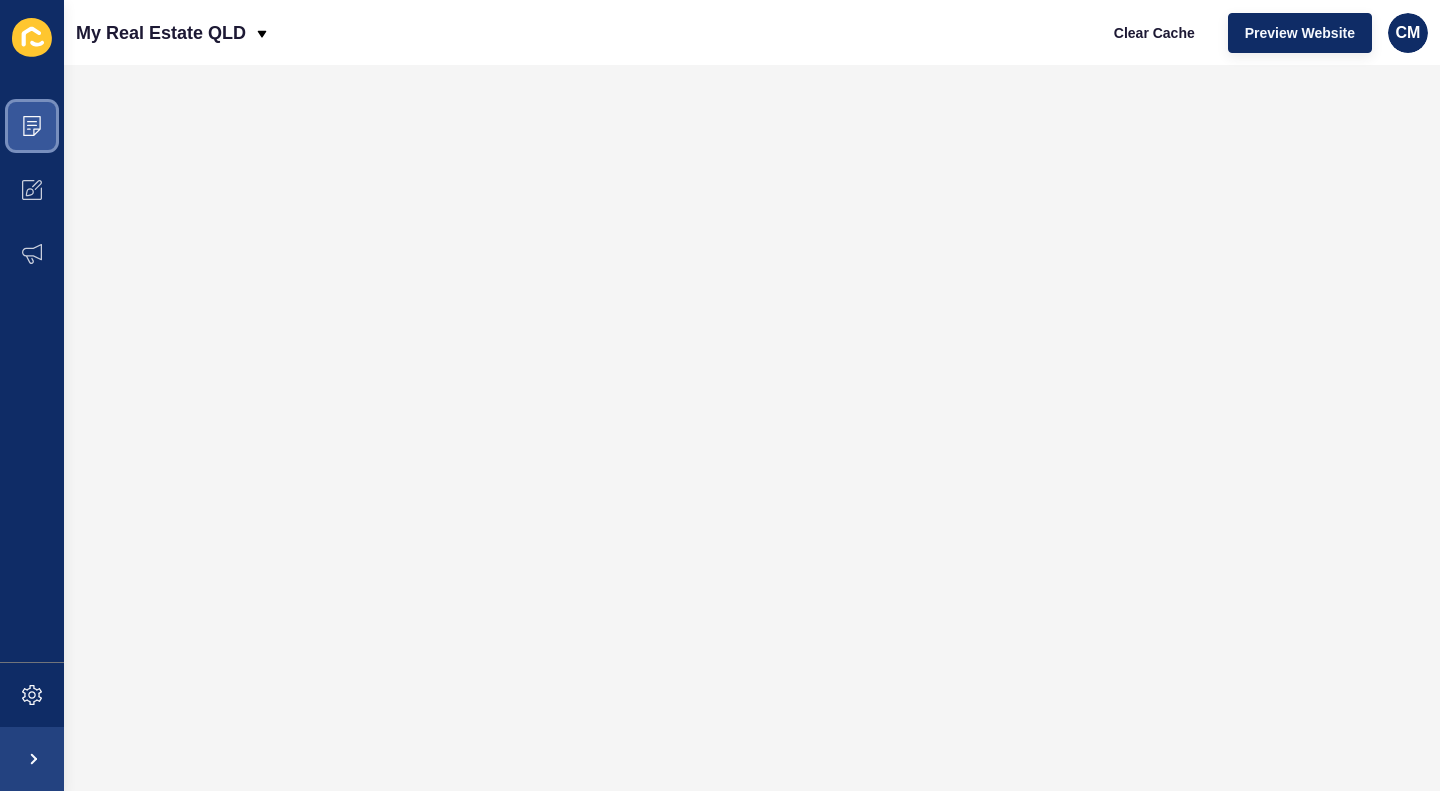 click 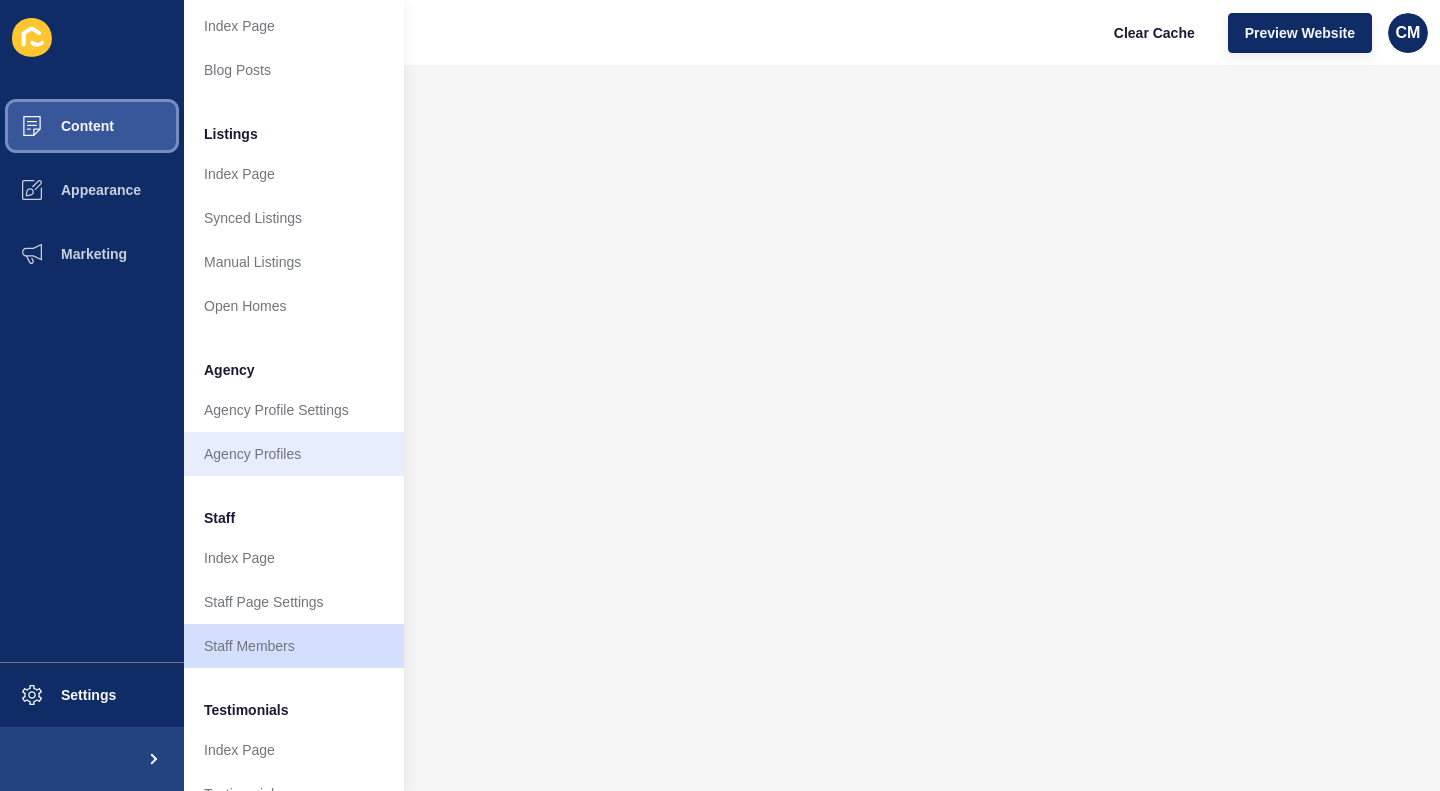 scroll, scrollTop: 200, scrollLeft: 0, axis: vertical 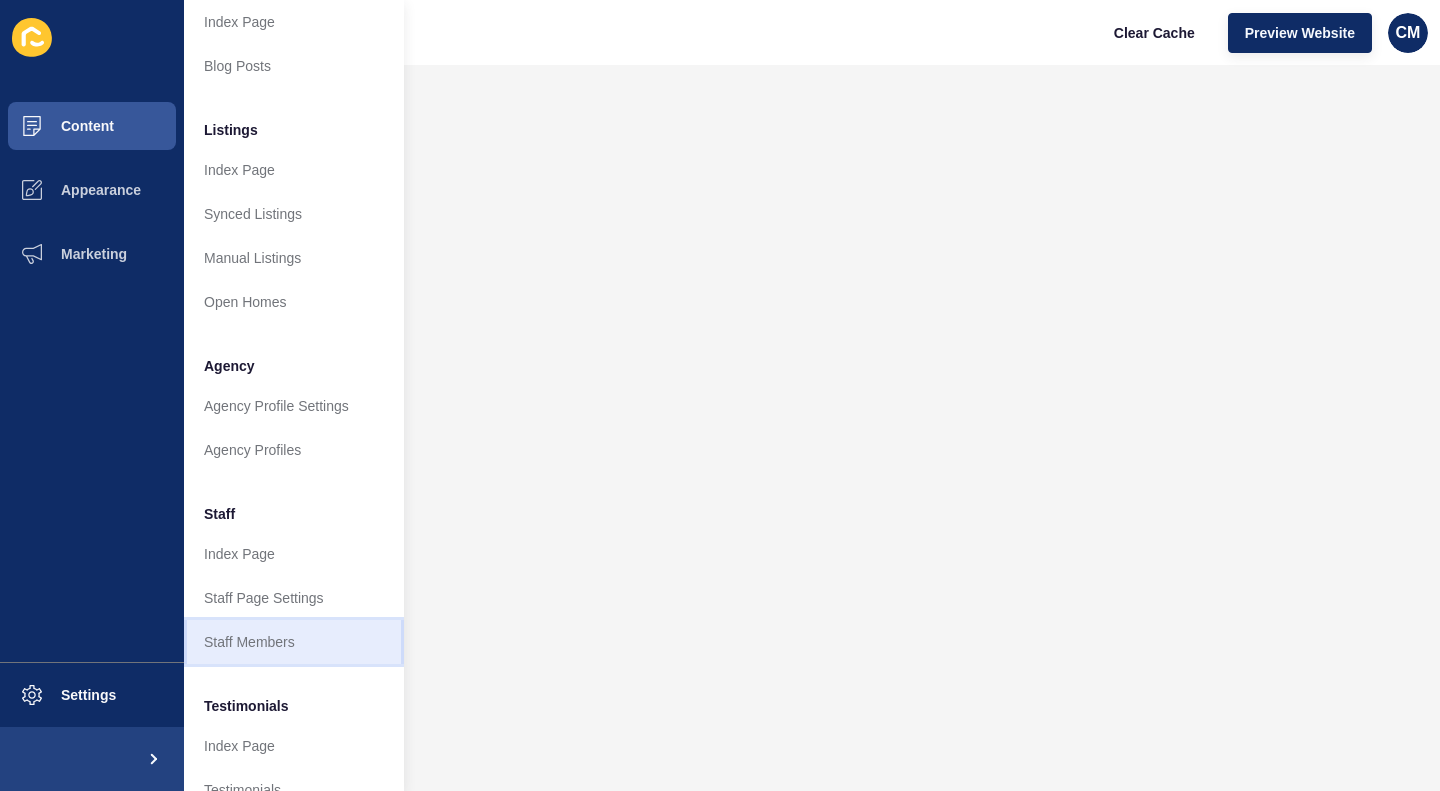 click on "Staff Members" at bounding box center [294, 642] 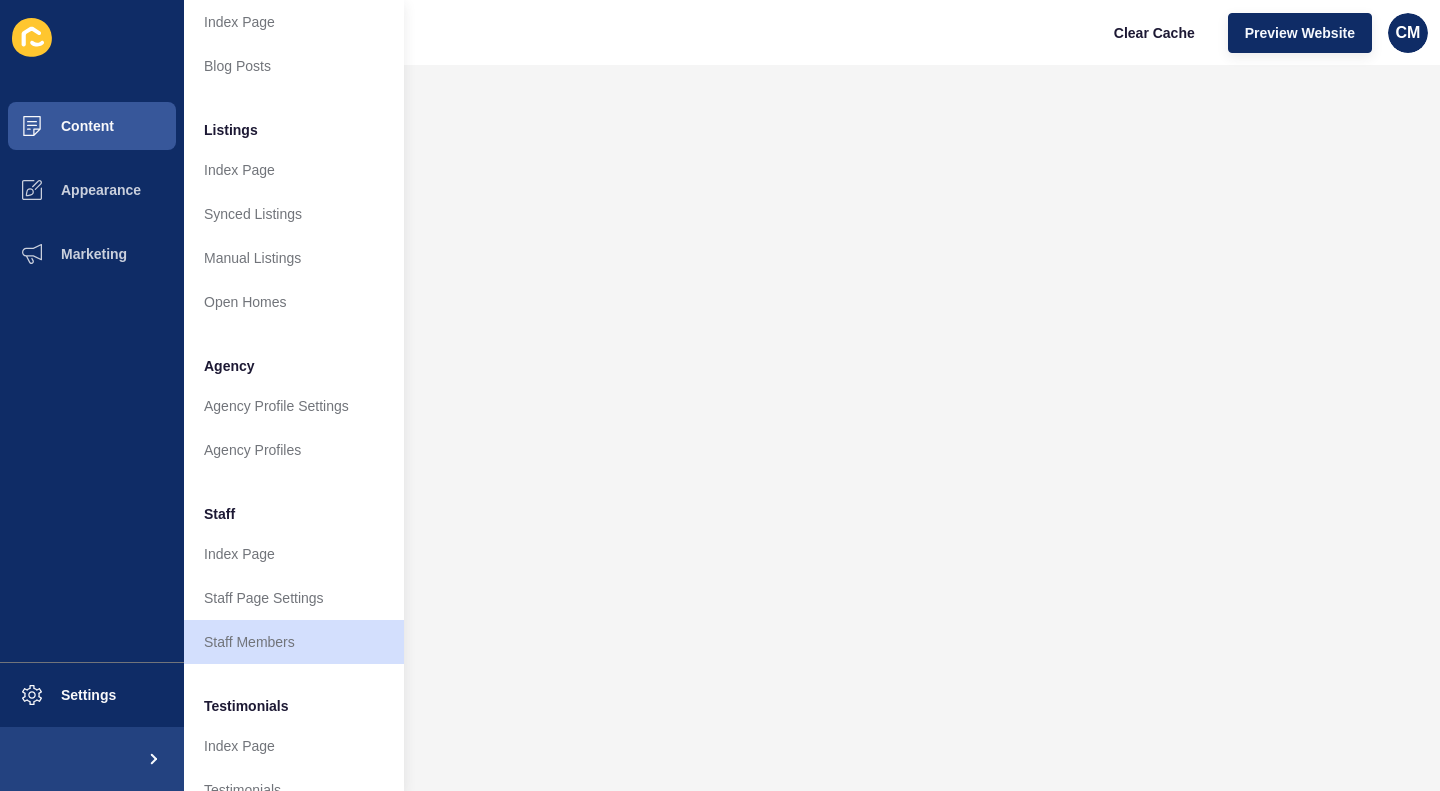 scroll, scrollTop: 0, scrollLeft: 0, axis: both 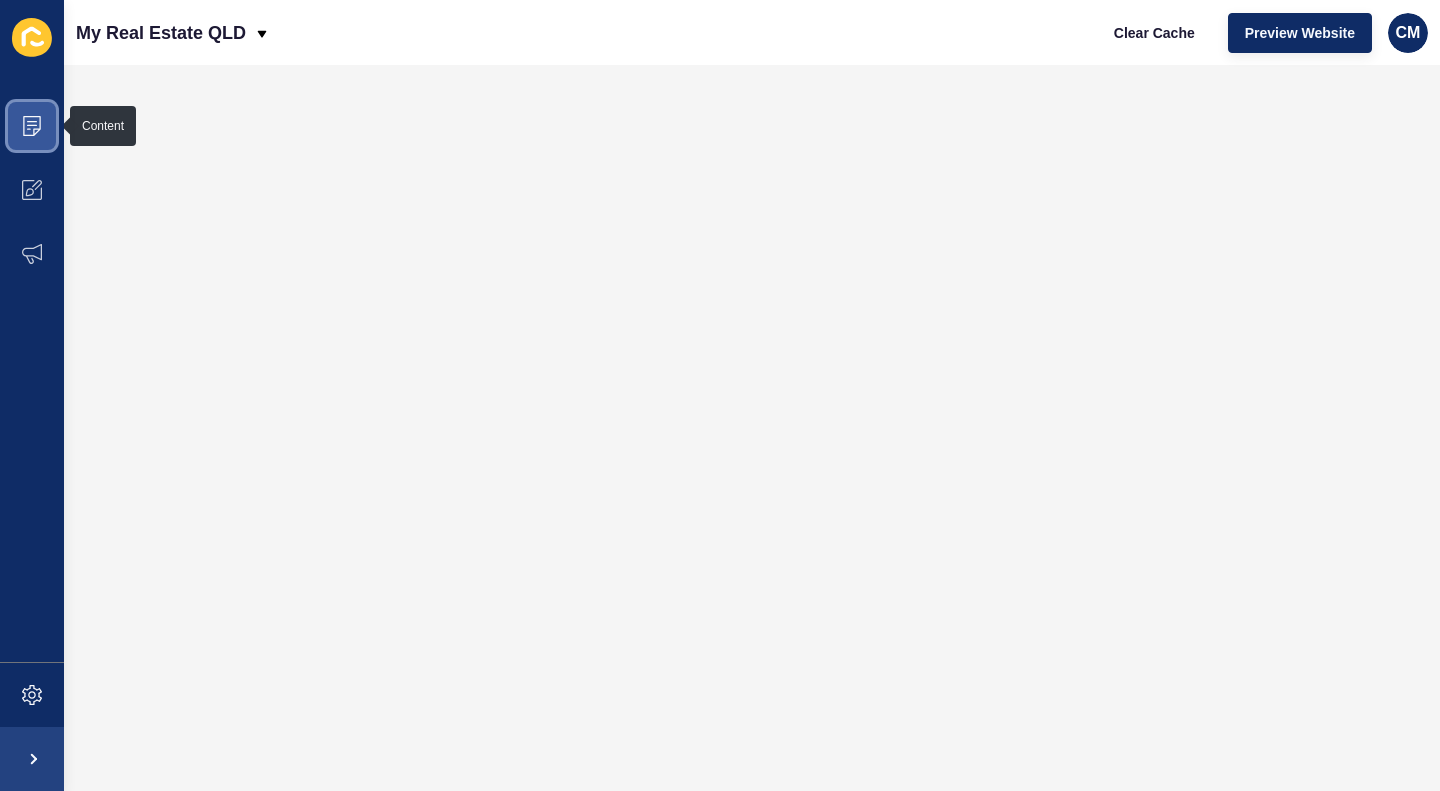 drag, startPoint x: 42, startPoint y: 122, endPoint x: 74, endPoint y: 129, distance: 32.75668 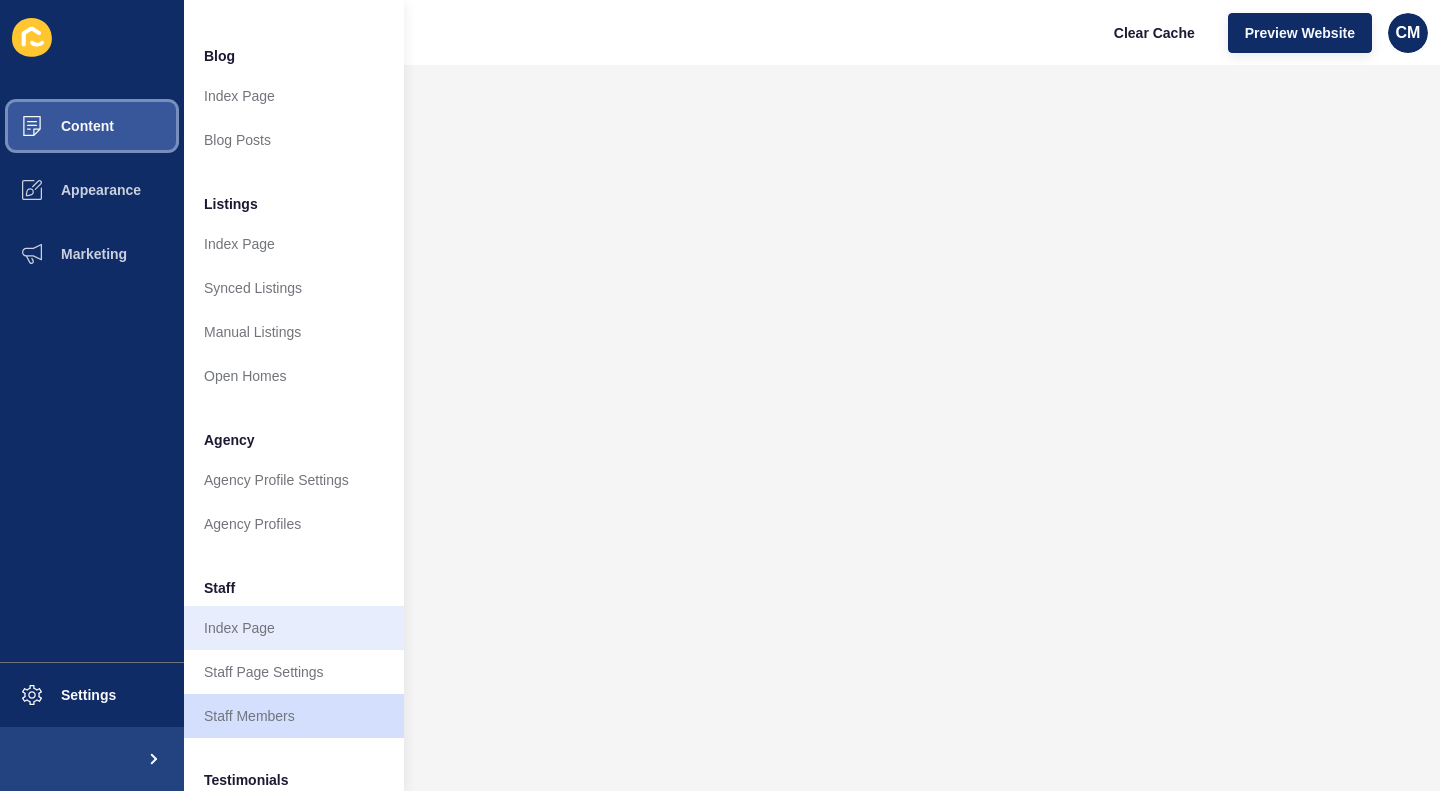 scroll, scrollTop: 200, scrollLeft: 0, axis: vertical 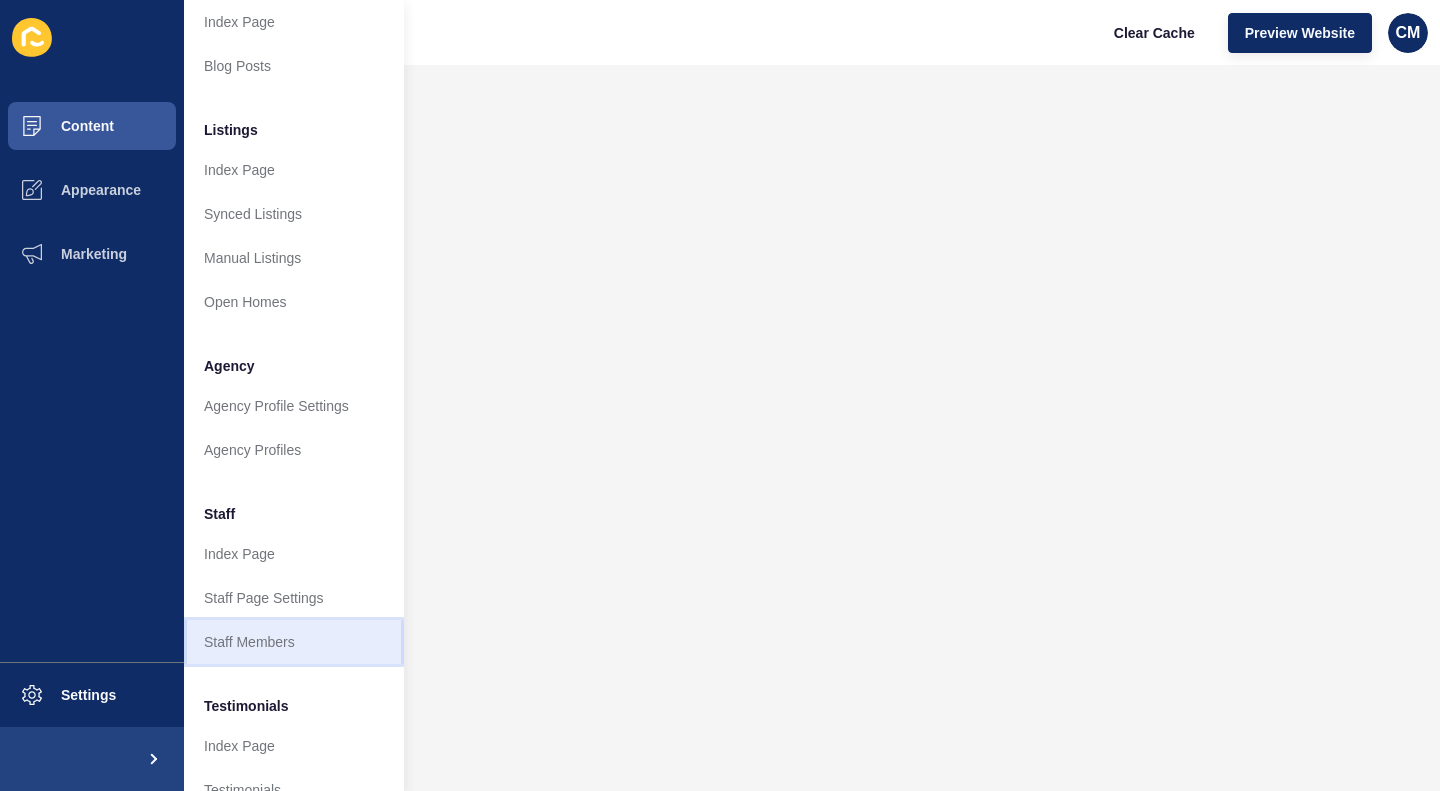 click on "Staff Members" at bounding box center [294, 642] 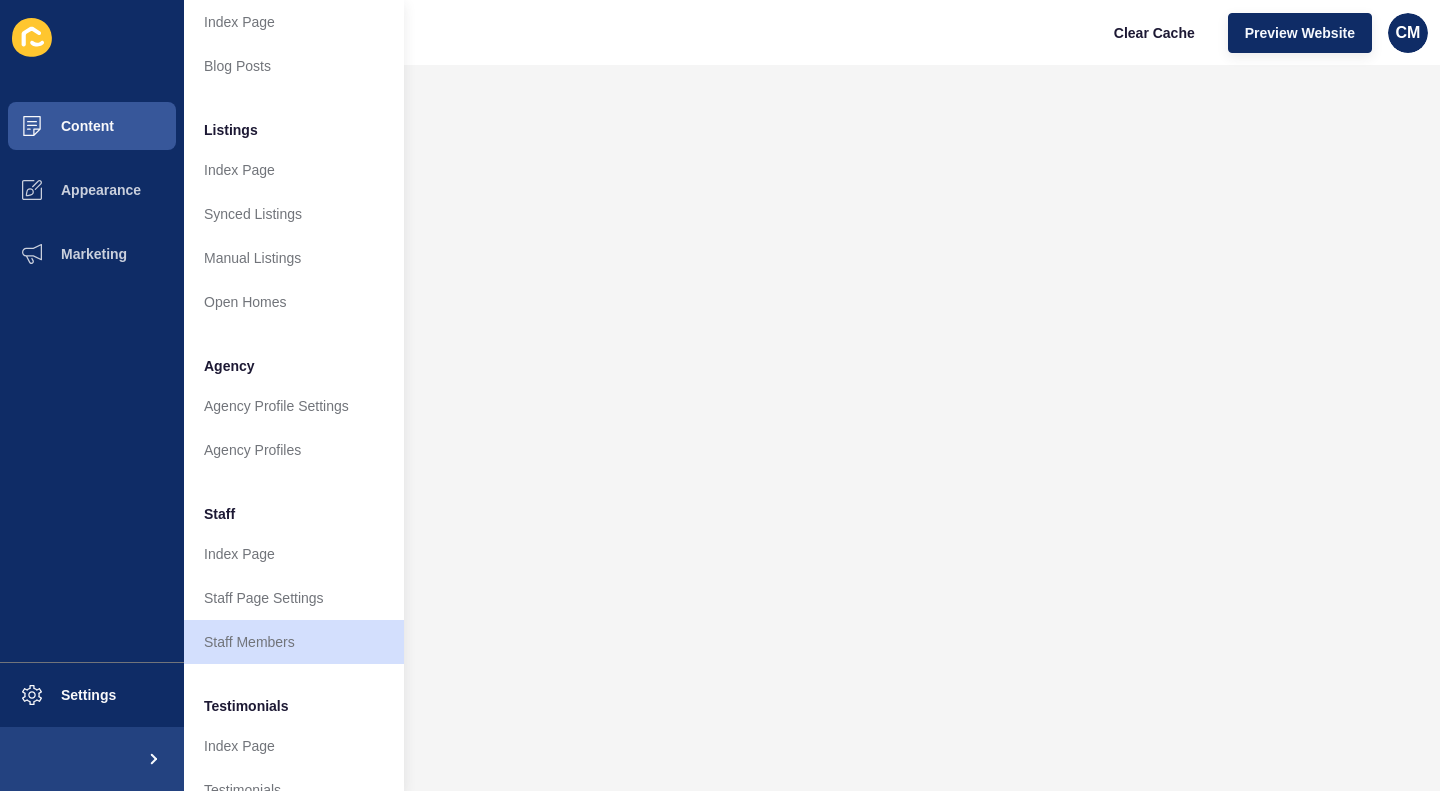 scroll, scrollTop: 0, scrollLeft: 0, axis: both 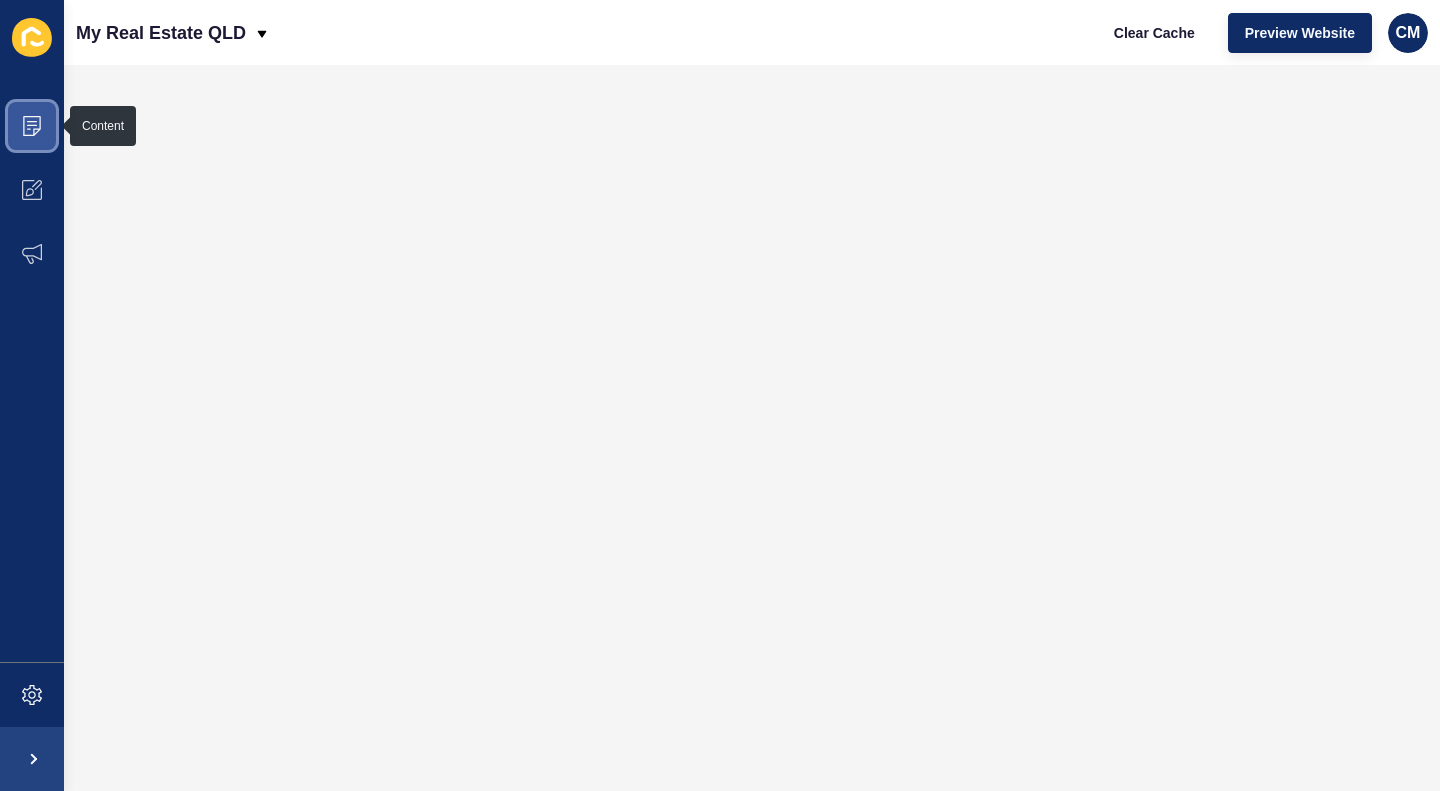 click 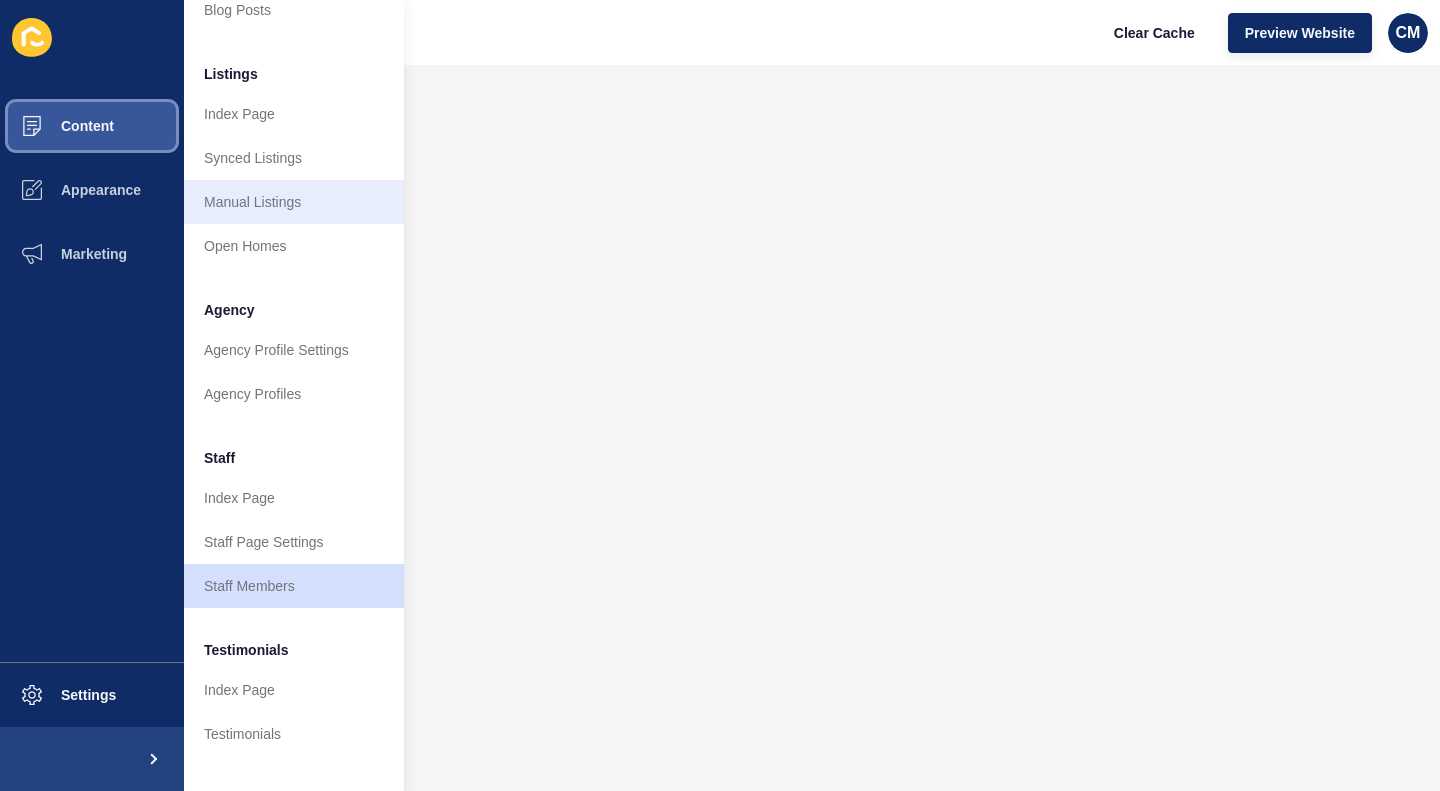 scroll, scrollTop: 300, scrollLeft: 0, axis: vertical 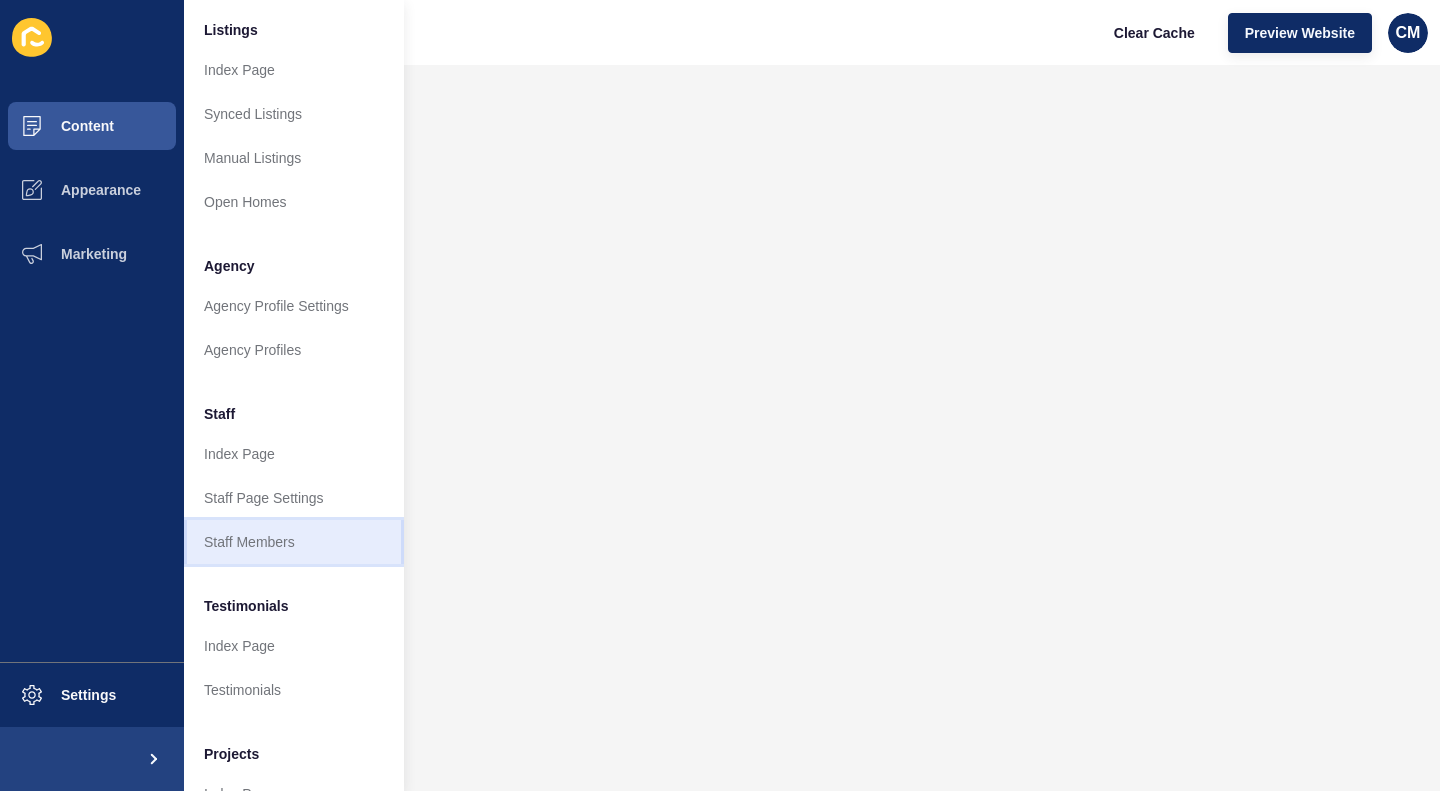 click on "Staff Members" at bounding box center (294, 542) 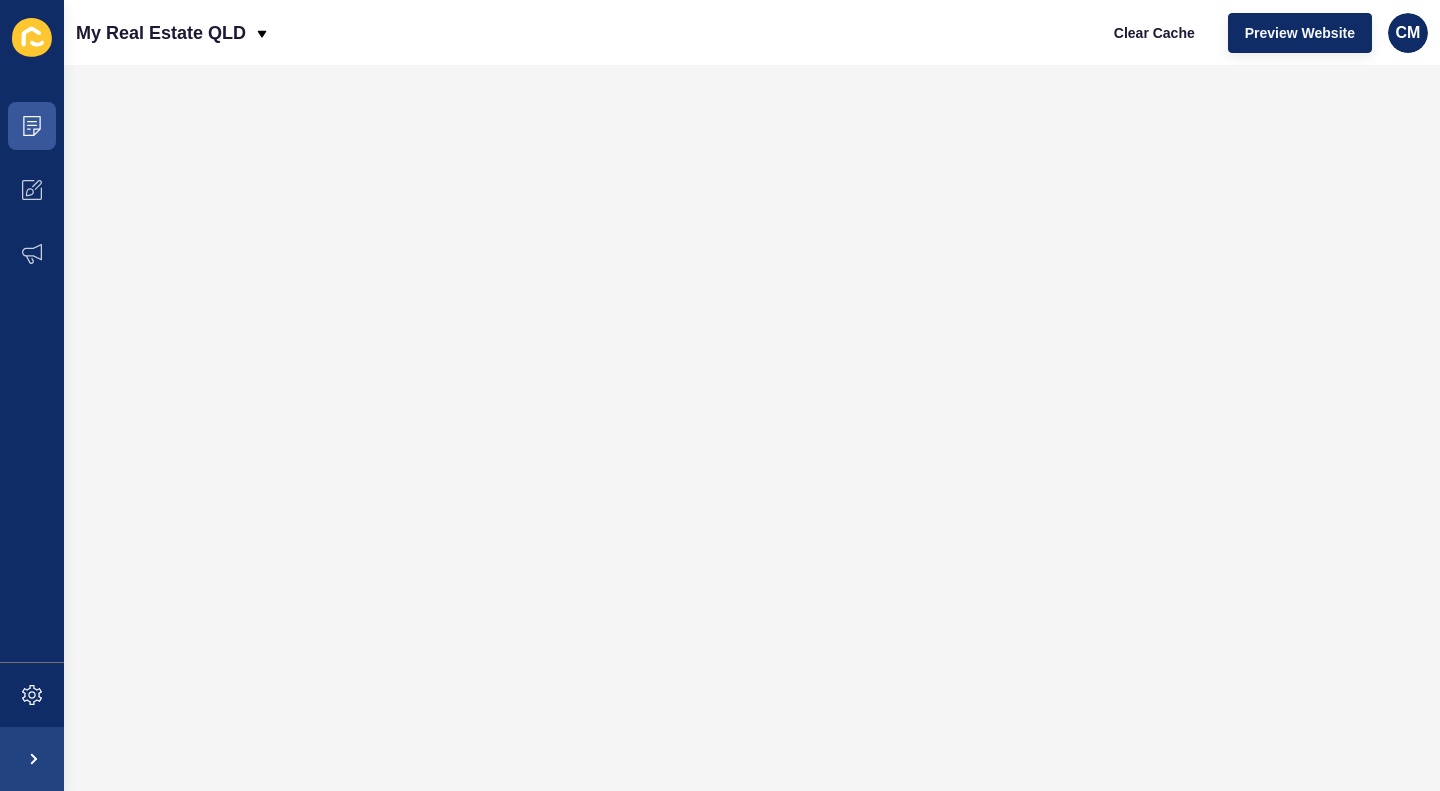 scroll, scrollTop: 0, scrollLeft: 0, axis: both 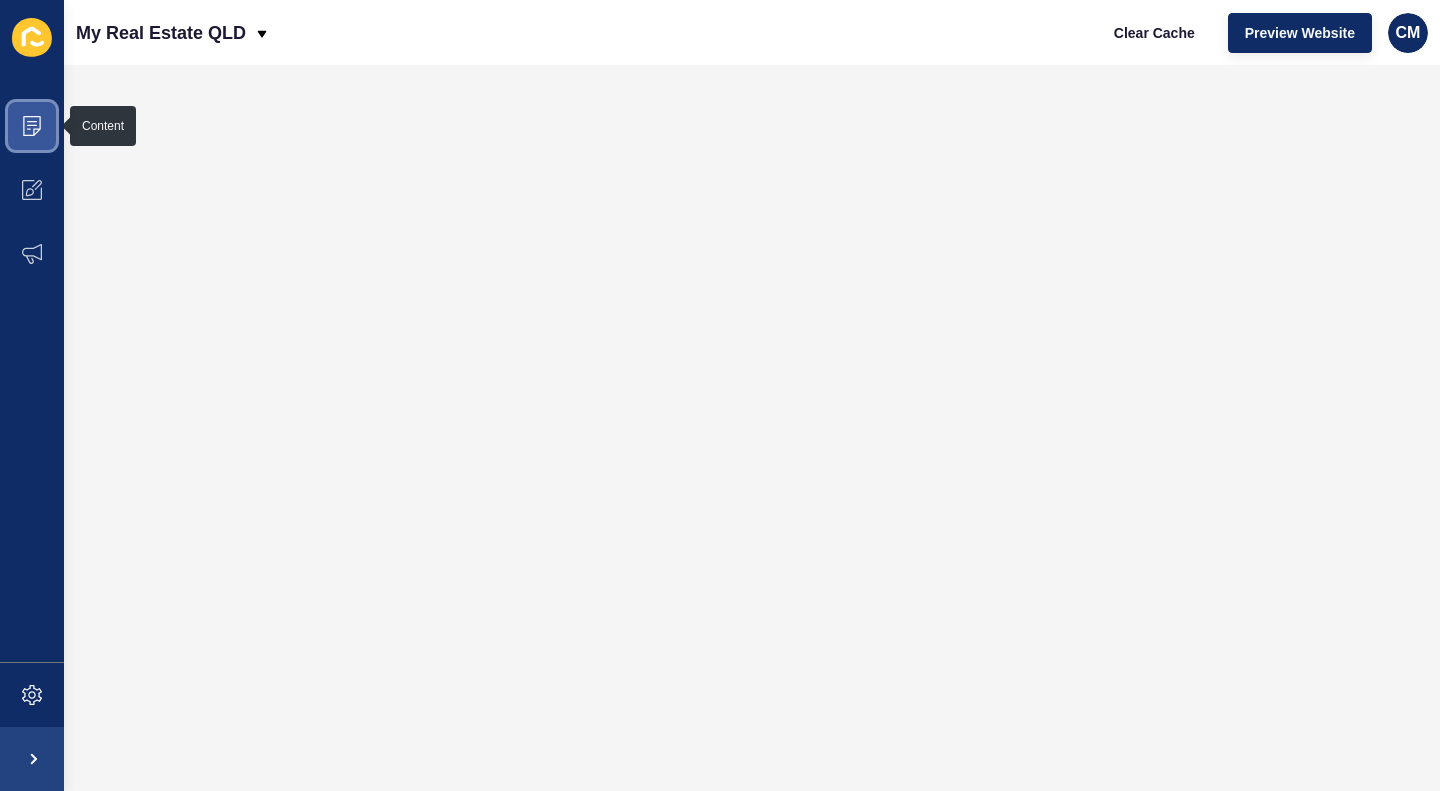 drag, startPoint x: 32, startPoint y: 124, endPoint x: 115, endPoint y: 137, distance: 84.0119 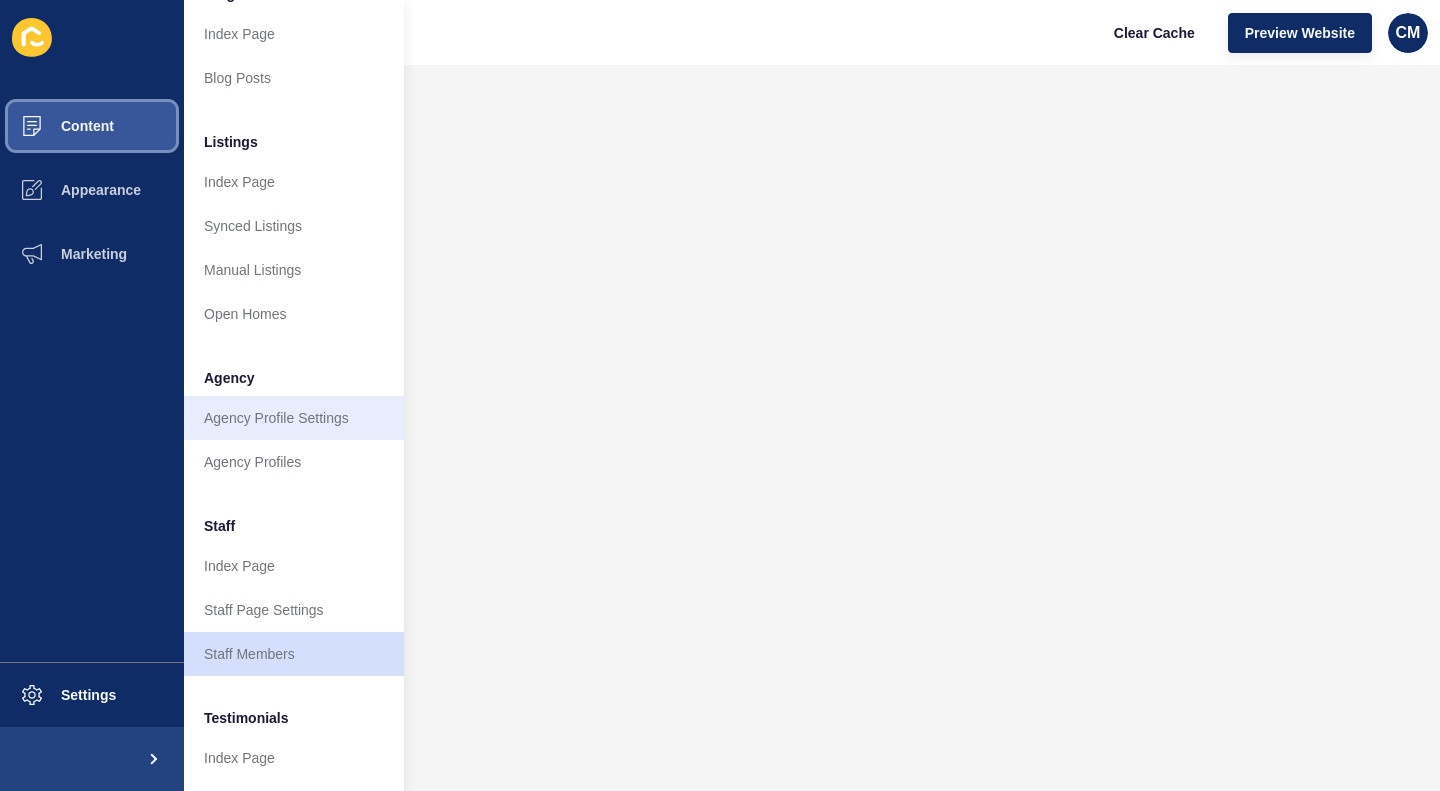 scroll, scrollTop: 200, scrollLeft: 0, axis: vertical 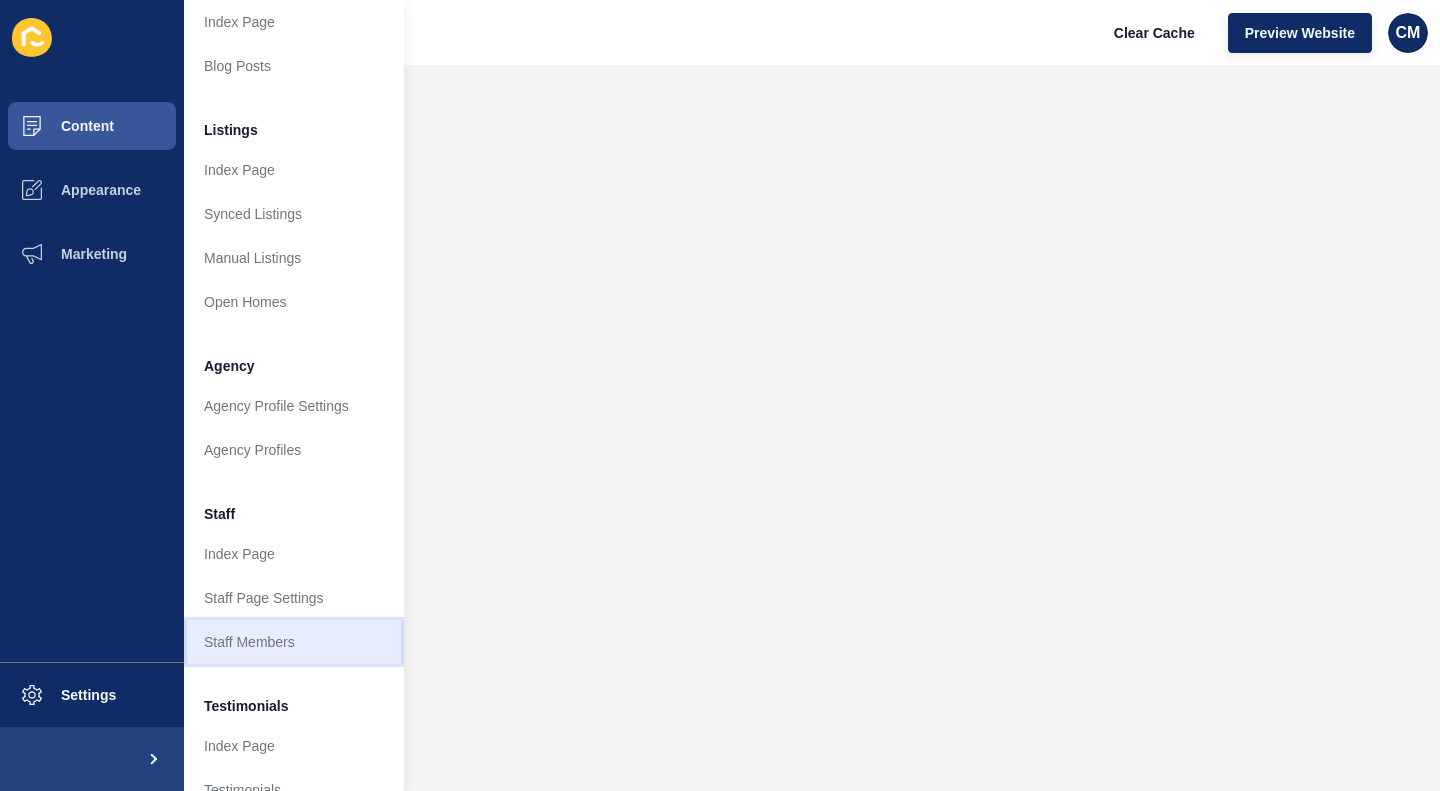 click on "Staff Members" at bounding box center (294, 642) 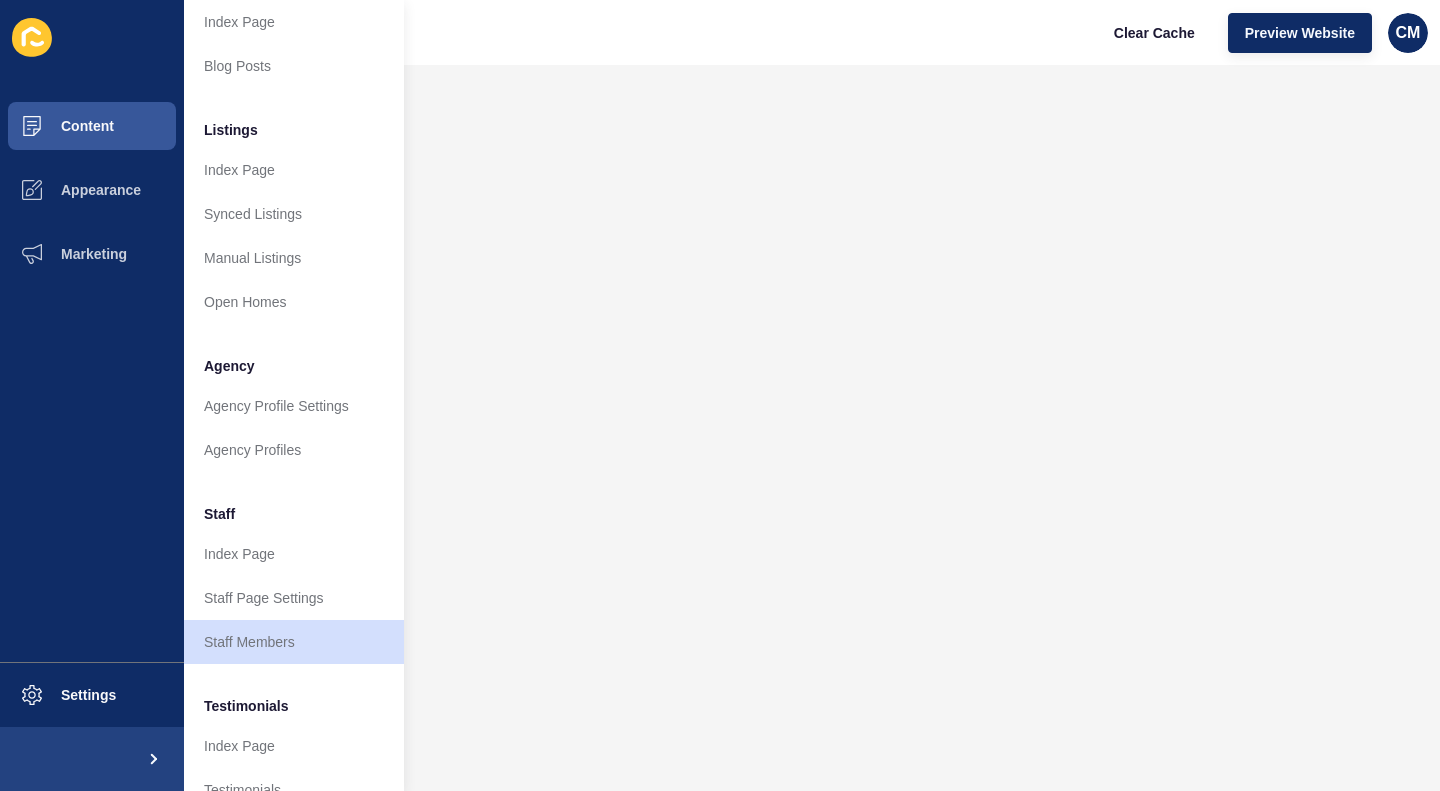 scroll, scrollTop: 0, scrollLeft: 0, axis: both 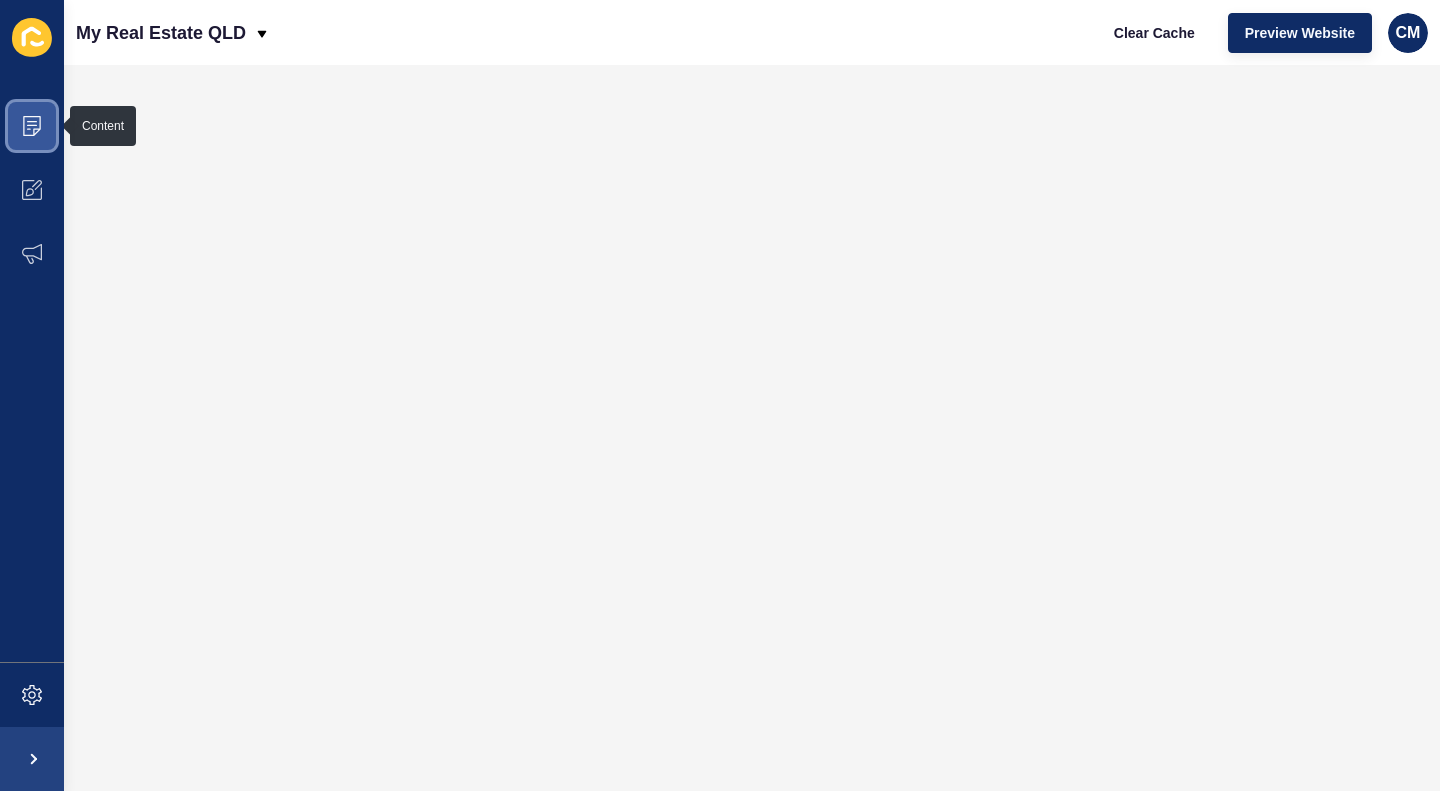 click 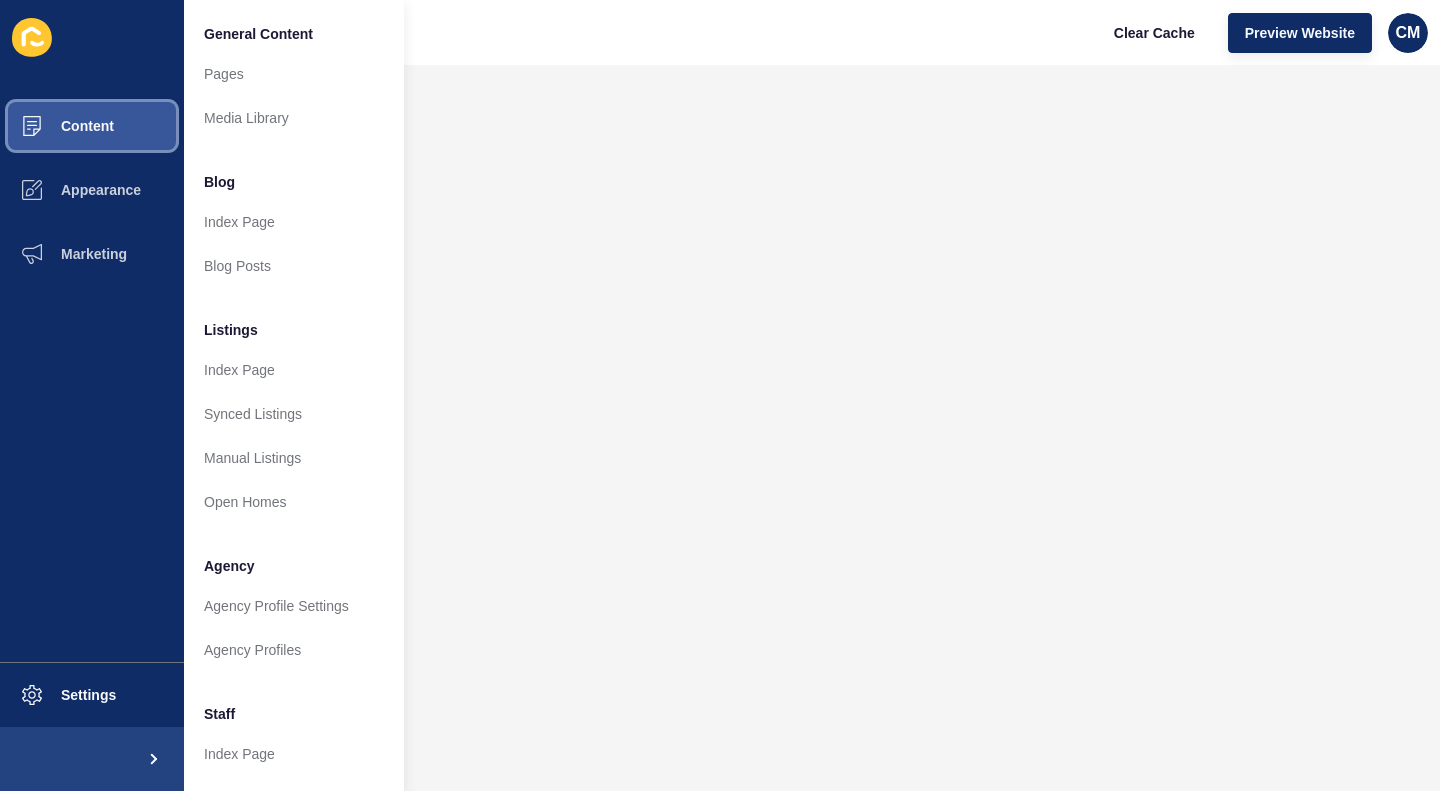 scroll, scrollTop: 300, scrollLeft: 0, axis: vertical 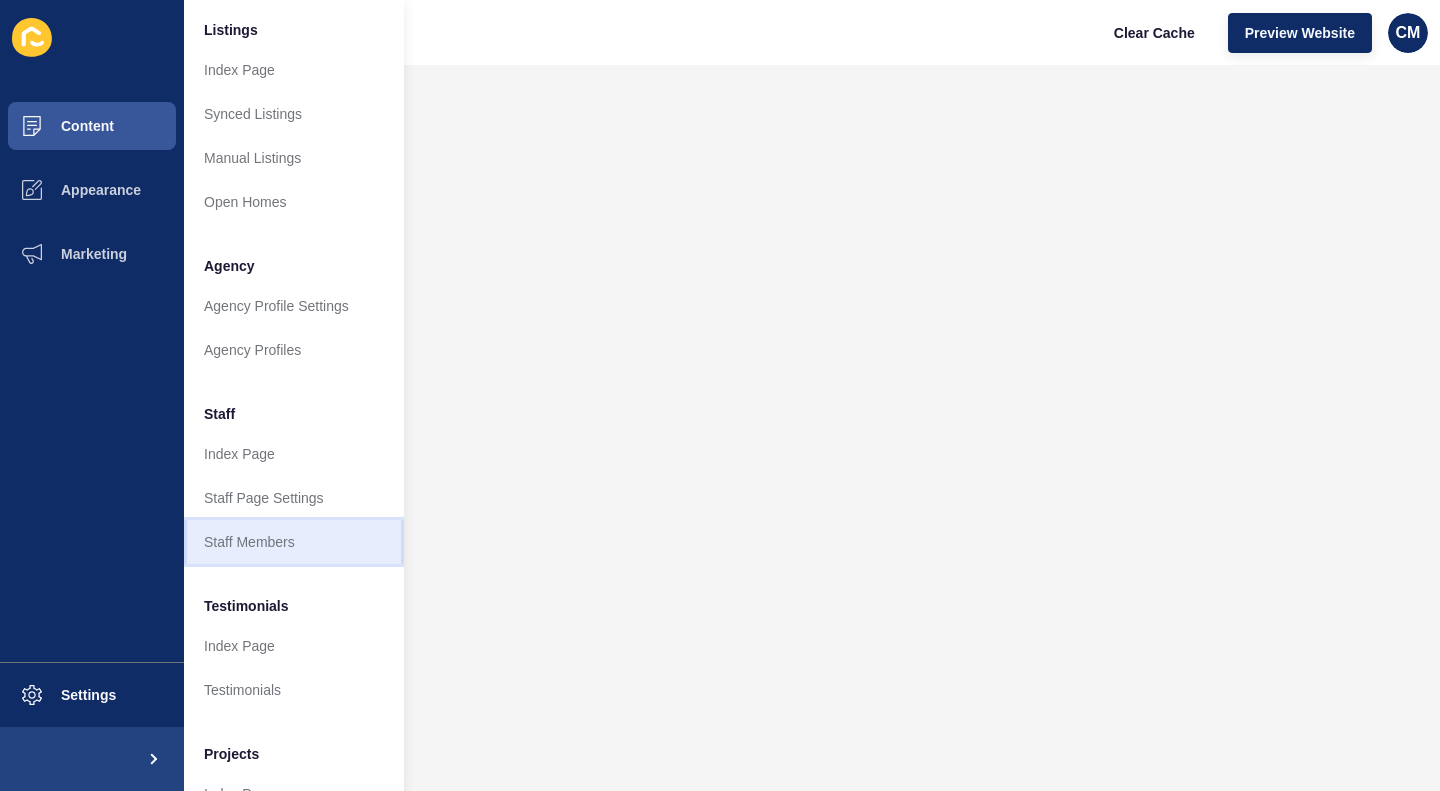 click on "Staff Members" at bounding box center [294, 542] 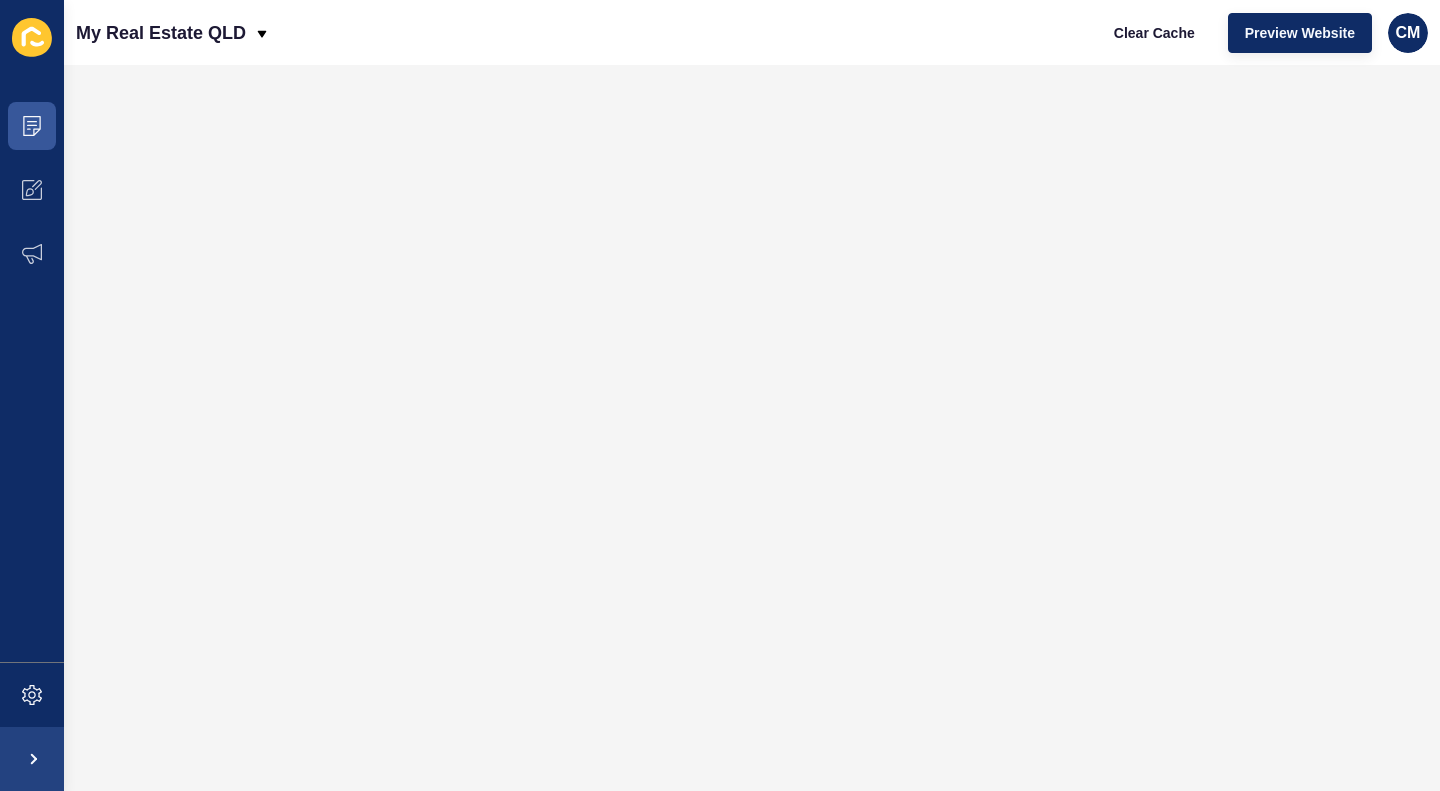 scroll, scrollTop: 0, scrollLeft: 0, axis: both 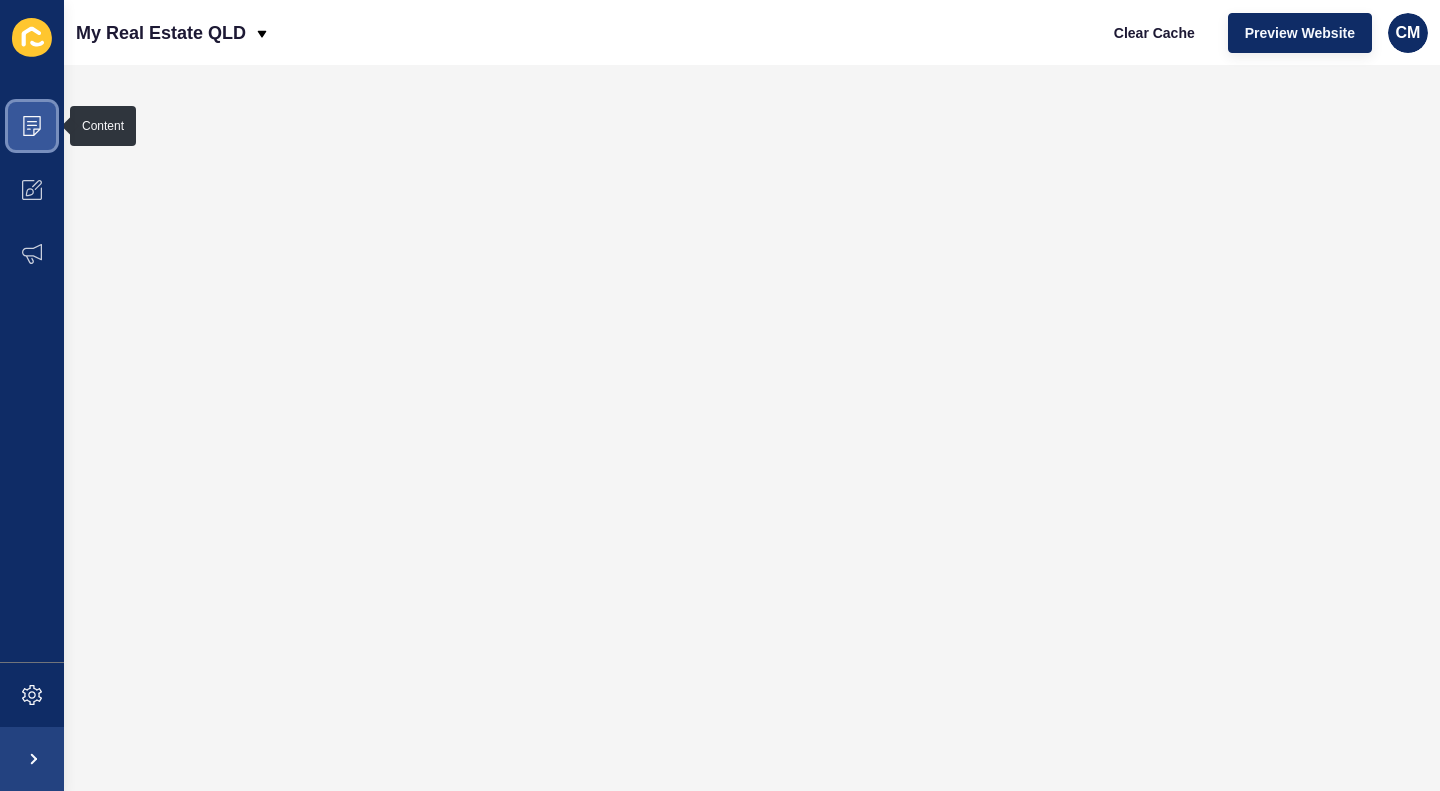 click at bounding box center (32, 126) 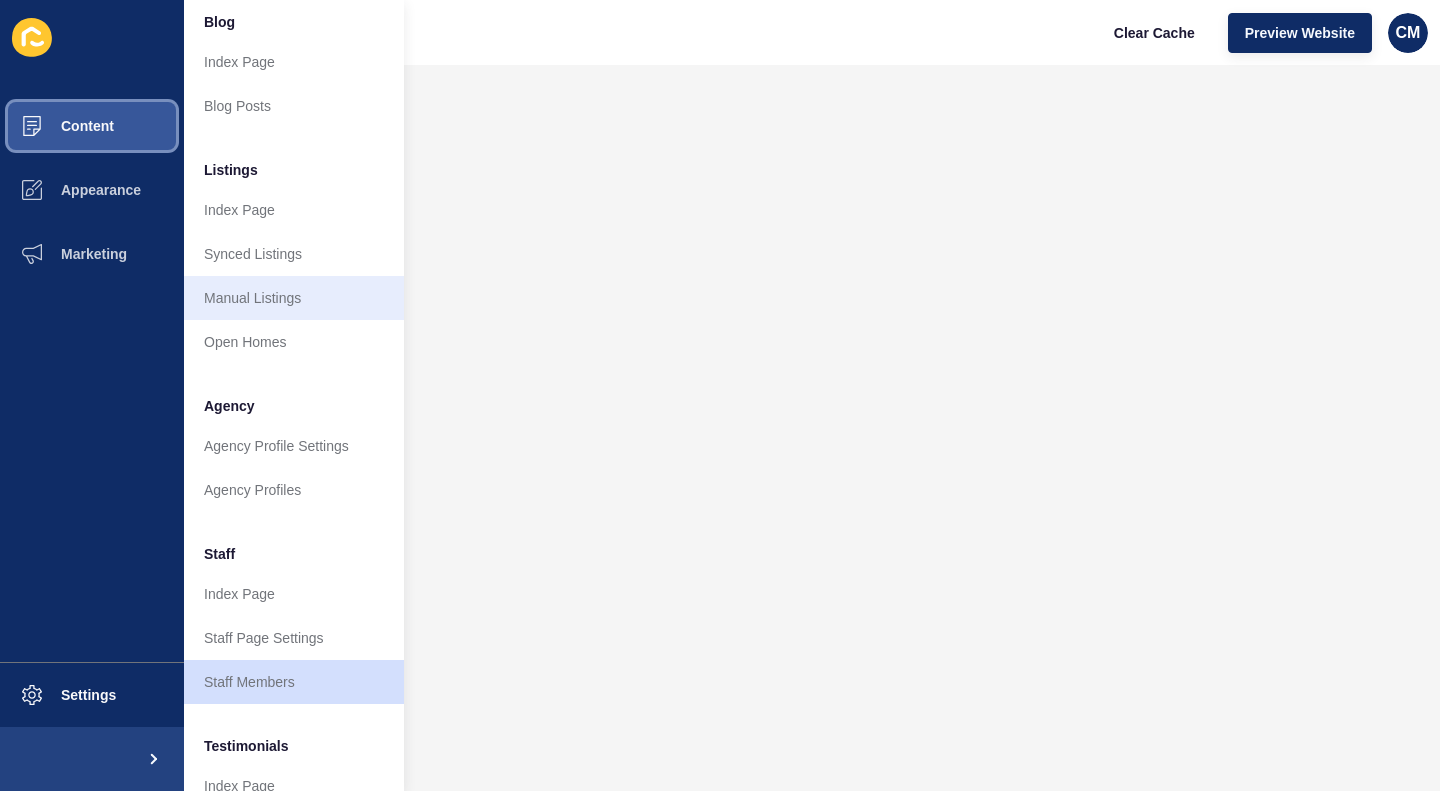 scroll, scrollTop: 200, scrollLeft: 0, axis: vertical 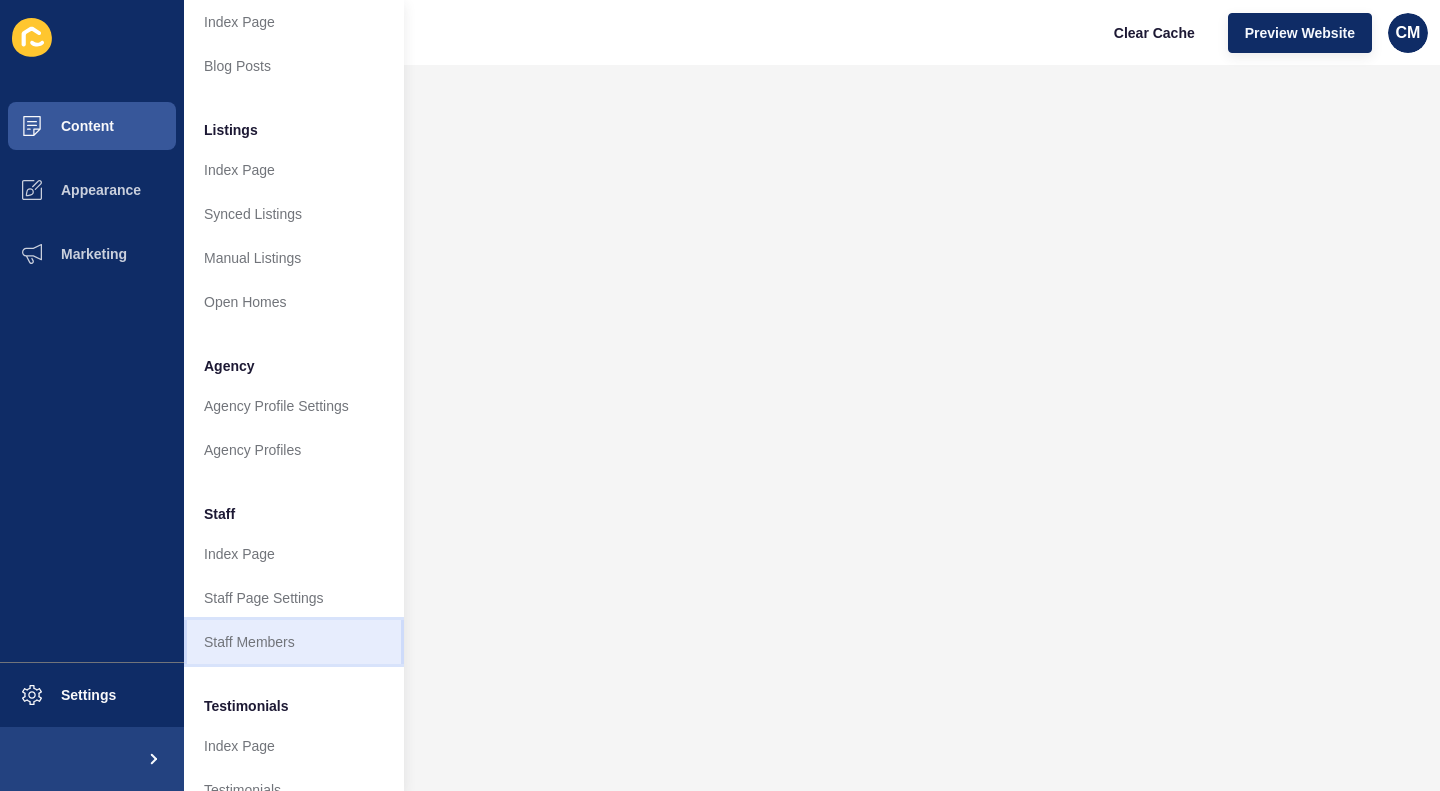click on "Staff Members" at bounding box center [294, 642] 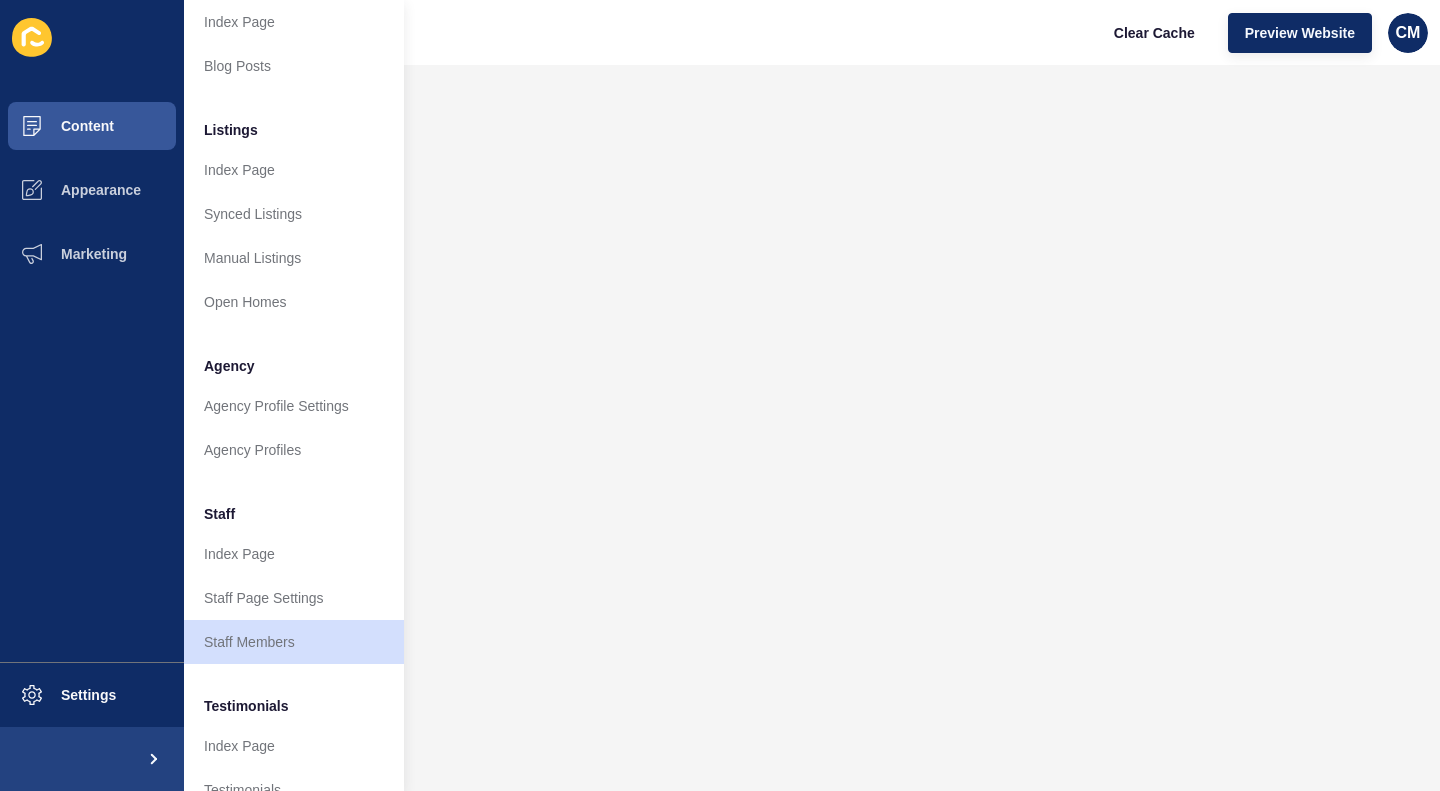 scroll, scrollTop: 0, scrollLeft: 0, axis: both 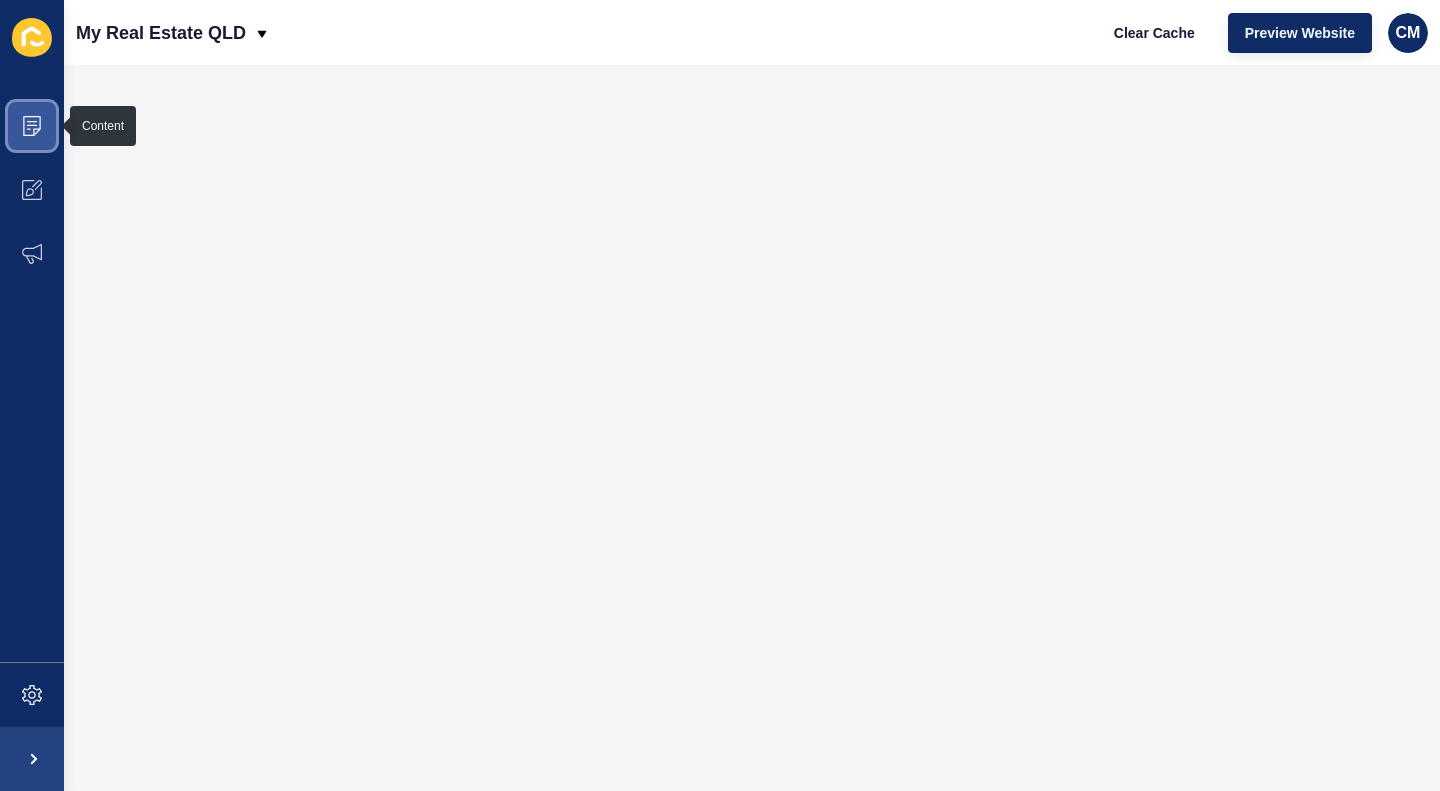 drag, startPoint x: 32, startPoint y: 119, endPoint x: 87, endPoint y: 119, distance: 55 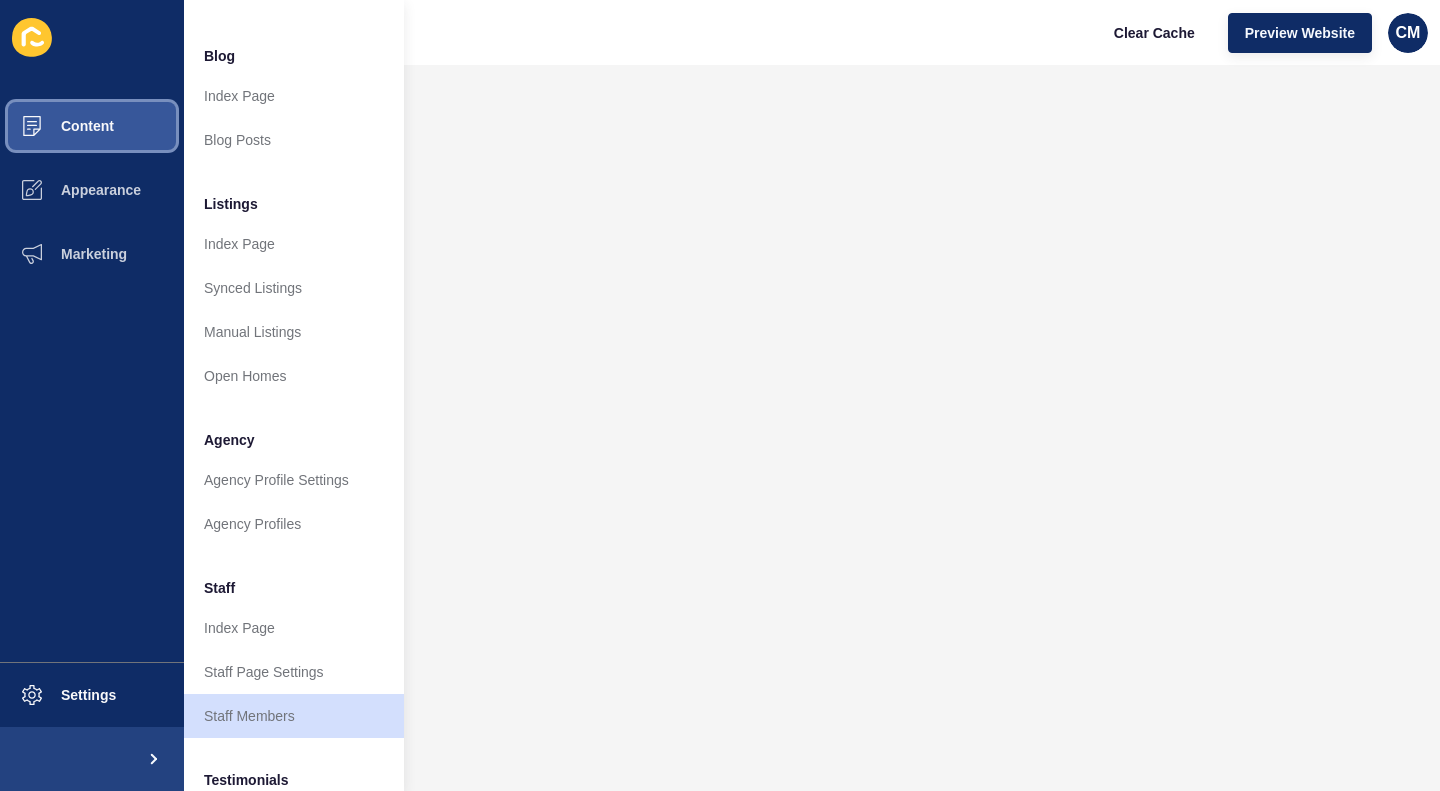 scroll, scrollTop: 200, scrollLeft: 0, axis: vertical 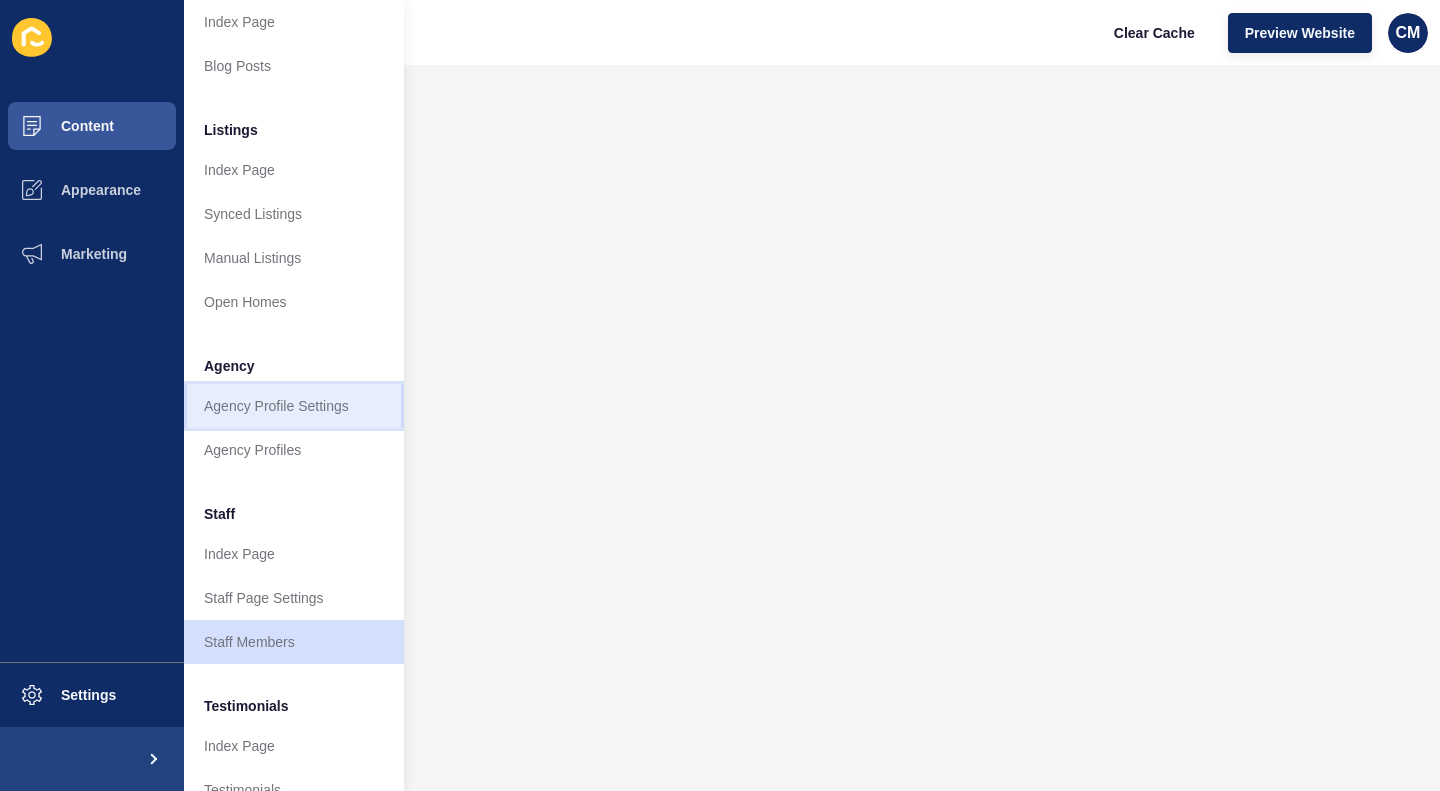 click on "Agency Profile Settings" at bounding box center (294, 406) 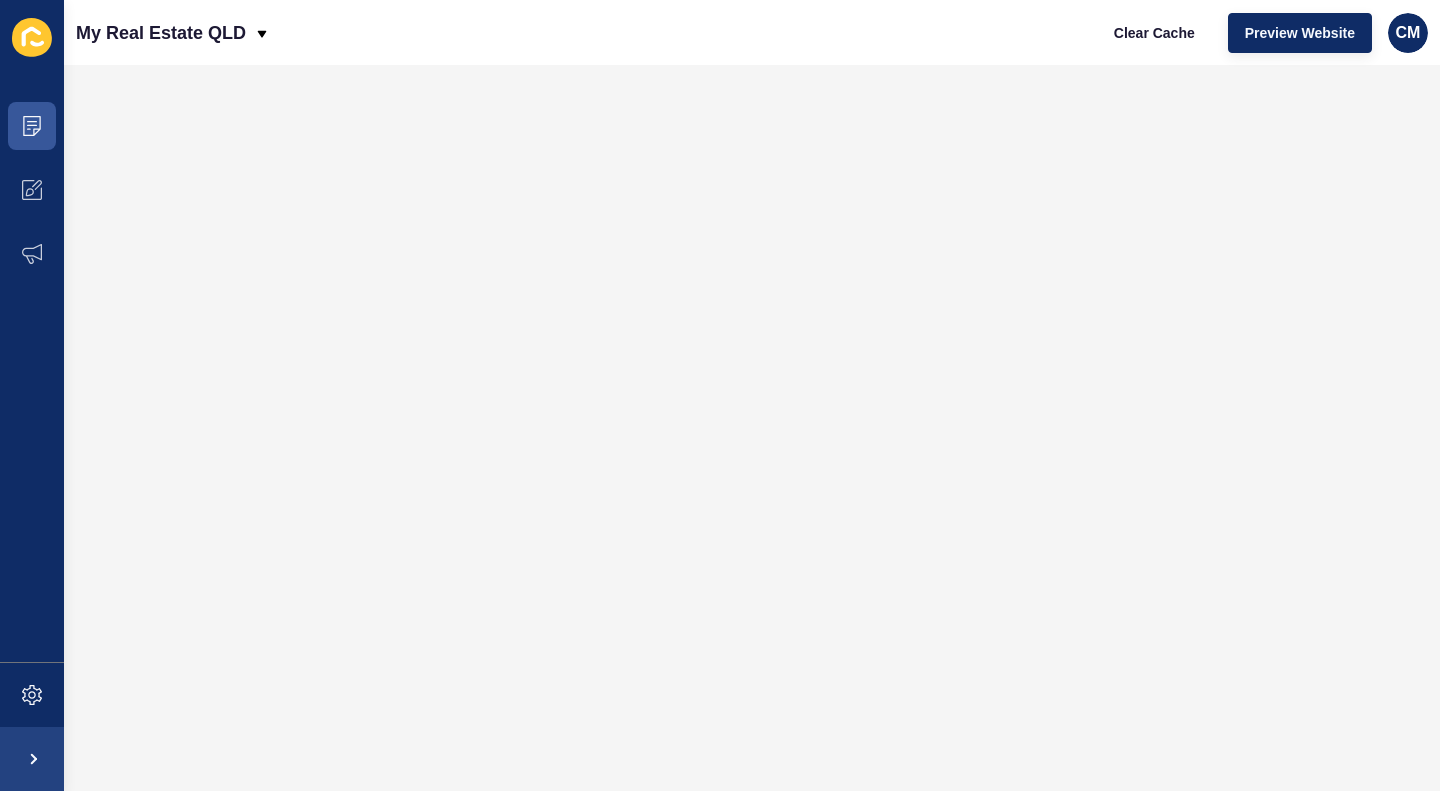 scroll, scrollTop: 0, scrollLeft: 0, axis: both 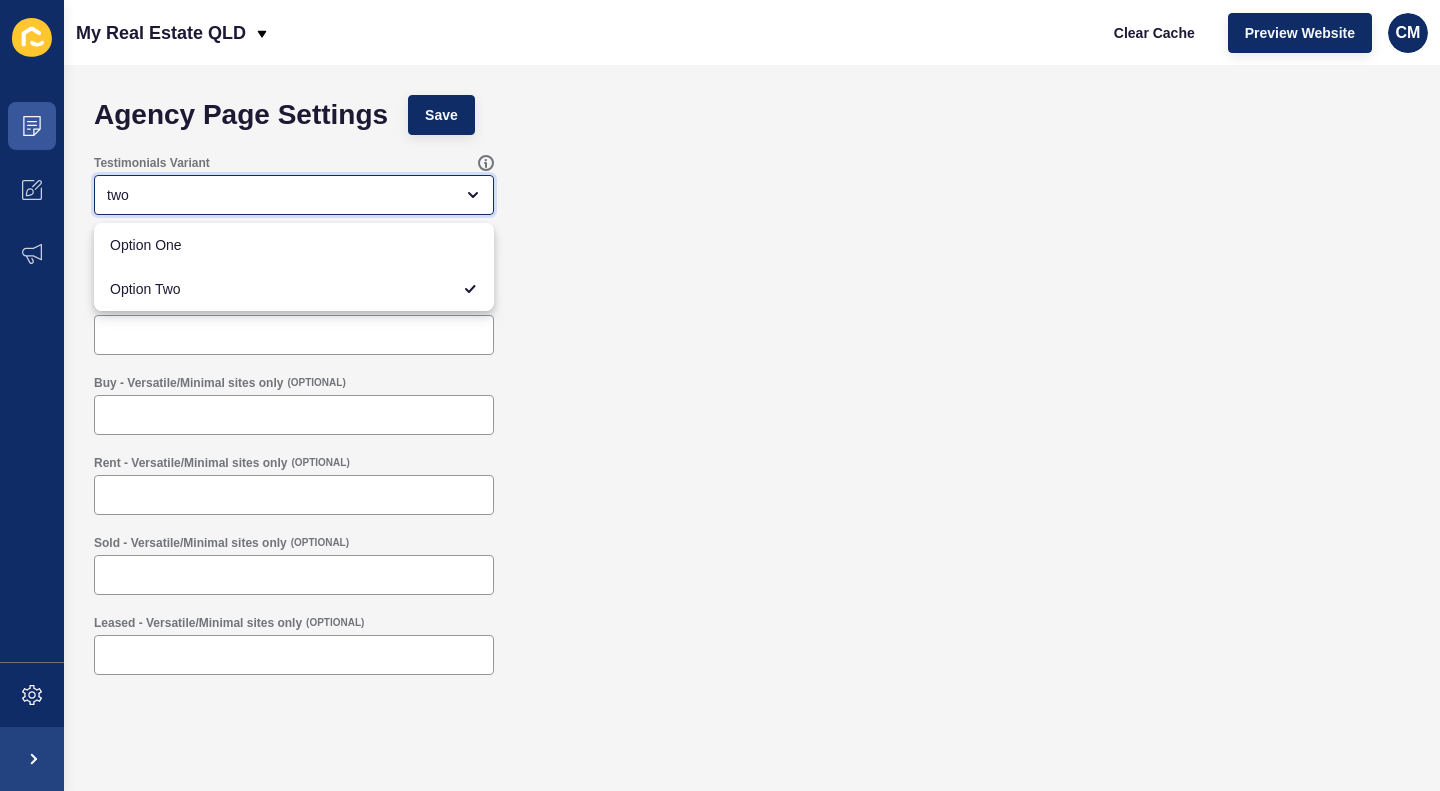 click 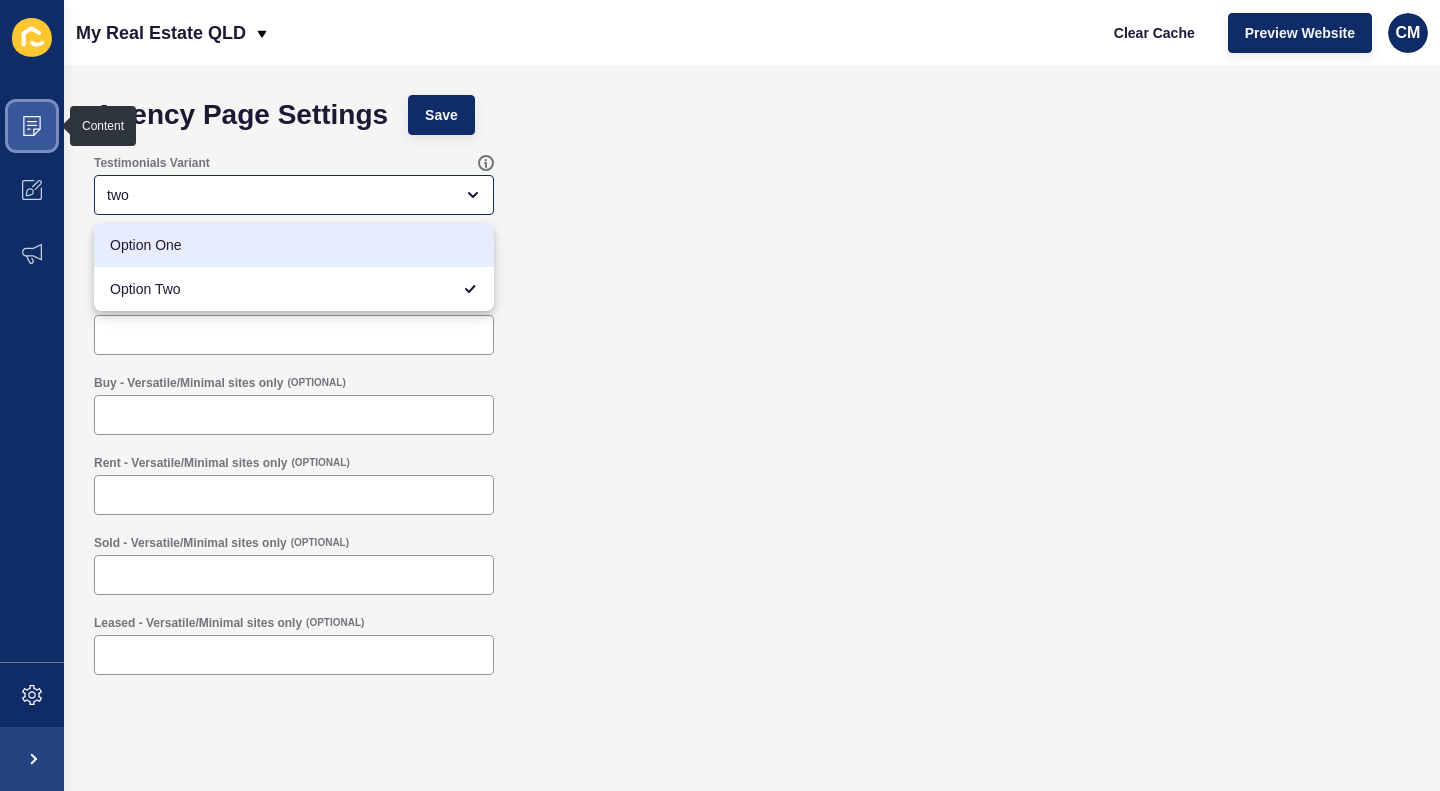 click 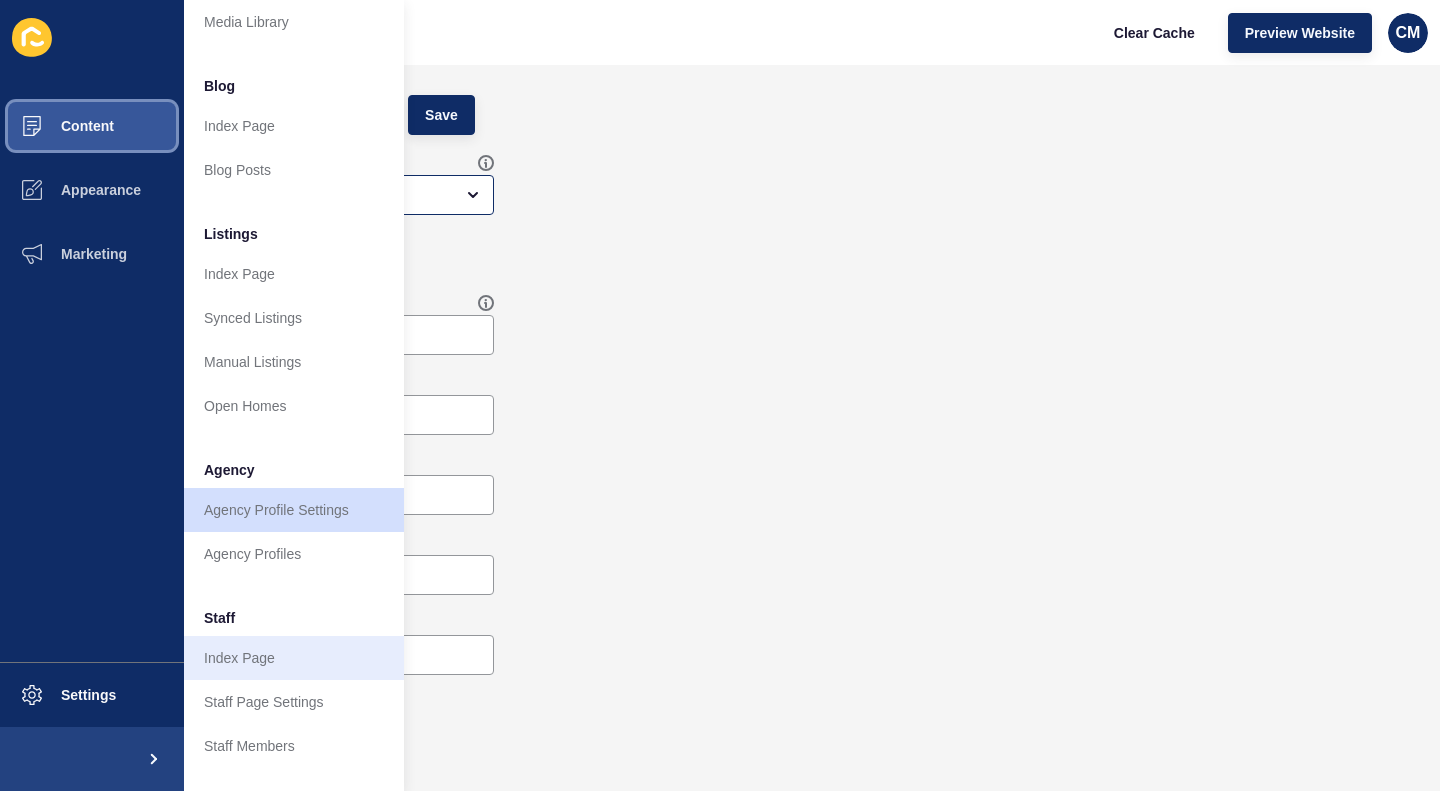 scroll, scrollTop: 96, scrollLeft: 0, axis: vertical 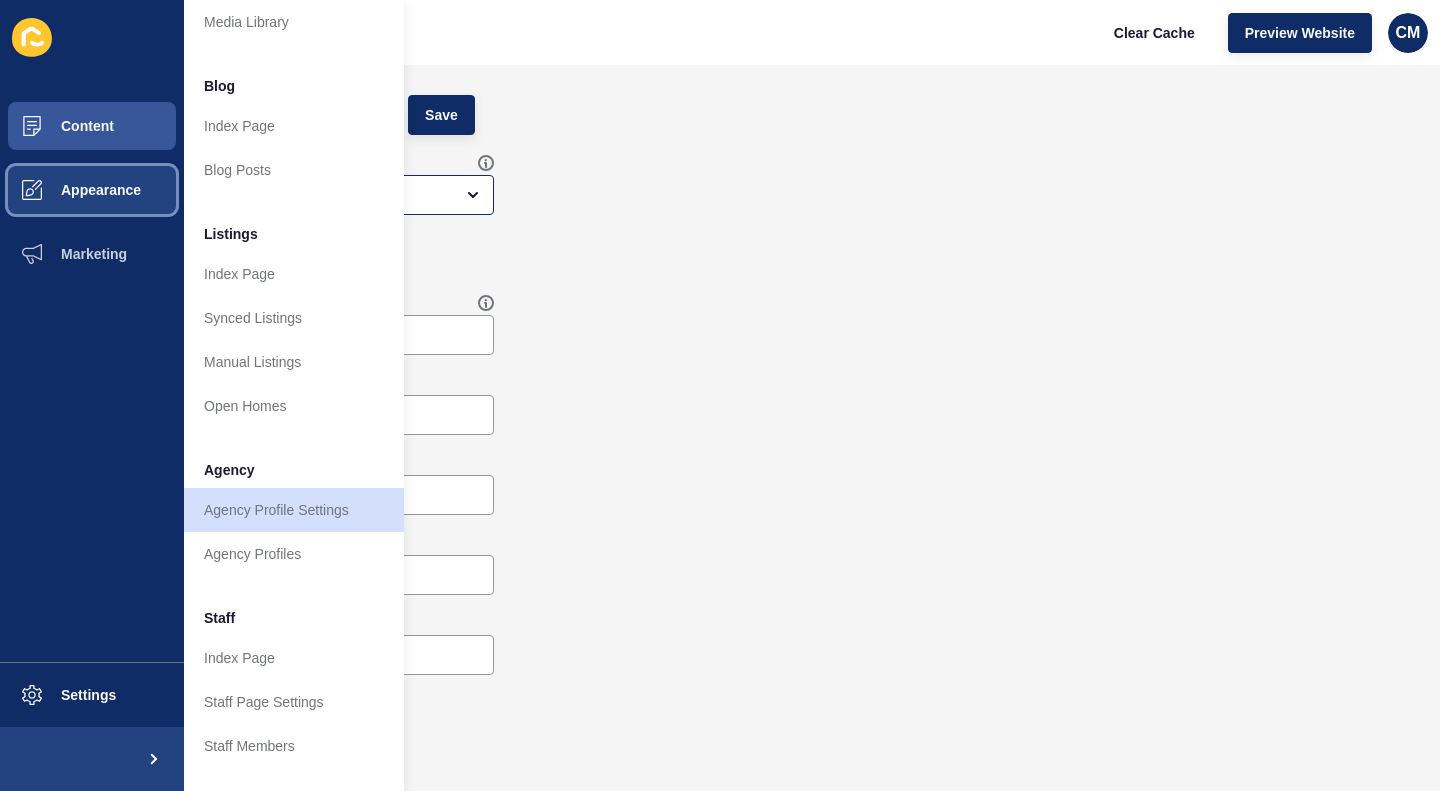 click on "Appearance" at bounding box center (69, 190) 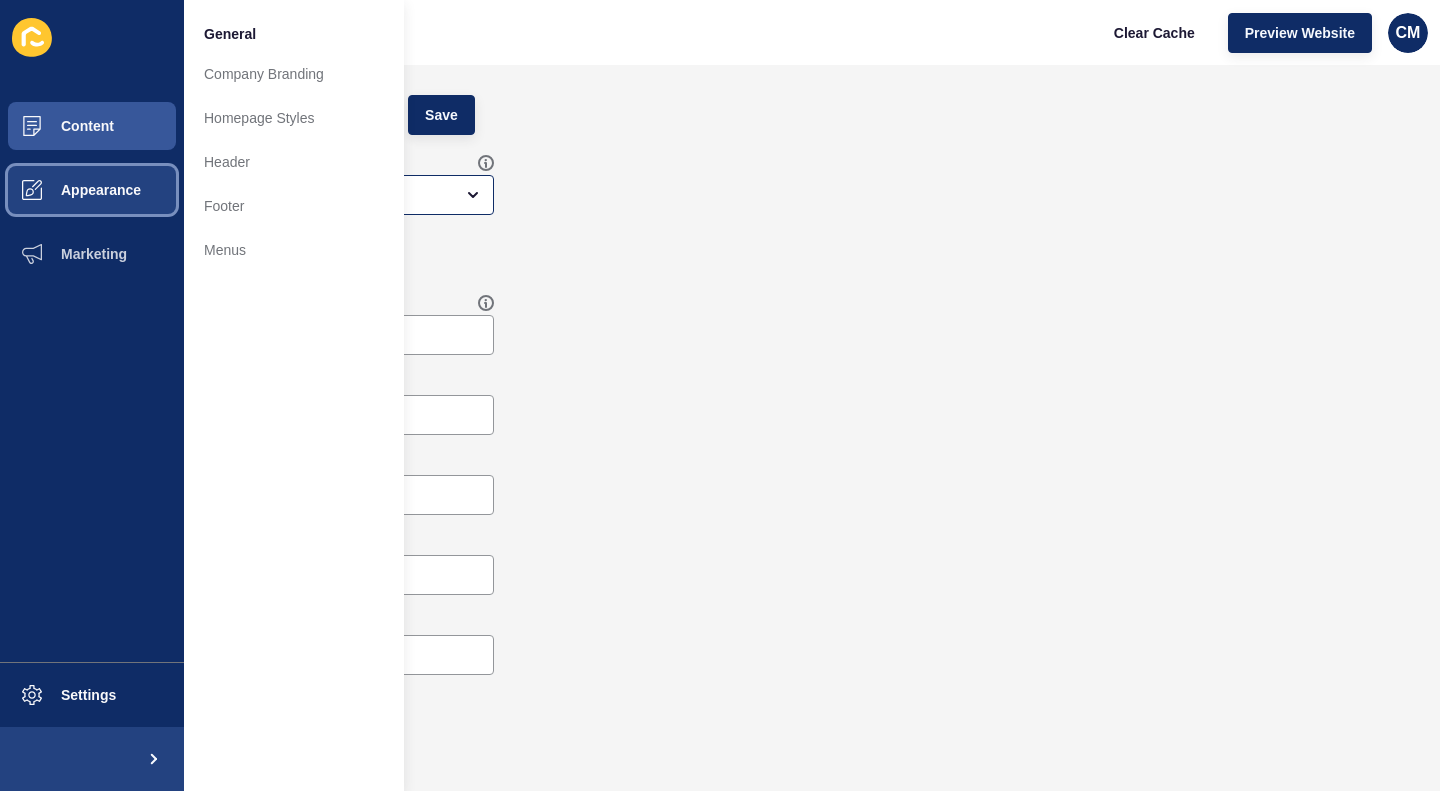 scroll, scrollTop: 0, scrollLeft: 0, axis: both 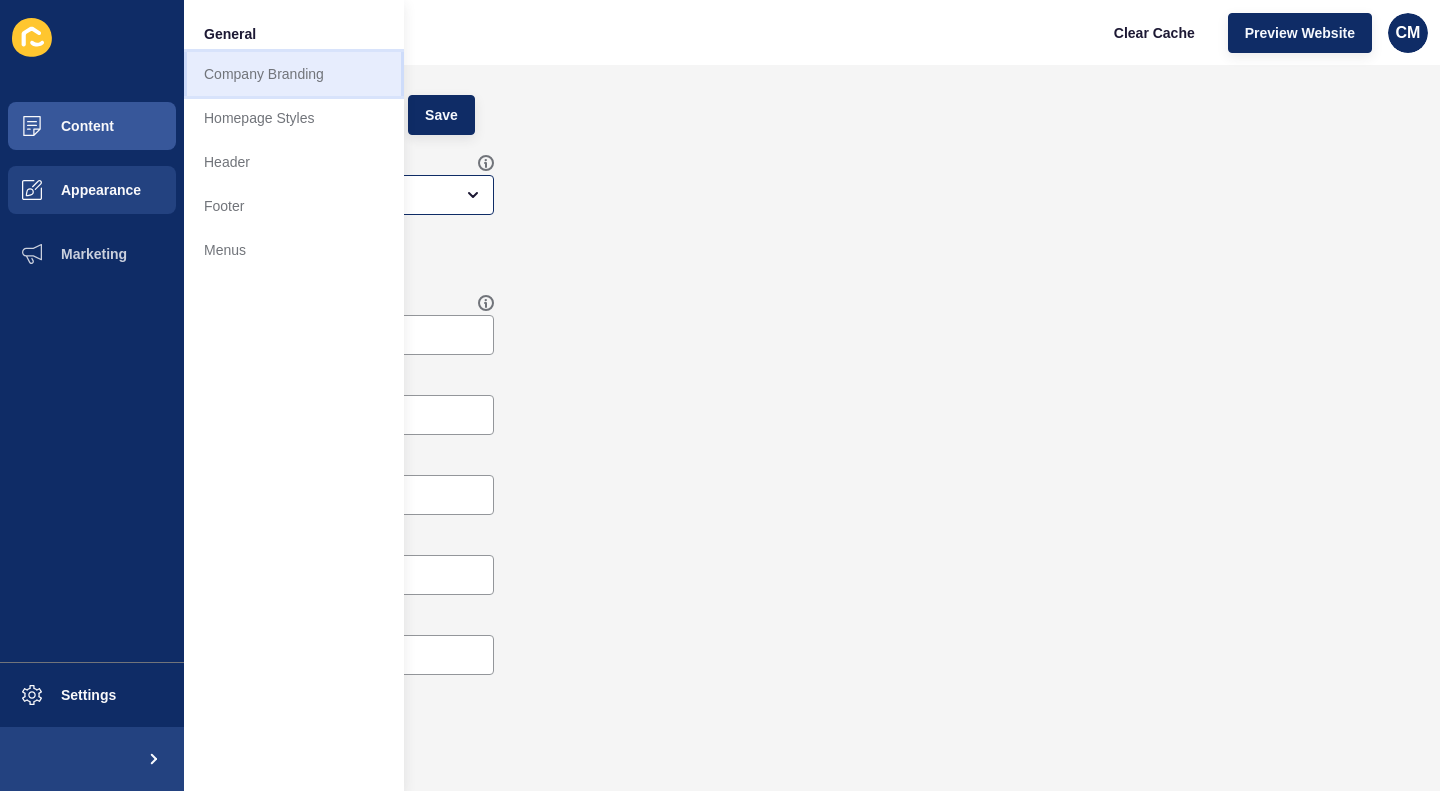 click on "Company Branding" at bounding box center [294, 74] 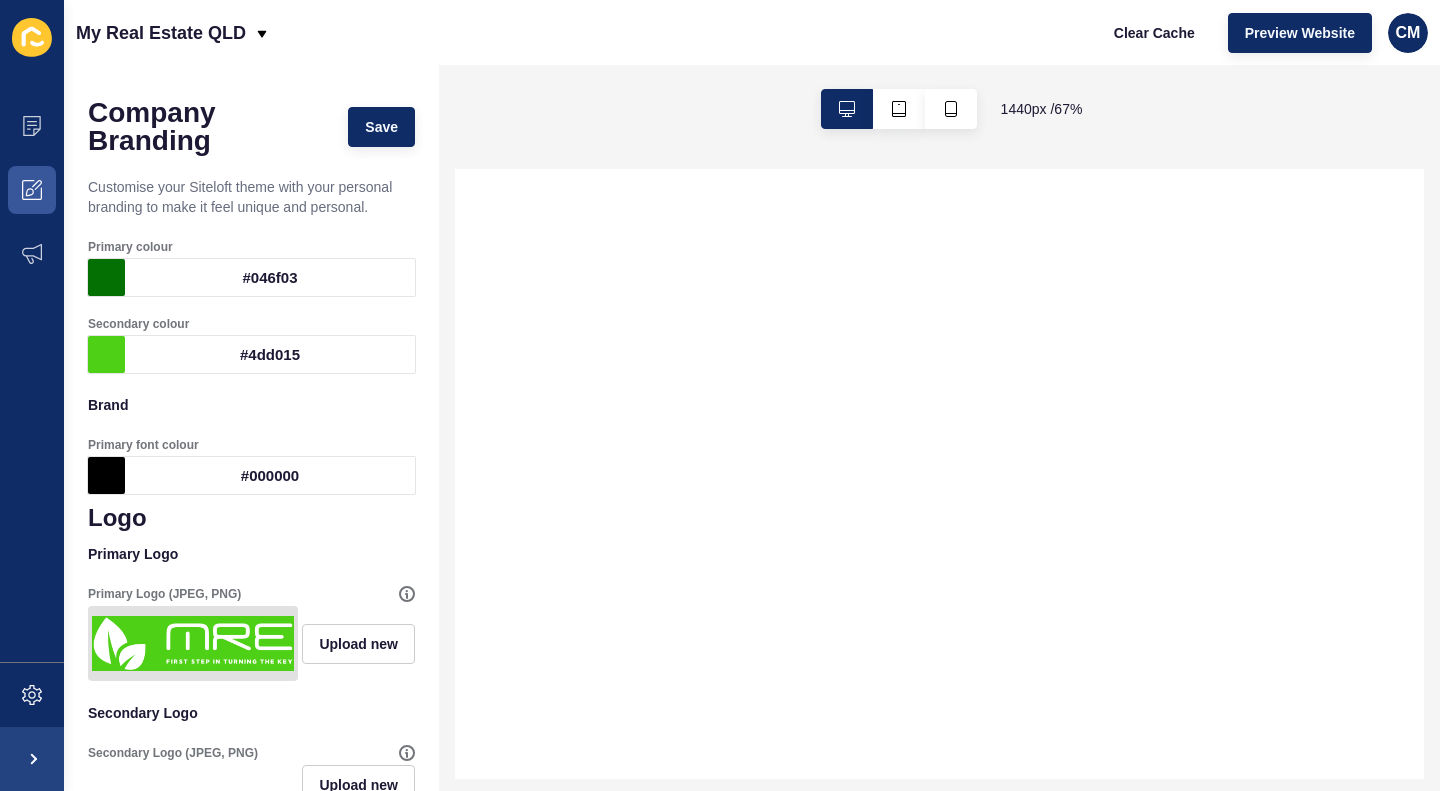 scroll, scrollTop: 0, scrollLeft: 0, axis: both 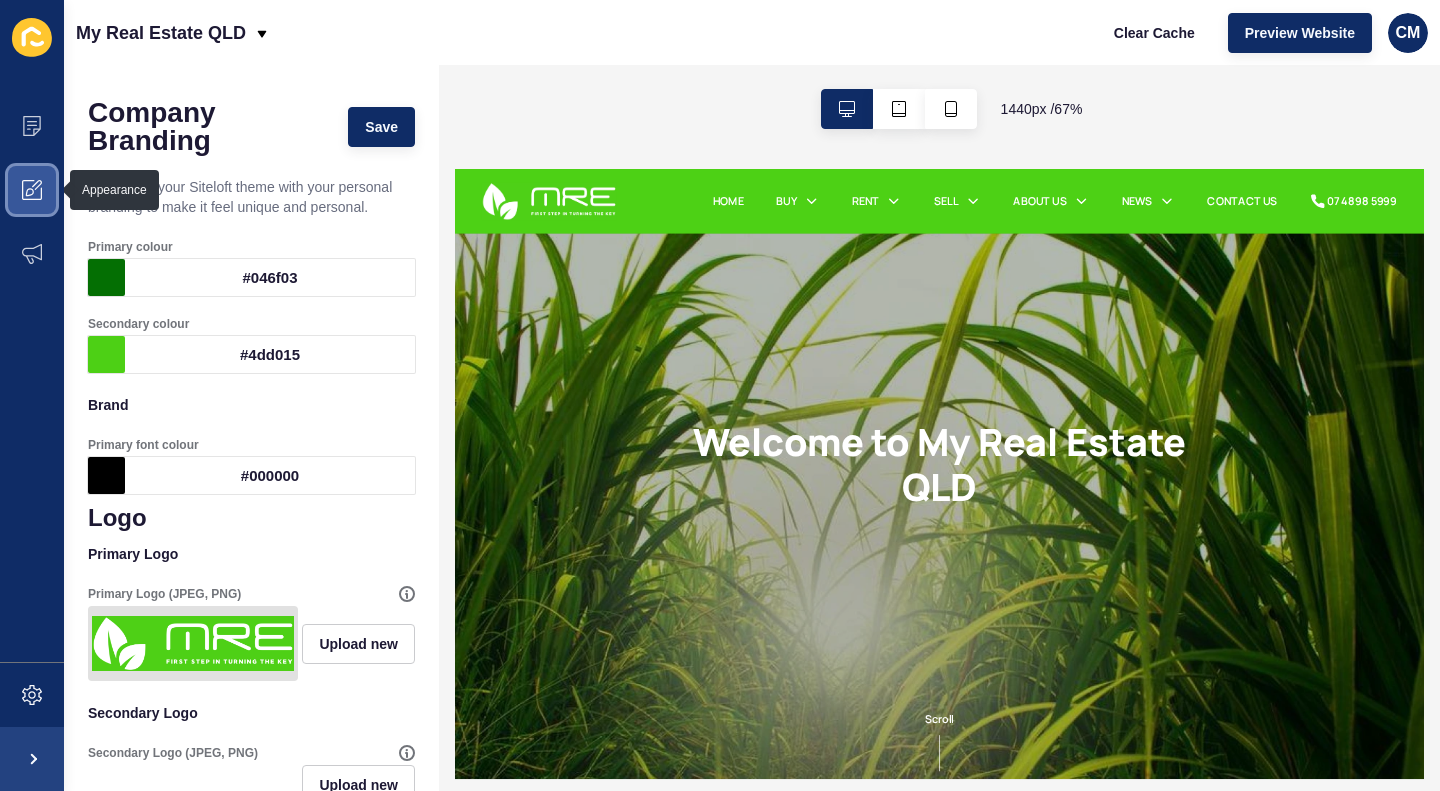 click 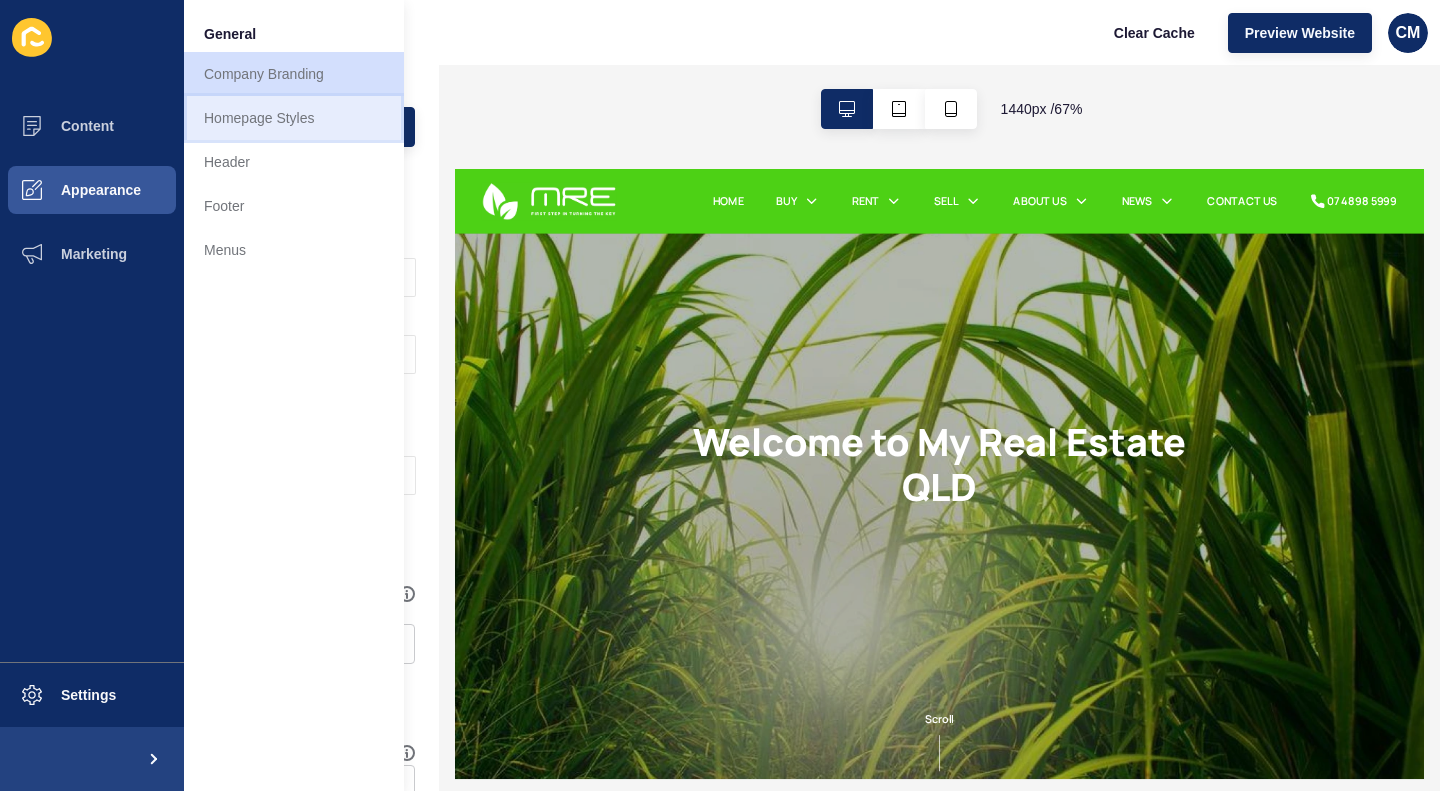 click on "Homepage Styles" at bounding box center [294, 118] 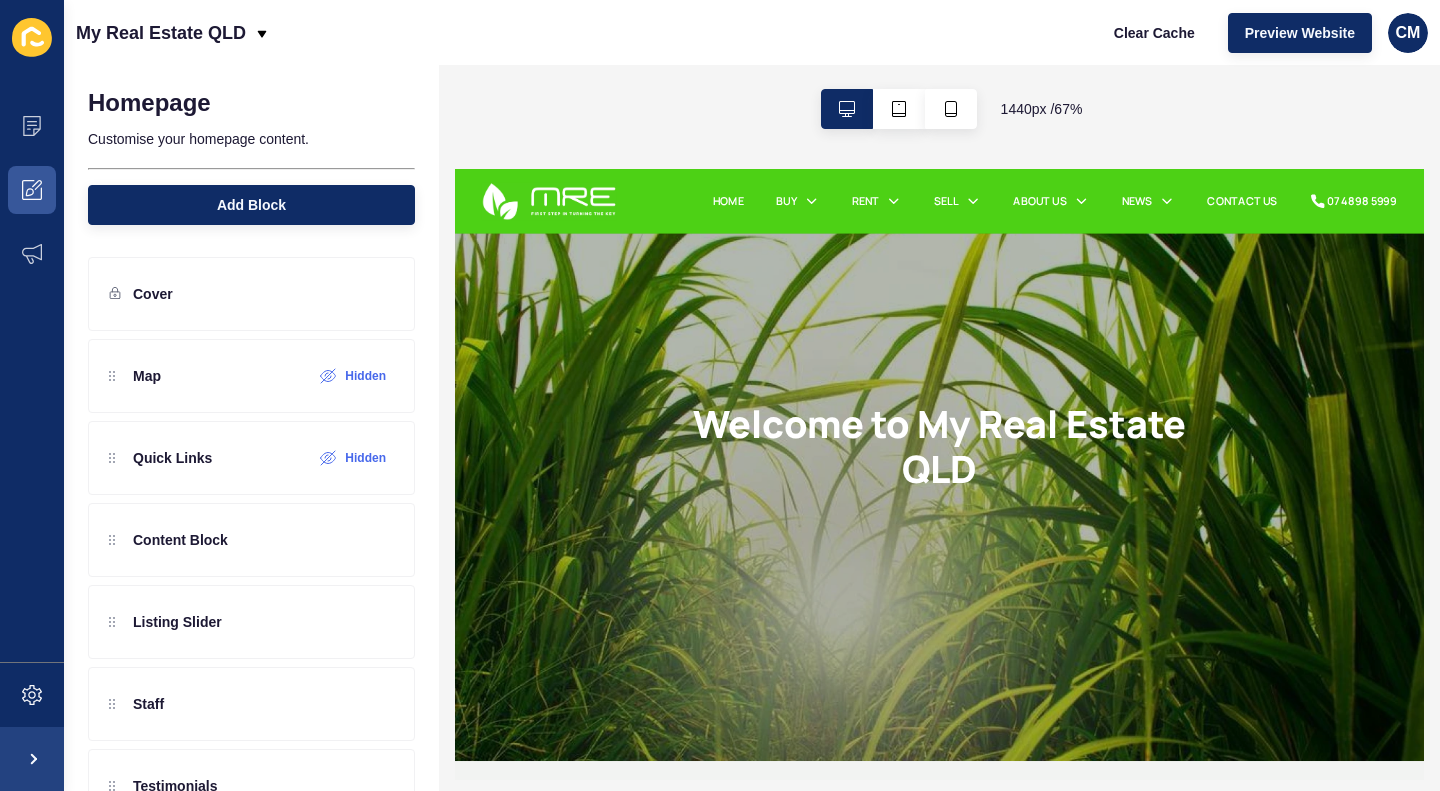 scroll, scrollTop: 0, scrollLeft: 0, axis: both 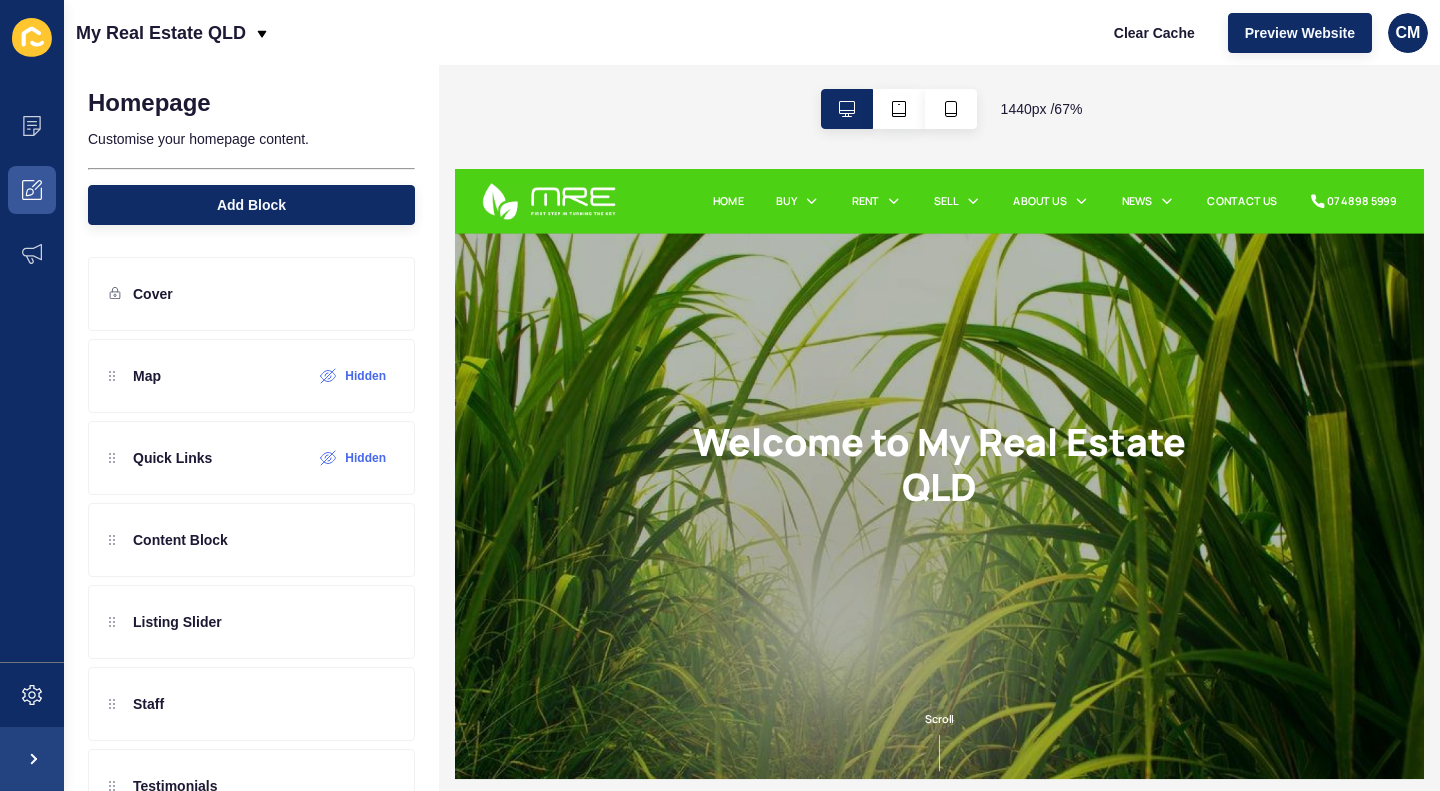 click on "1440 px /  67 %" at bounding box center (939, 109) 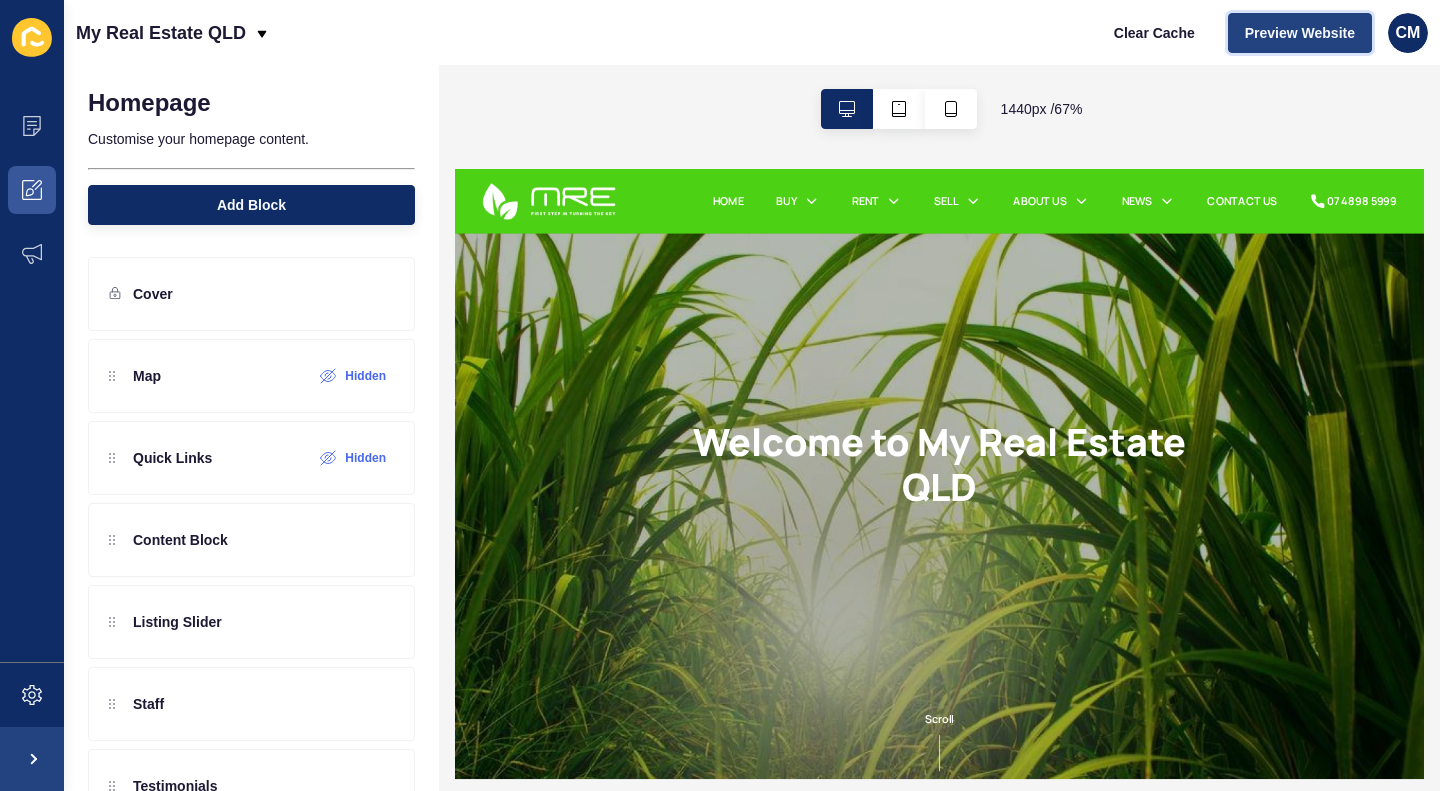 click on "Preview Website" at bounding box center (1300, 33) 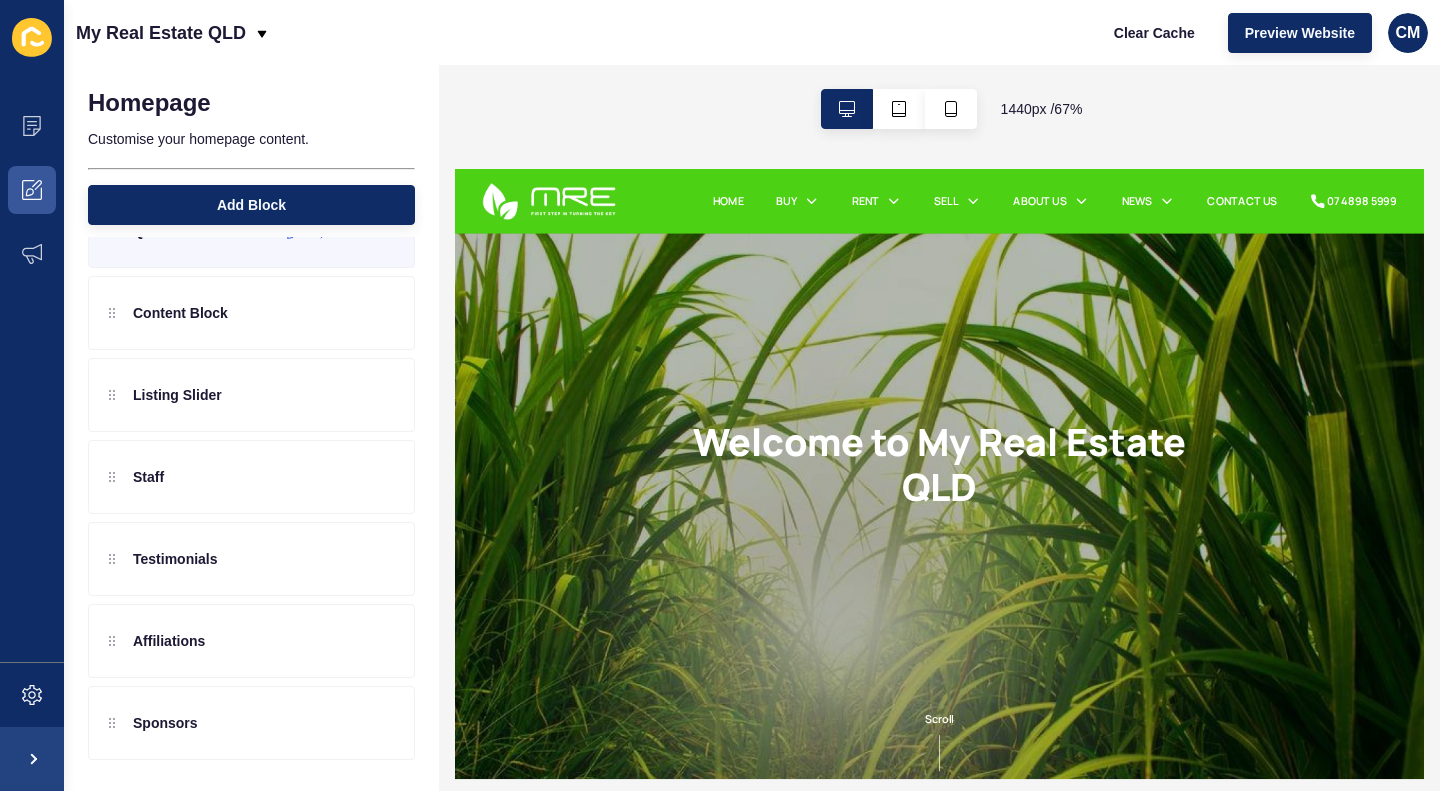 scroll, scrollTop: 228, scrollLeft: 0, axis: vertical 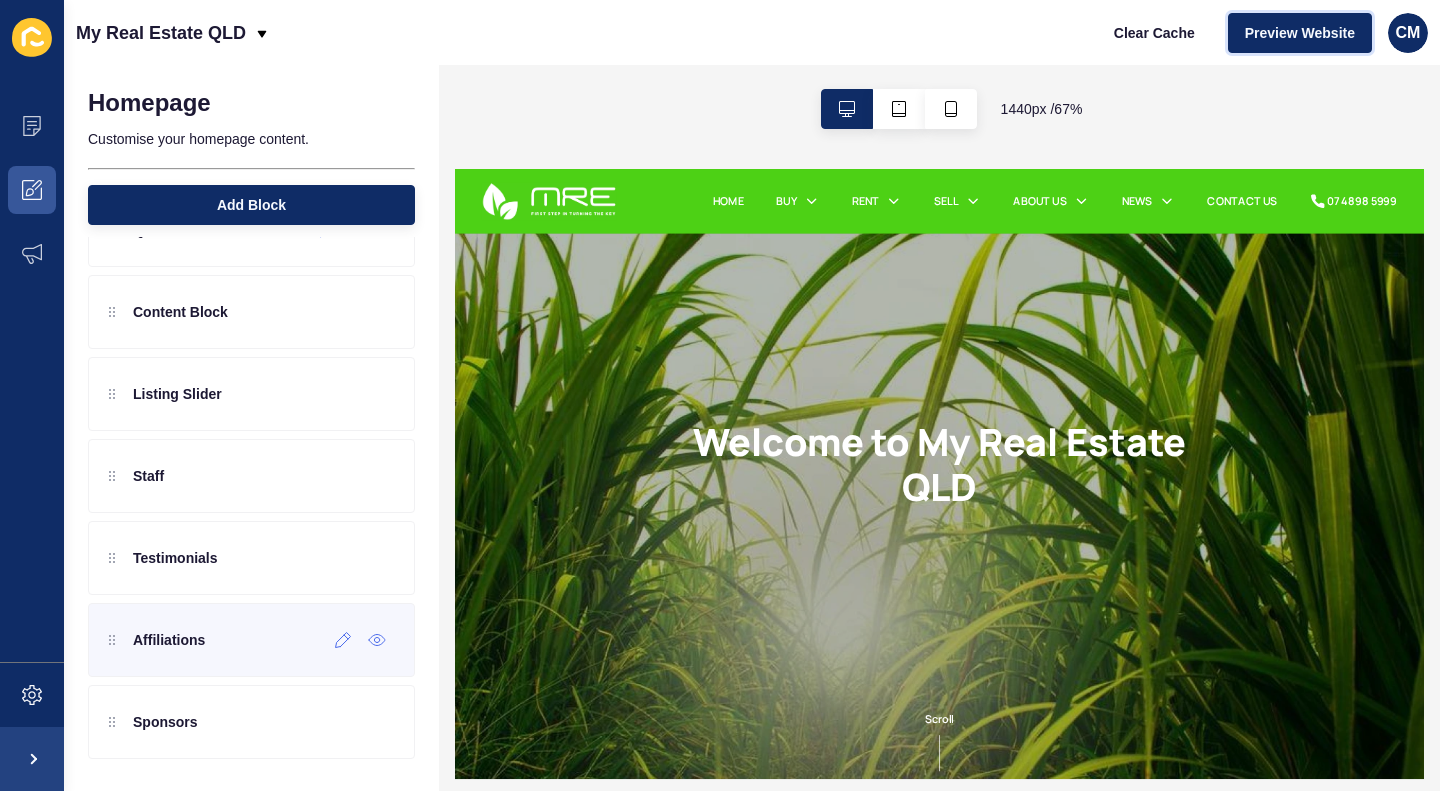 drag, startPoint x: 205, startPoint y: 652, endPoint x: 273, endPoint y: 642, distance: 68.73136 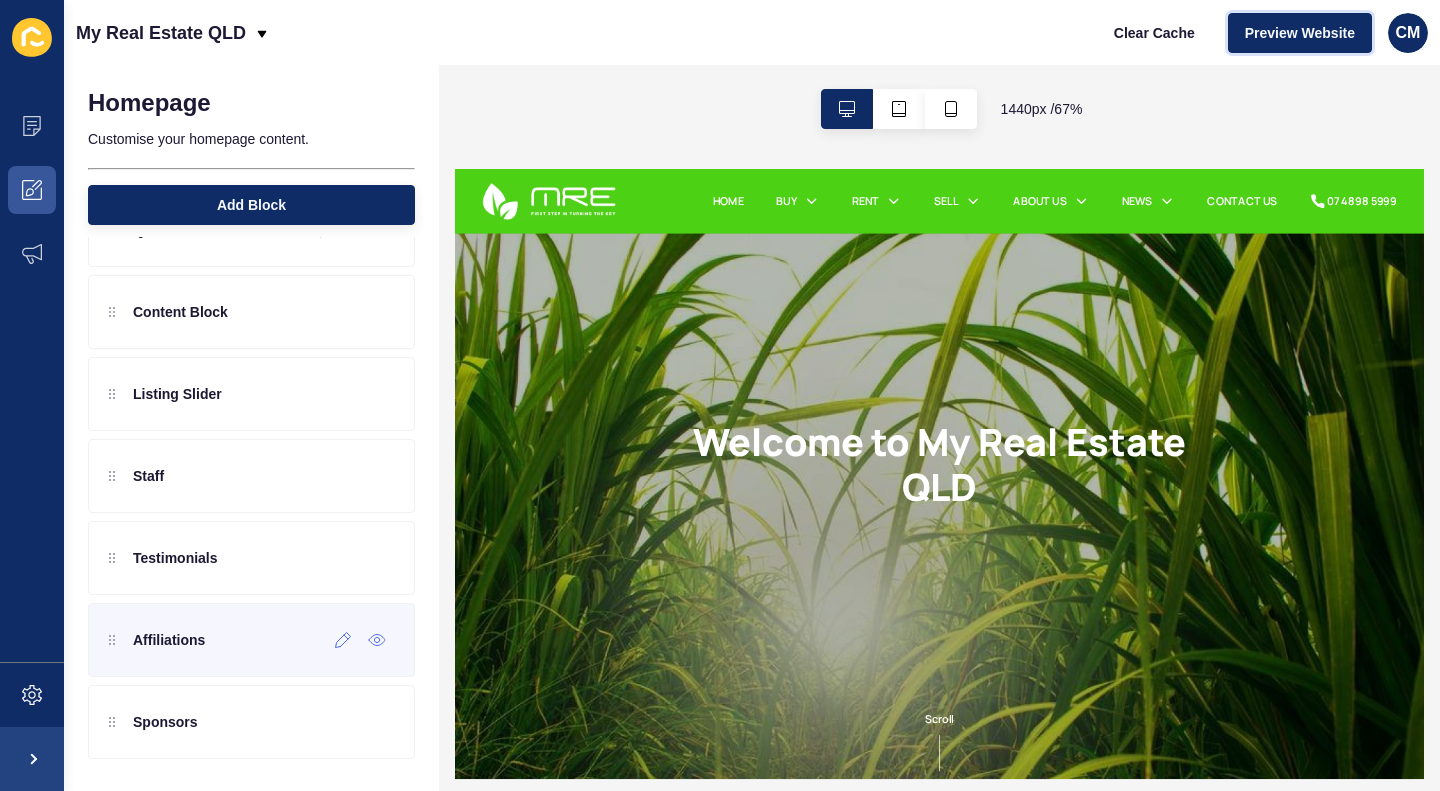 click on "Affiliations" at bounding box center (251, 640) 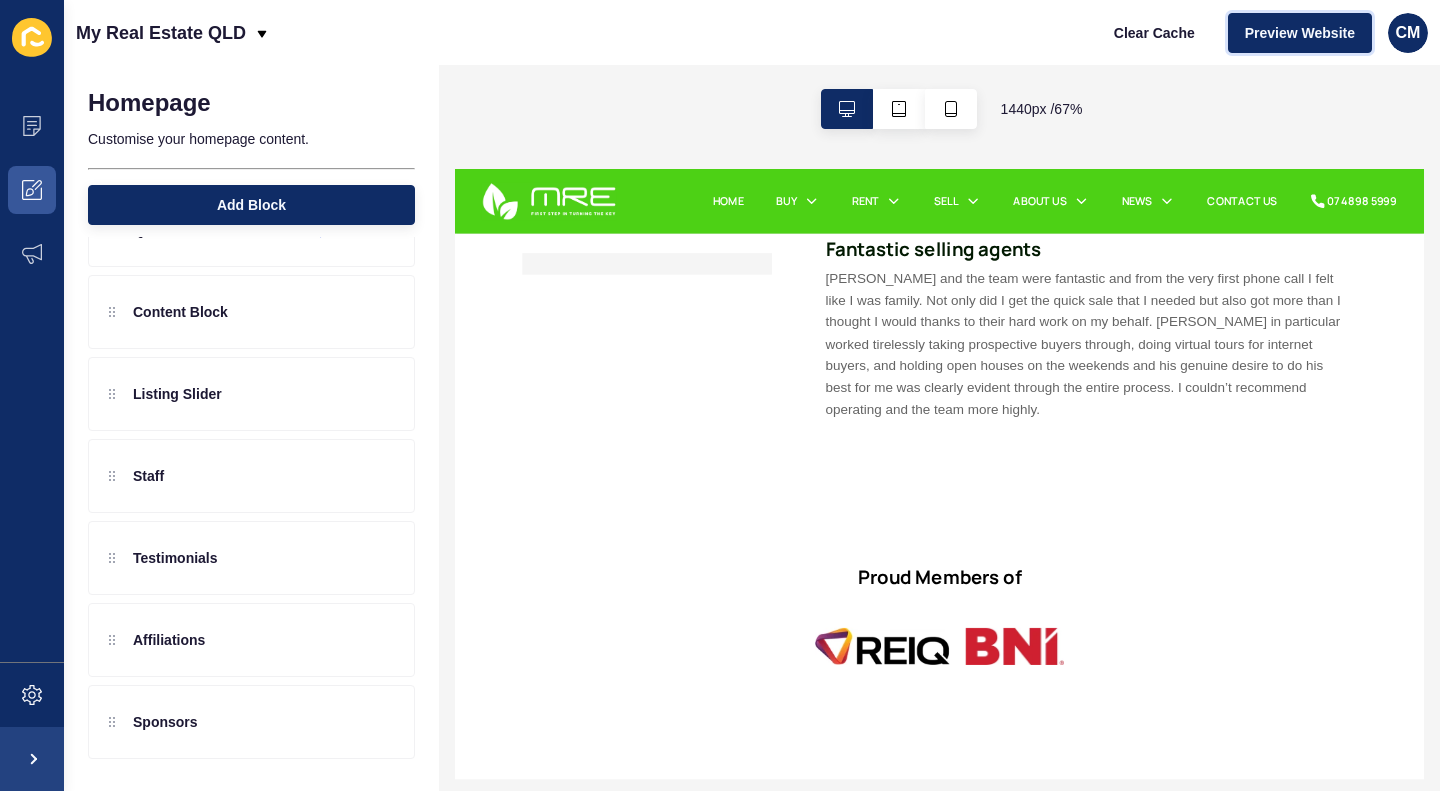scroll, scrollTop: 3334, scrollLeft: 0, axis: vertical 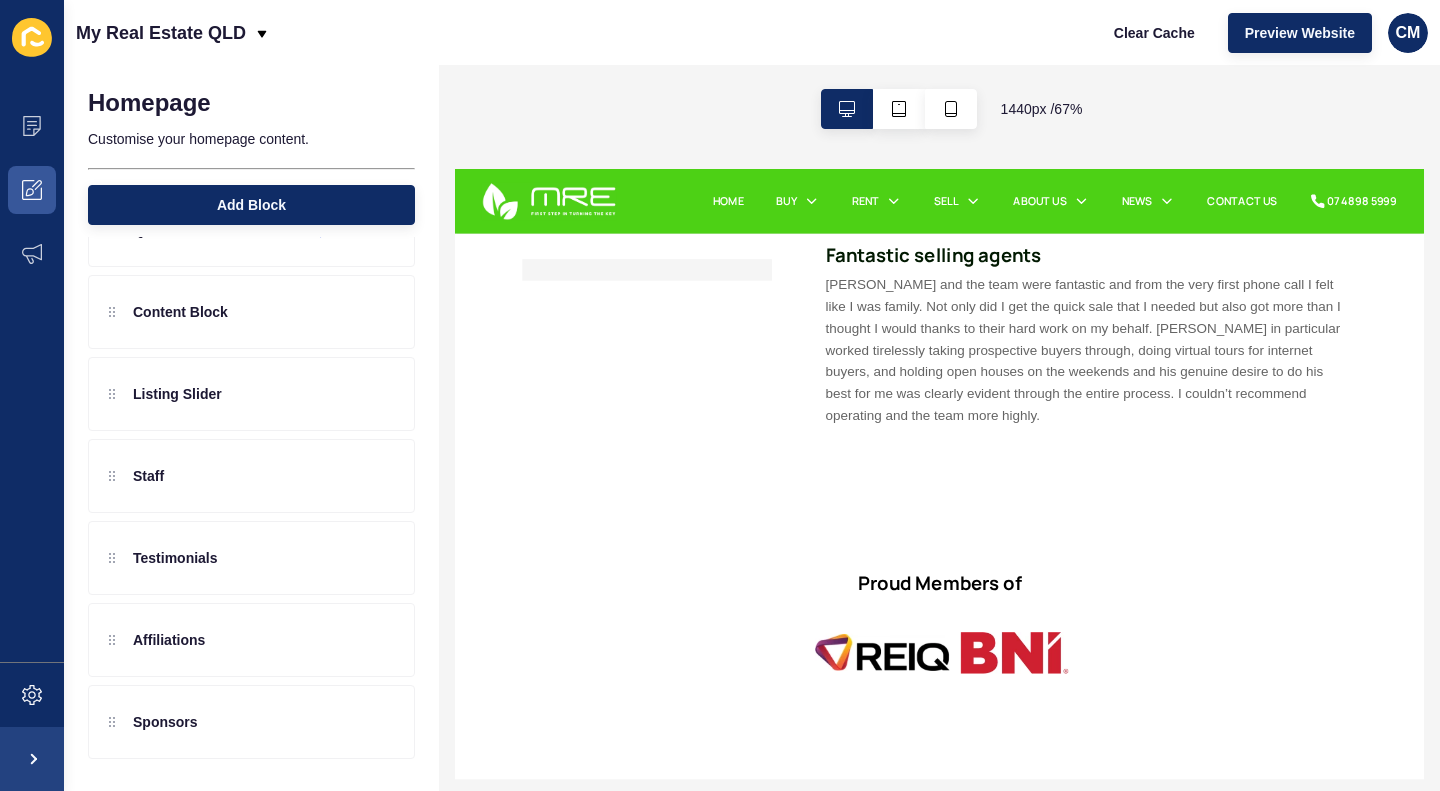 click at bounding box center (1287, 888) 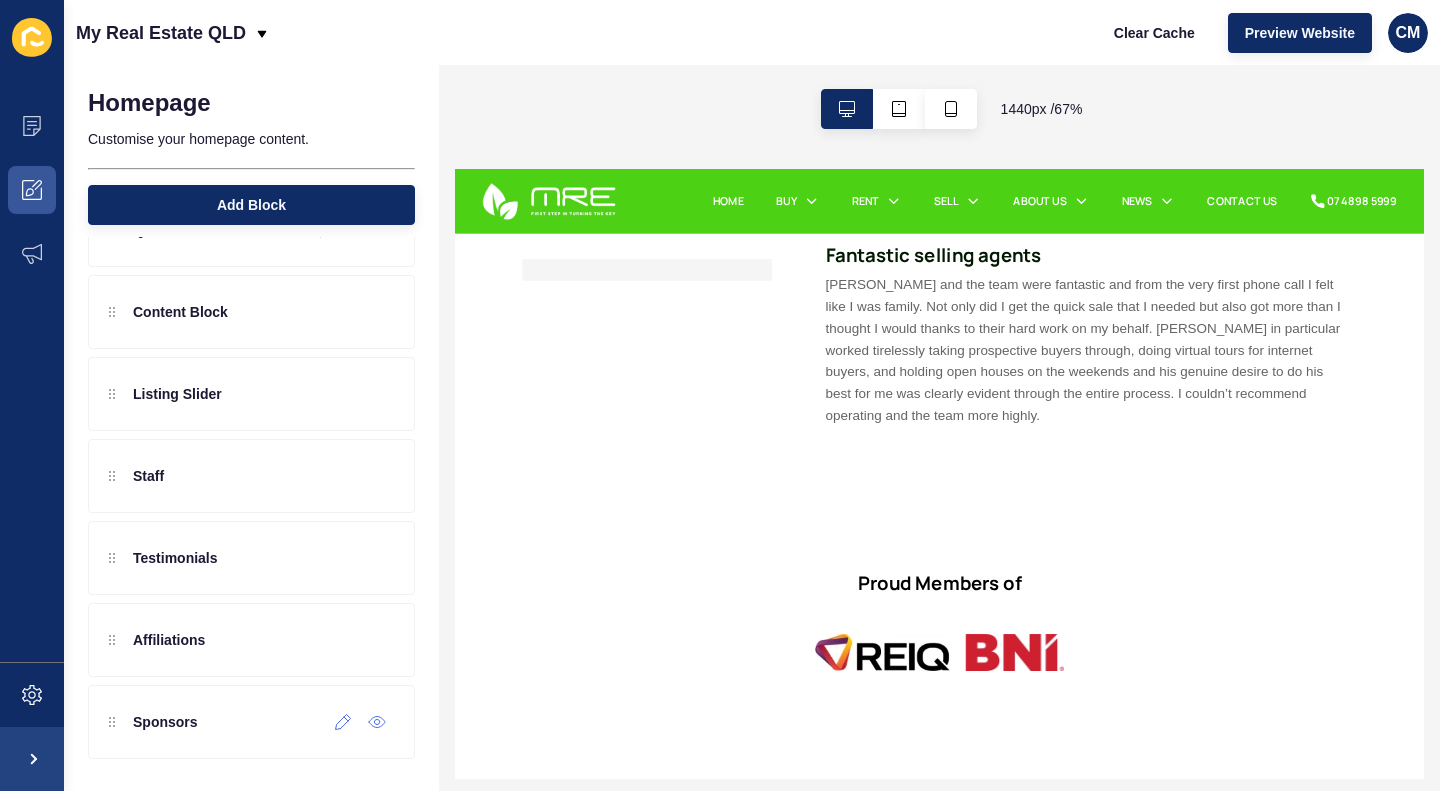 drag, startPoint x: 200, startPoint y: 736, endPoint x: 438, endPoint y: 719, distance: 238.60637 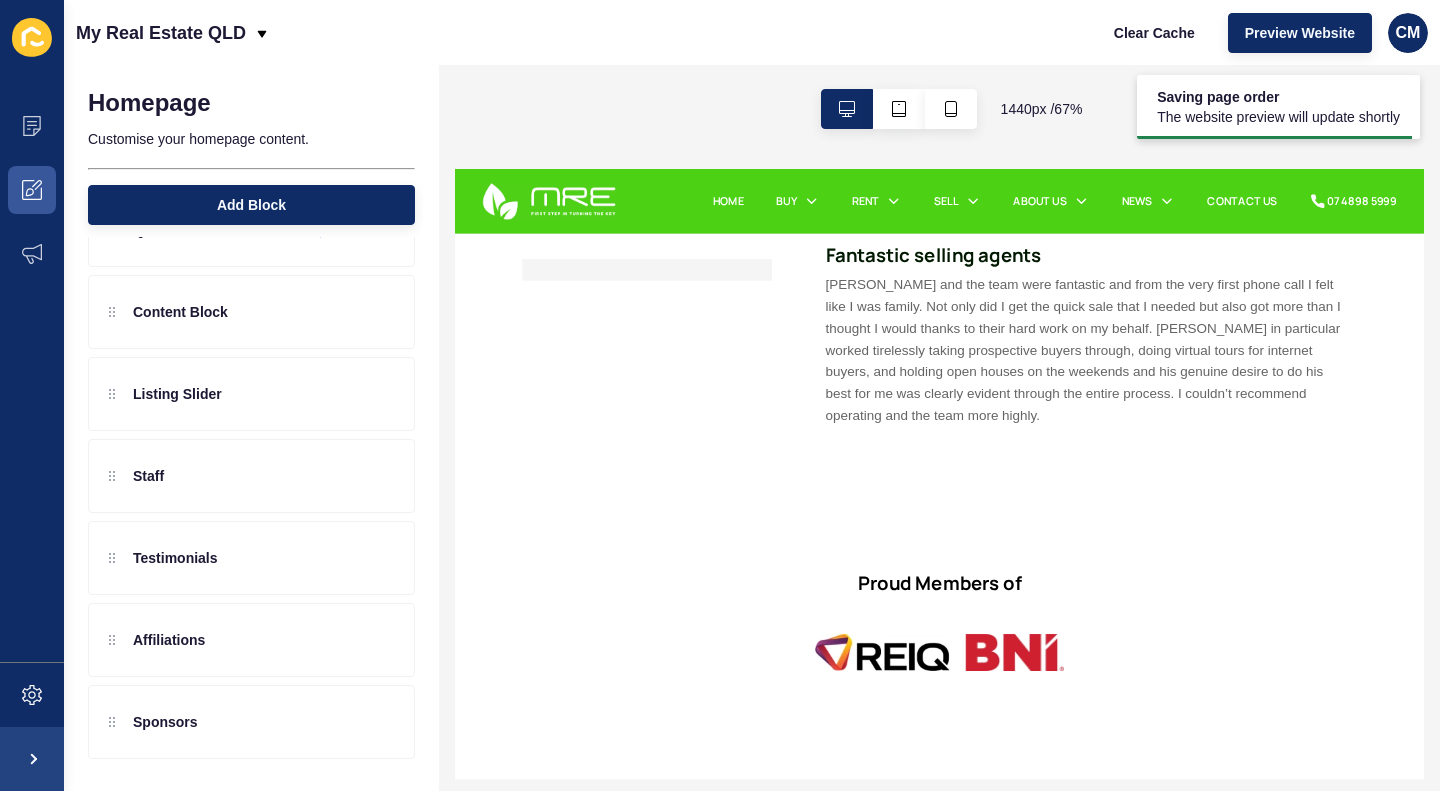 scroll, scrollTop: 146, scrollLeft: 0, axis: vertical 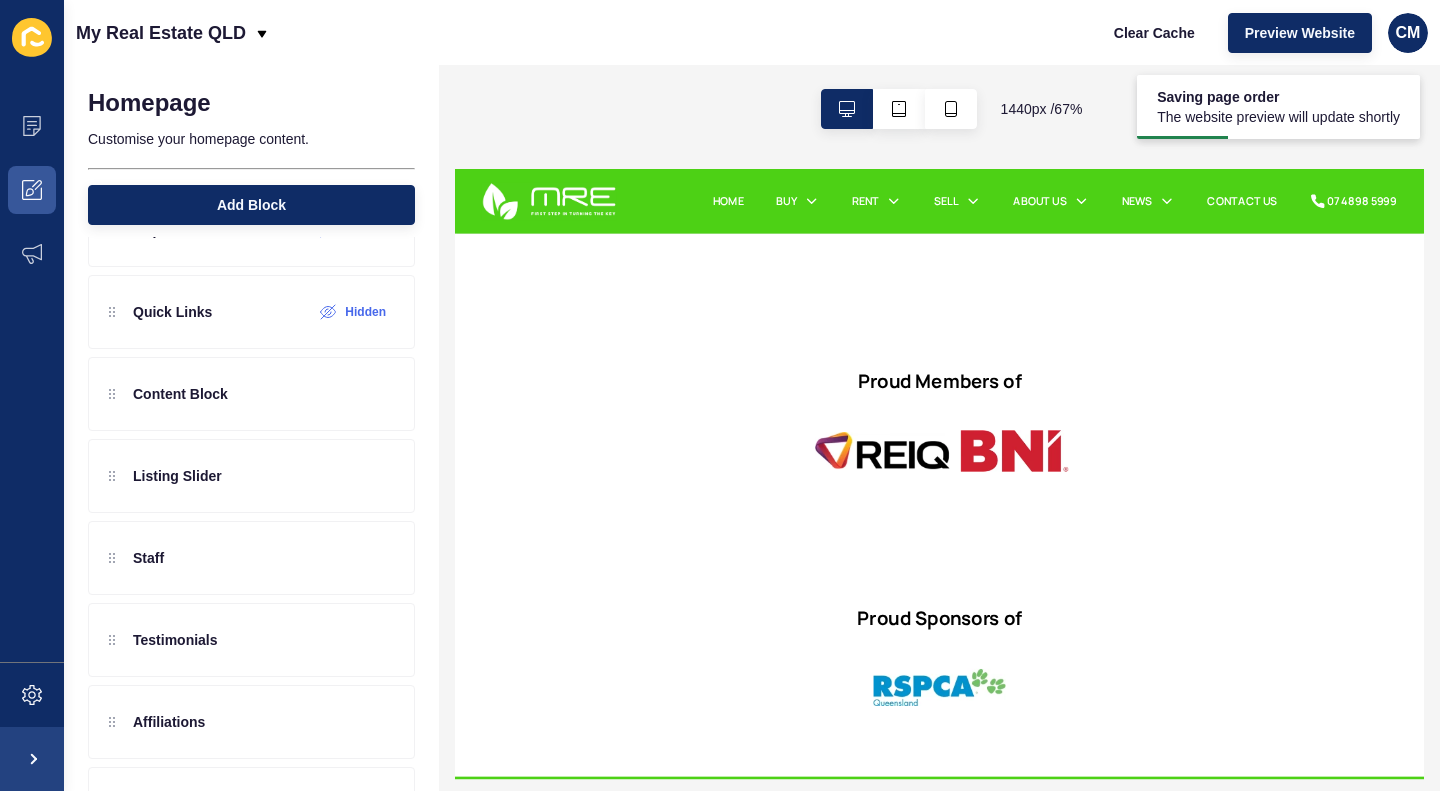click at bounding box center [1287, 588] 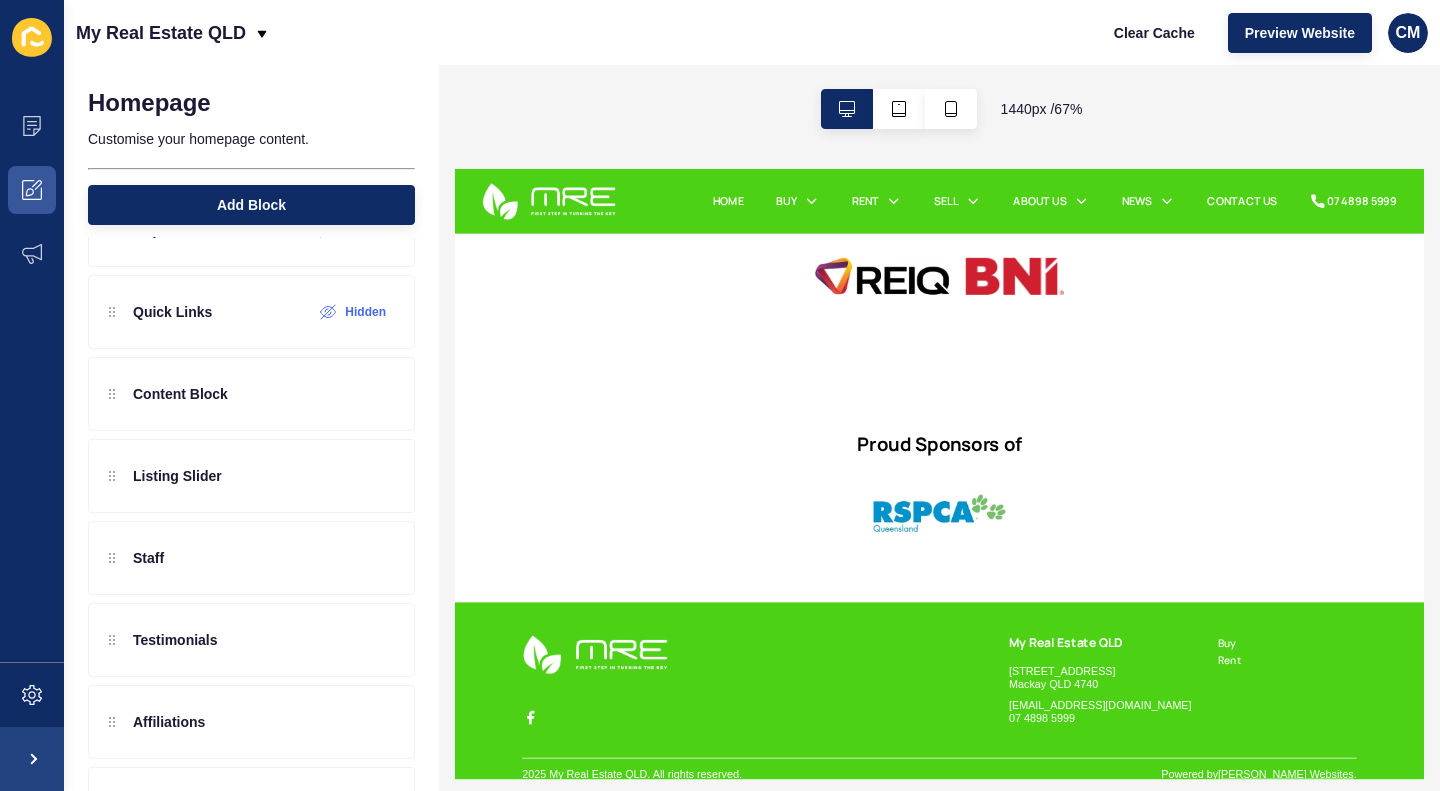 scroll, scrollTop: 3934, scrollLeft: 0, axis: vertical 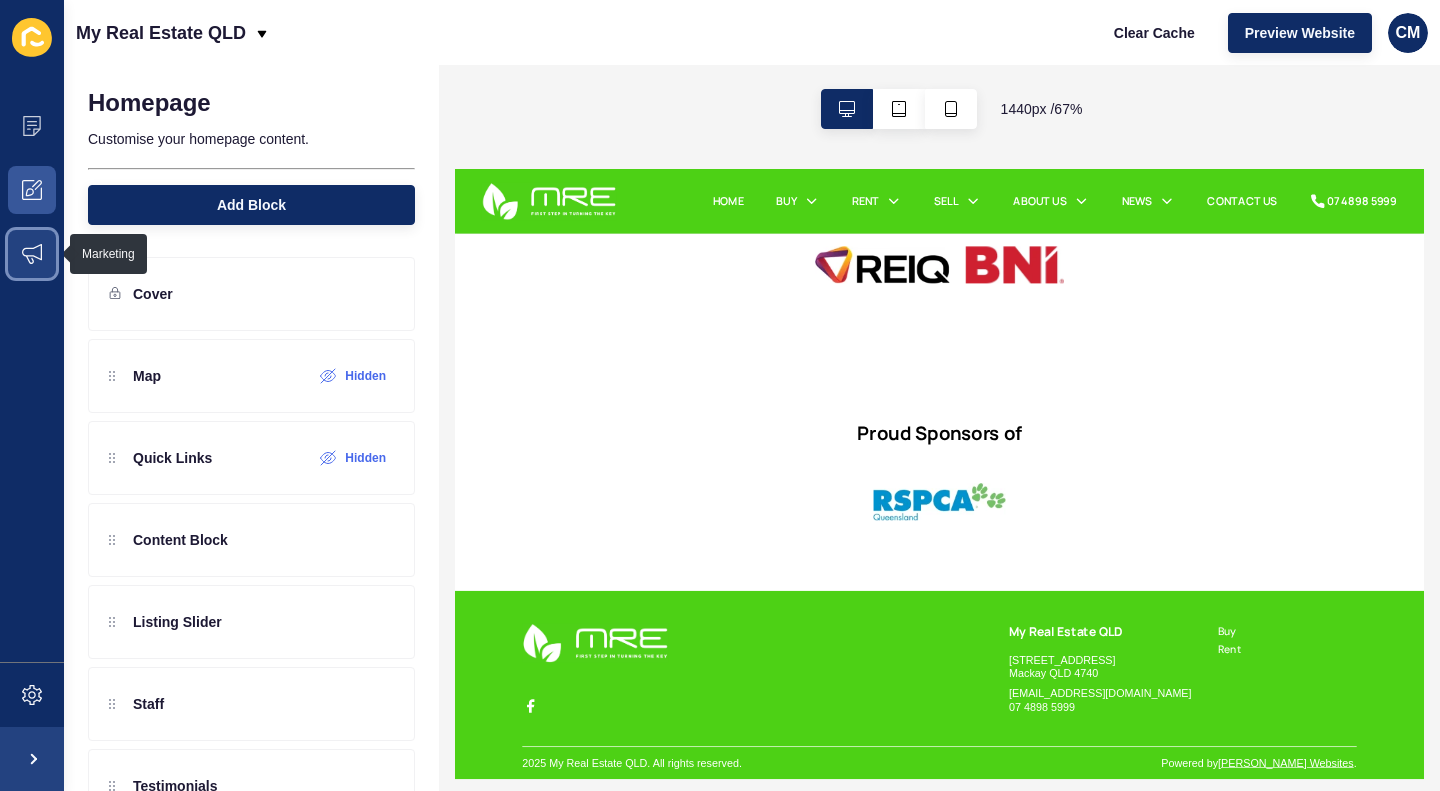 click 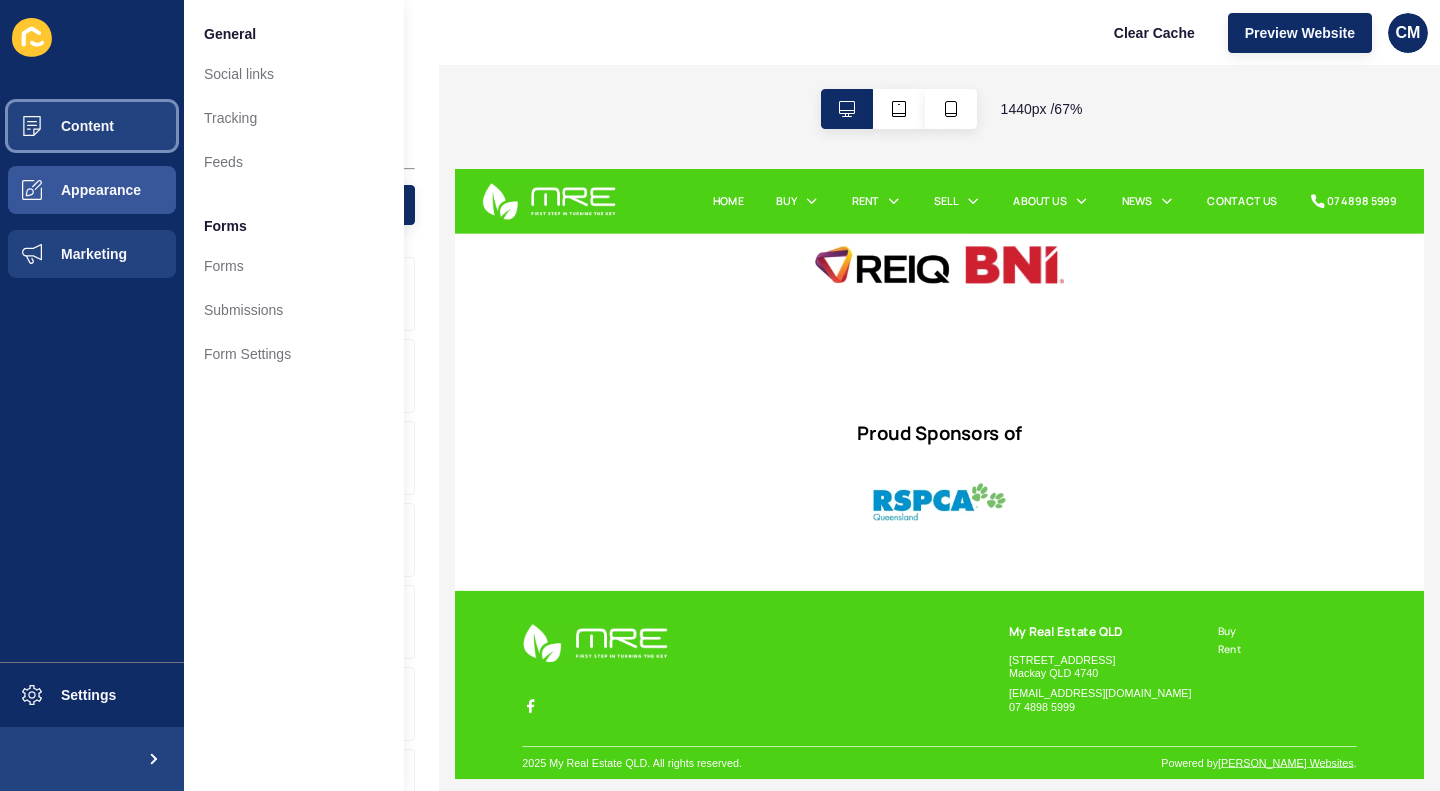 click on "Content" at bounding box center [92, 126] 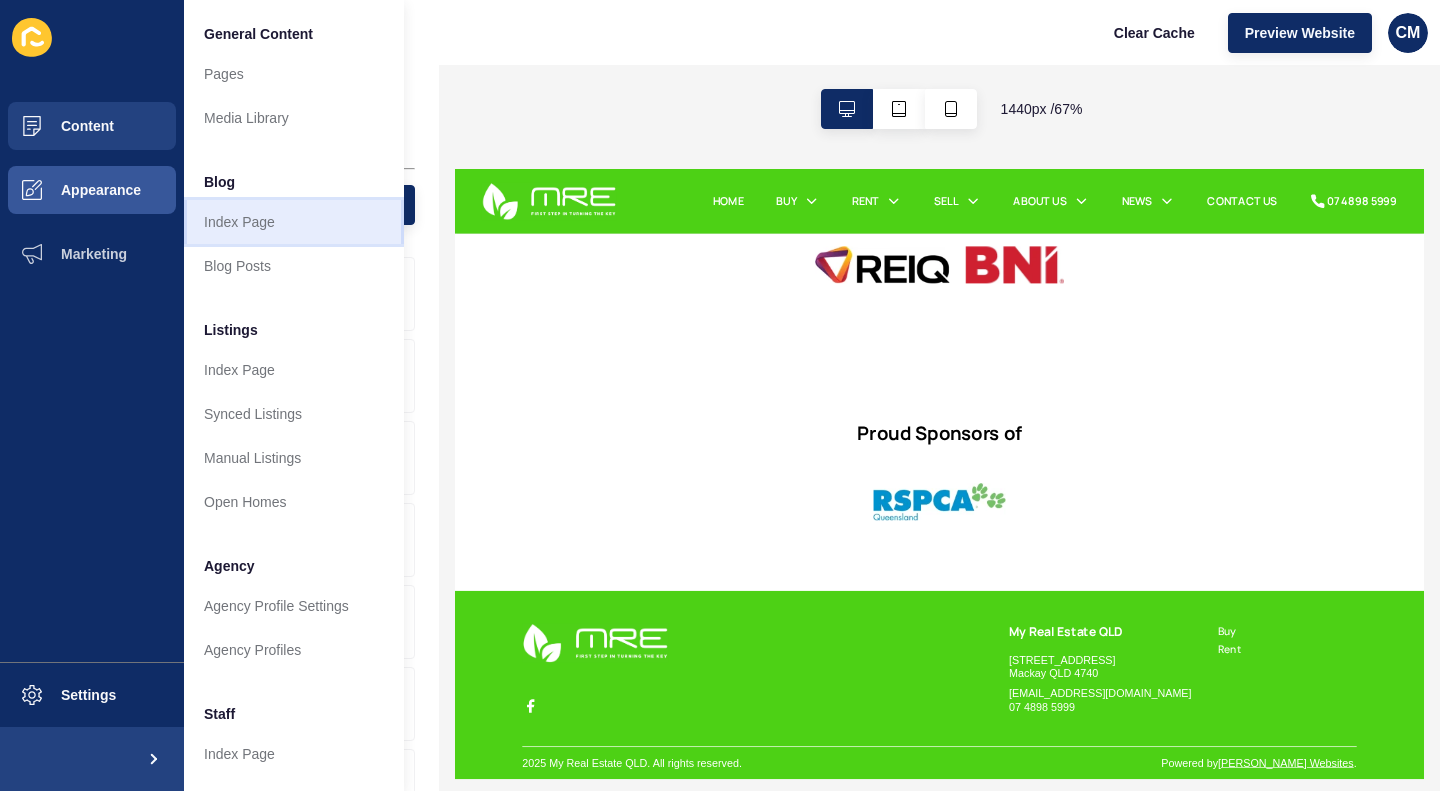 click on "Index Page" at bounding box center [294, 222] 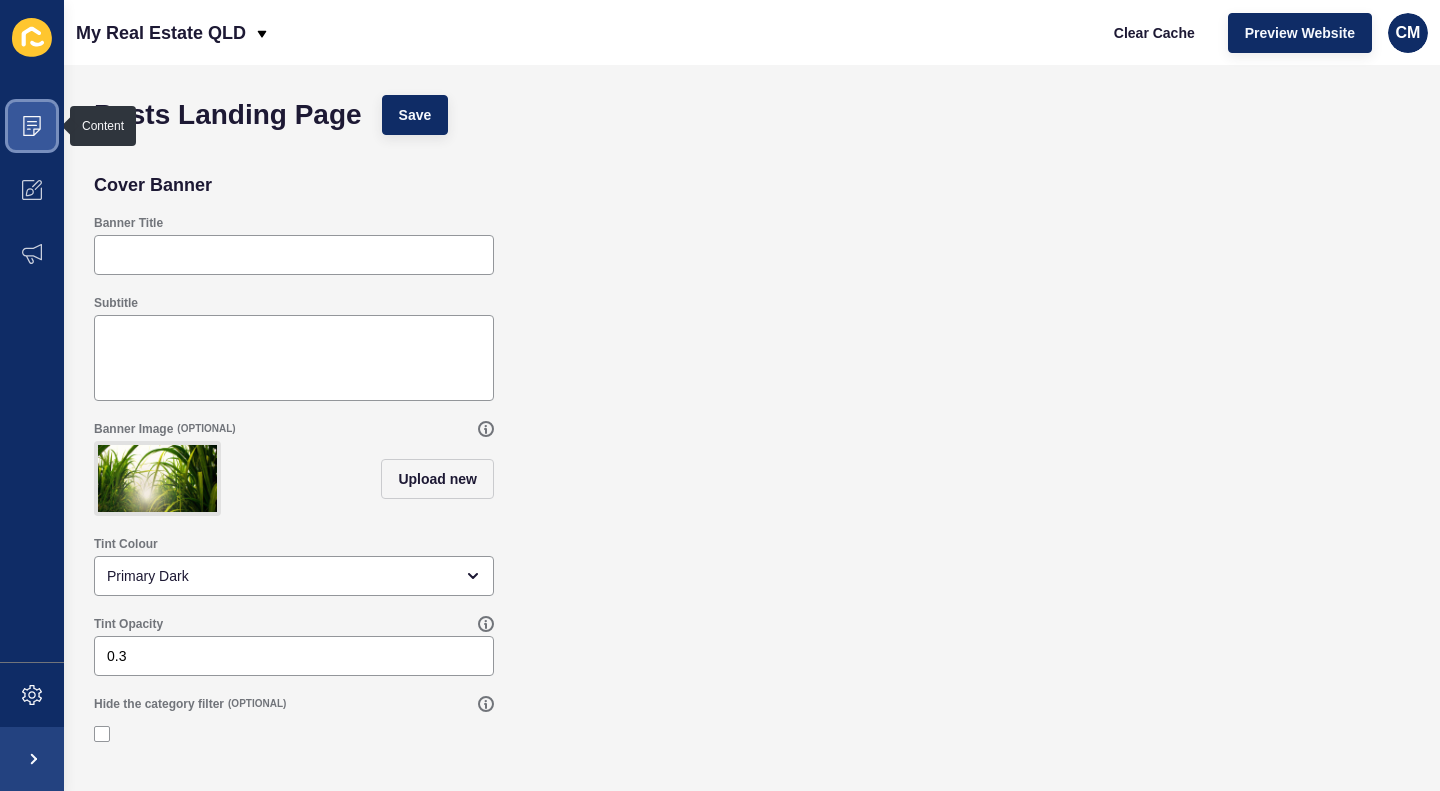 click 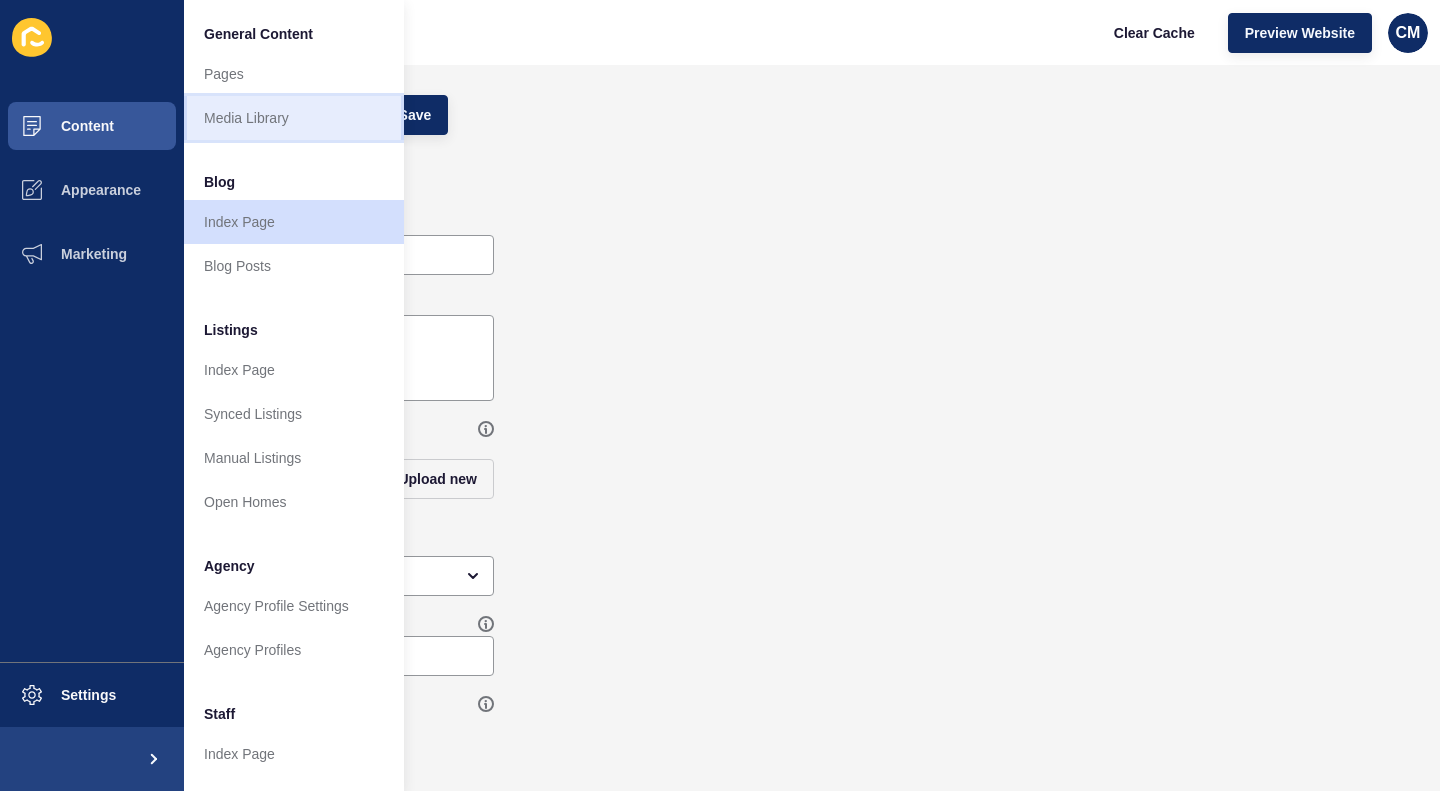 click on "Media Library" at bounding box center (294, 118) 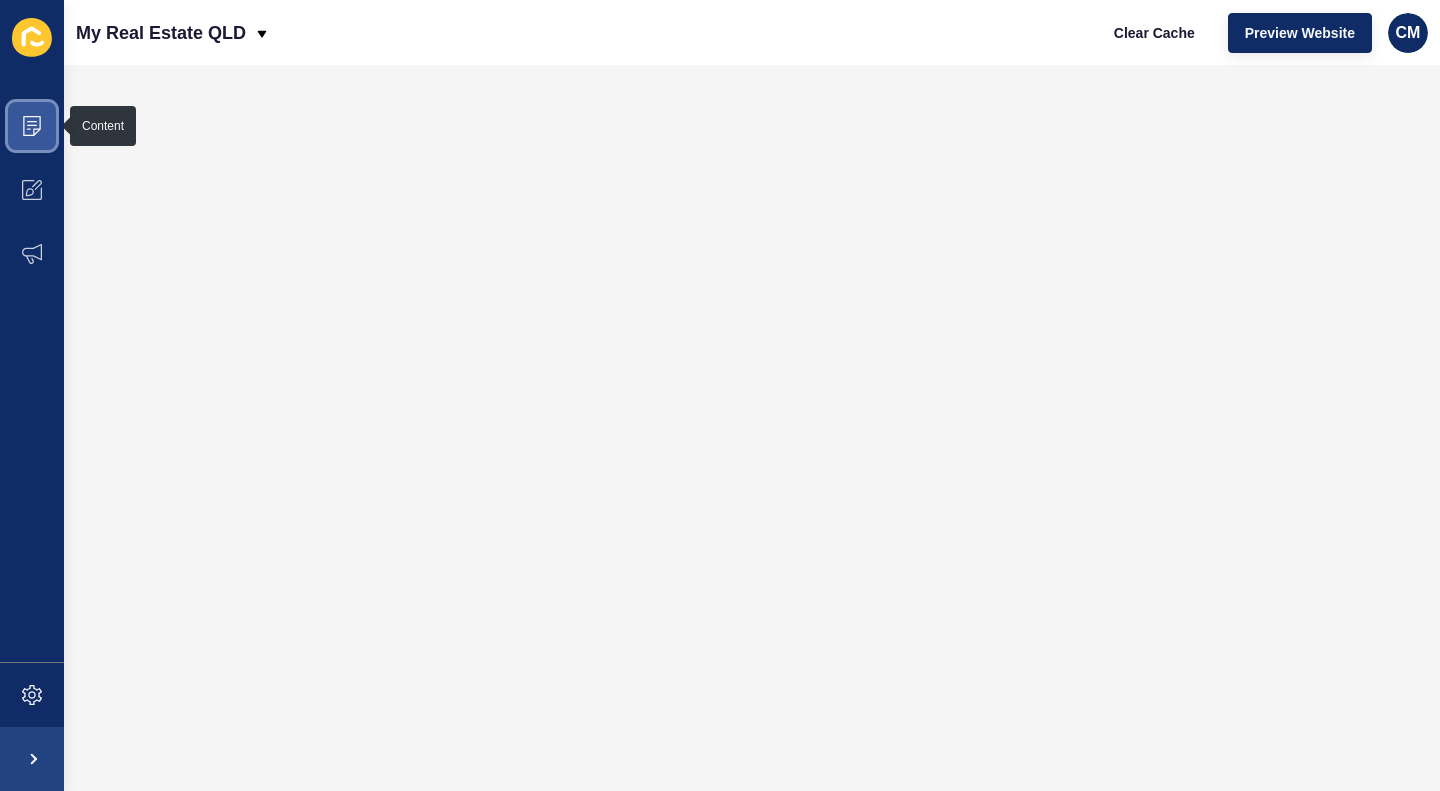 click 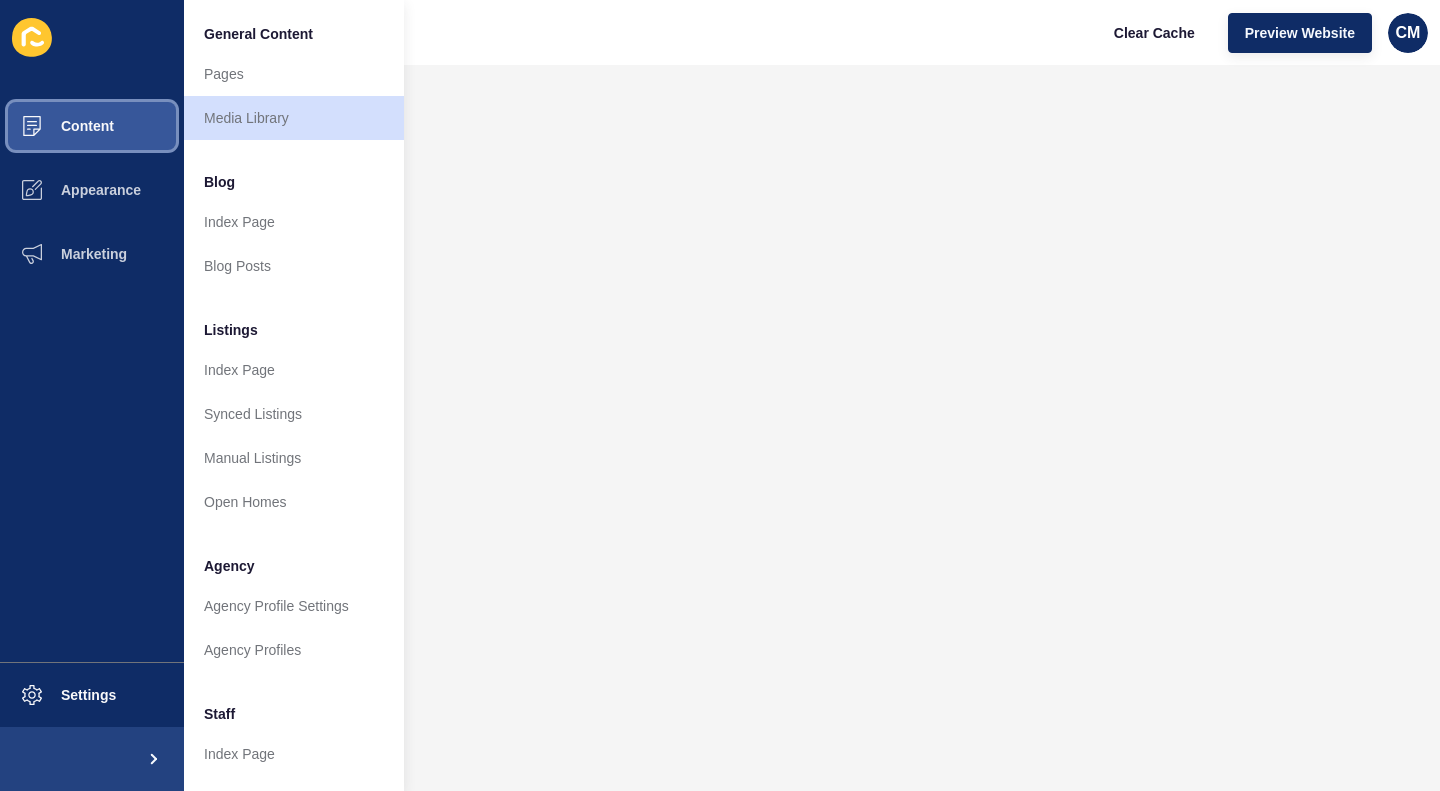 scroll, scrollTop: 200, scrollLeft: 0, axis: vertical 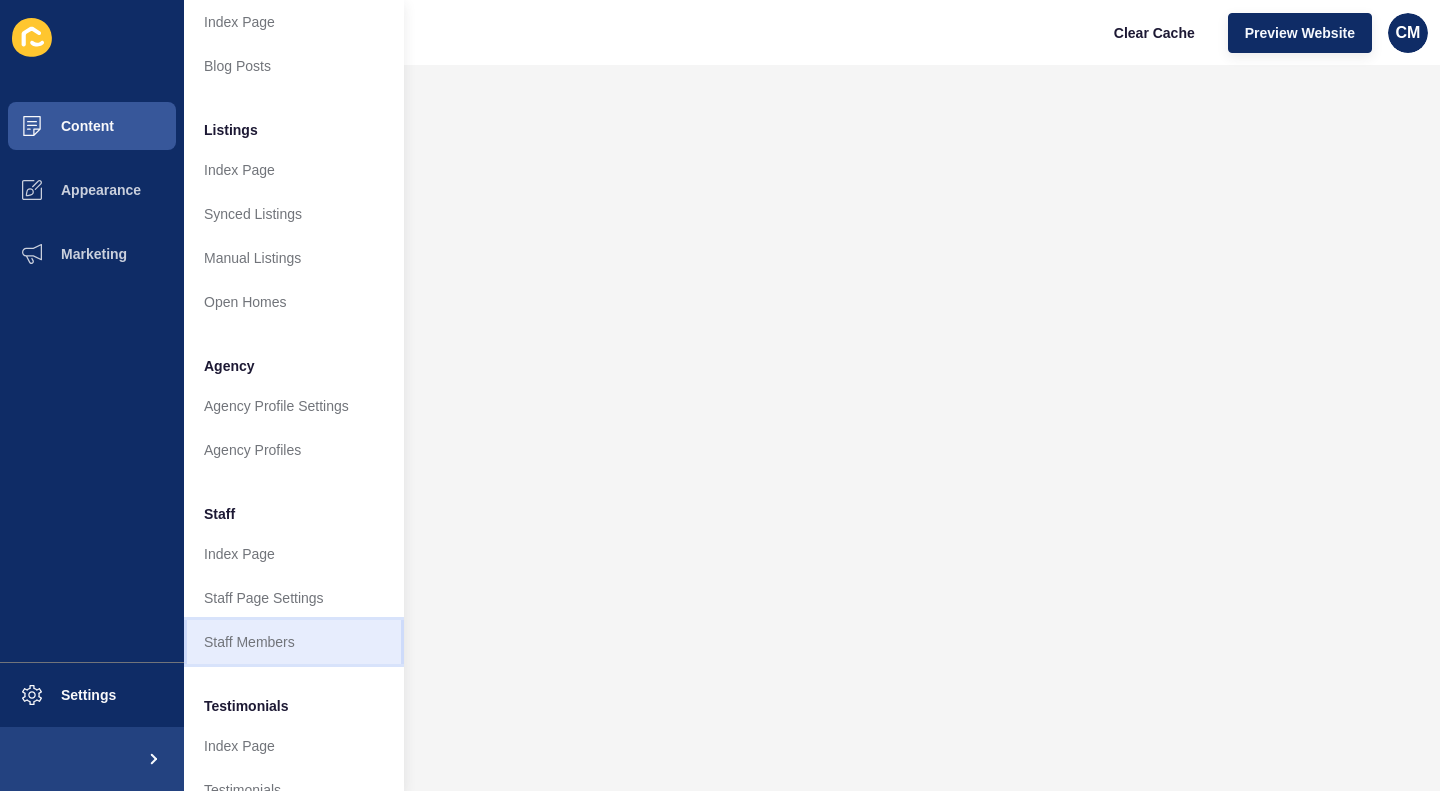 click on "Staff Members" at bounding box center [294, 642] 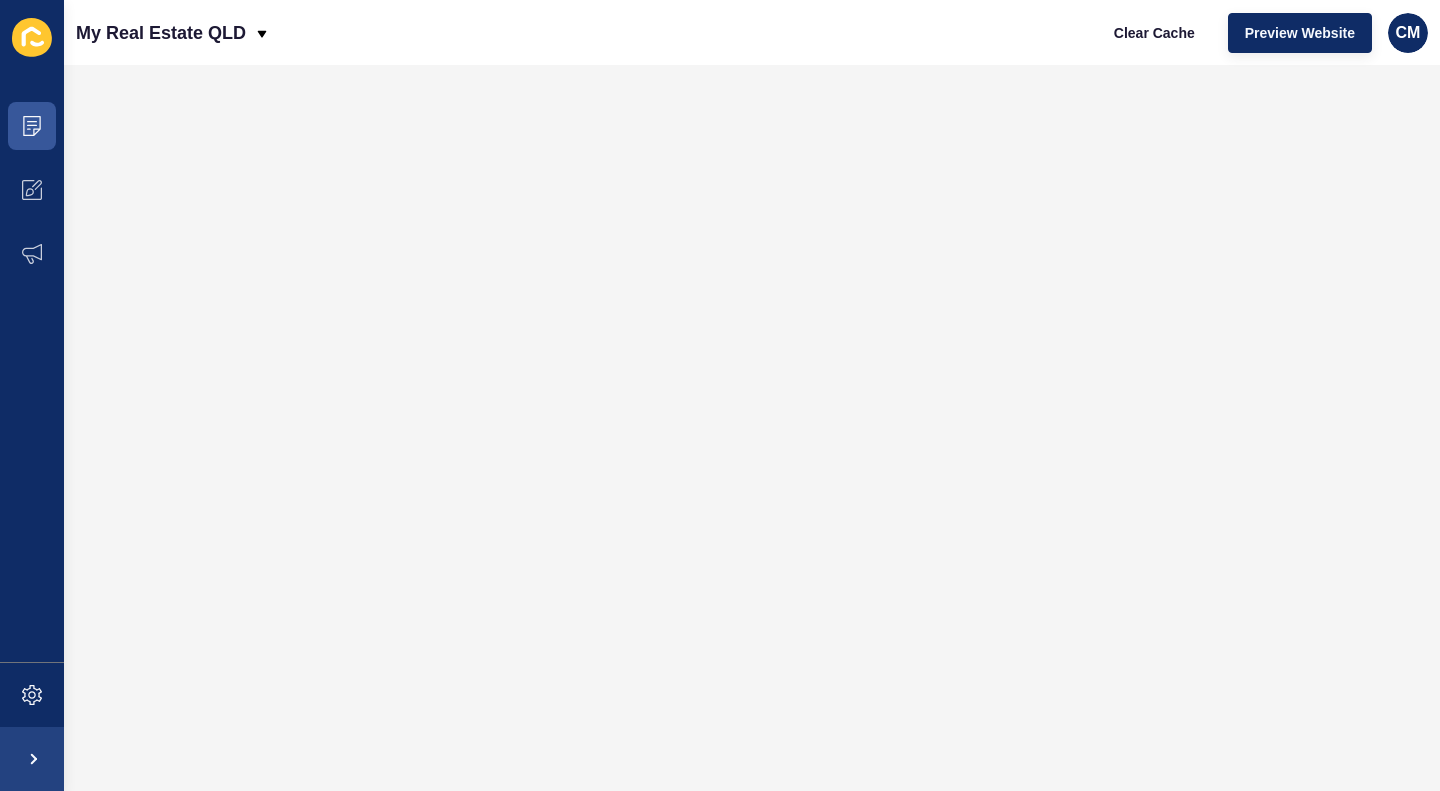 scroll, scrollTop: 0, scrollLeft: 0, axis: both 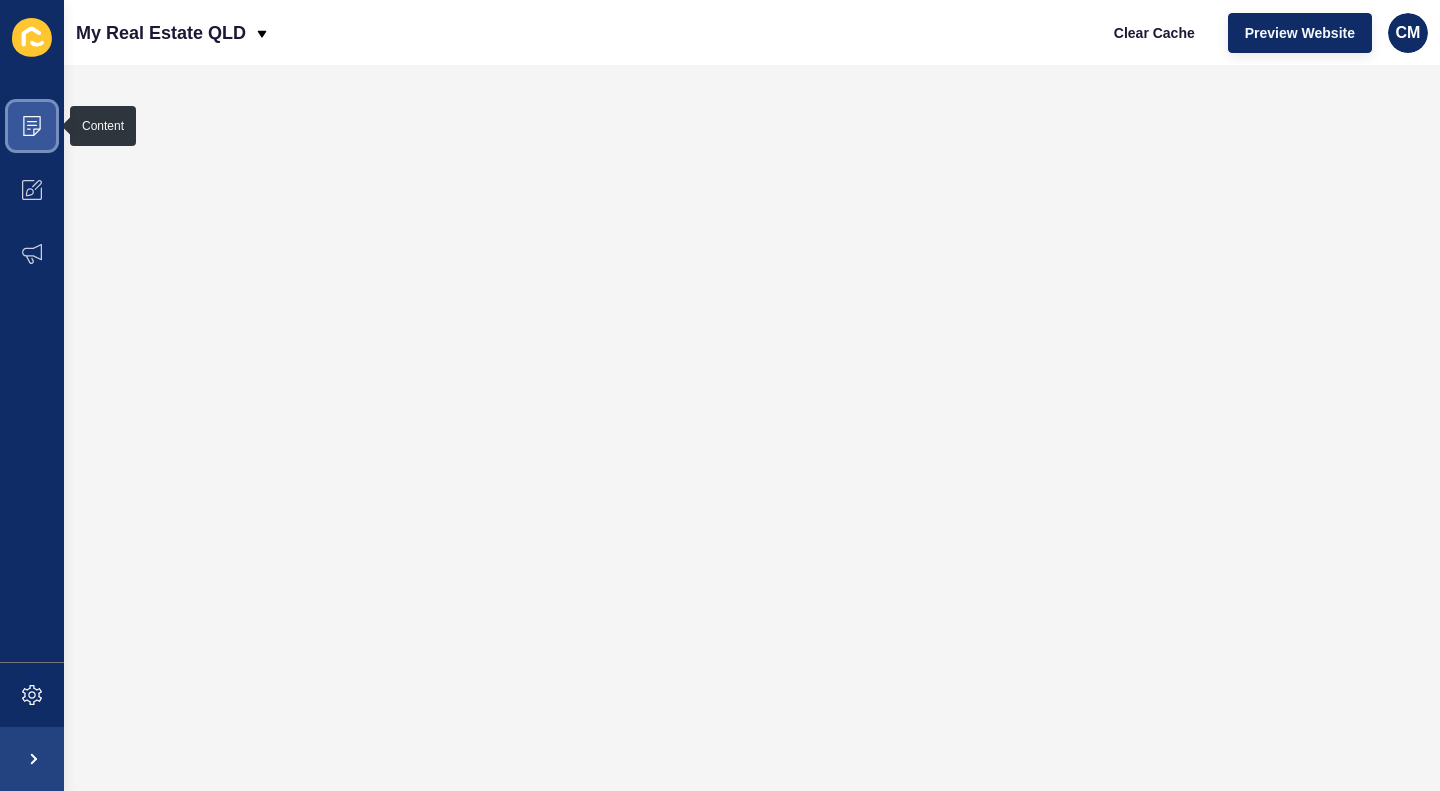 click at bounding box center (32, 126) 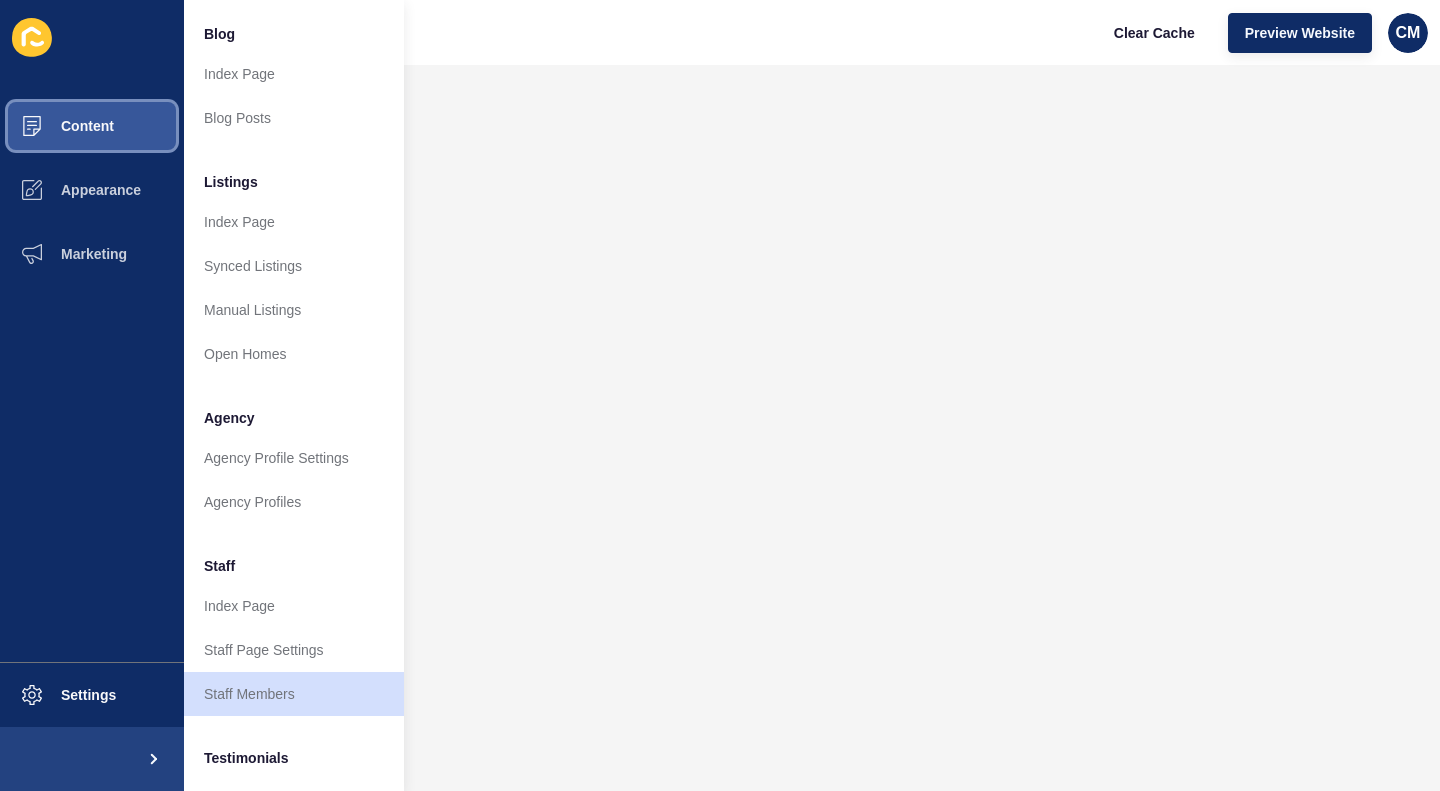 scroll, scrollTop: 300, scrollLeft: 0, axis: vertical 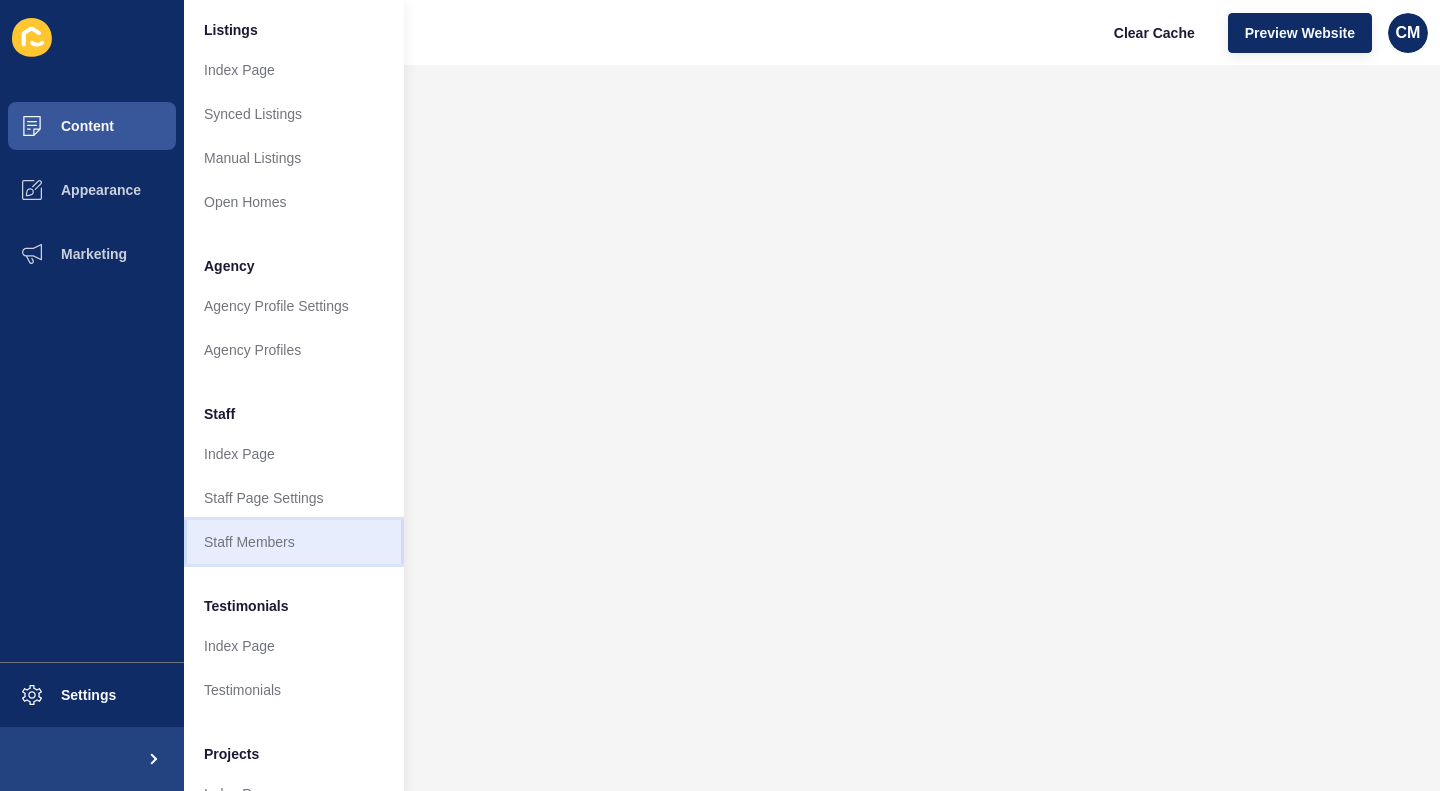 click on "Staff Members" at bounding box center [294, 542] 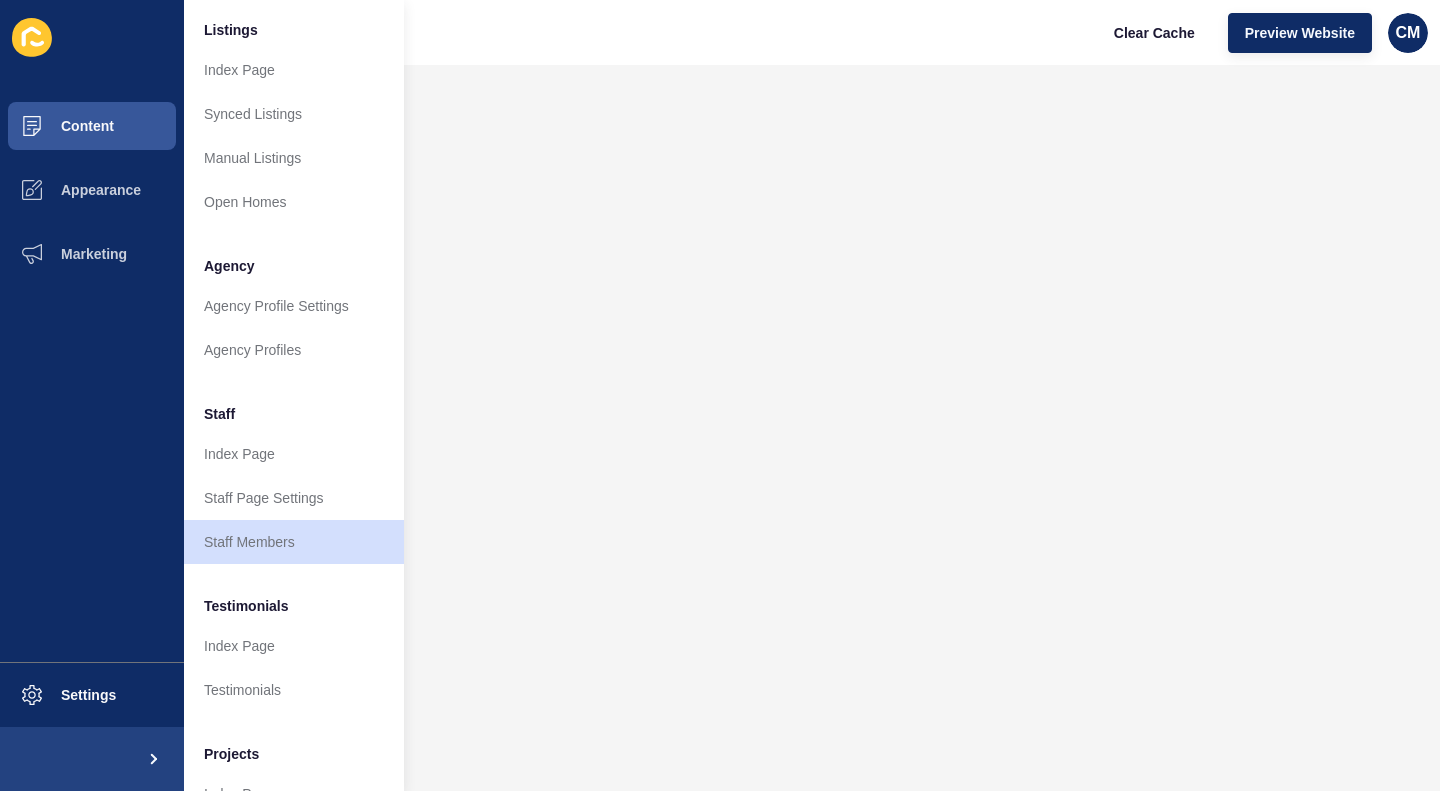 scroll, scrollTop: 0, scrollLeft: 0, axis: both 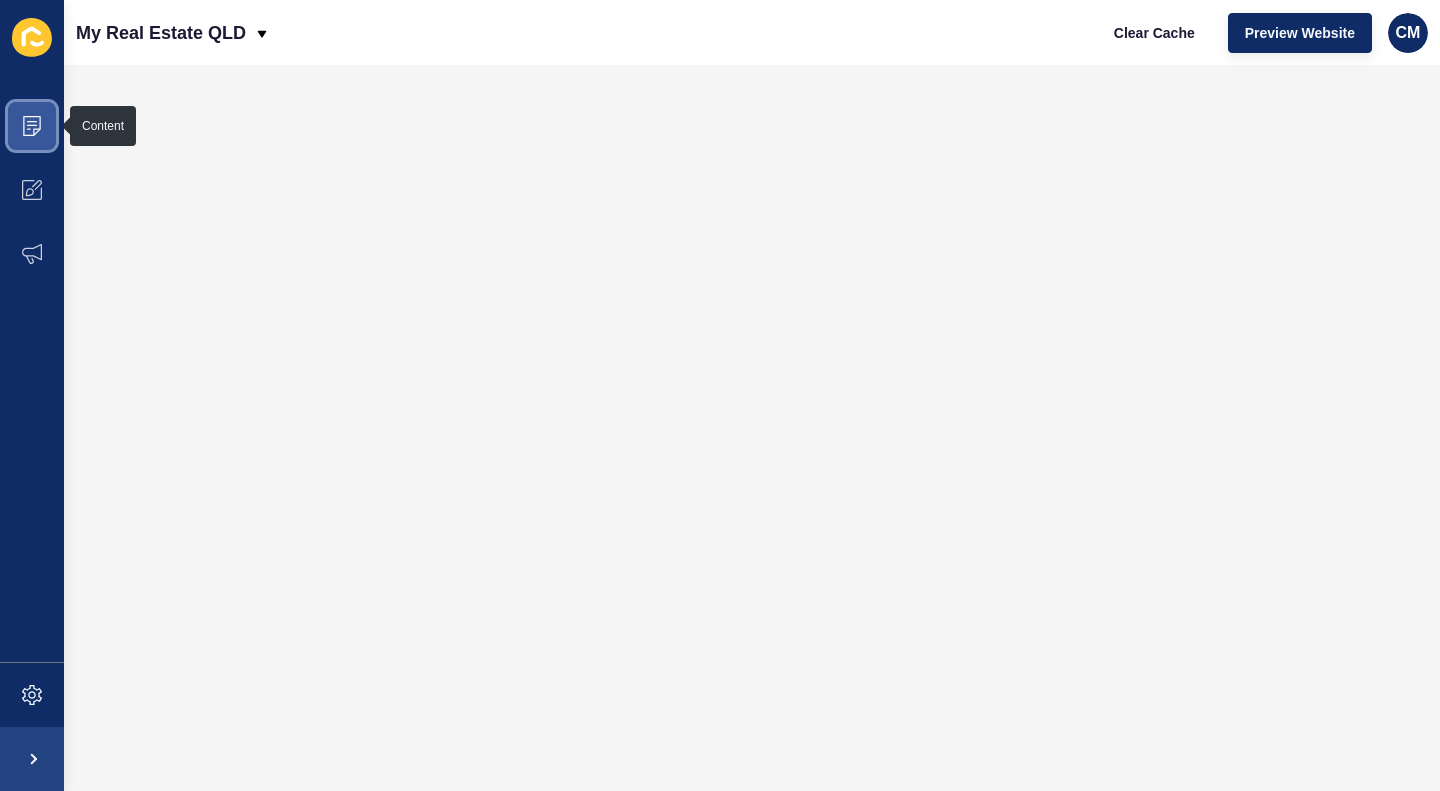click at bounding box center [32, 126] 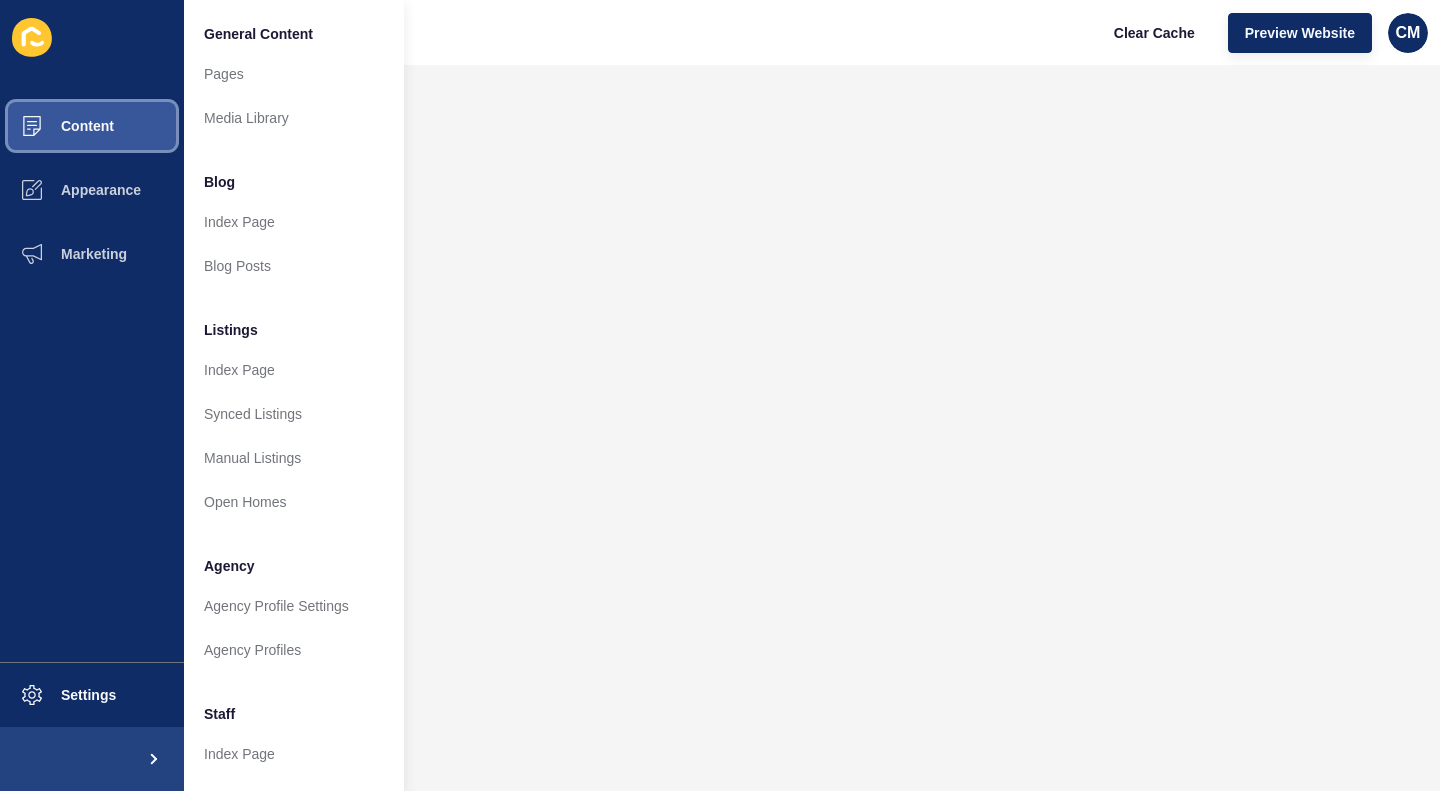 scroll, scrollTop: 300, scrollLeft: 0, axis: vertical 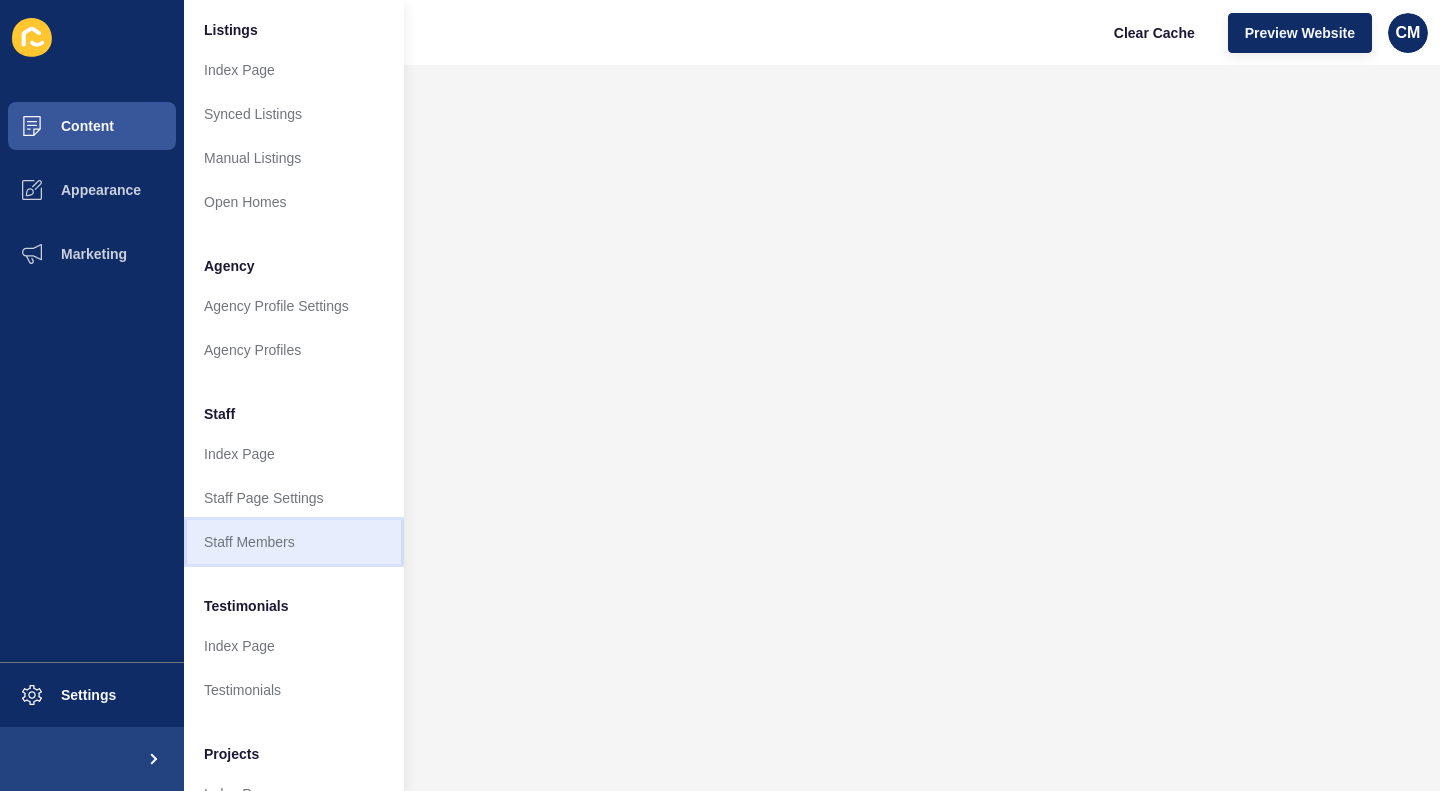 click on "Staff Members" at bounding box center [294, 542] 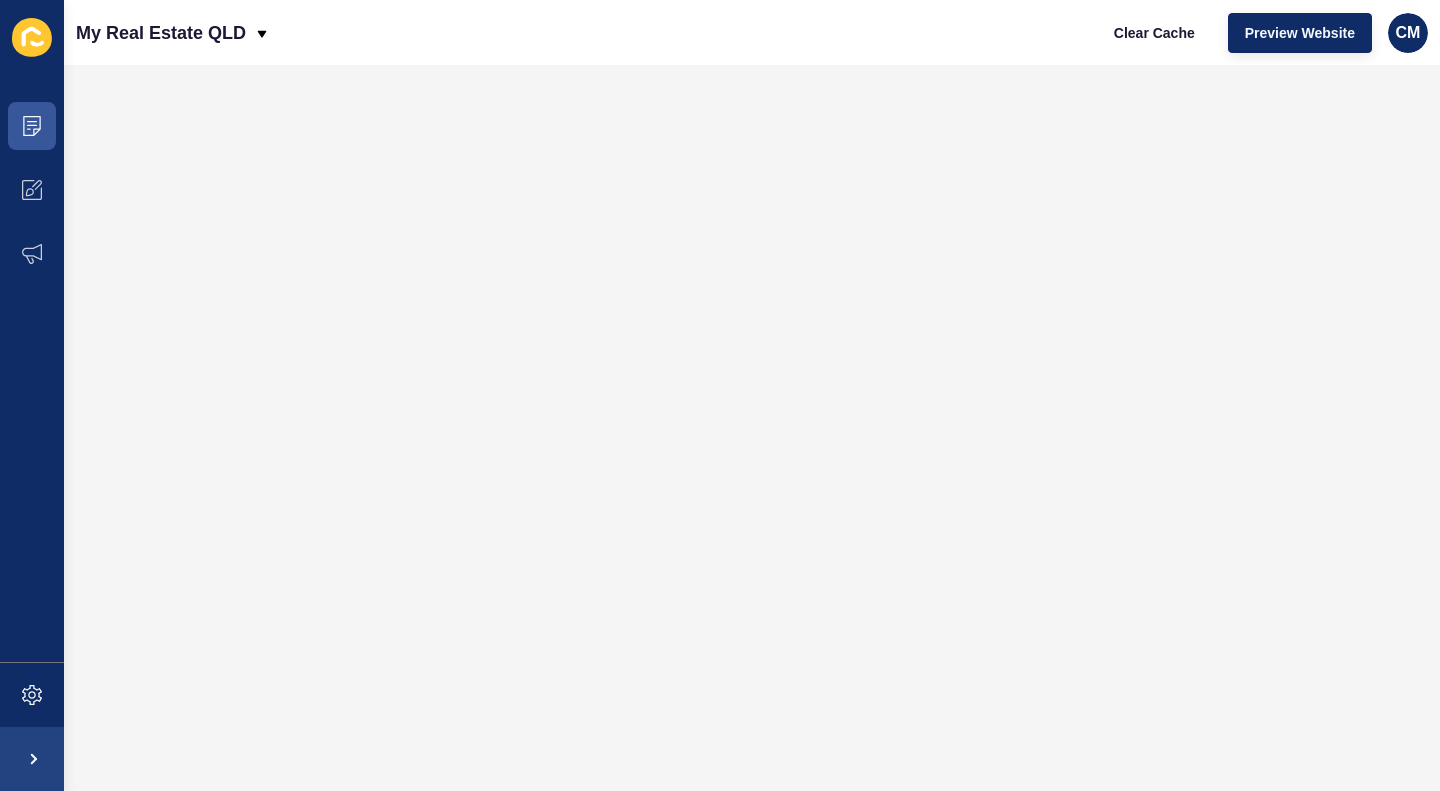 scroll, scrollTop: 0, scrollLeft: 0, axis: both 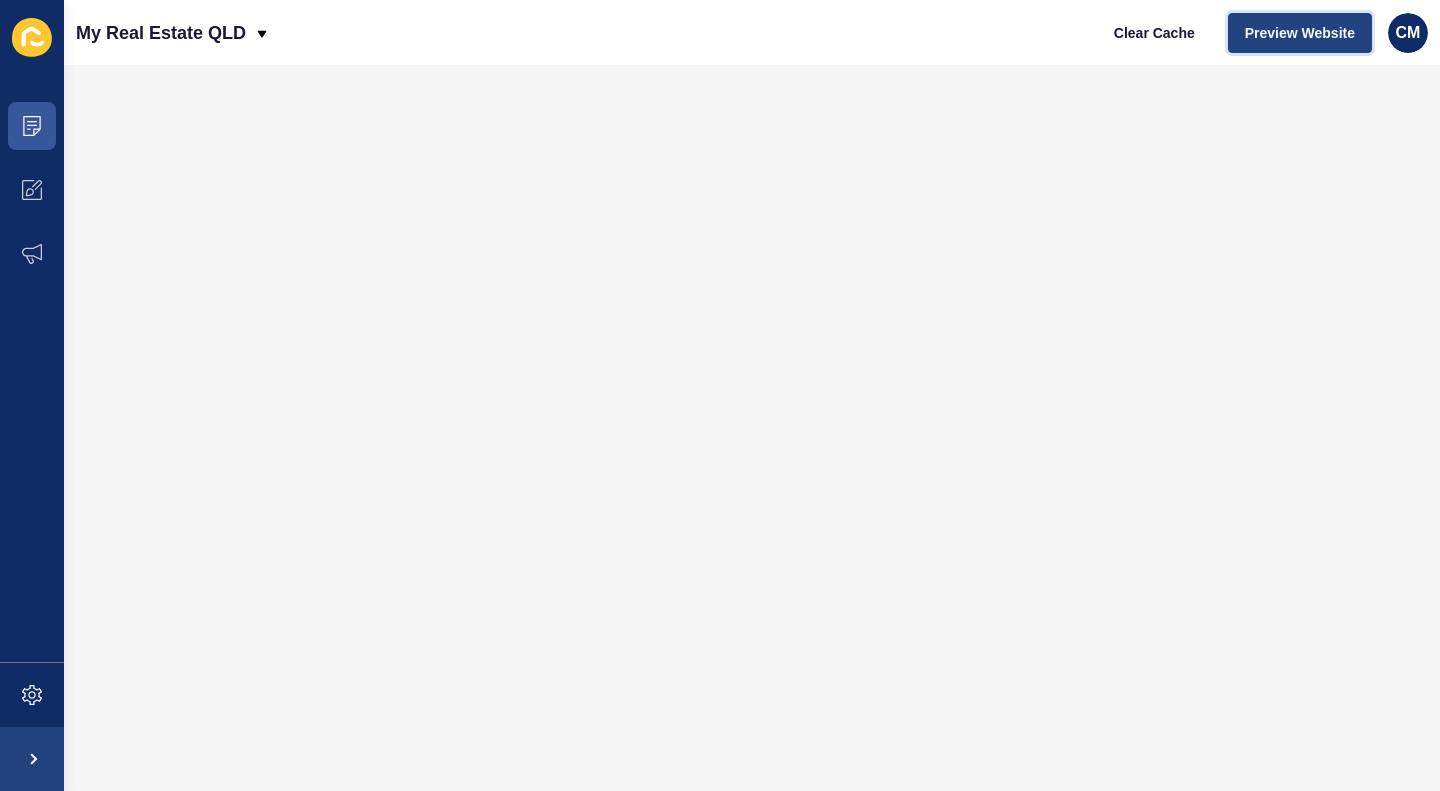 click on "Preview Website" at bounding box center (1300, 33) 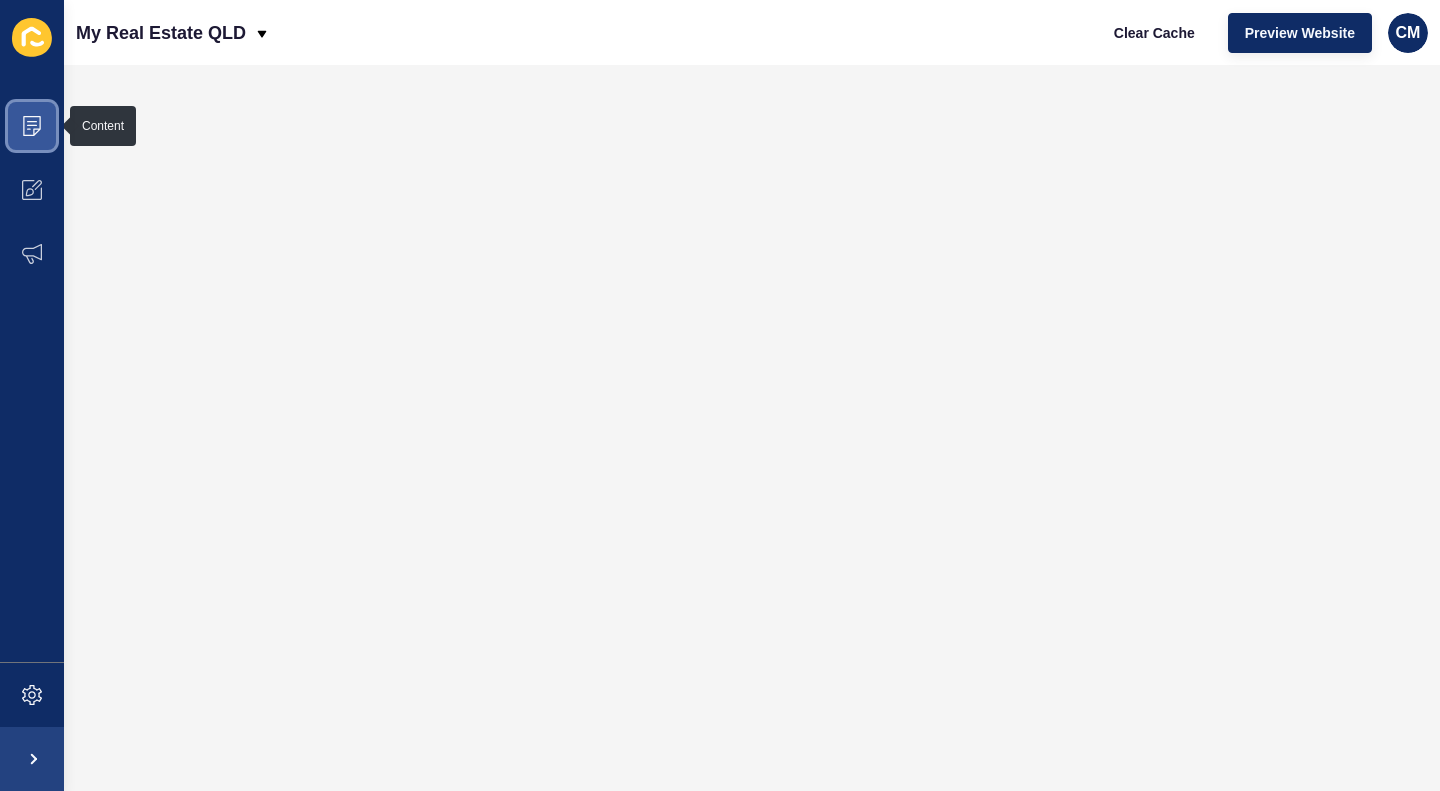click 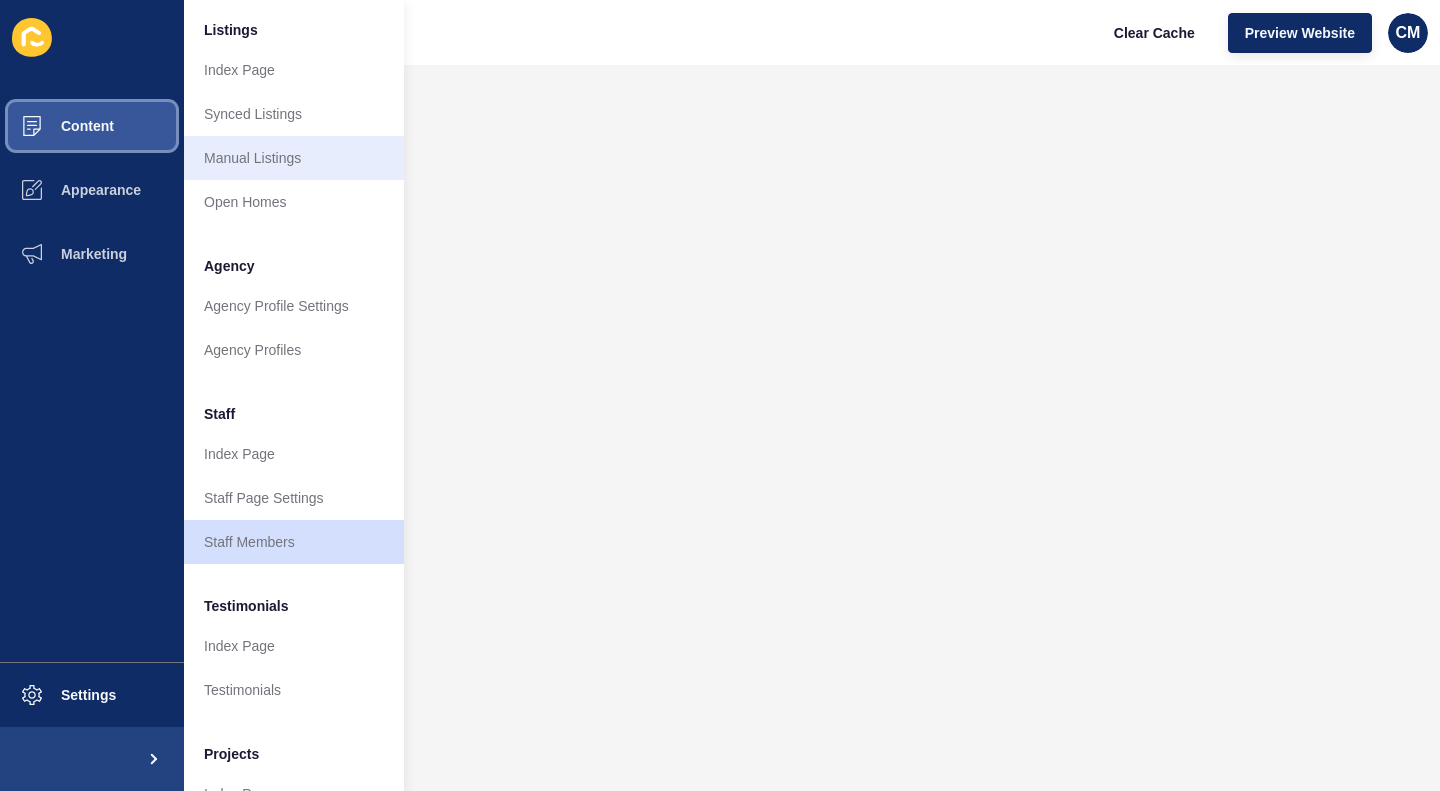 scroll, scrollTop: 396, scrollLeft: 0, axis: vertical 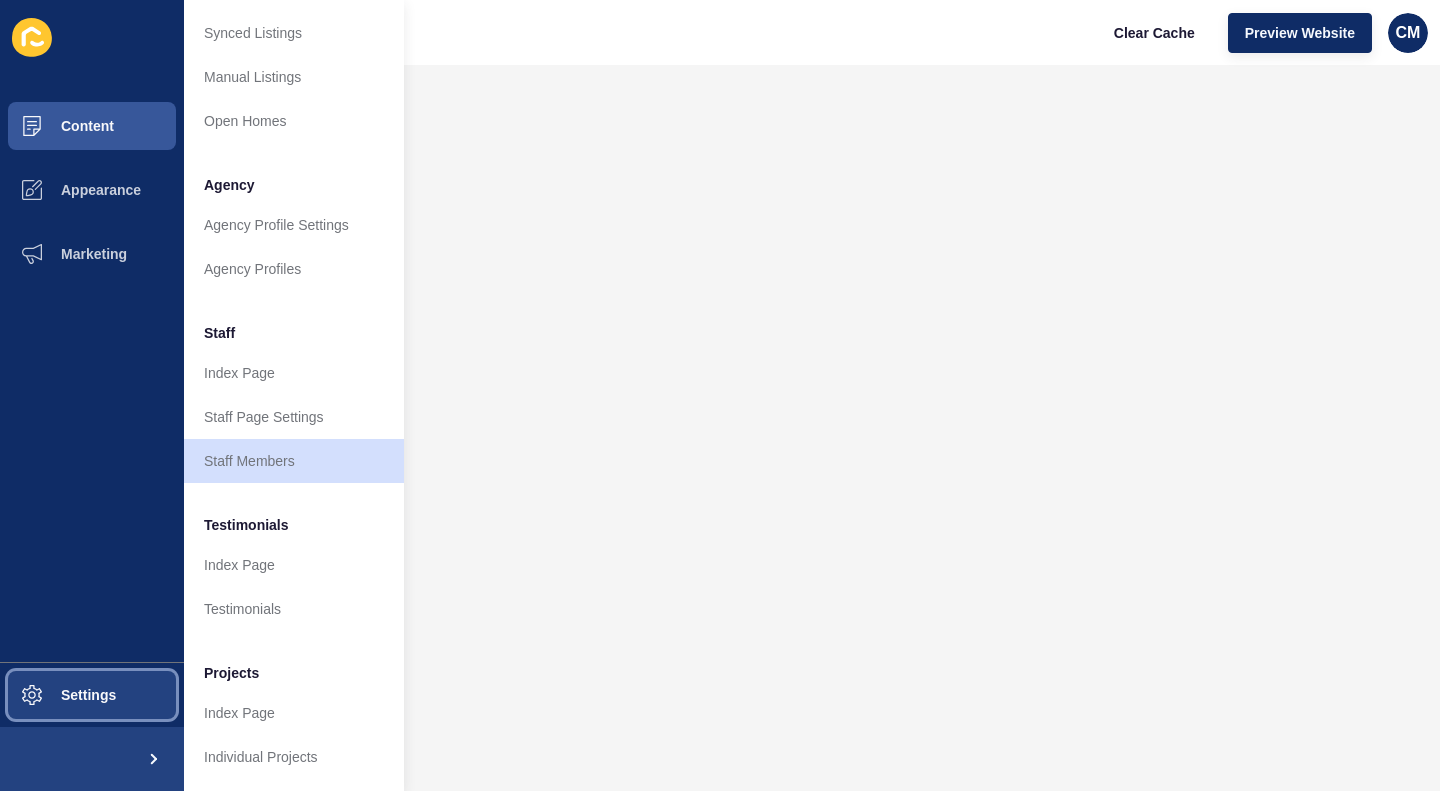 click on "Settings" at bounding box center [92, 695] 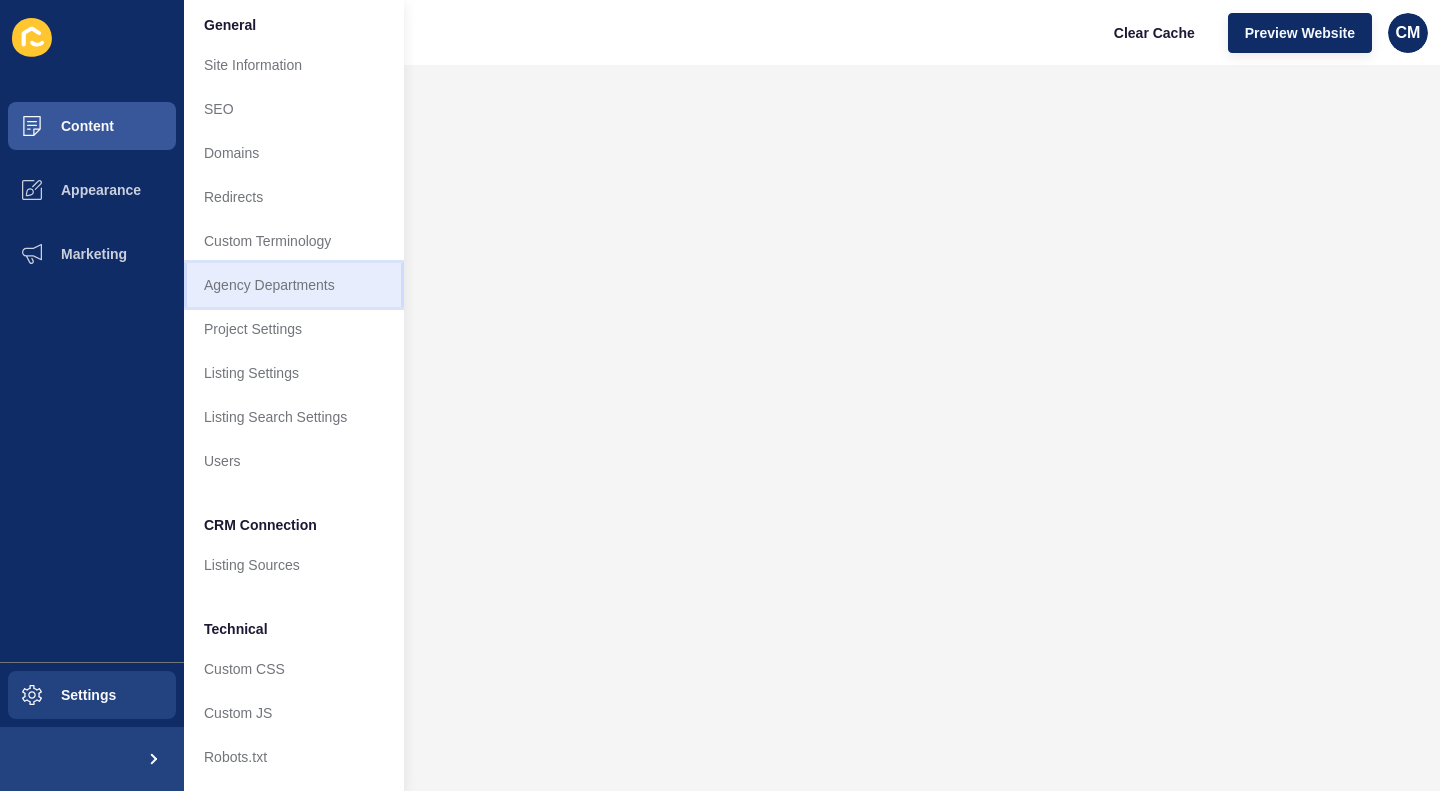 click on "Agency Departments" at bounding box center [294, 285] 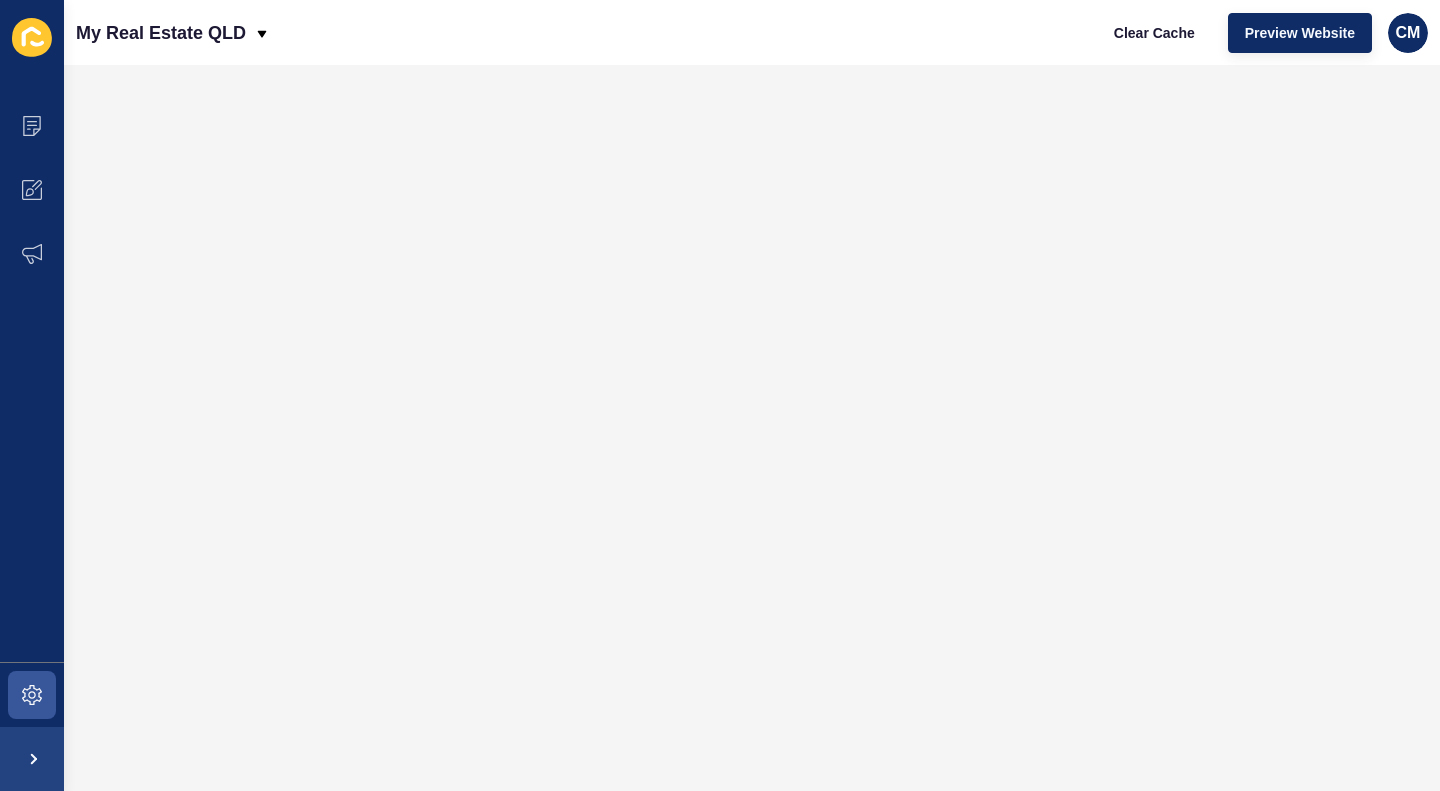scroll, scrollTop: 0, scrollLeft: 0, axis: both 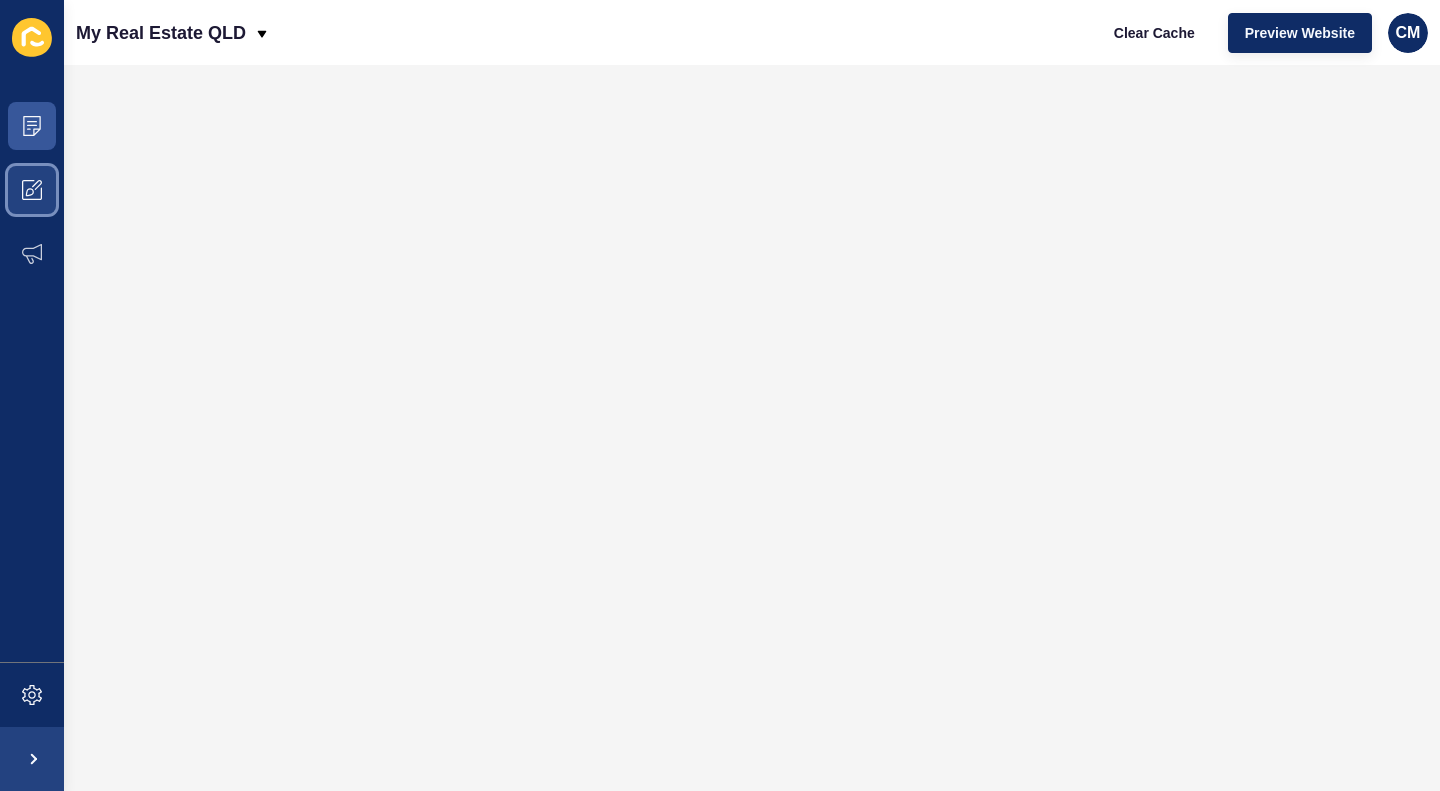 click at bounding box center (32, 190) 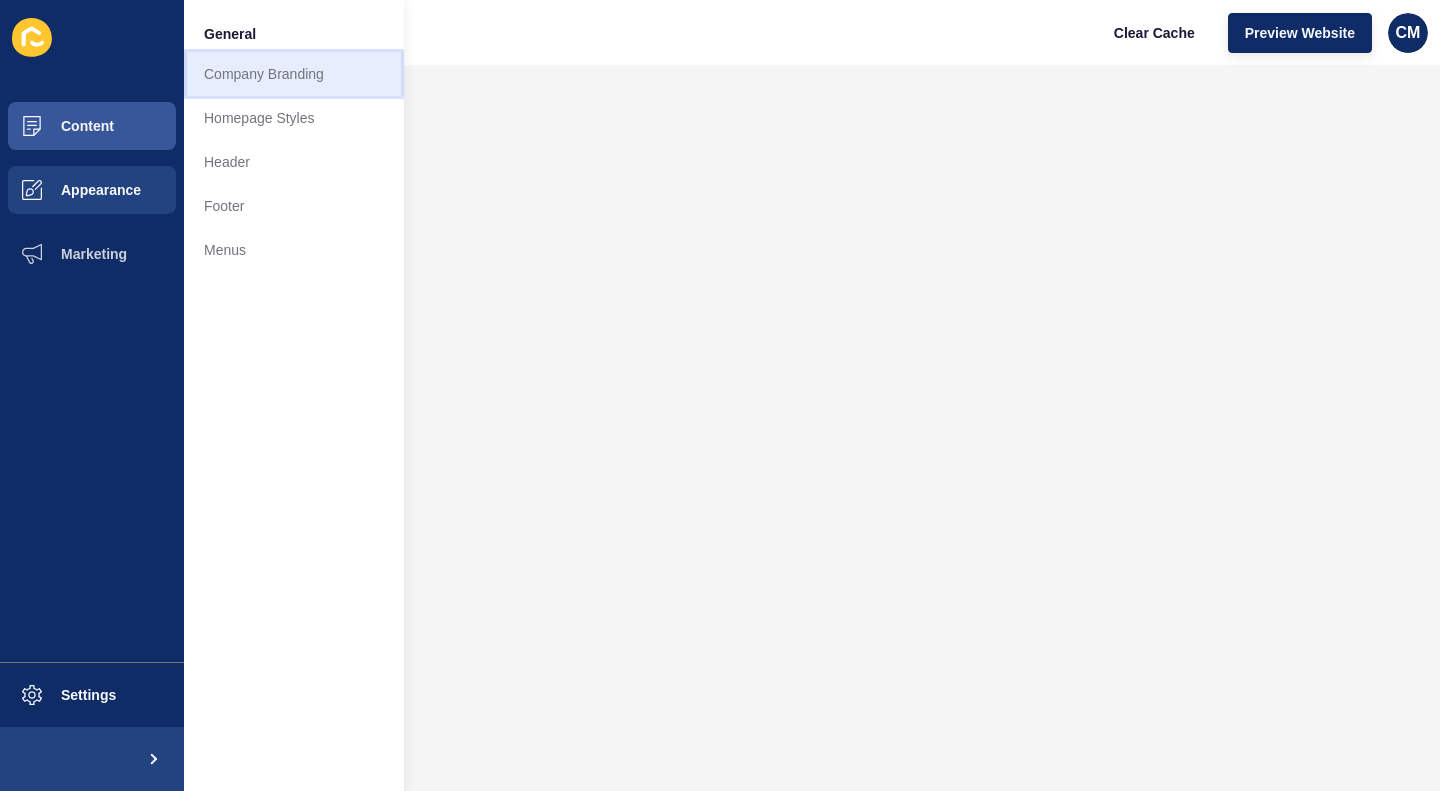 click on "Company Branding" at bounding box center (294, 74) 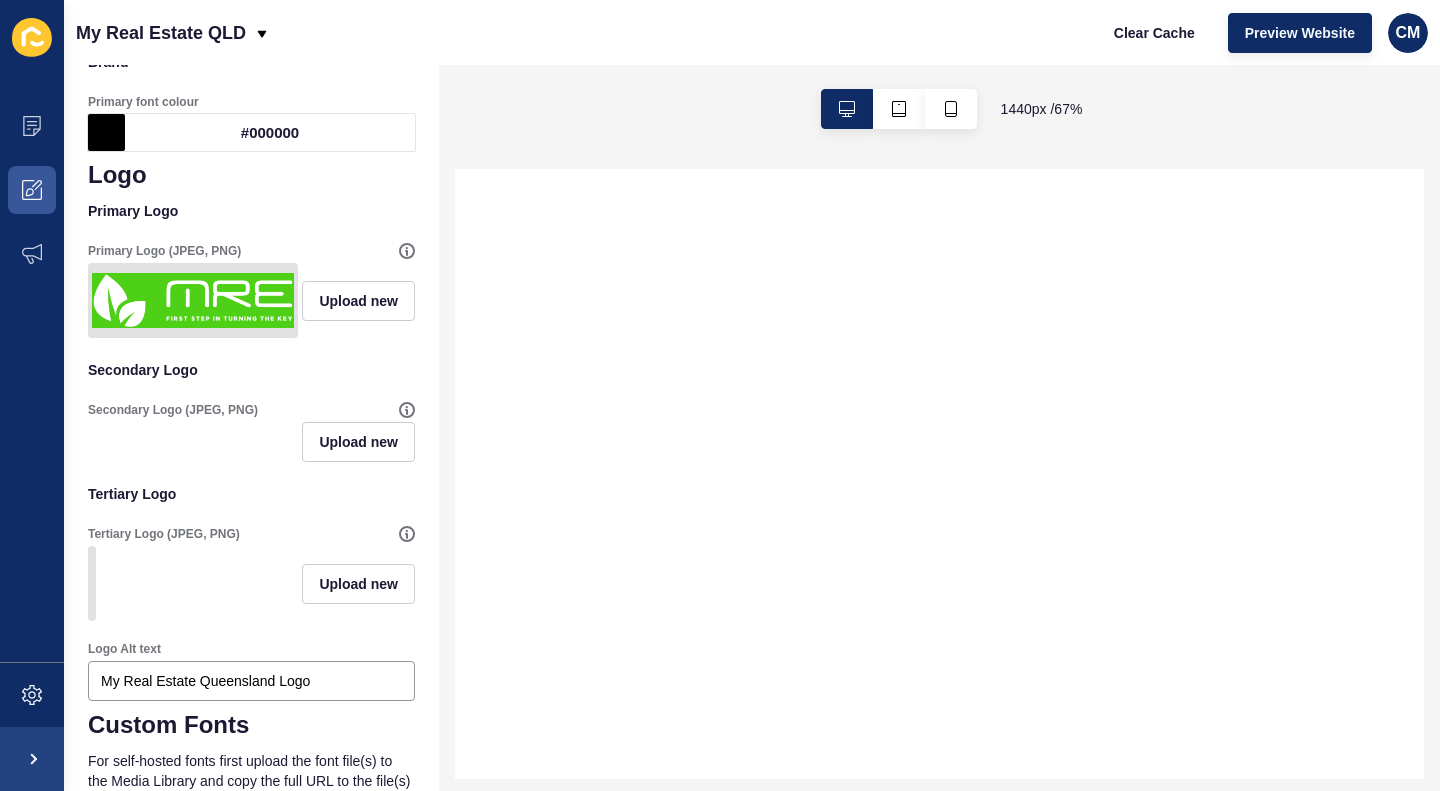 scroll, scrollTop: 400, scrollLeft: 0, axis: vertical 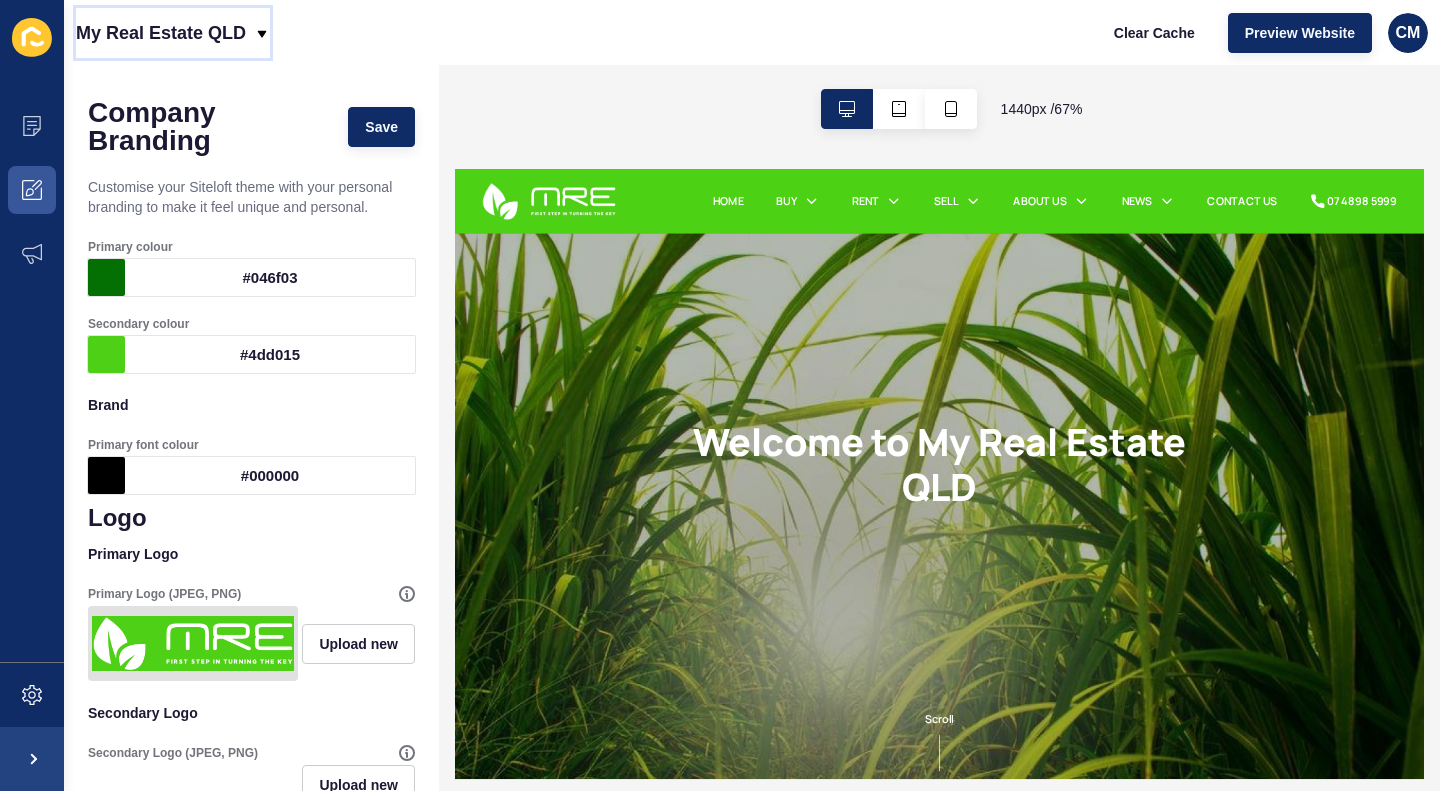 click on "My Real Estate QLD" at bounding box center (161, 33) 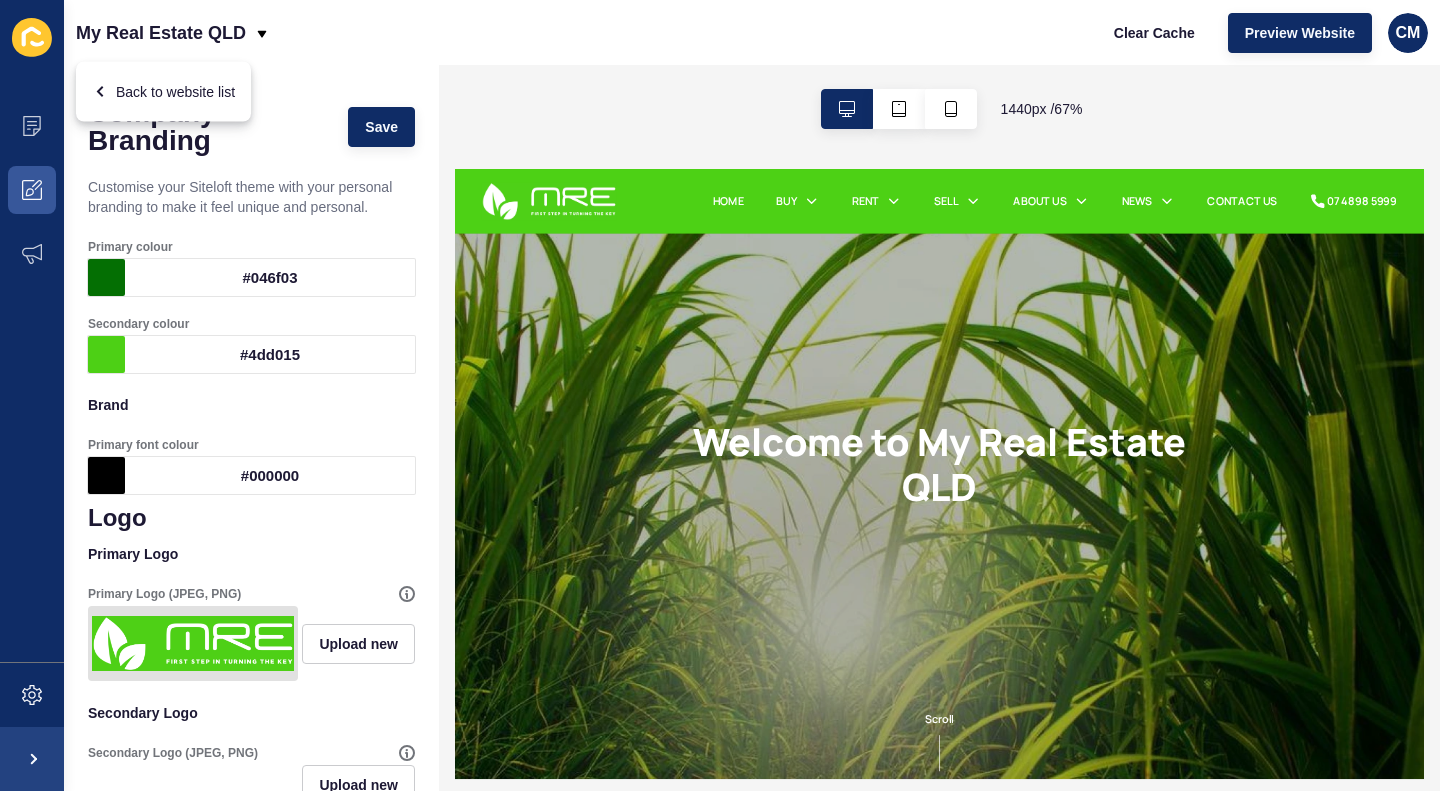 click on "Secondary colour   #4dd015" at bounding box center [251, 344] 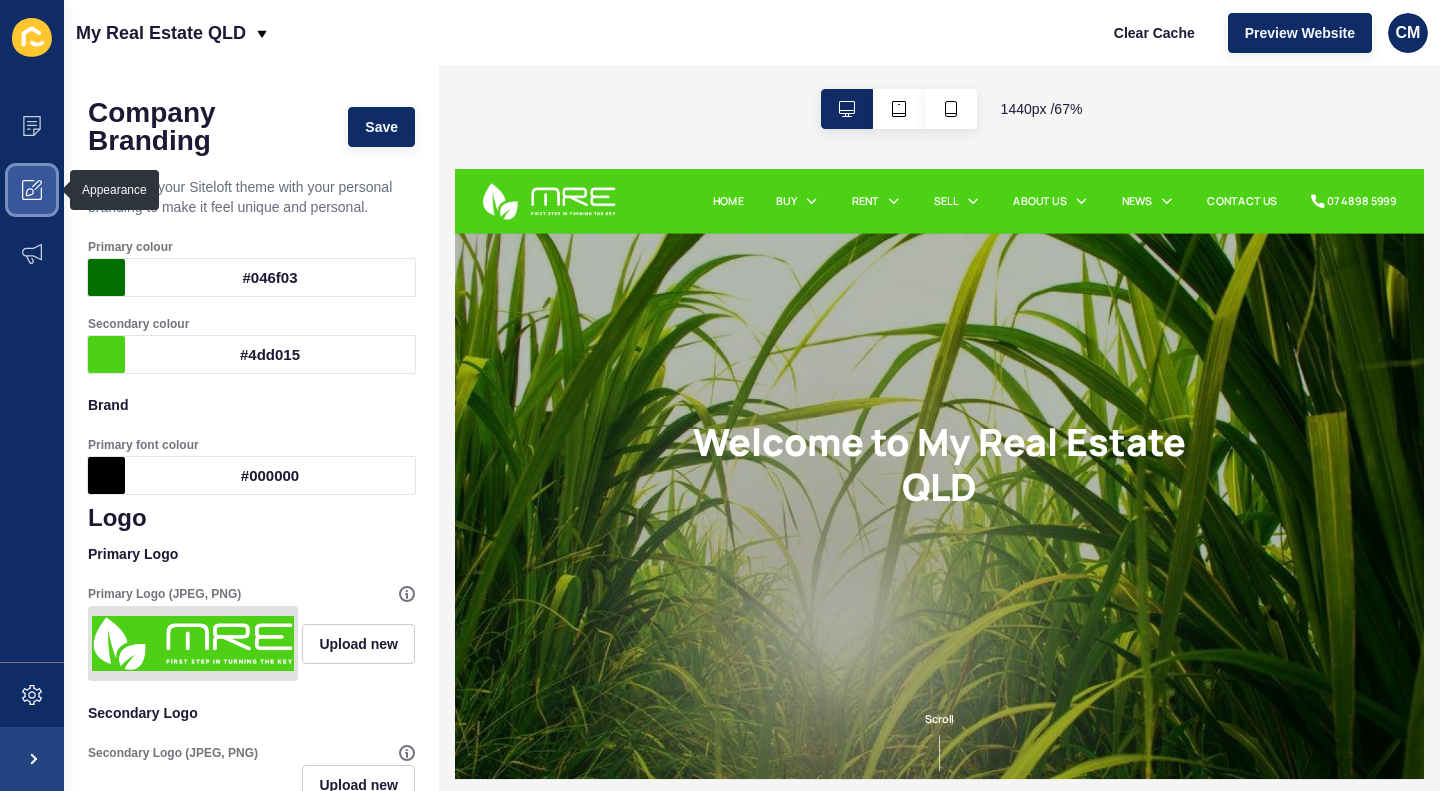 click at bounding box center [32, 190] 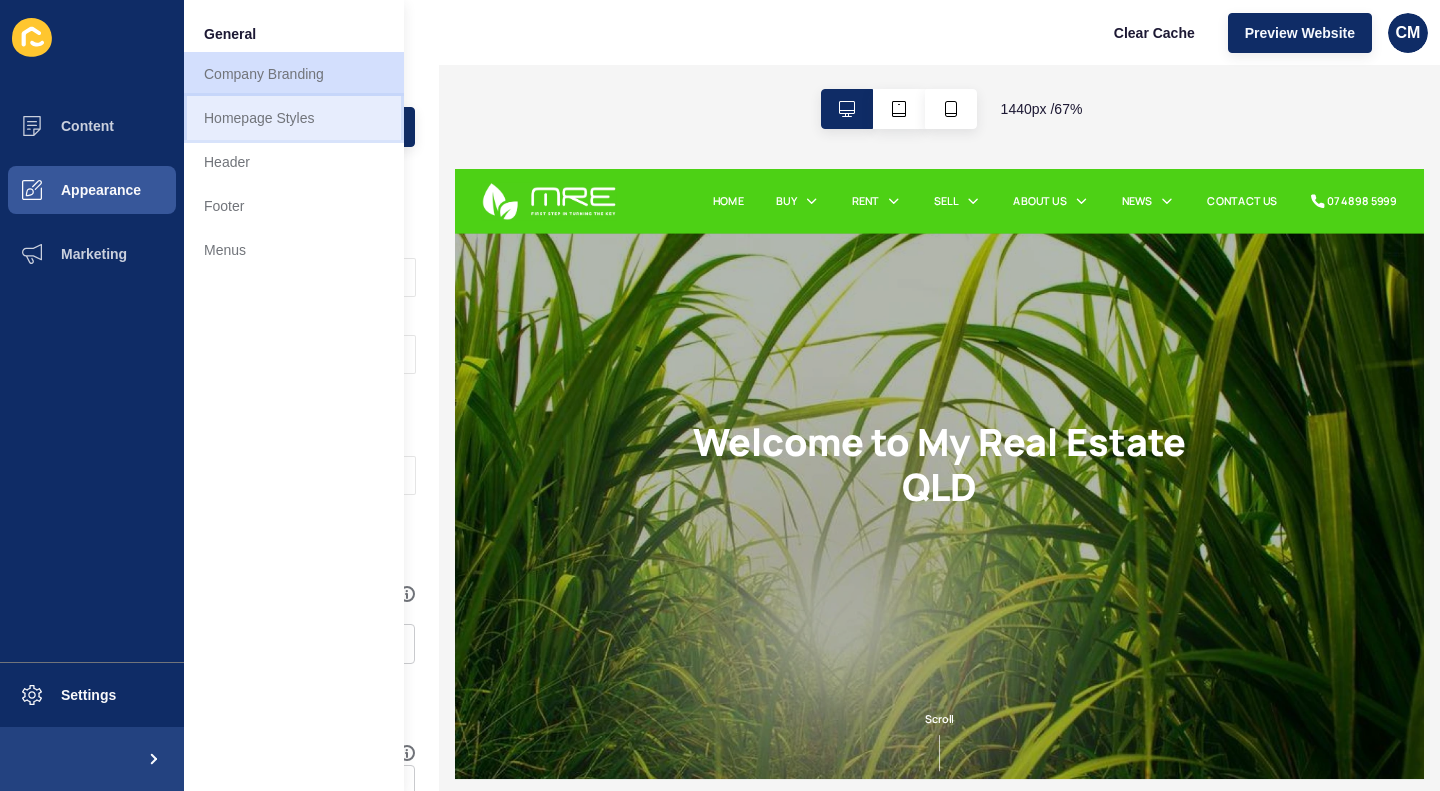click on "Homepage Styles" at bounding box center [294, 118] 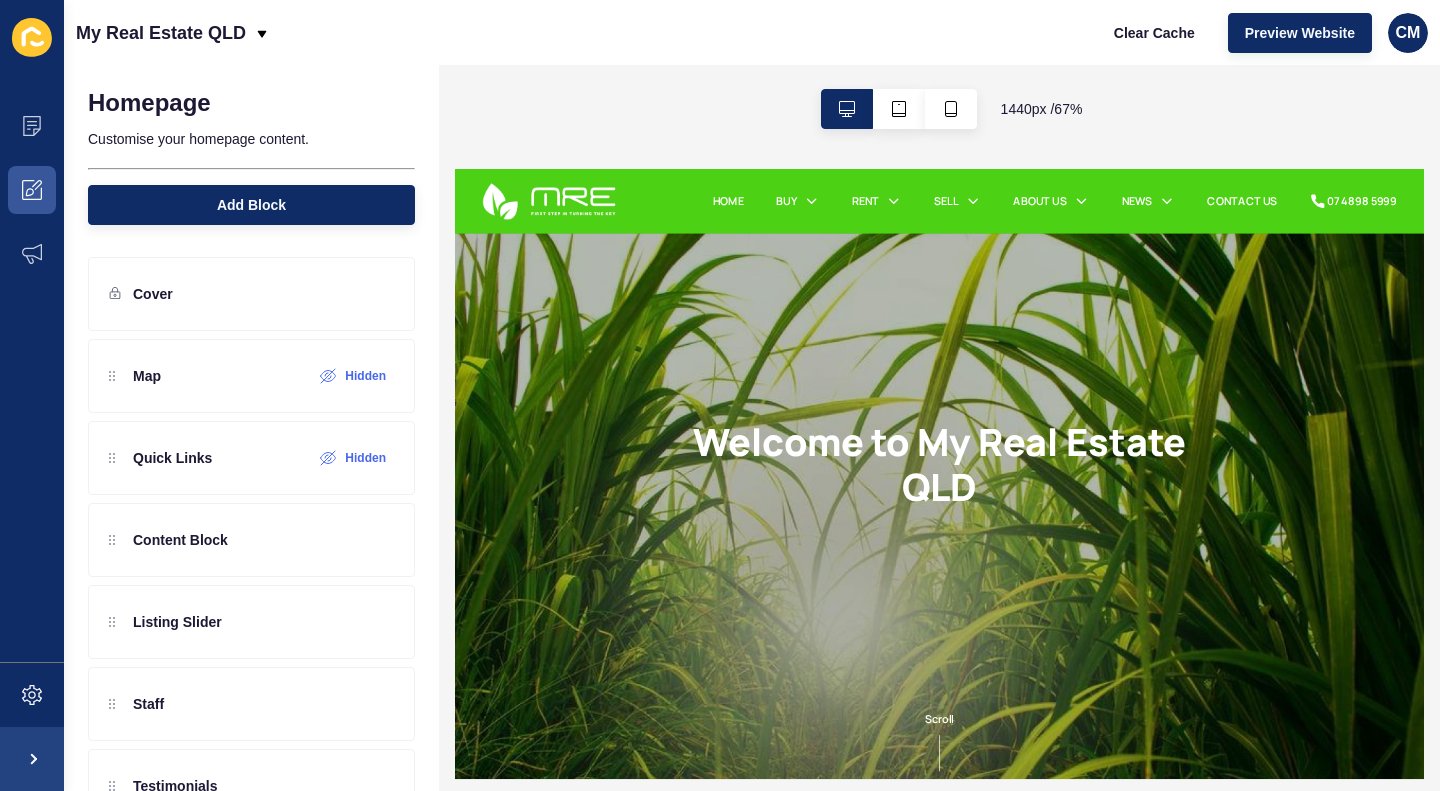 scroll, scrollTop: 0, scrollLeft: 0, axis: both 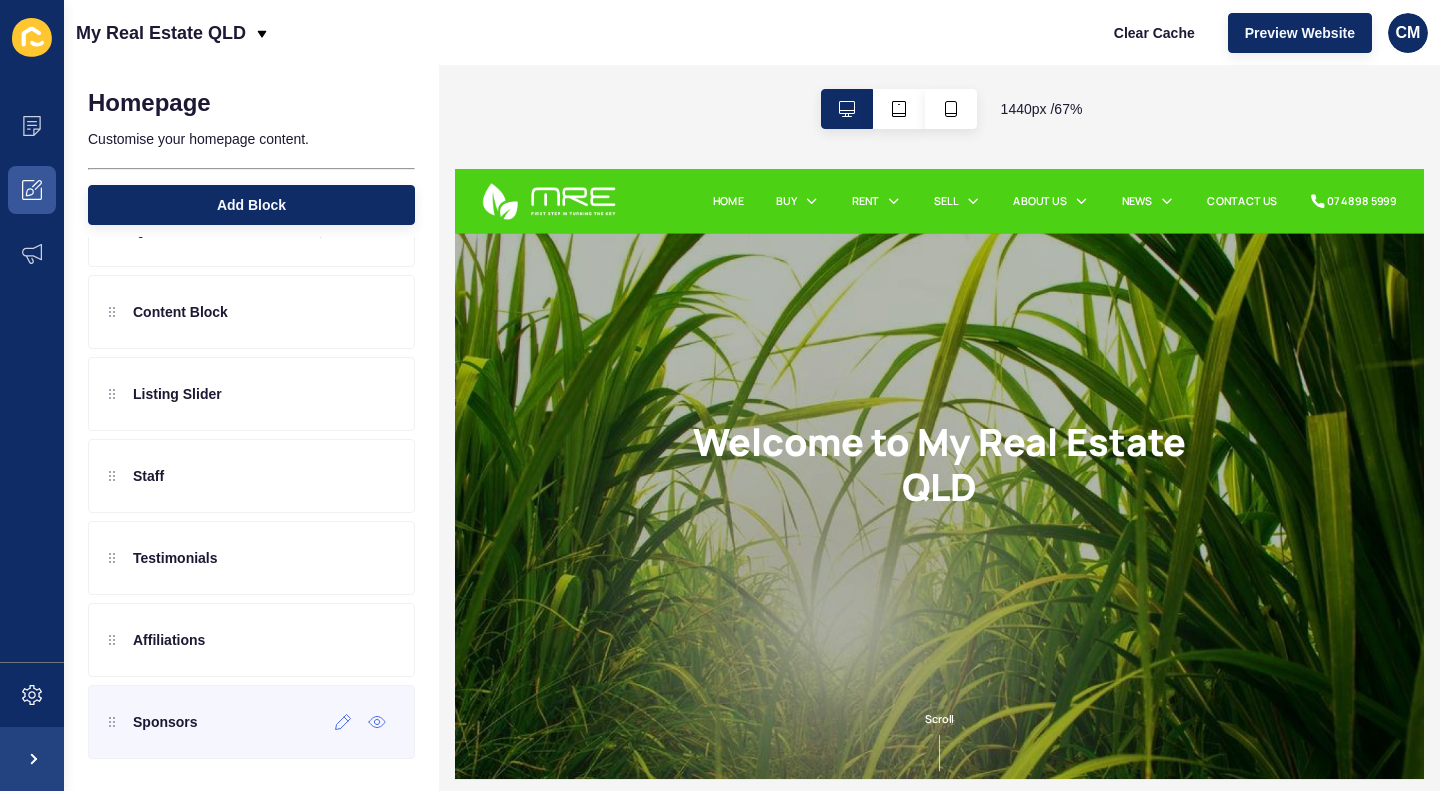 click on "Sponsors" at bounding box center [251, 722] 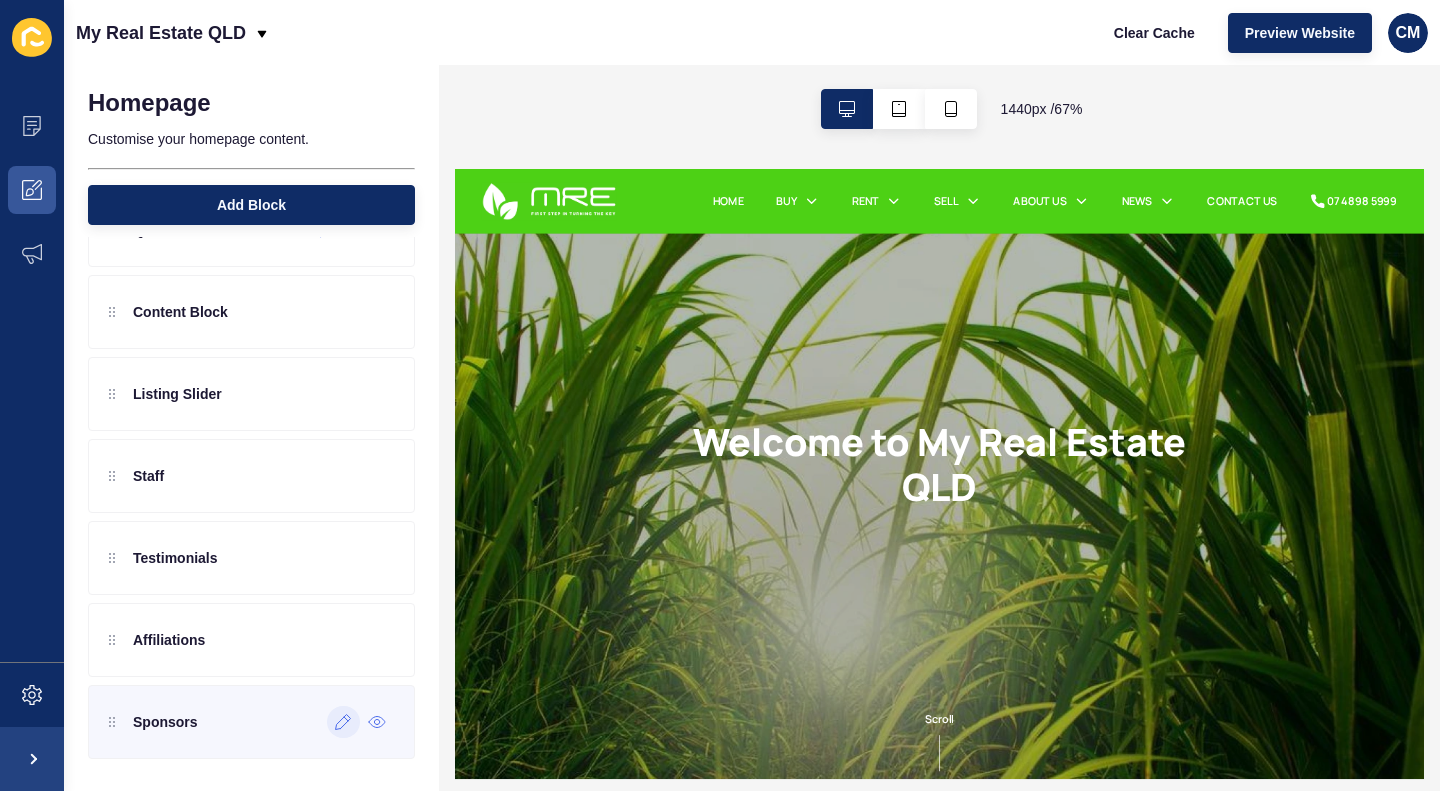 click 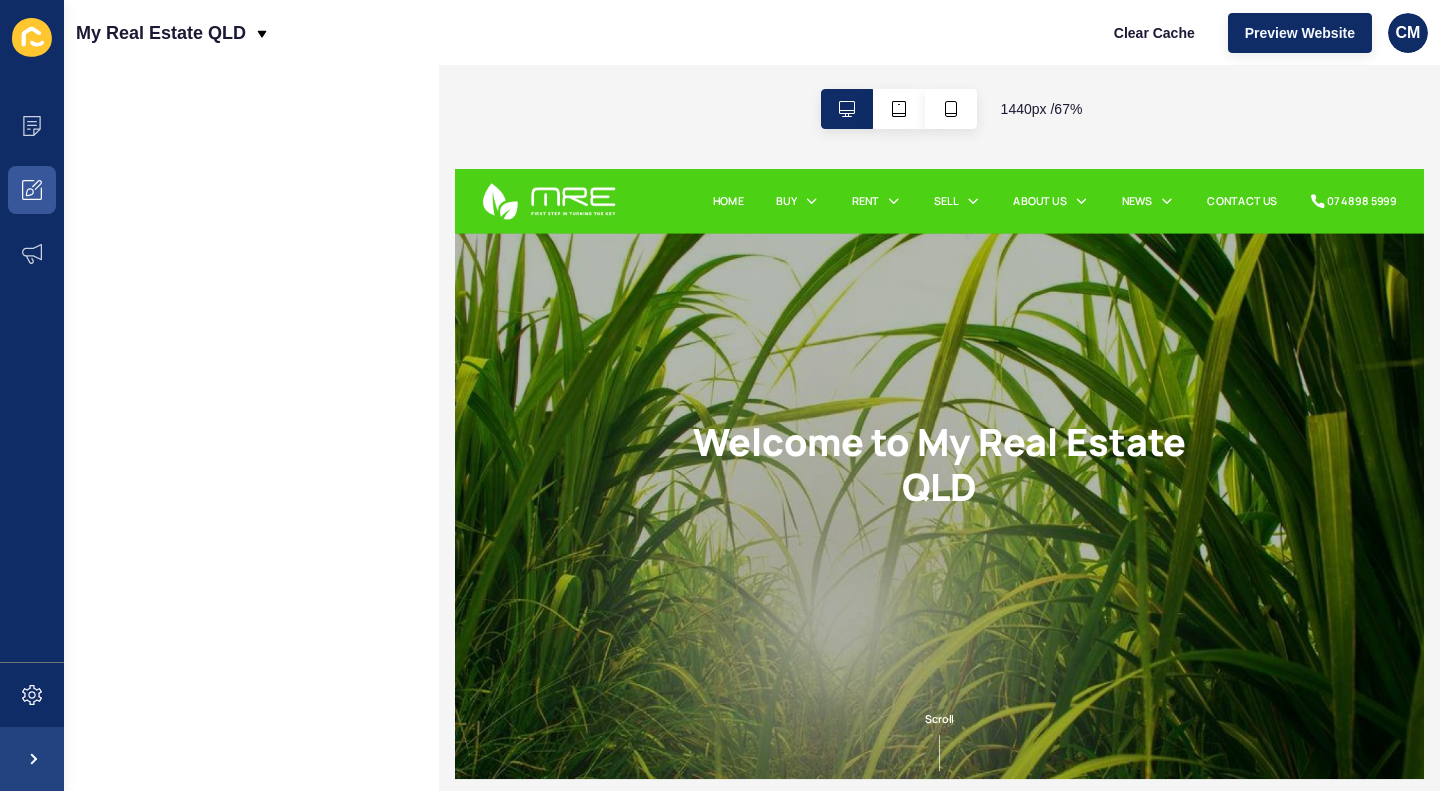 scroll, scrollTop: 0, scrollLeft: 0, axis: both 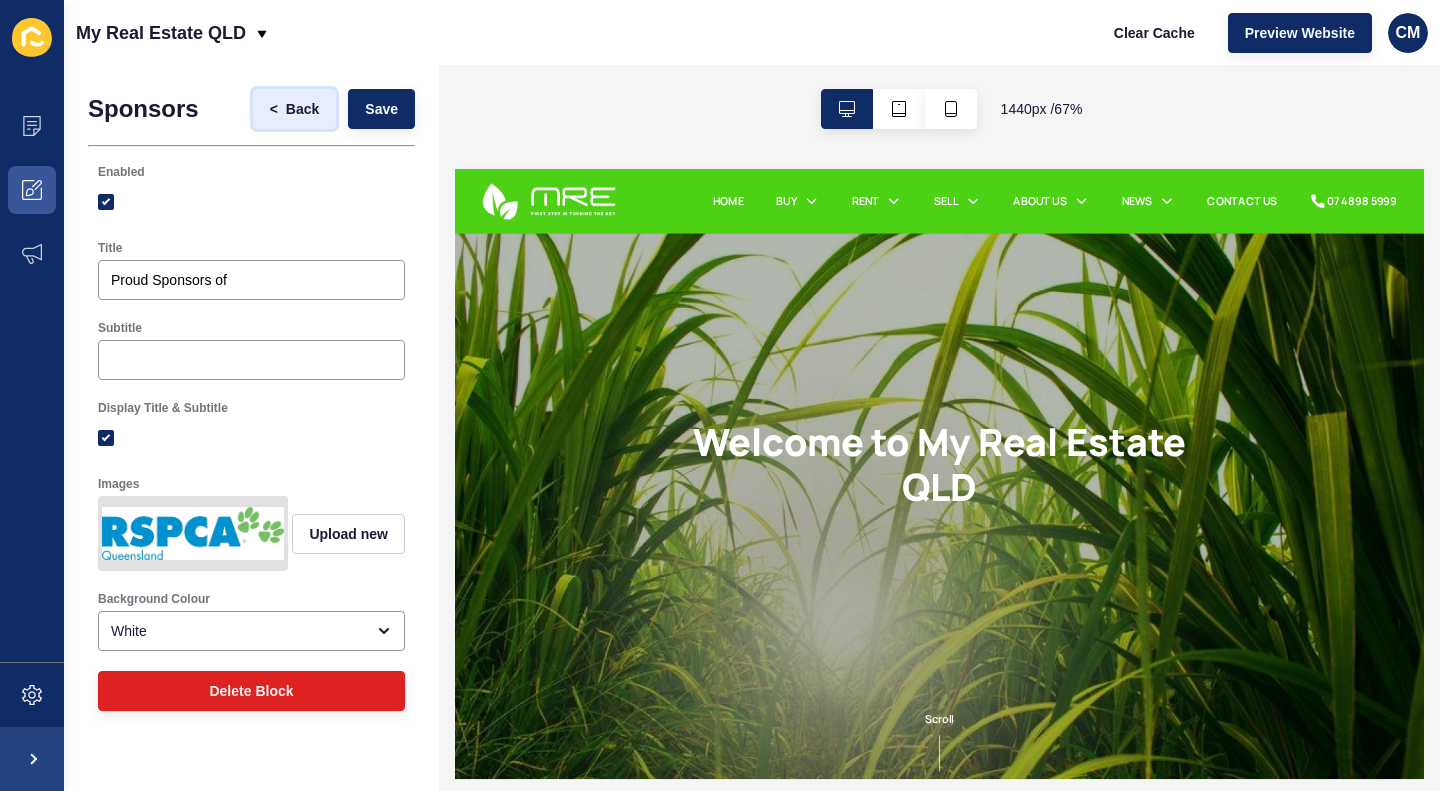click on "Back" at bounding box center [302, 109] 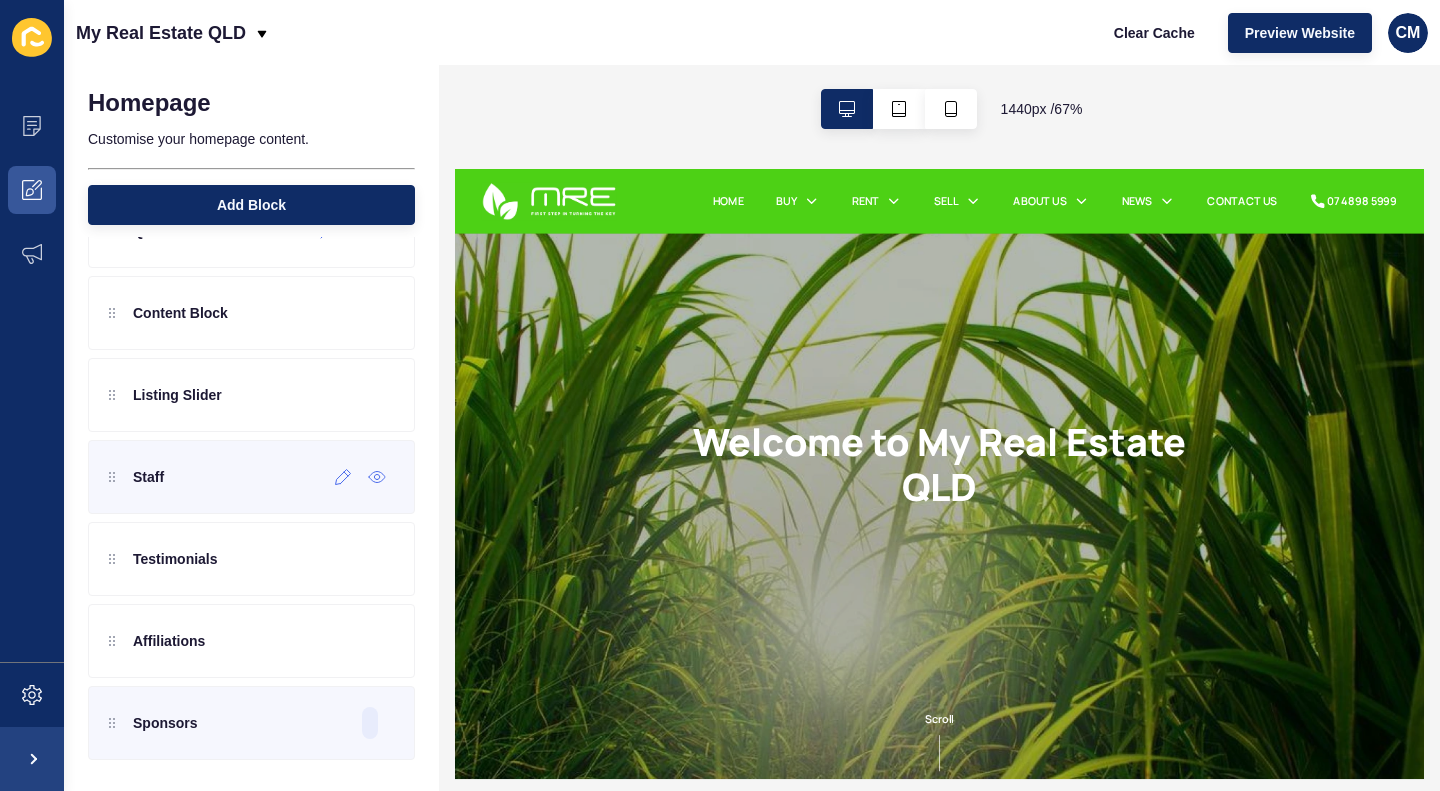 scroll, scrollTop: 228, scrollLeft: 0, axis: vertical 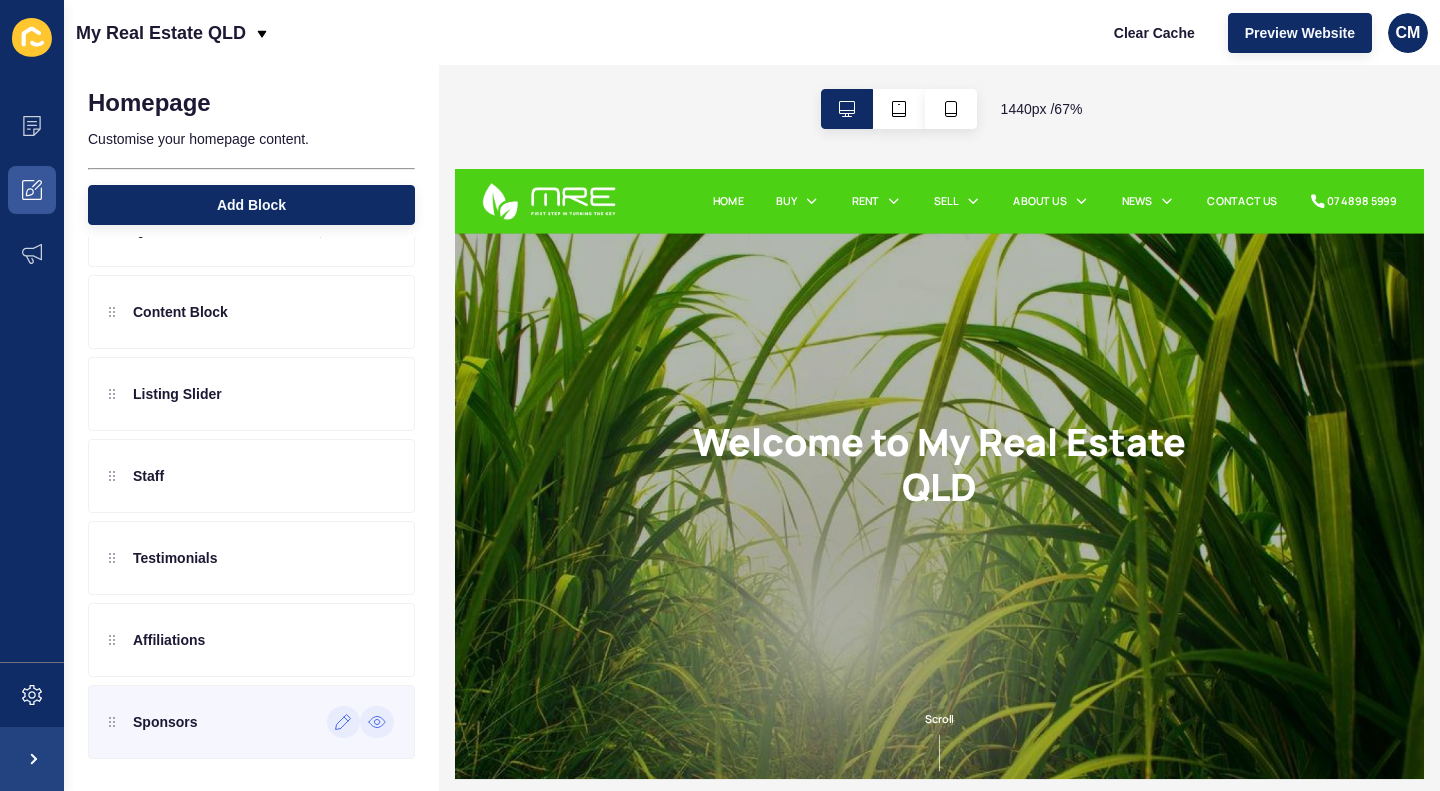 click 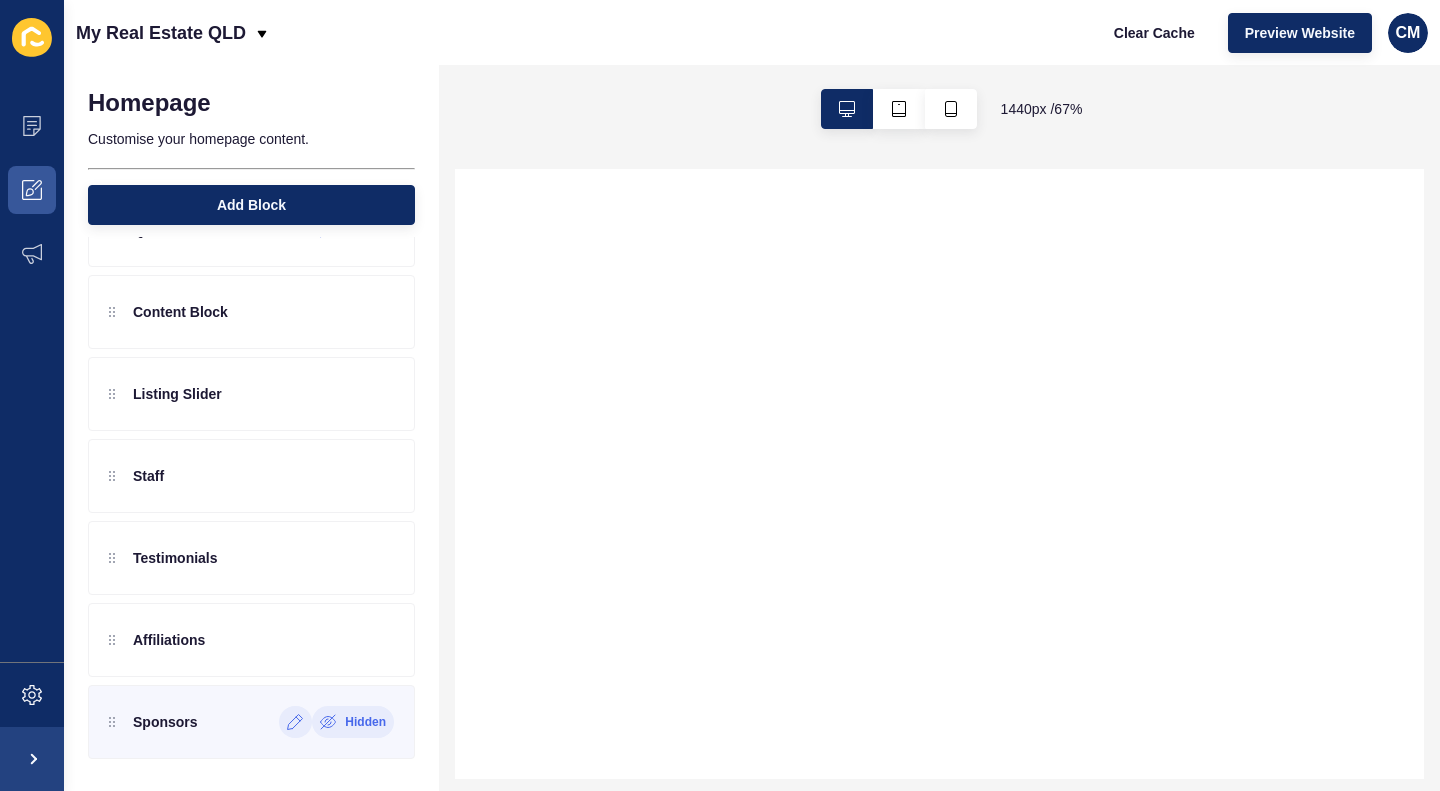 scroll, scrollTop: 0, scrollLeft: 0, axis: both 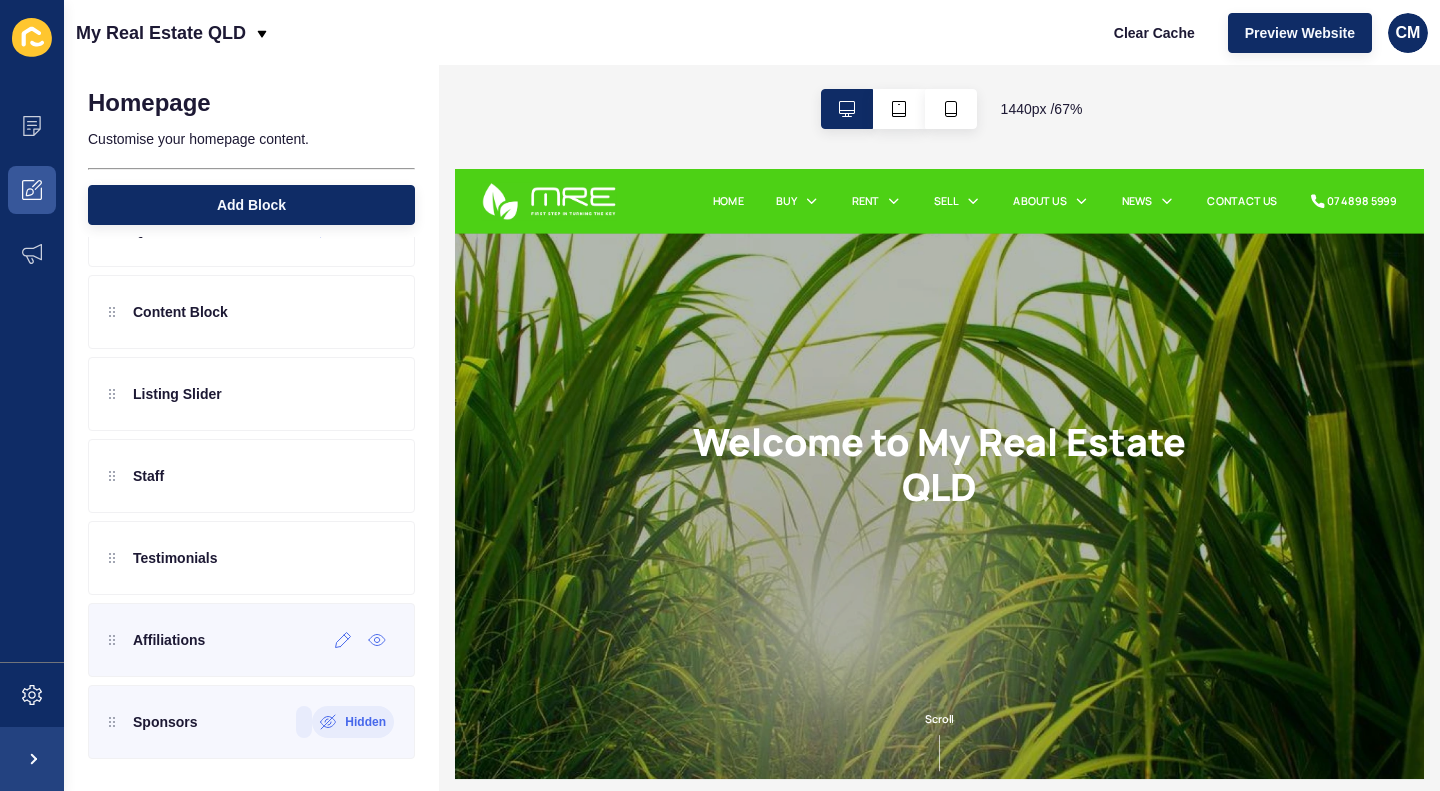 click on "Affiliations" at bounding box center (157, 640) 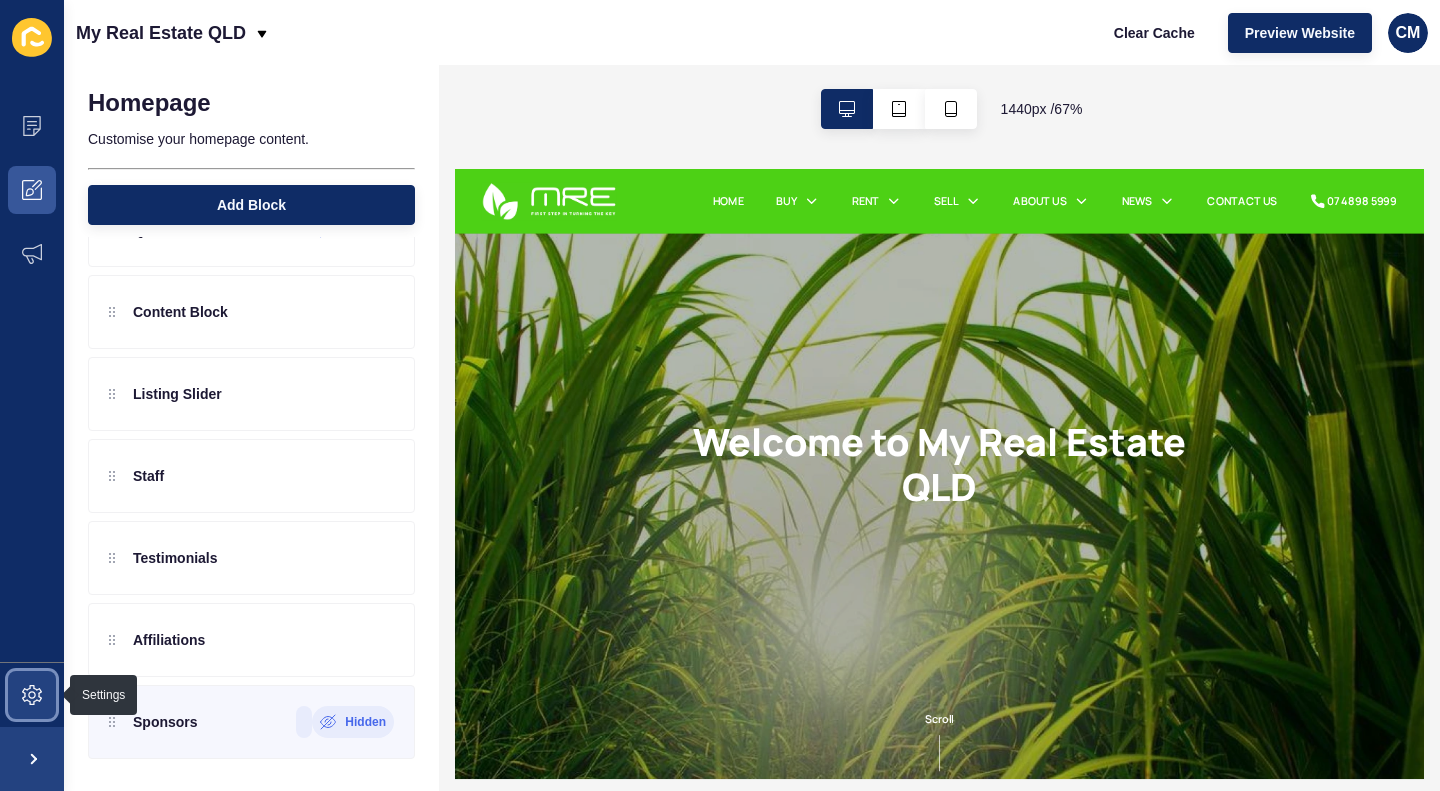 click 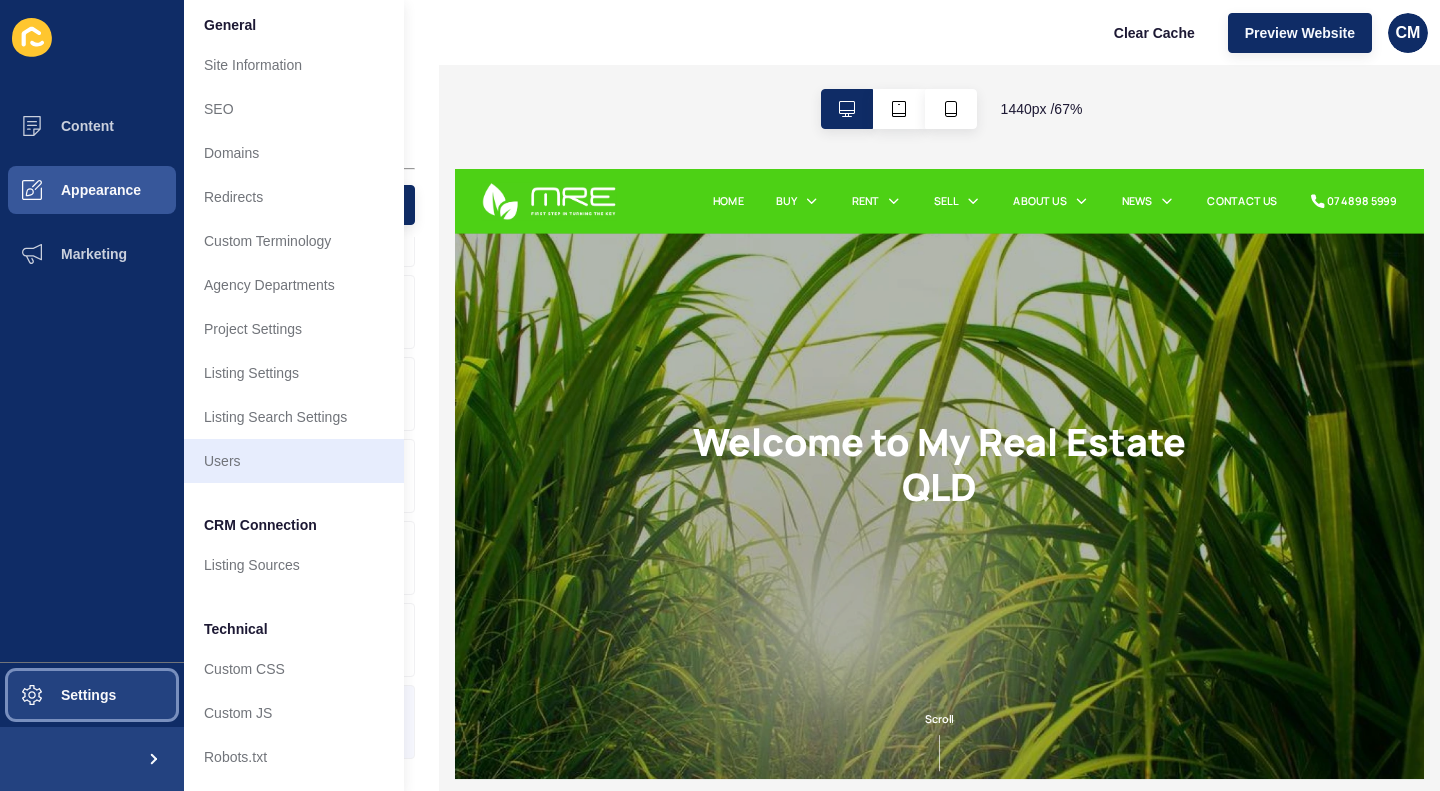 scroll, scrollTop: 0, scrollLeft: 0, axis: both 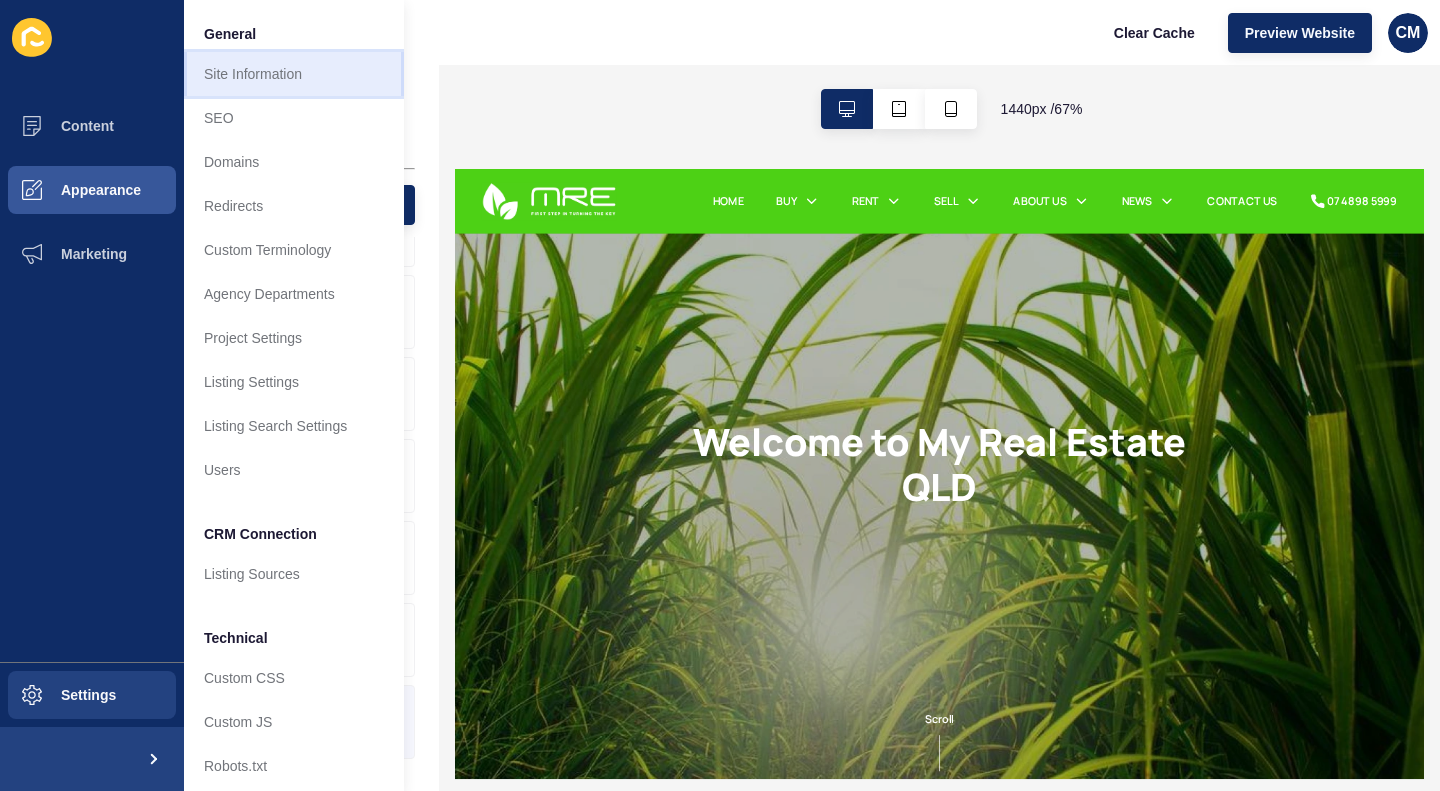click on "Site Information" at bounding box center [294, 74] 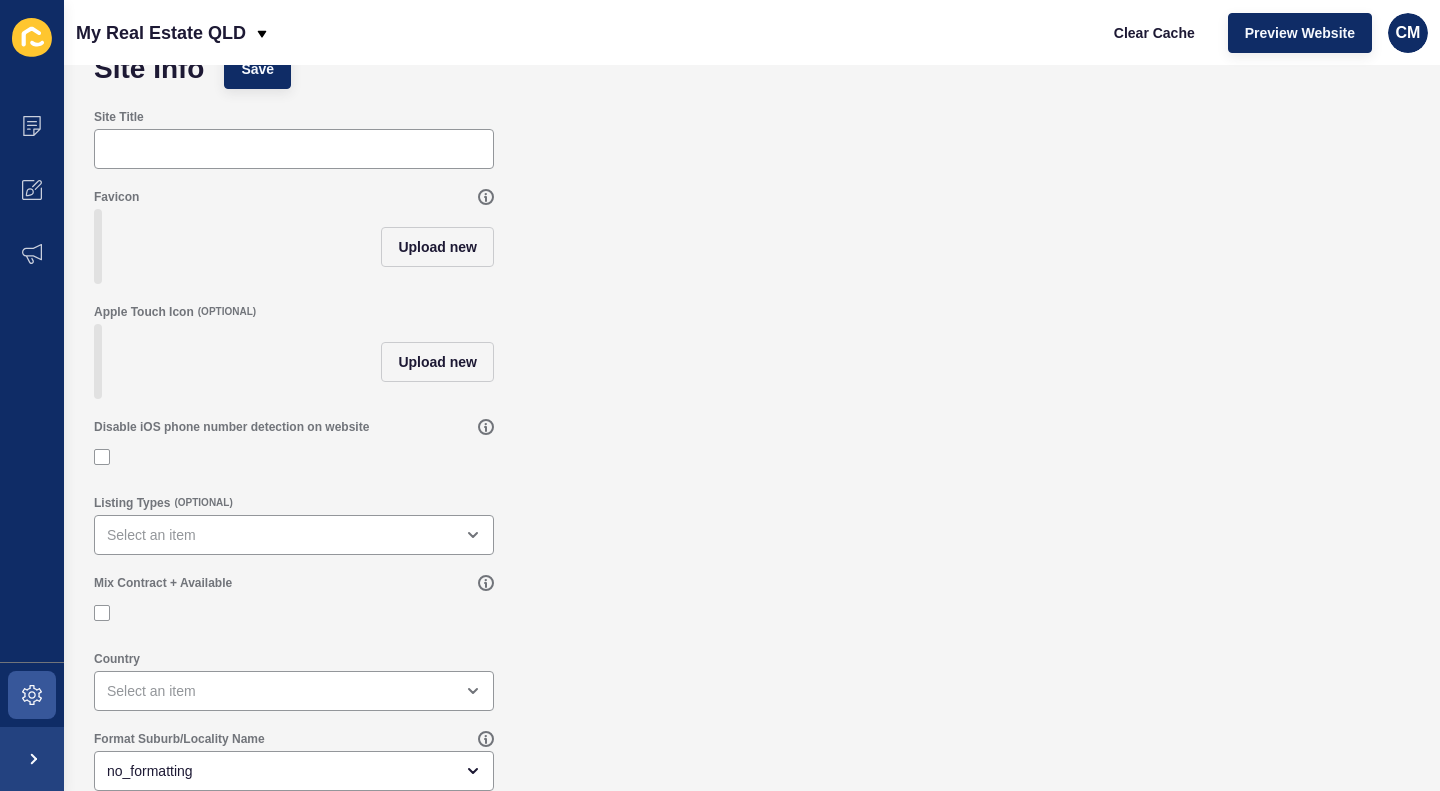 scroll, scrollTop: 0, scrollLeft: 0, axis: both 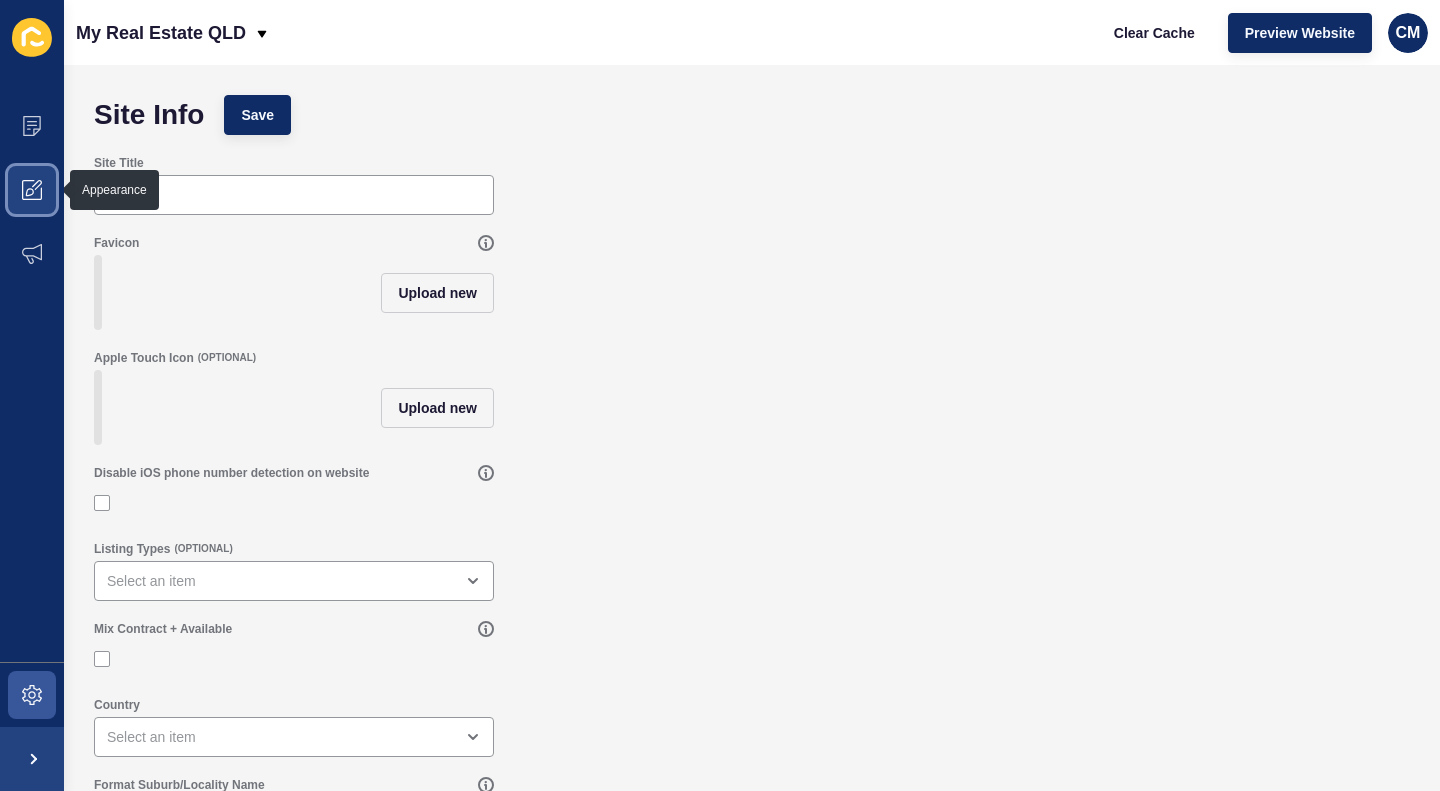 click at bounding box center [32, 190] 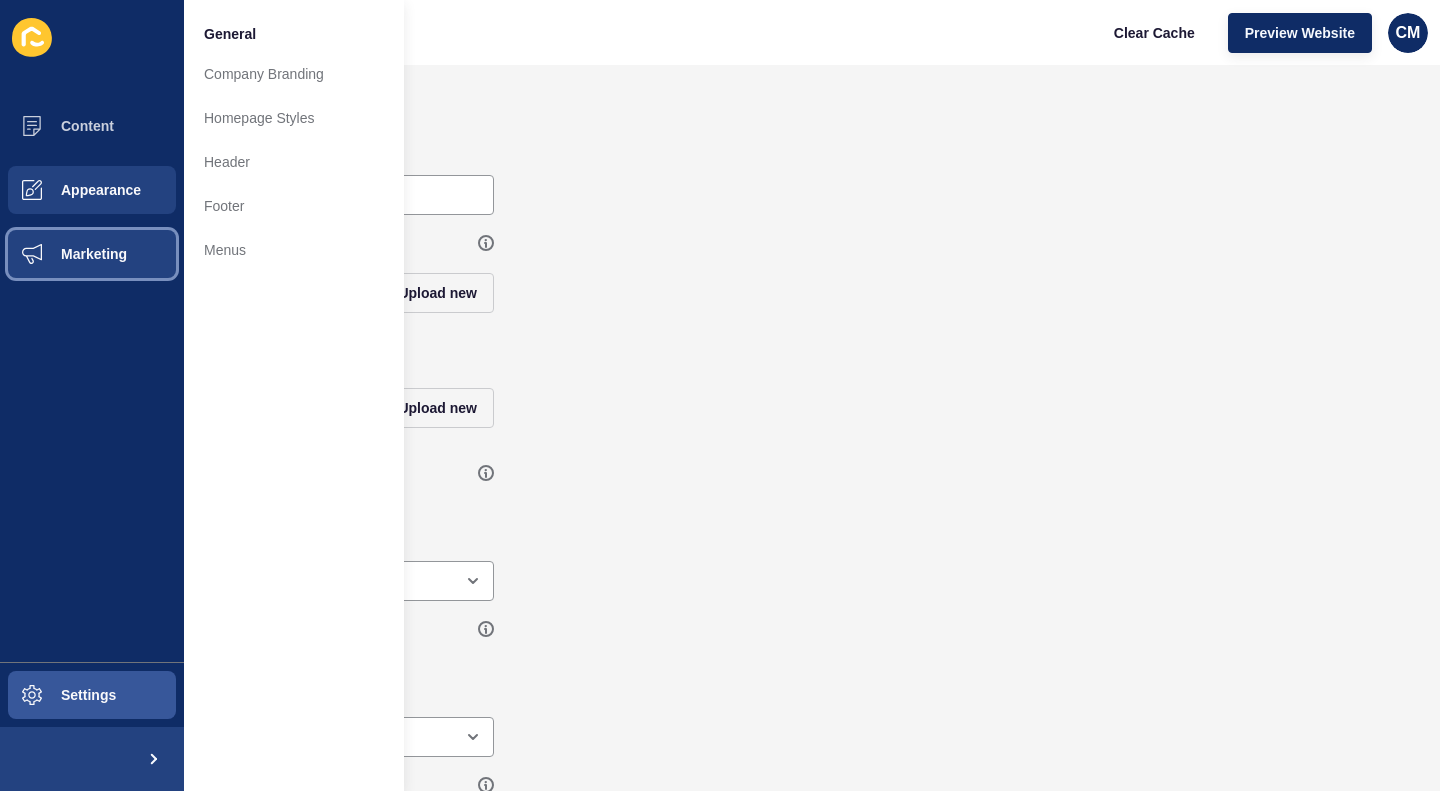 click on "Marketing" at bounding box center (62, 254) 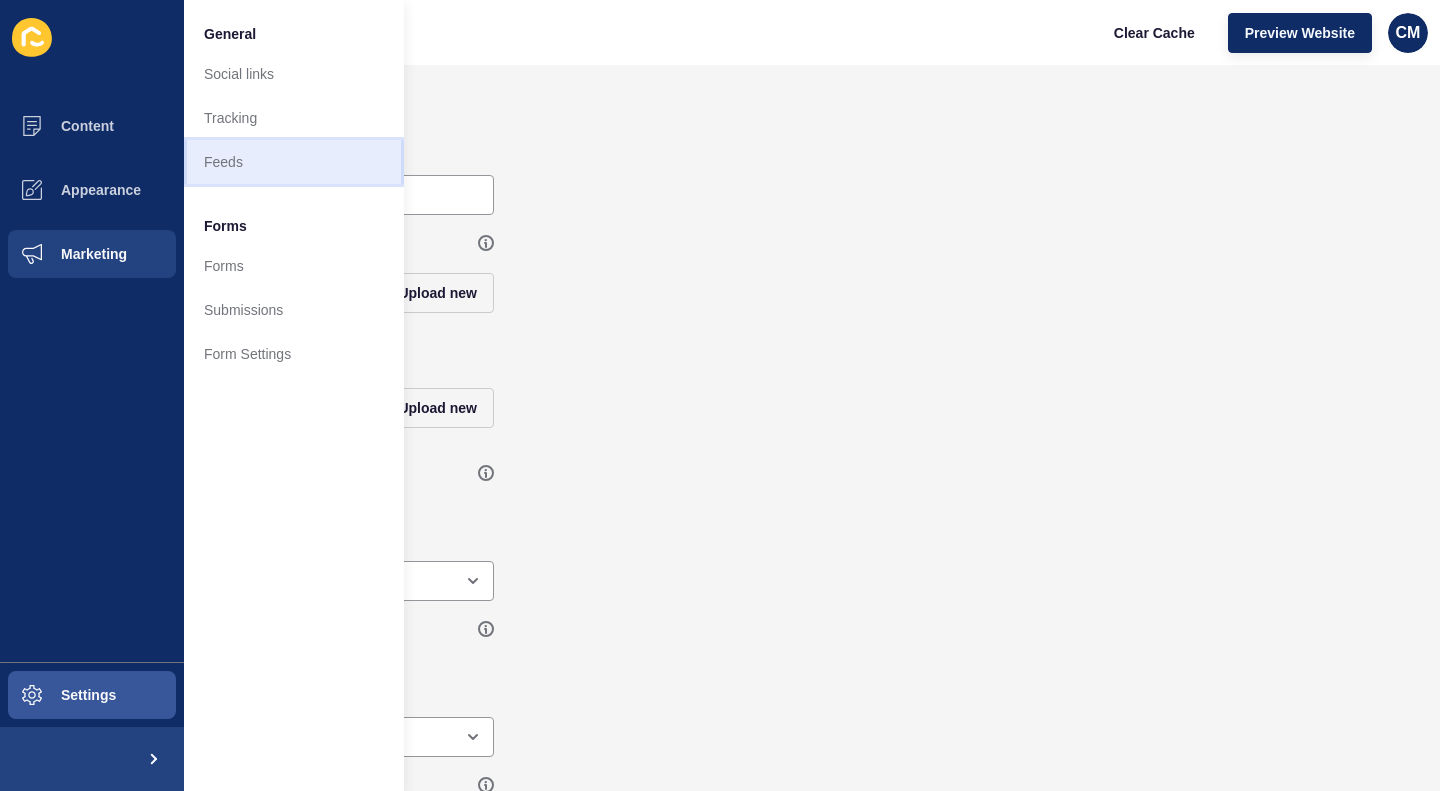 click on "Feeds" at bounding box center (294, 162) 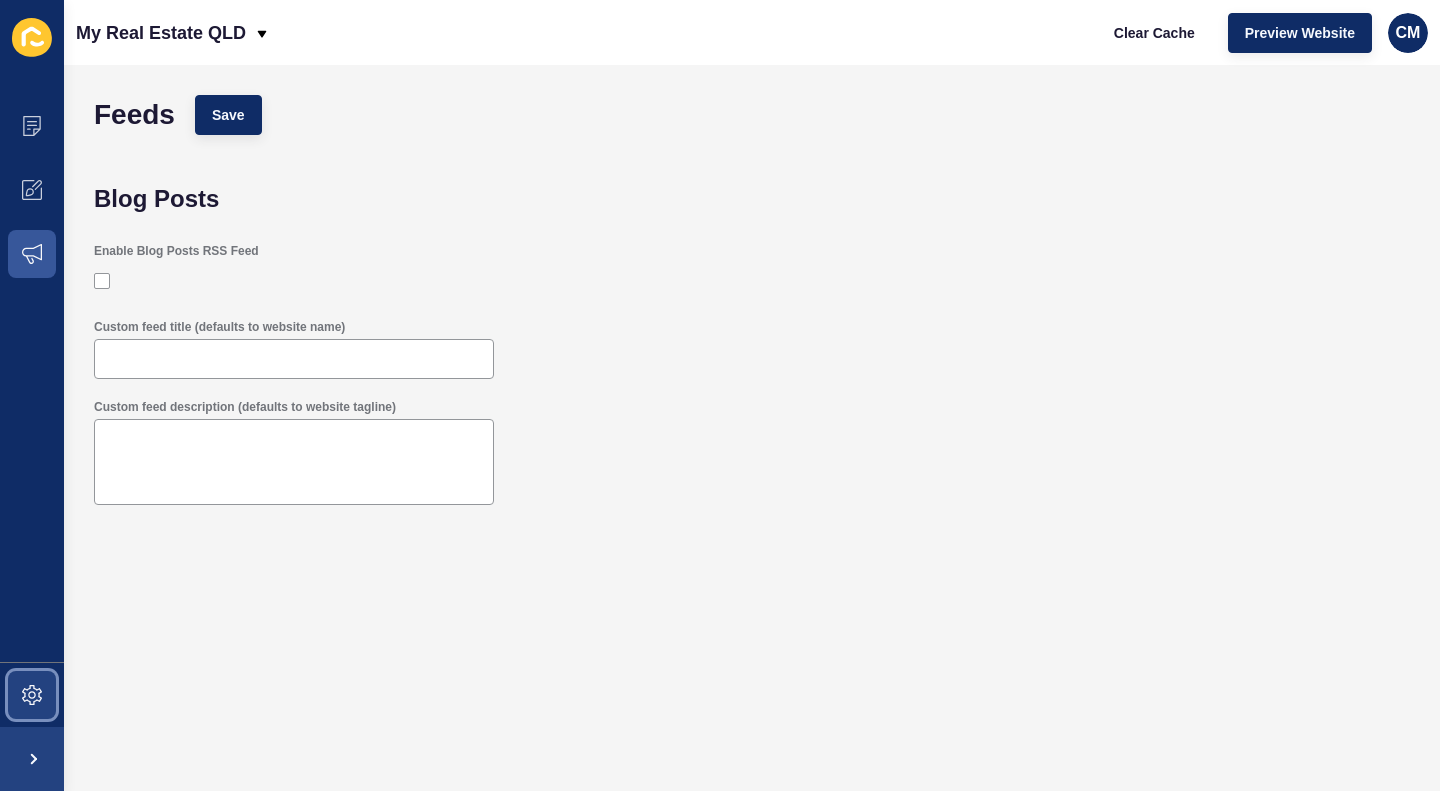 drag, startPoint x: 31, startPoint y: 686, endPoint x: 42, endPoint y: 680, distance: 12.529964 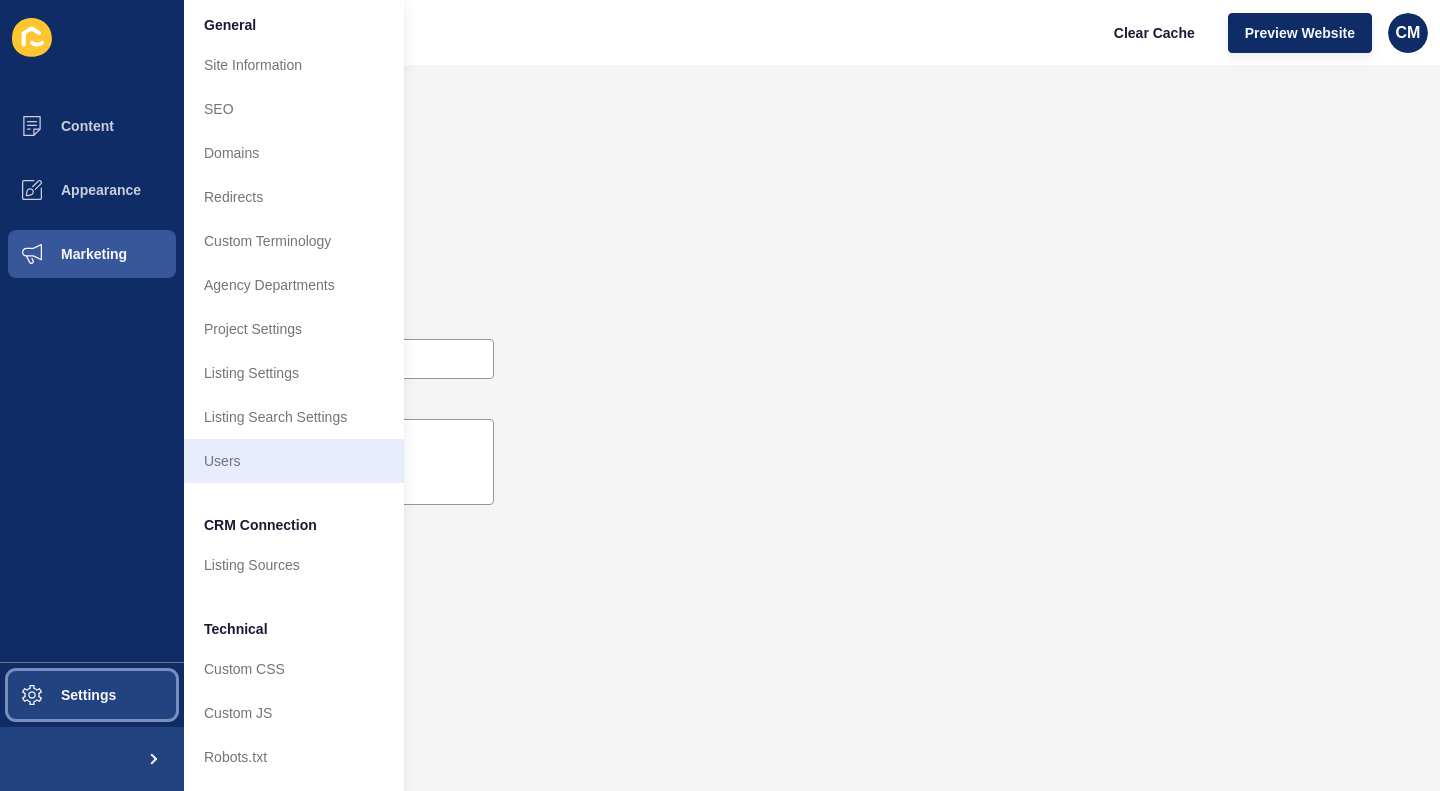scroll, scrollTop: 0, scrollLeft: 0, axis: both 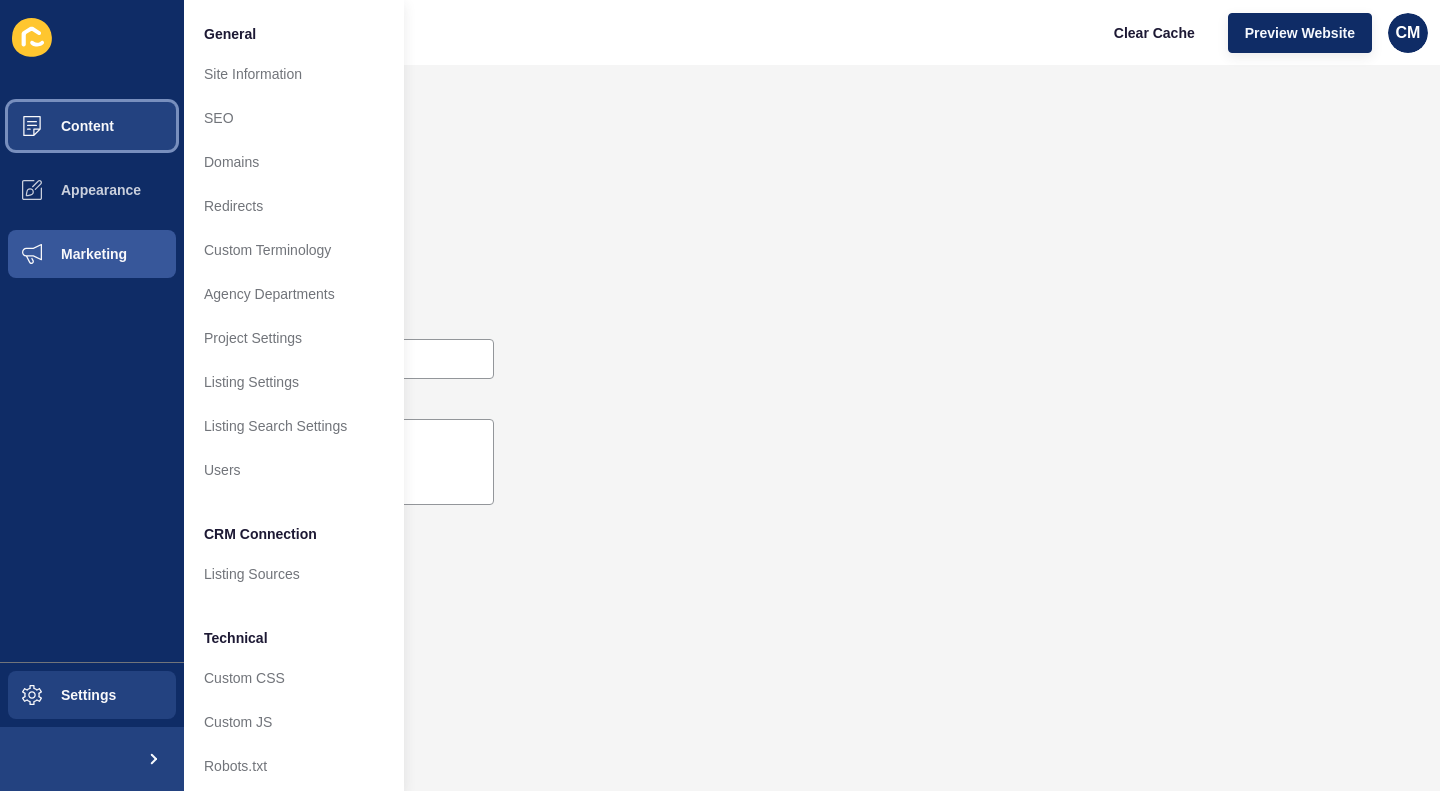 click on "Content" at bounding box center [92, 126] 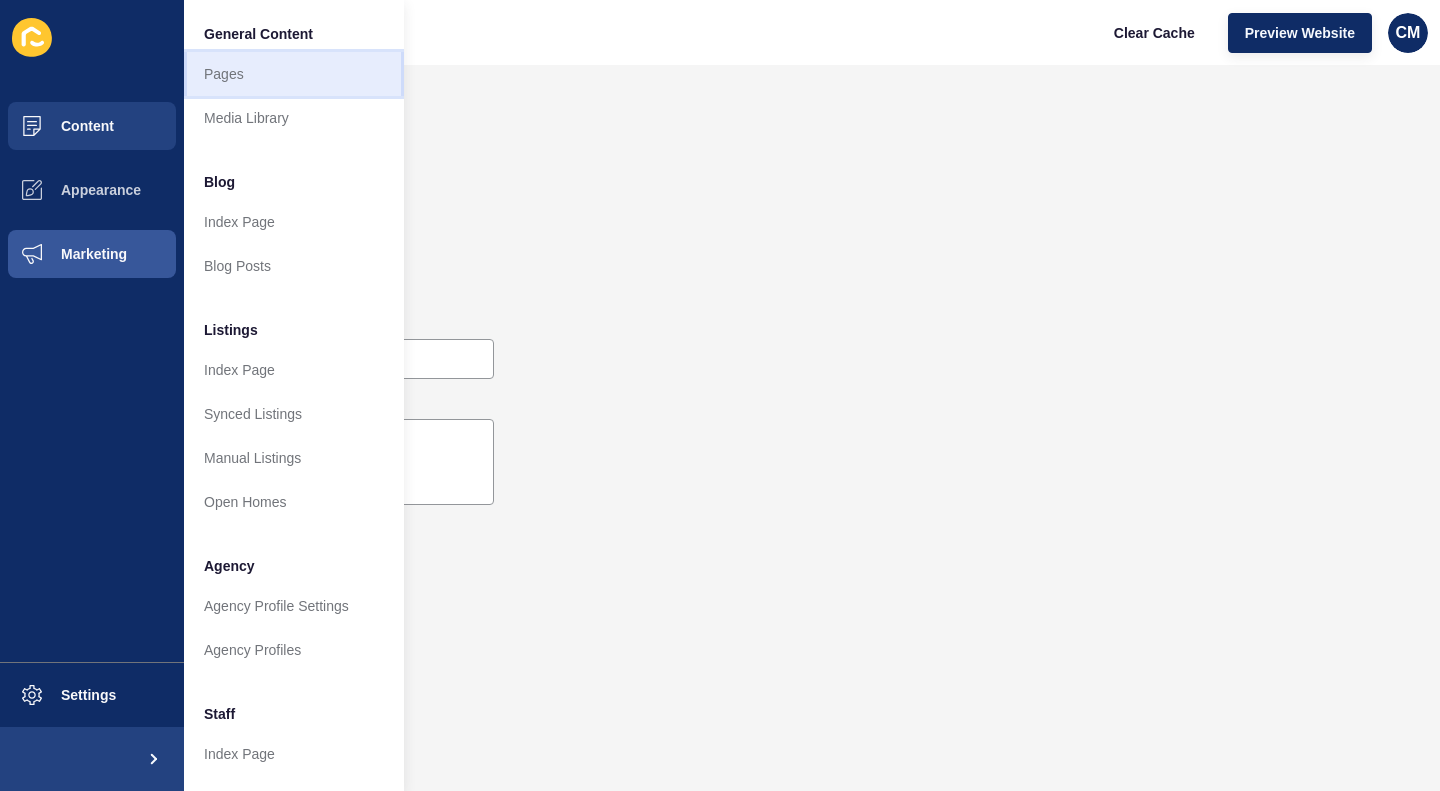 click on "Pages" at bounding box center [294, 74] 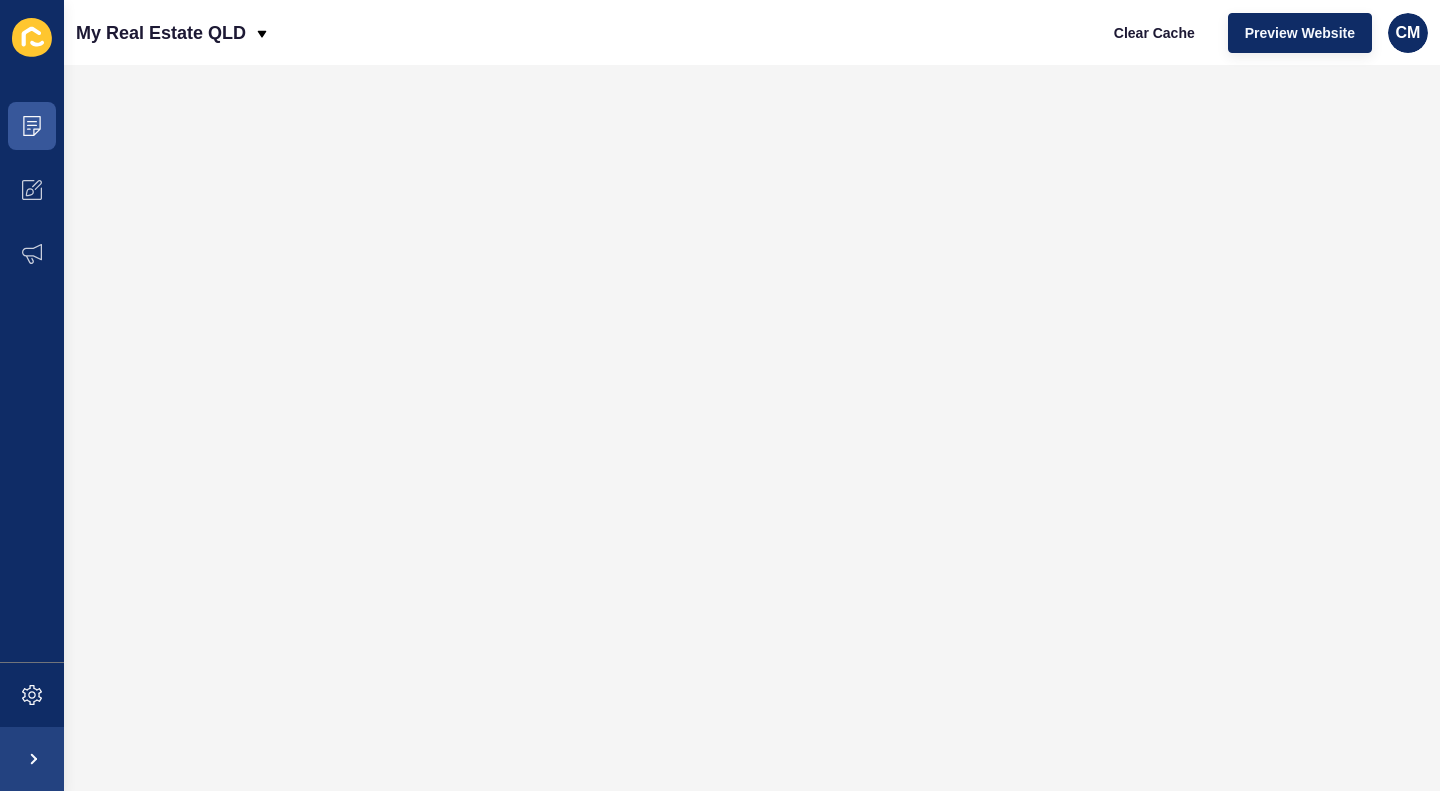 click 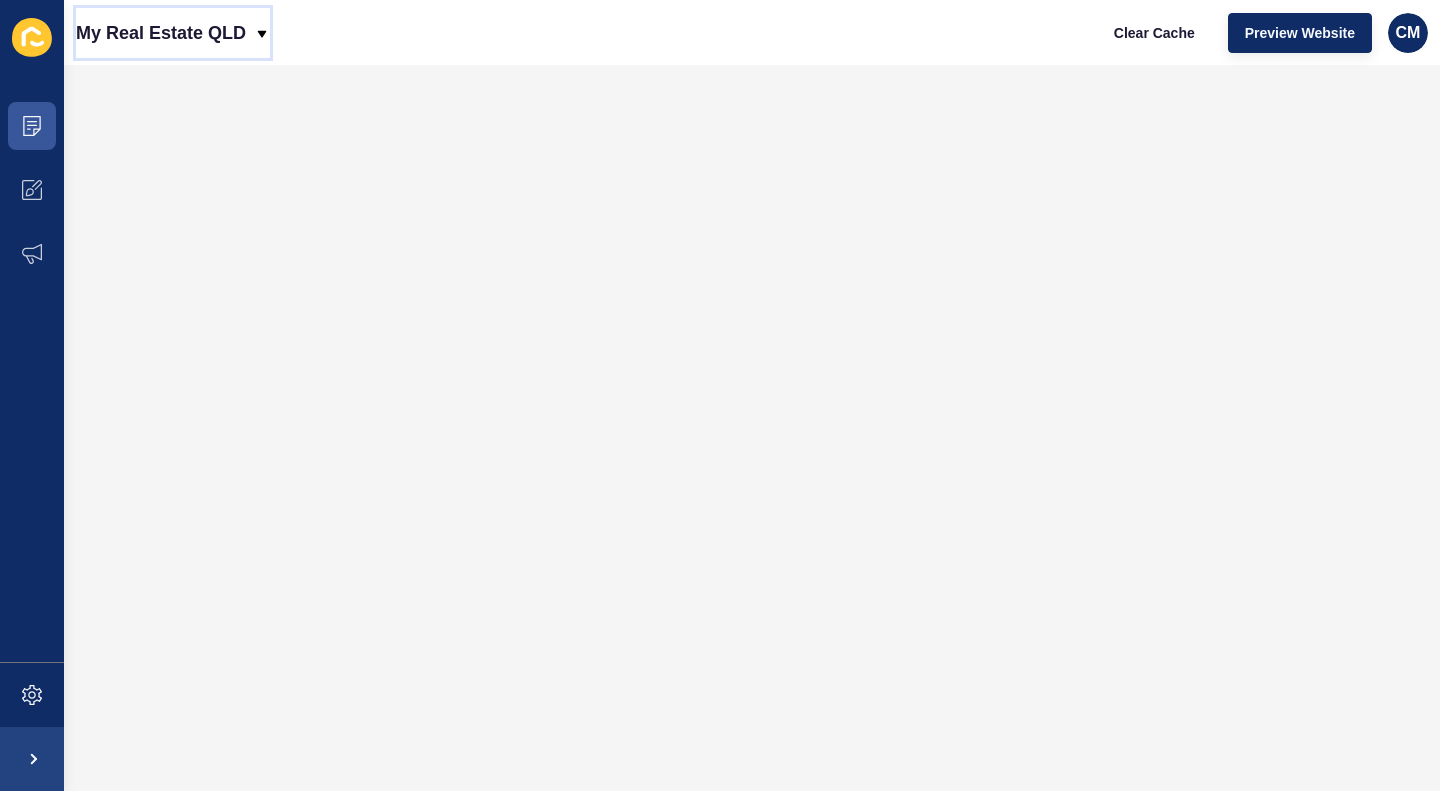 click on "My Real Estate QLD" at bounding box center [161, 33] 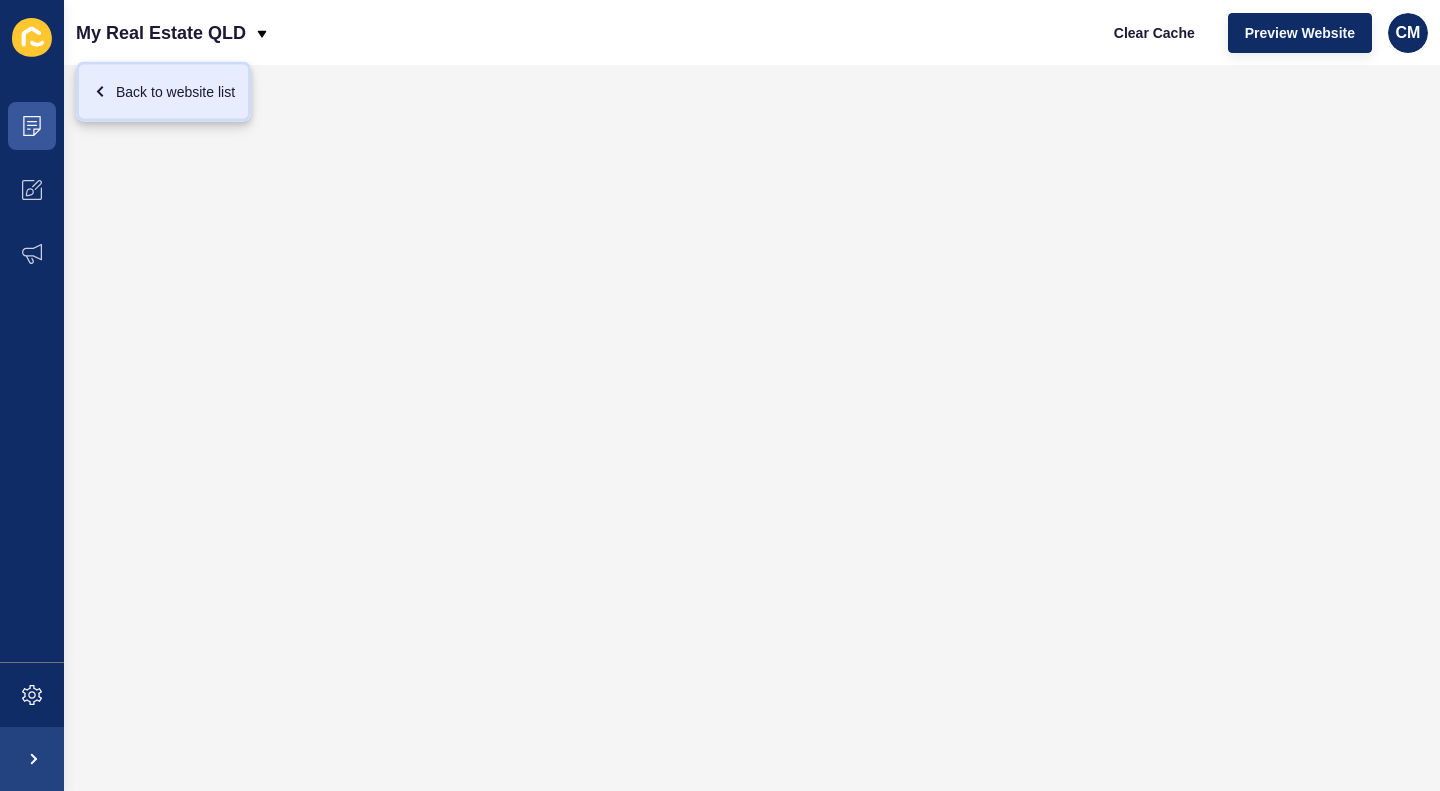 click on "Back to website list" at bounding box center [163, 92] 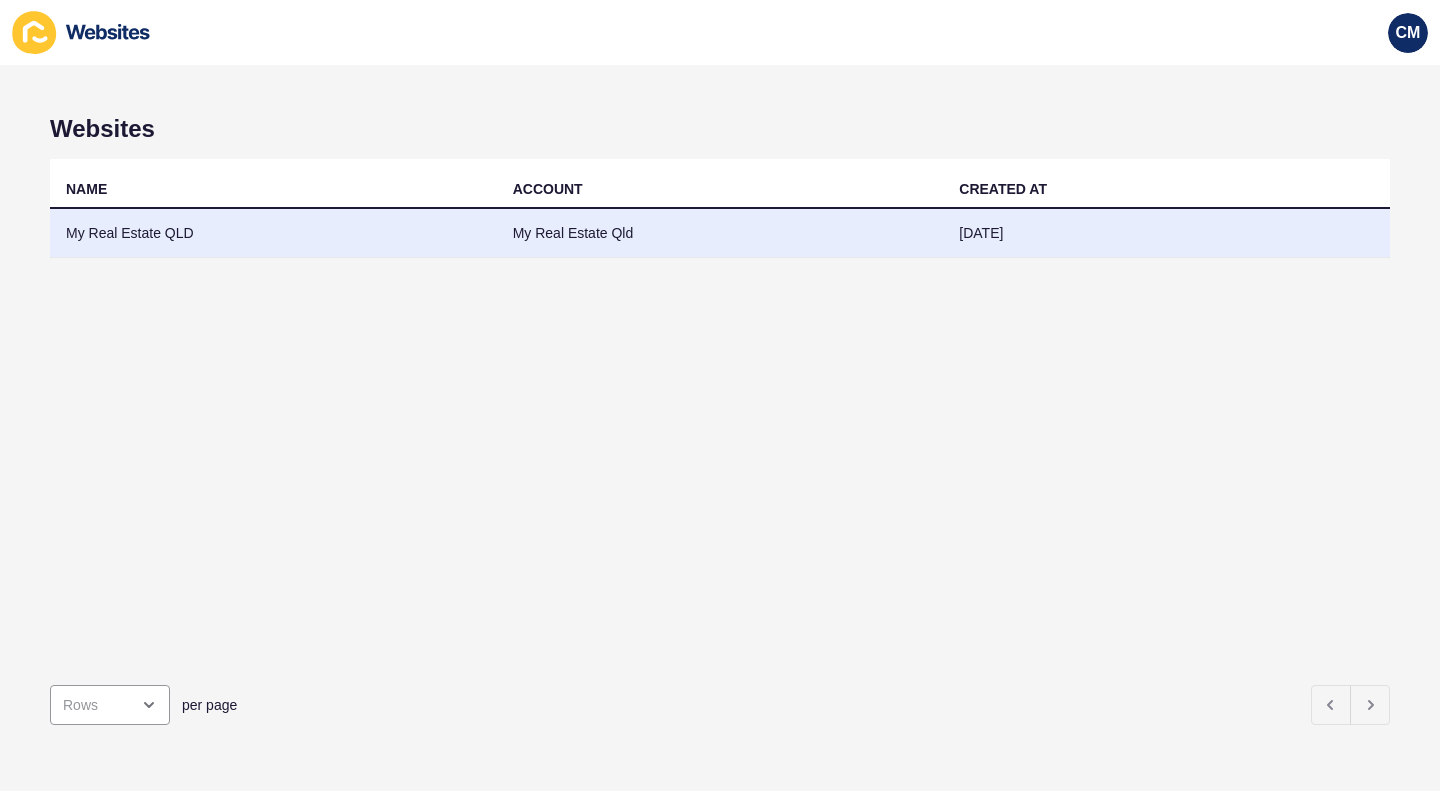 click on "My Real Estate QLD" at bounding box center (273, 233) 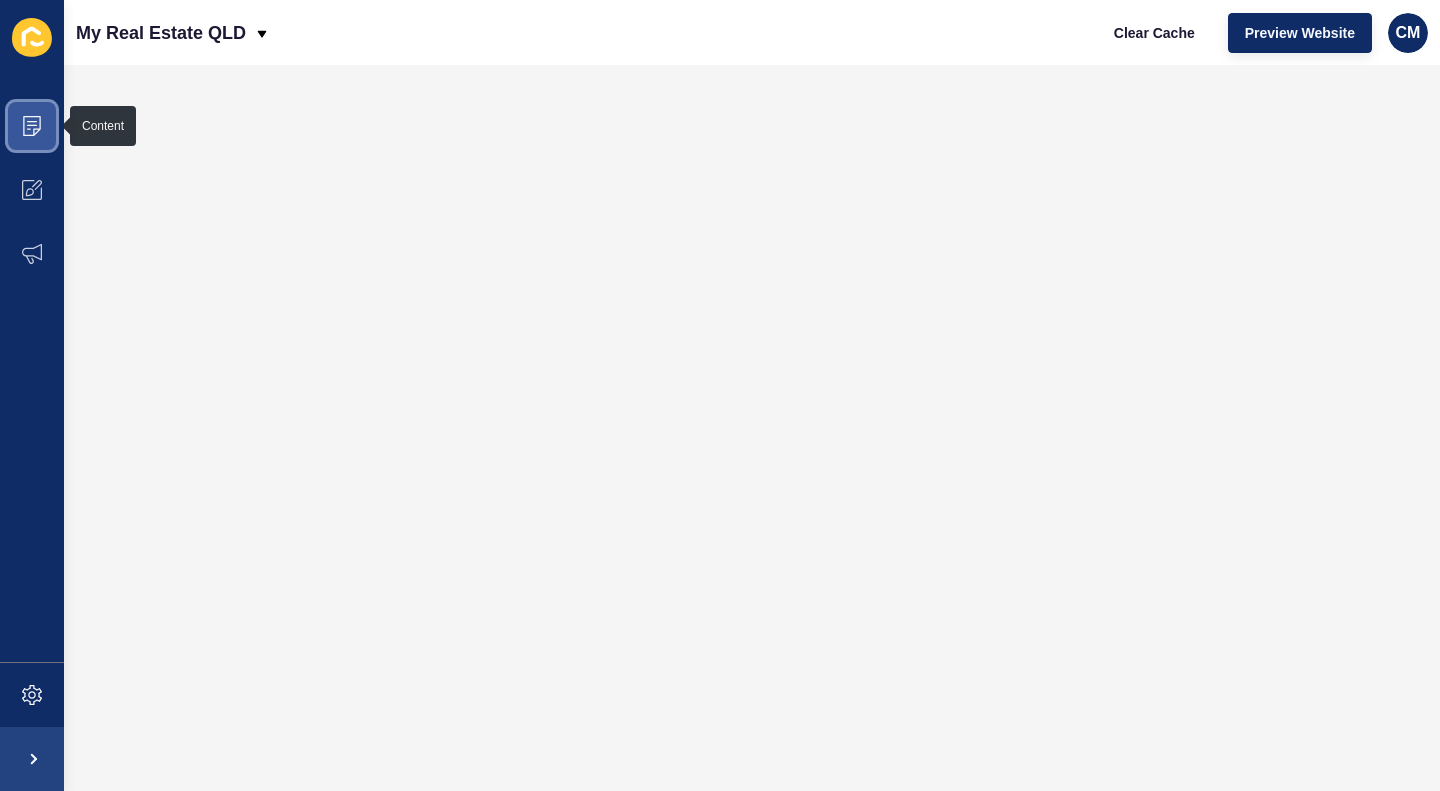click 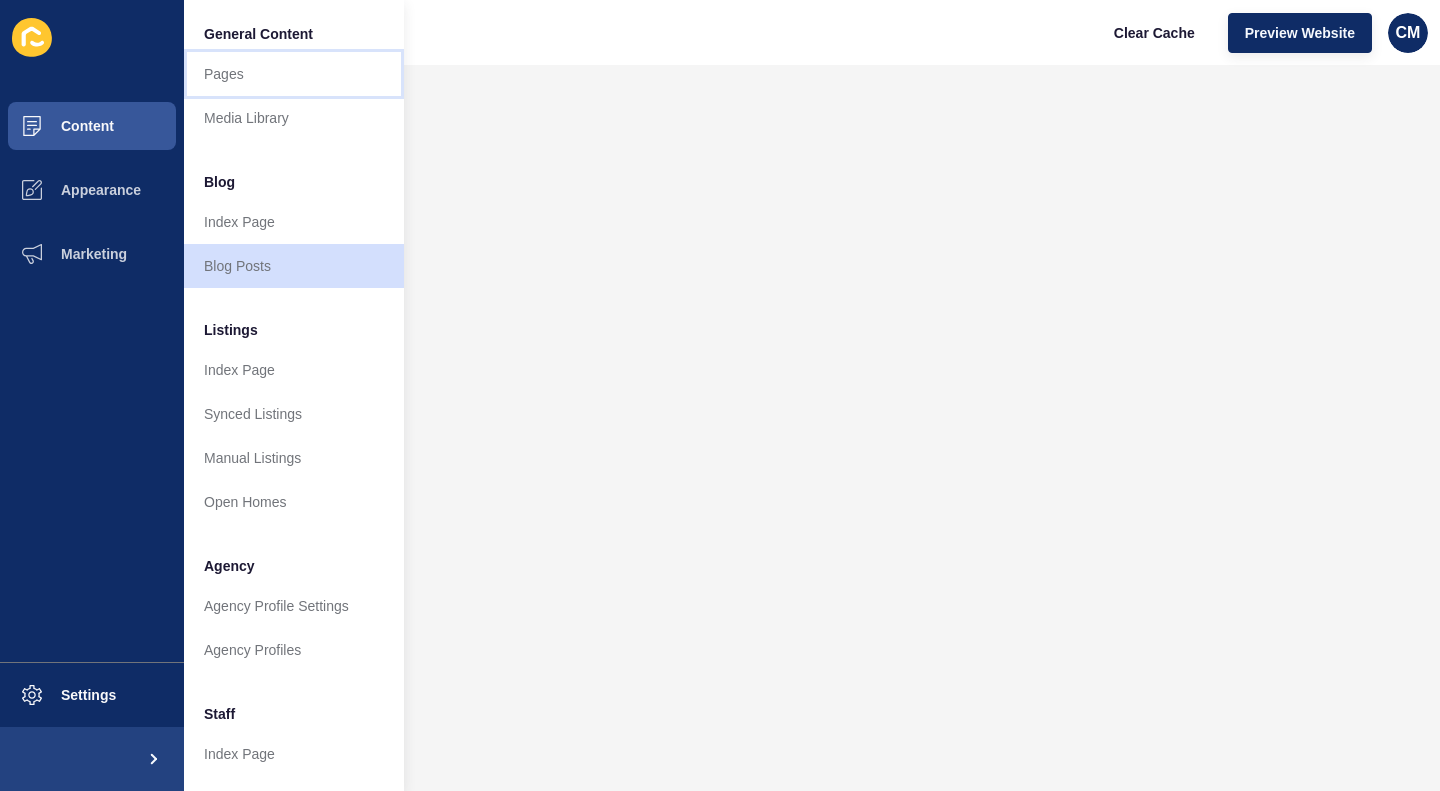 click on "Pages" at bounding box center [294, 74] 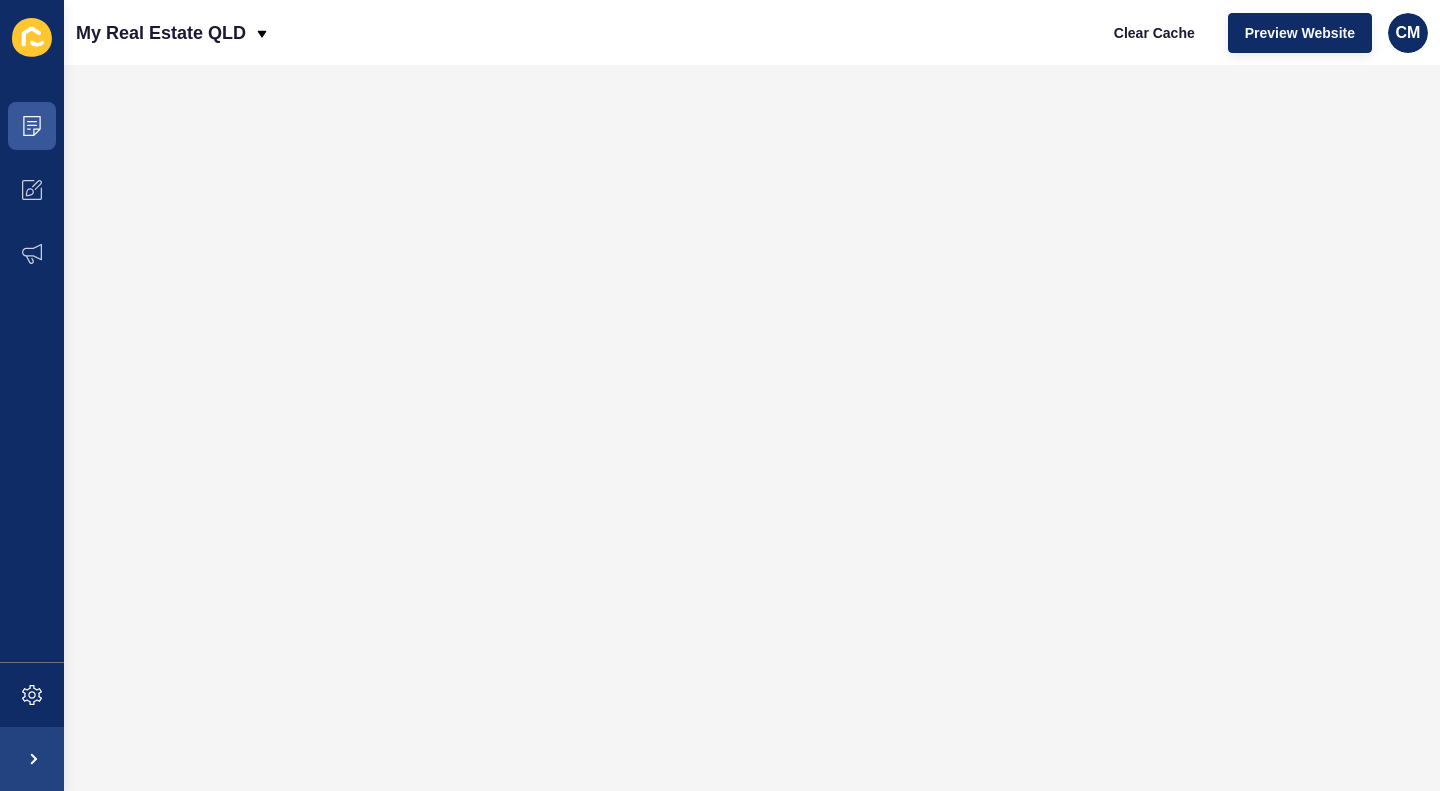 click 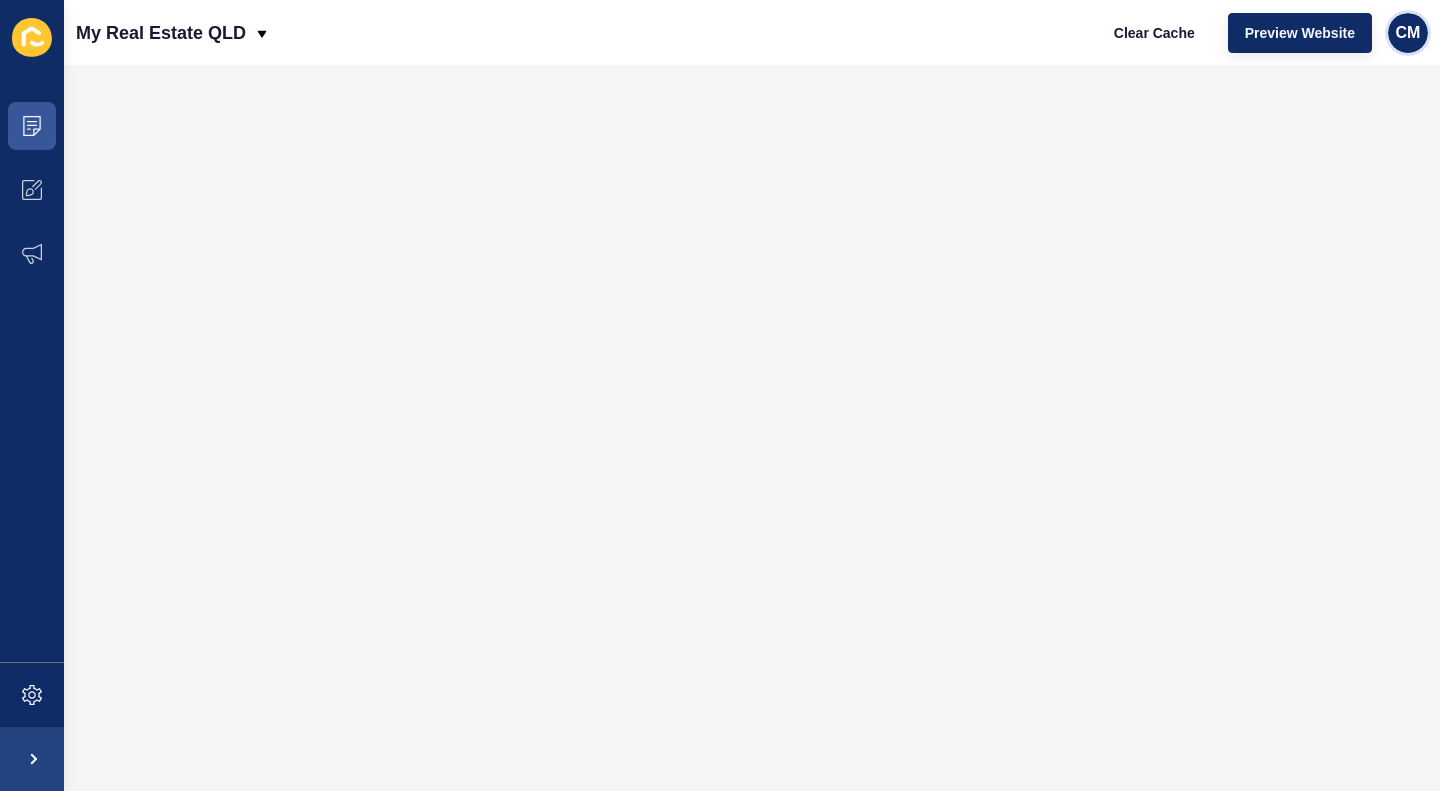 click on "CM" at bounding box center [1408, 33] 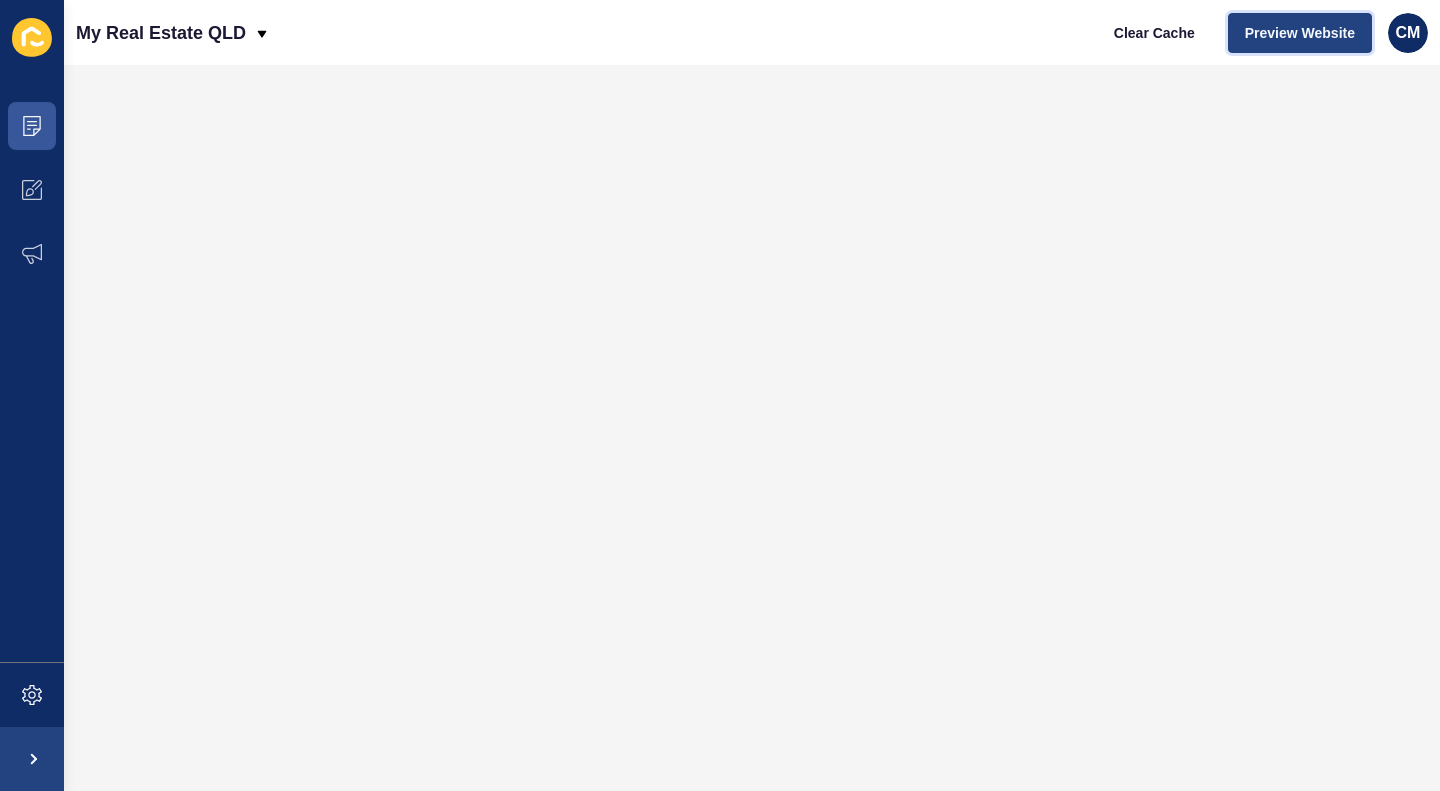 click on "Preview Website" at bounding box center [1300, 33] 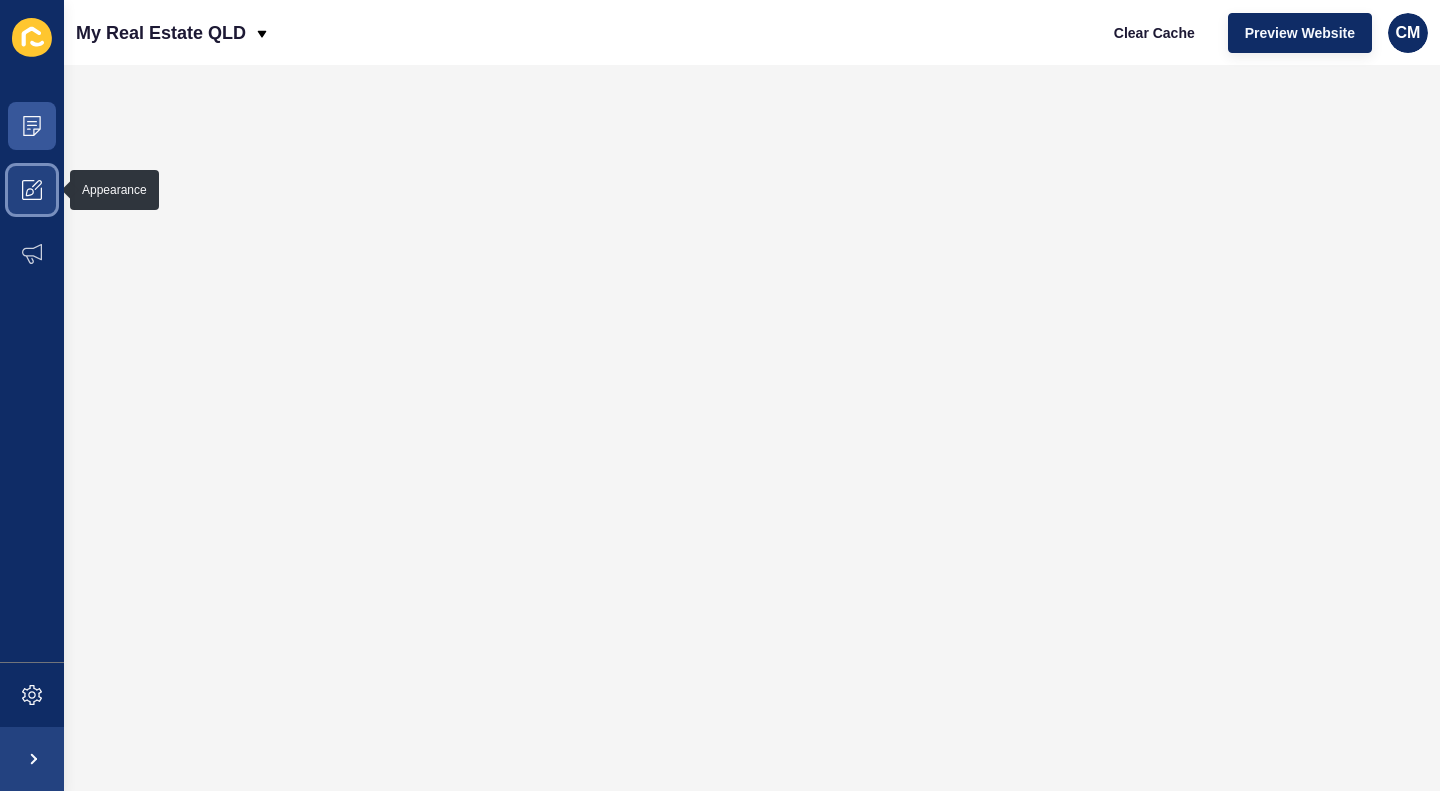click at bounding box center (32, 190) 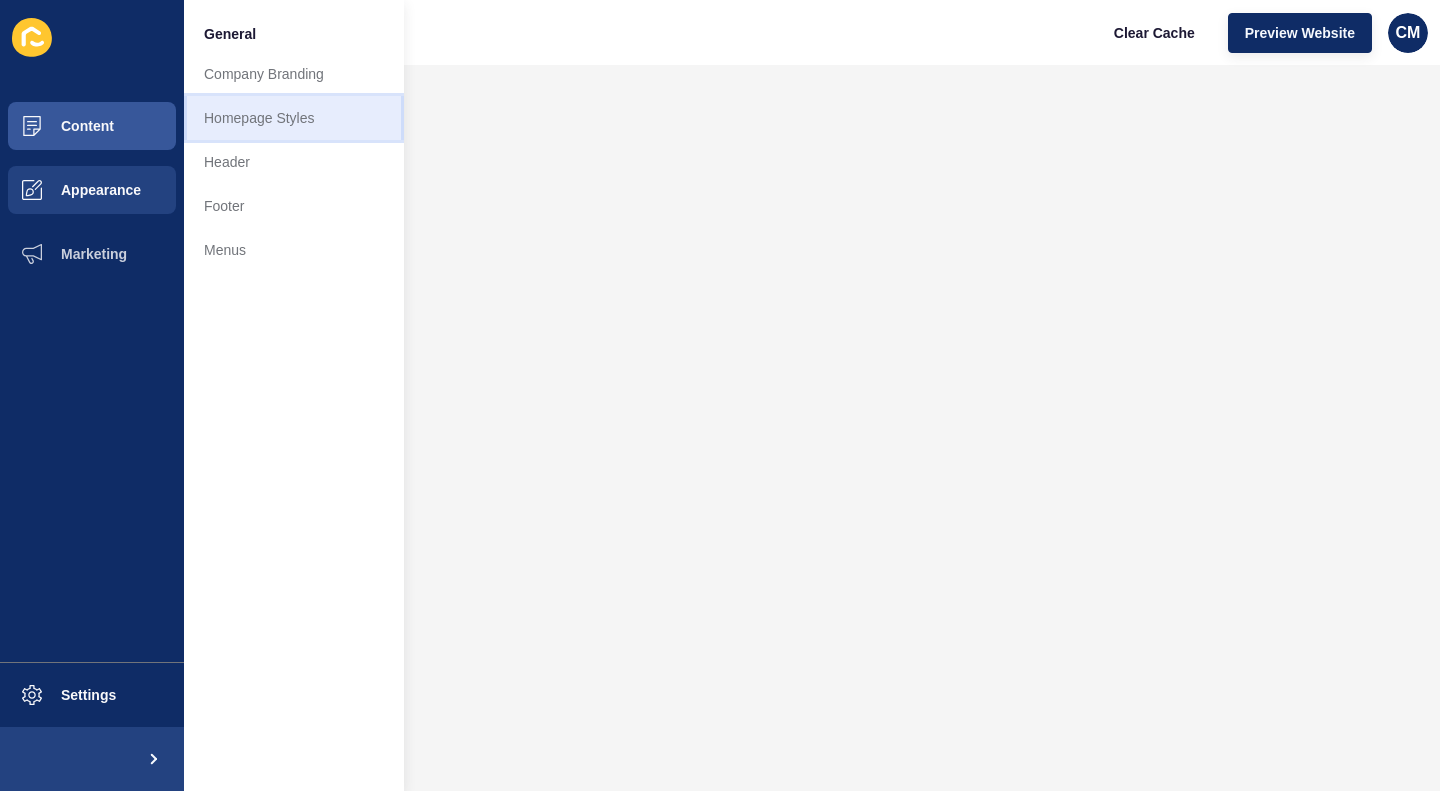 click on "Homepage Styles" at bounding box center (294, 118) 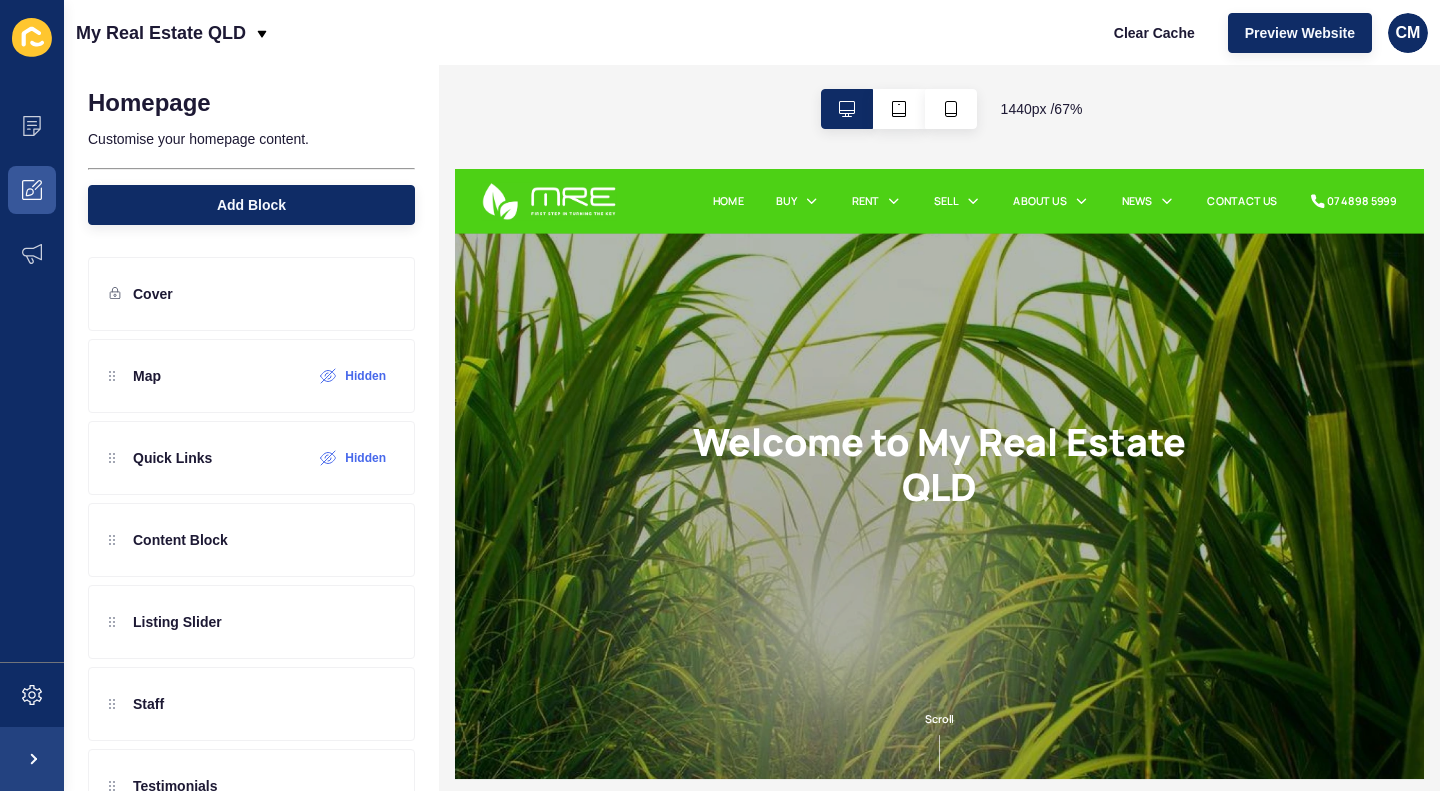 scroll, scrollTop: 0, scrollLeft: 0, axis: both 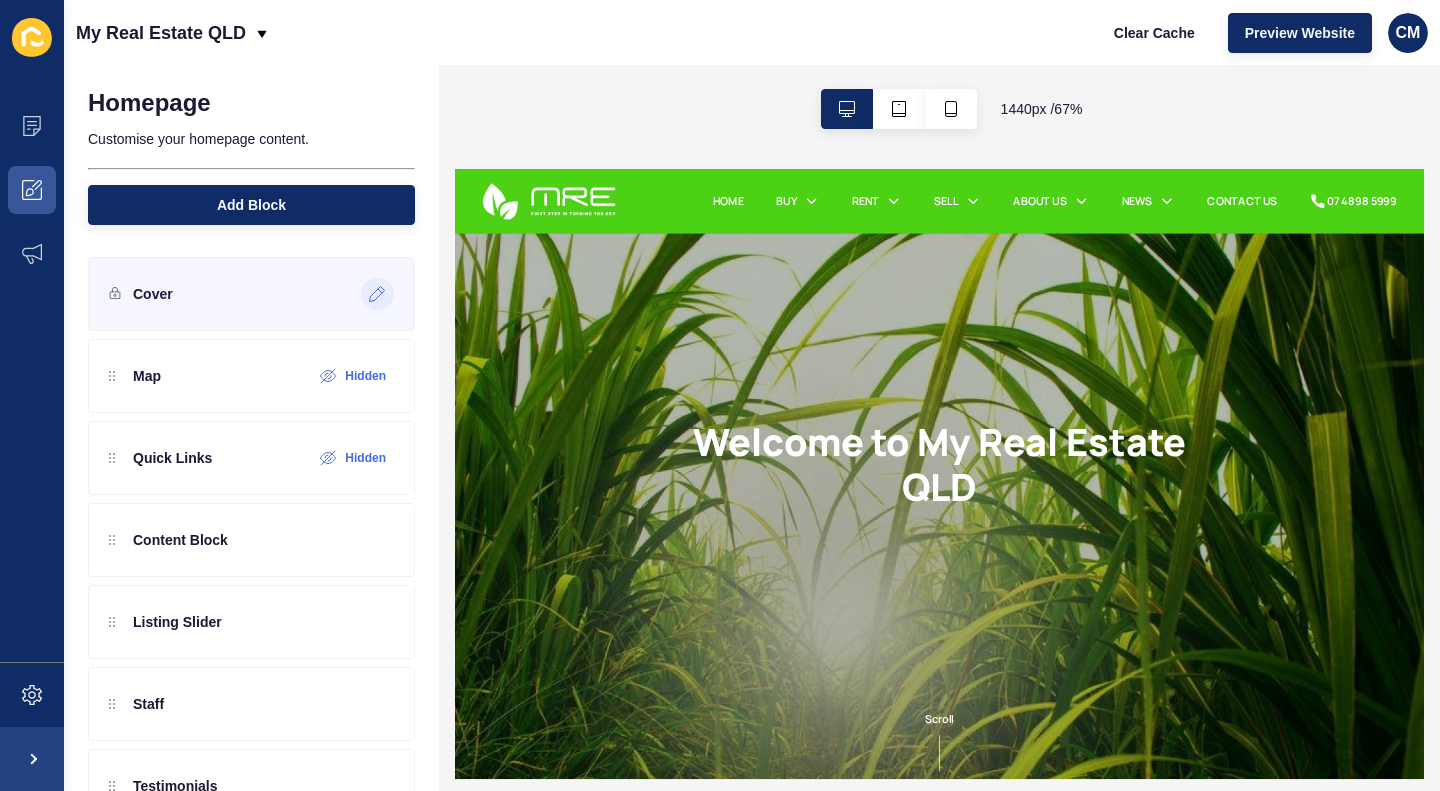 click 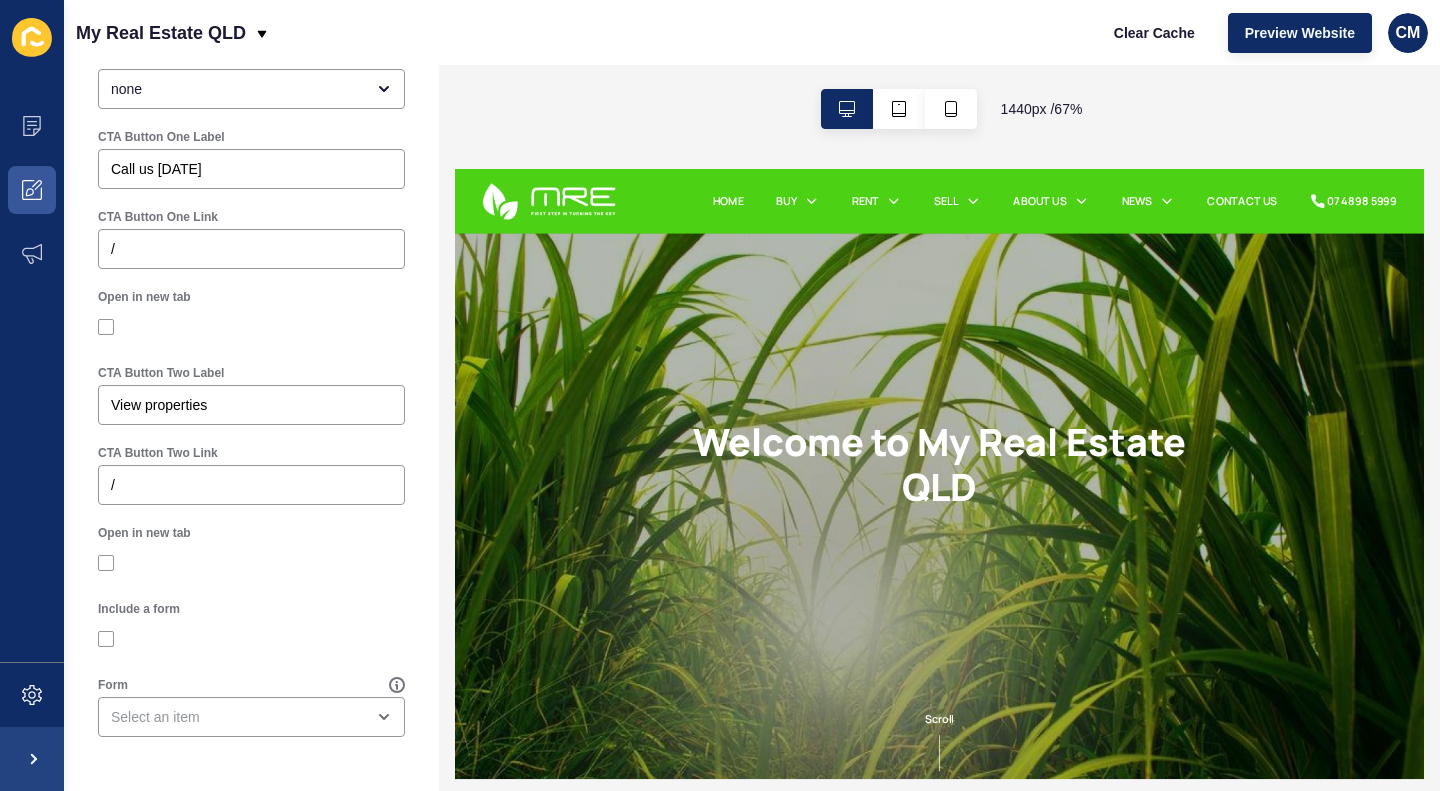 scroll, scrollTop: 595, scrollLeft: 0, axis: vertical 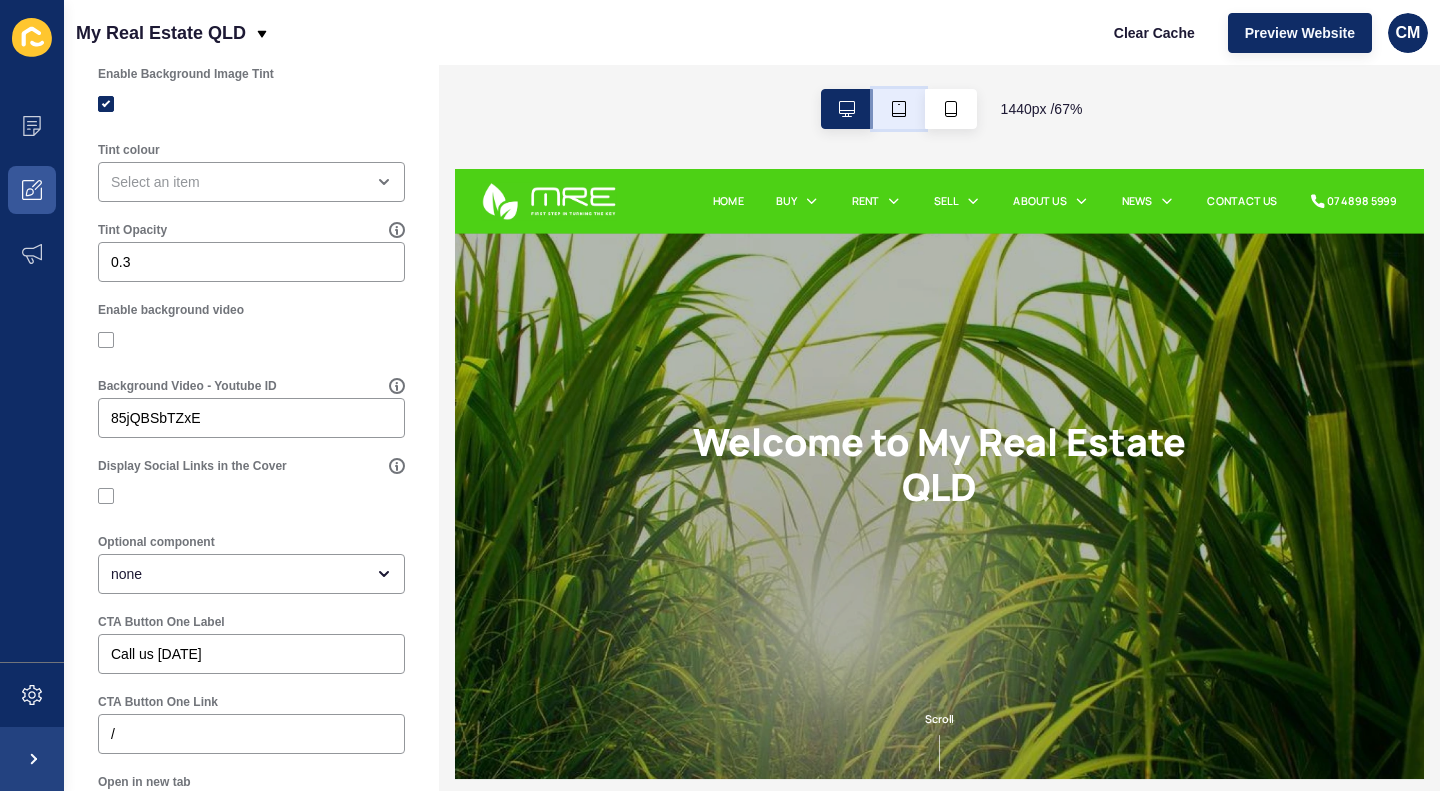 click 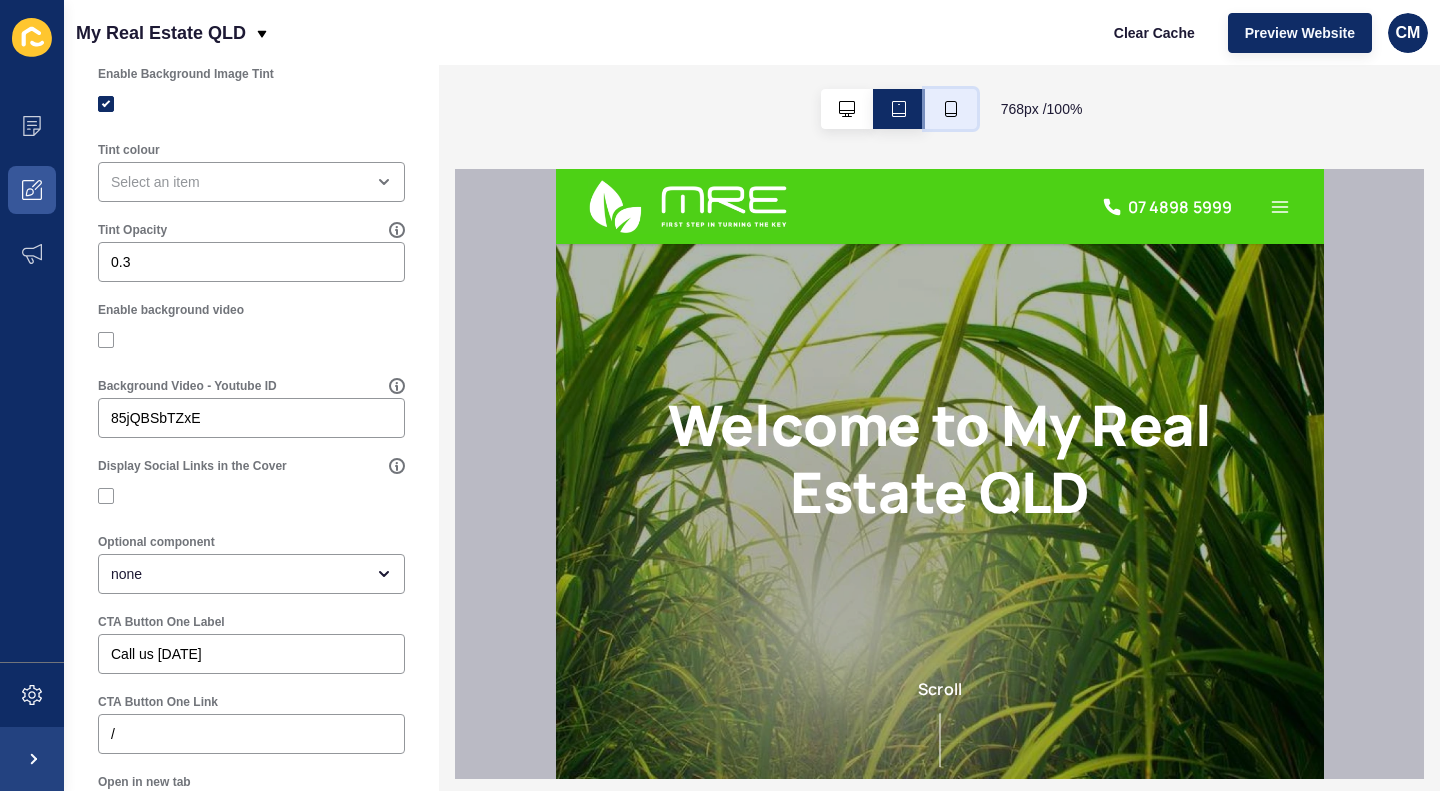 click 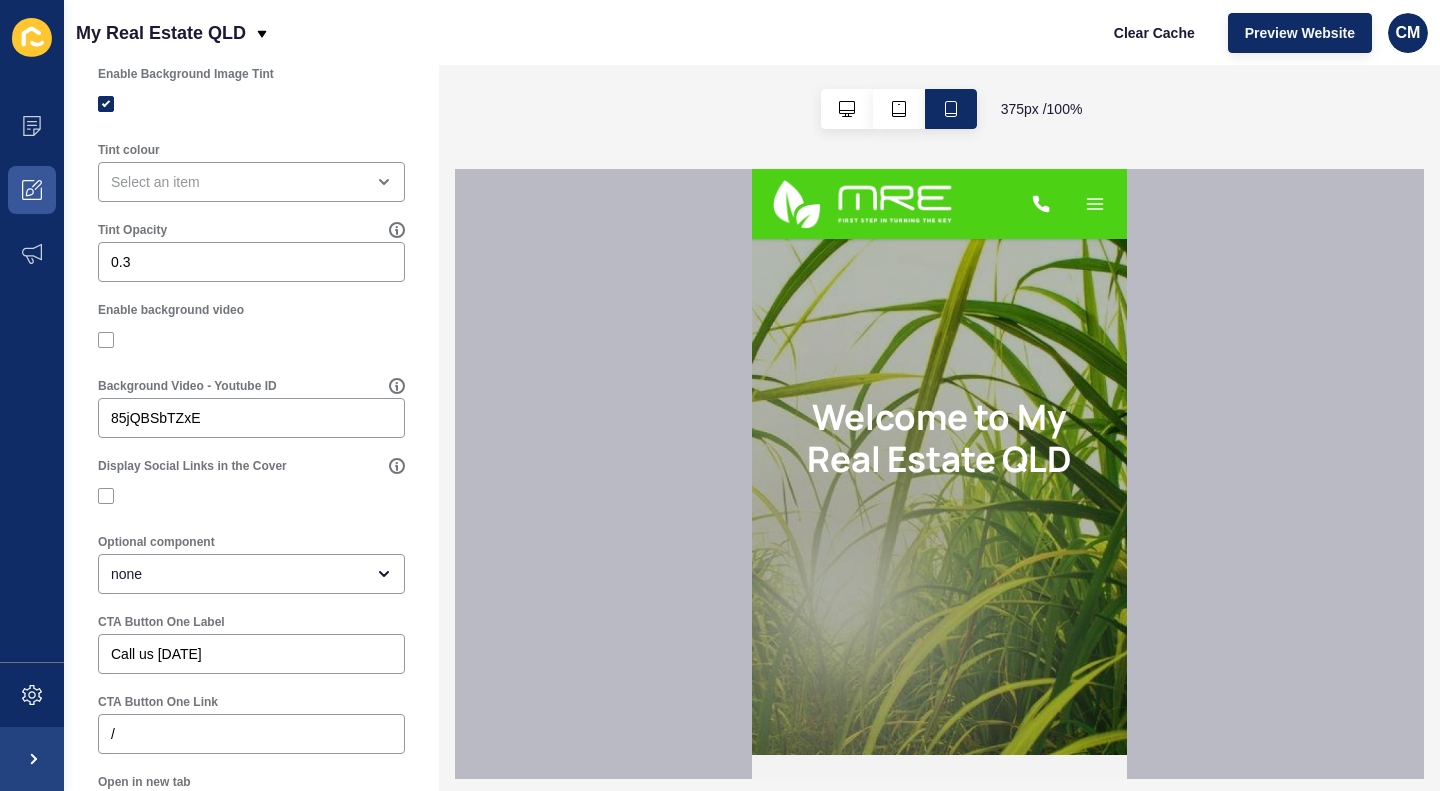 scroll, scrollTop: 0, scrollLeft: 0, axis: both 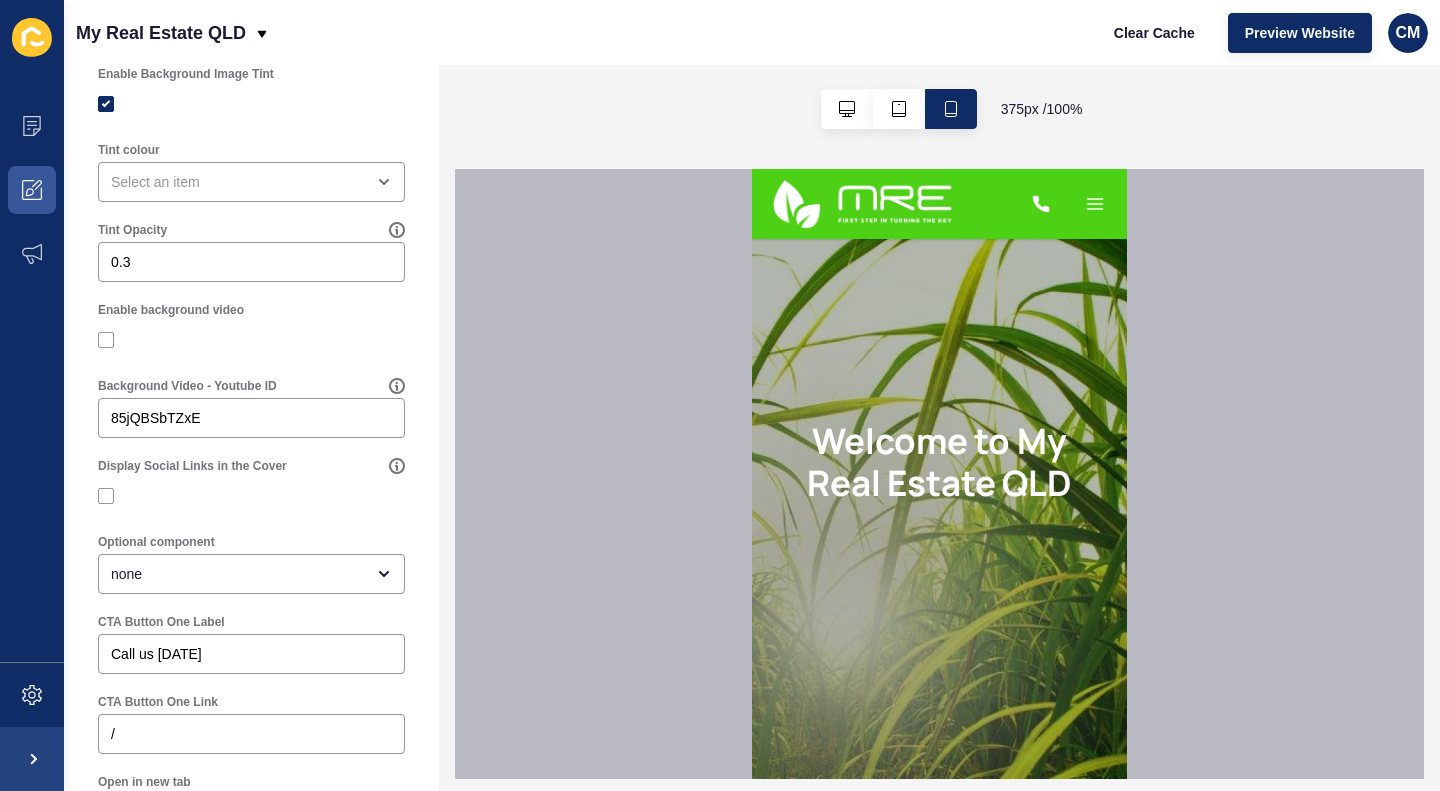 click 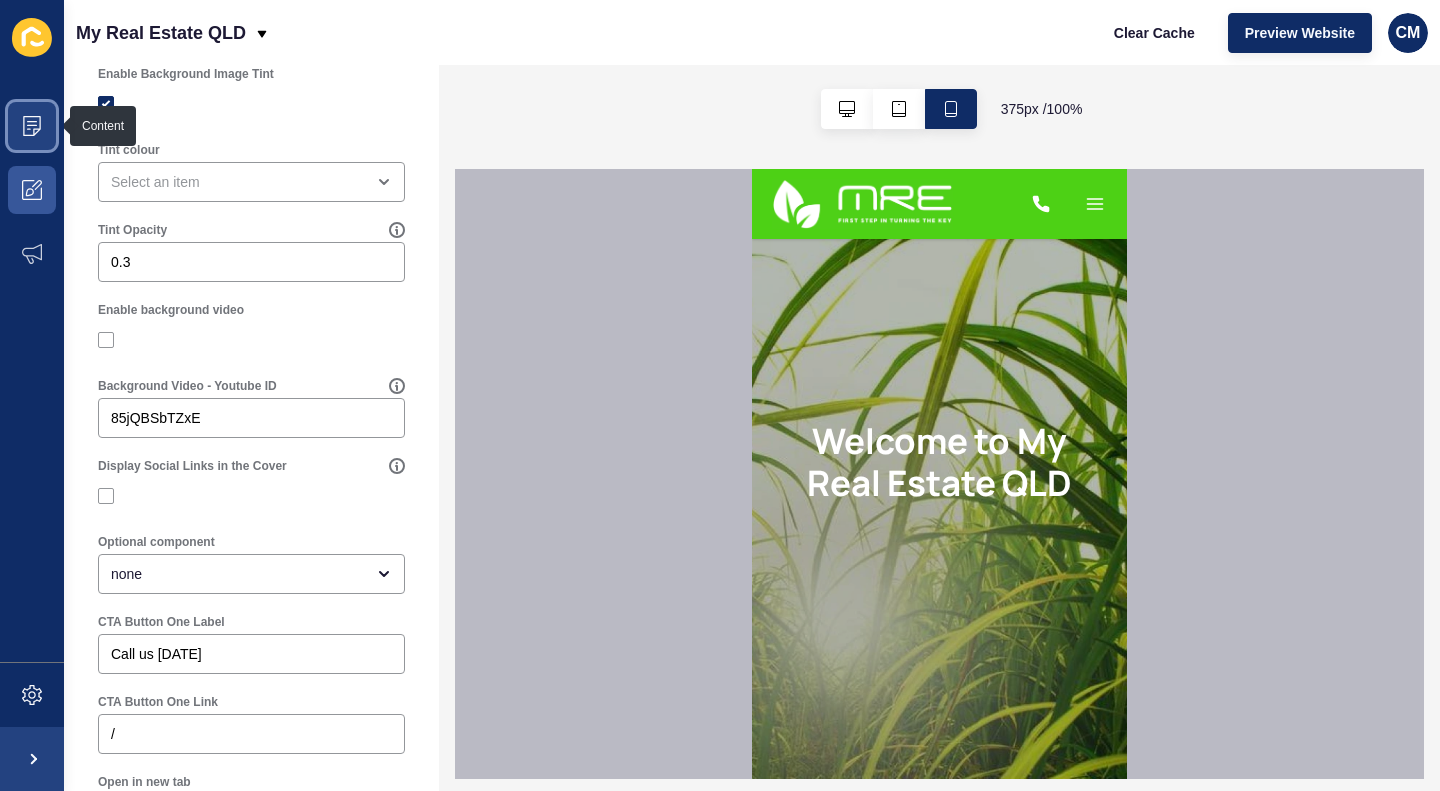 click at bounding box center [32, 126] 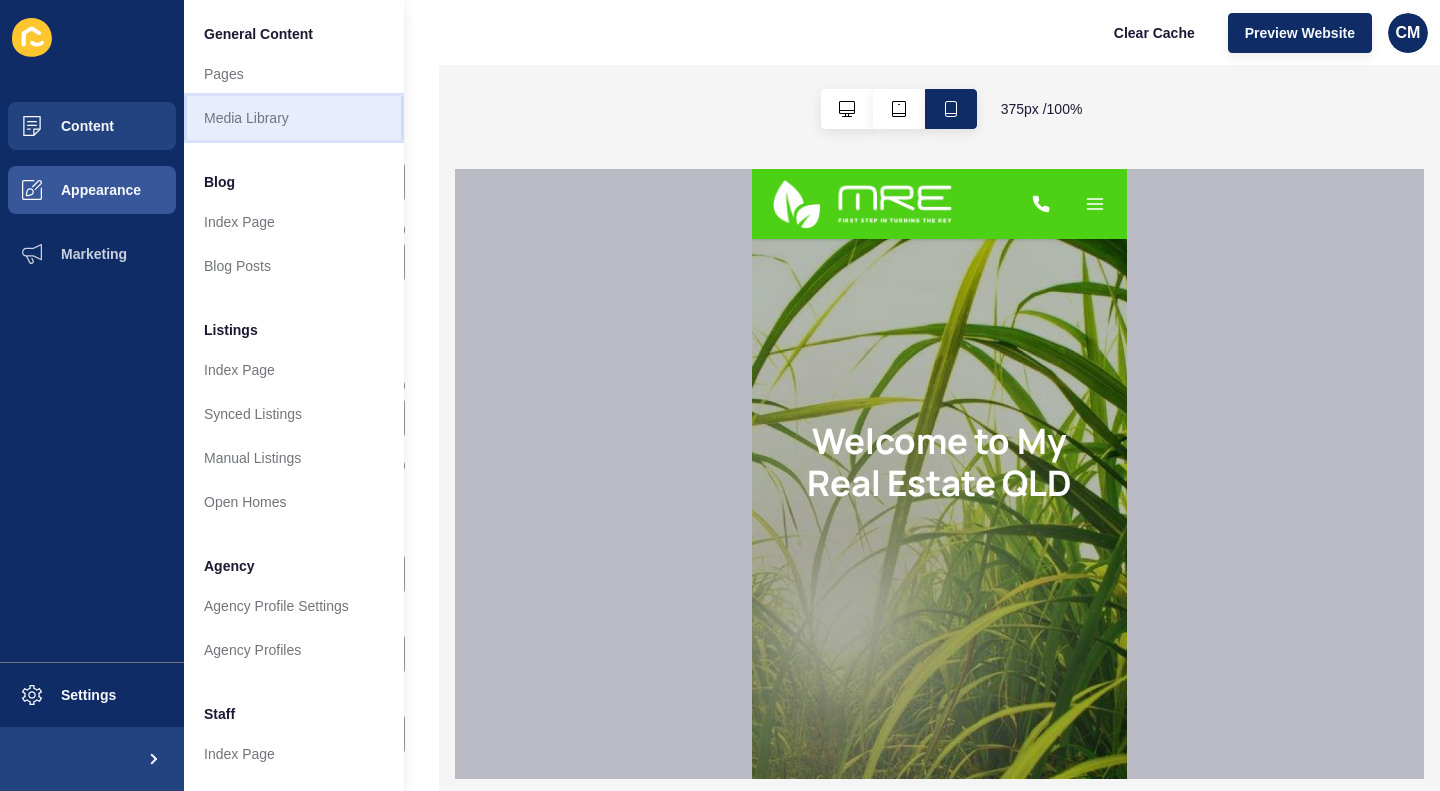 click on "Media Library" at bounding box center (294, 118) 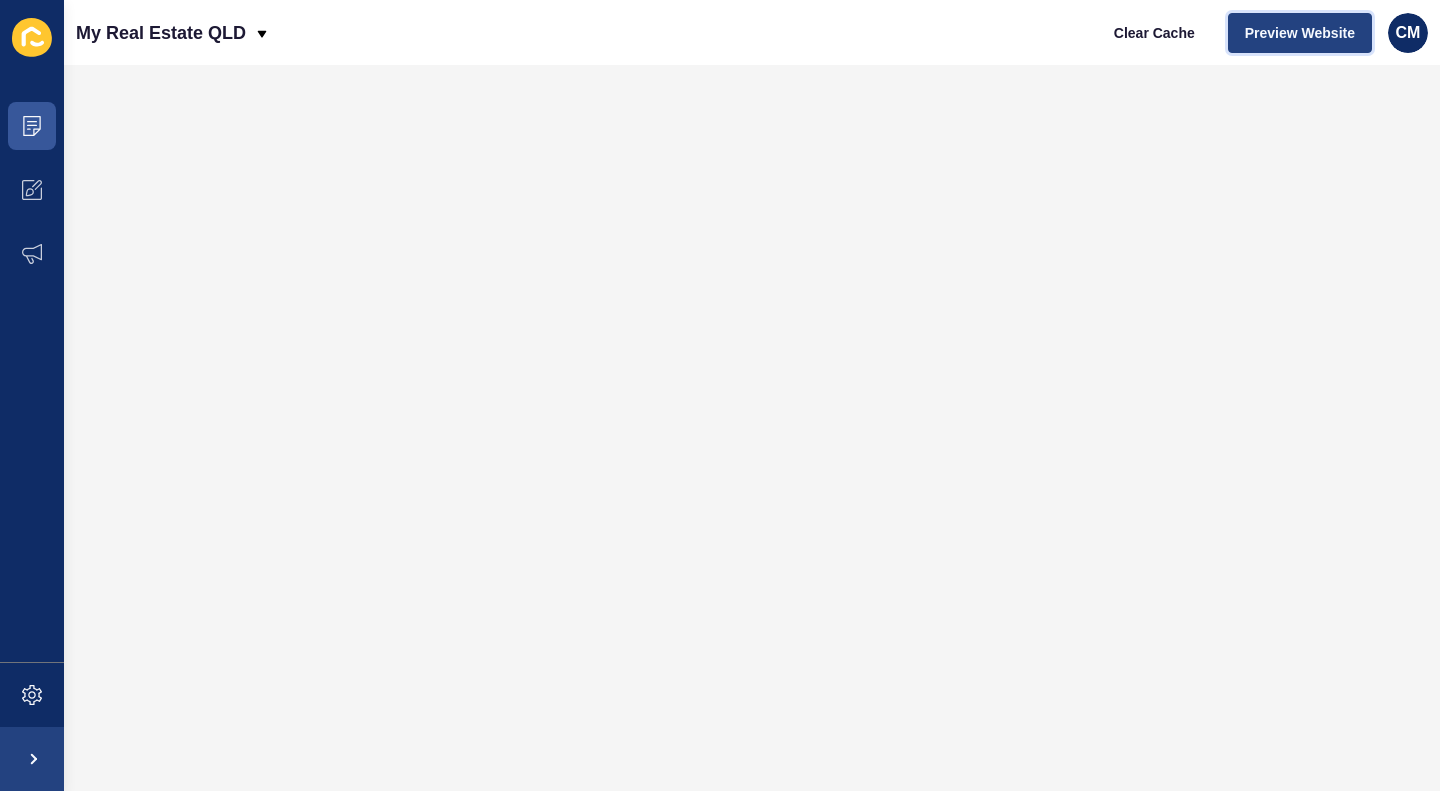 click on "Preview Website" at bounding box center [1300, 33] 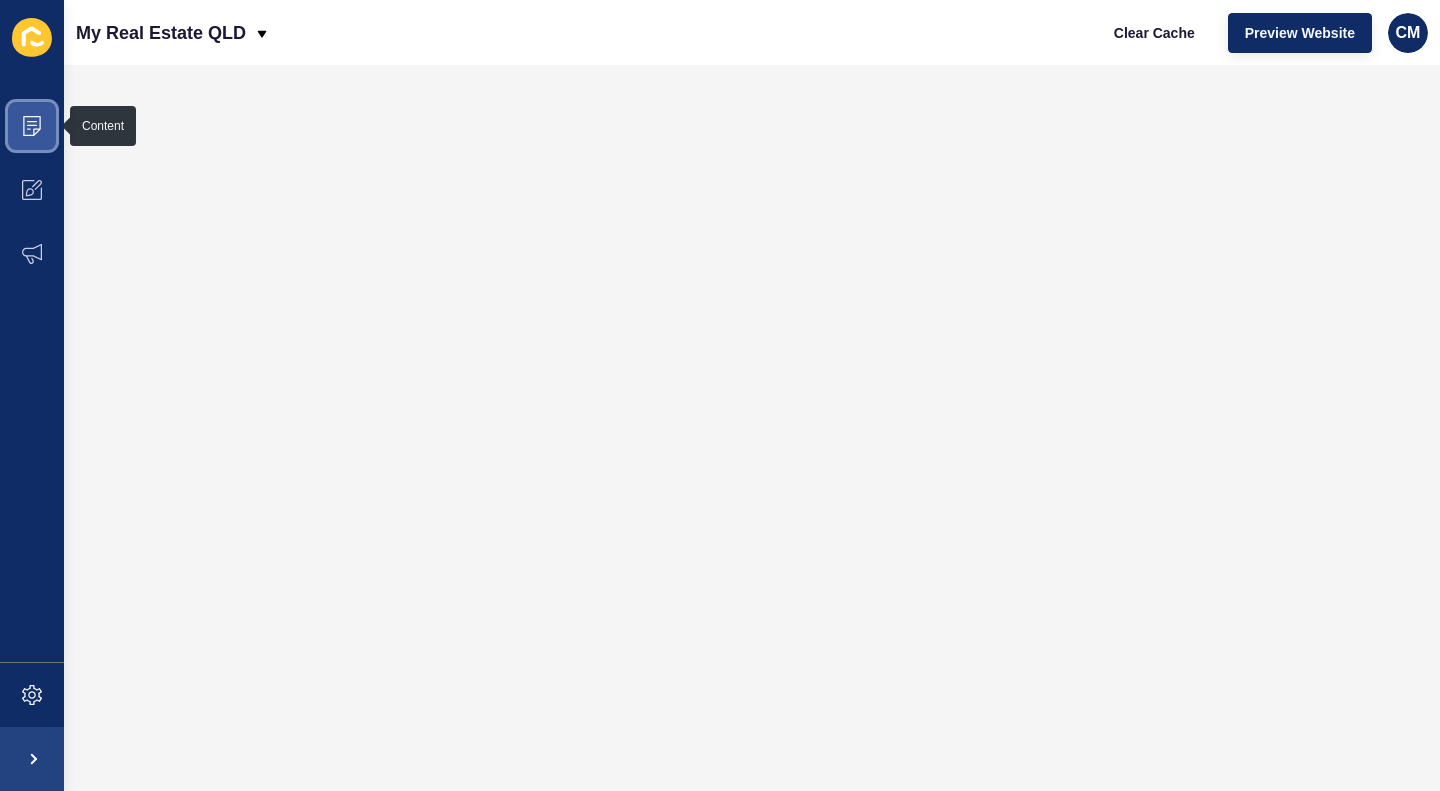 click at bounding box center [32, 126] 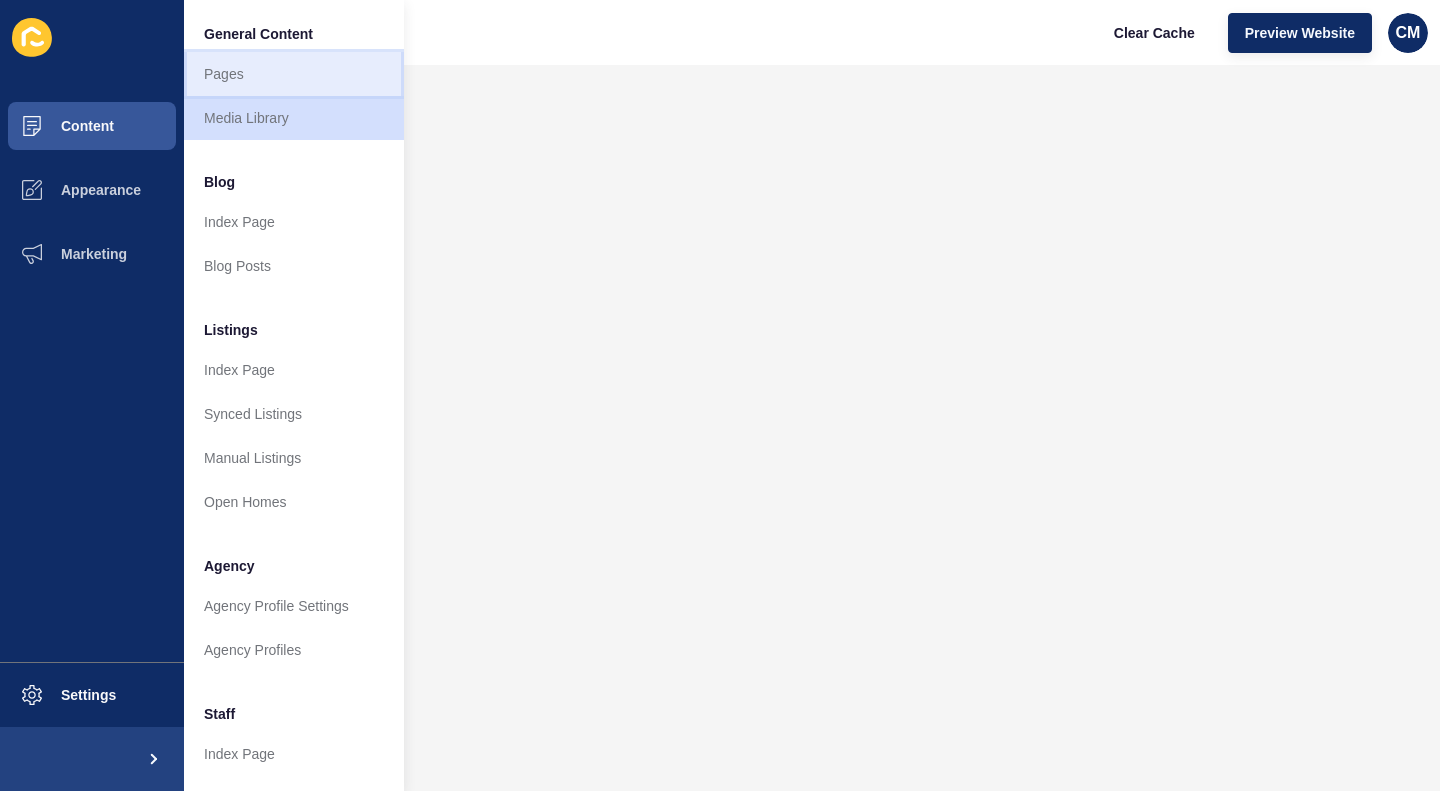 click on "Pages" at bounding box center [294, 74] 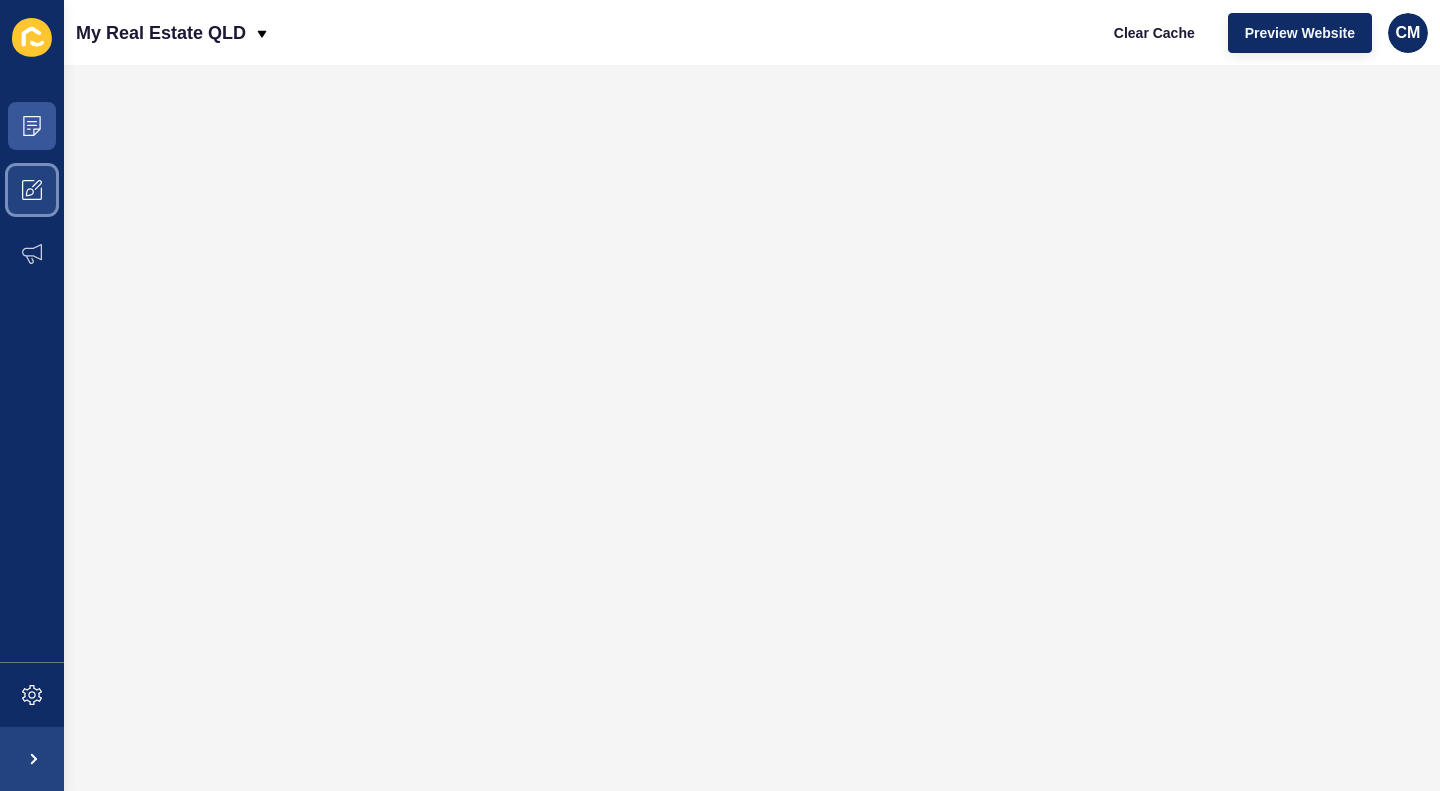 click 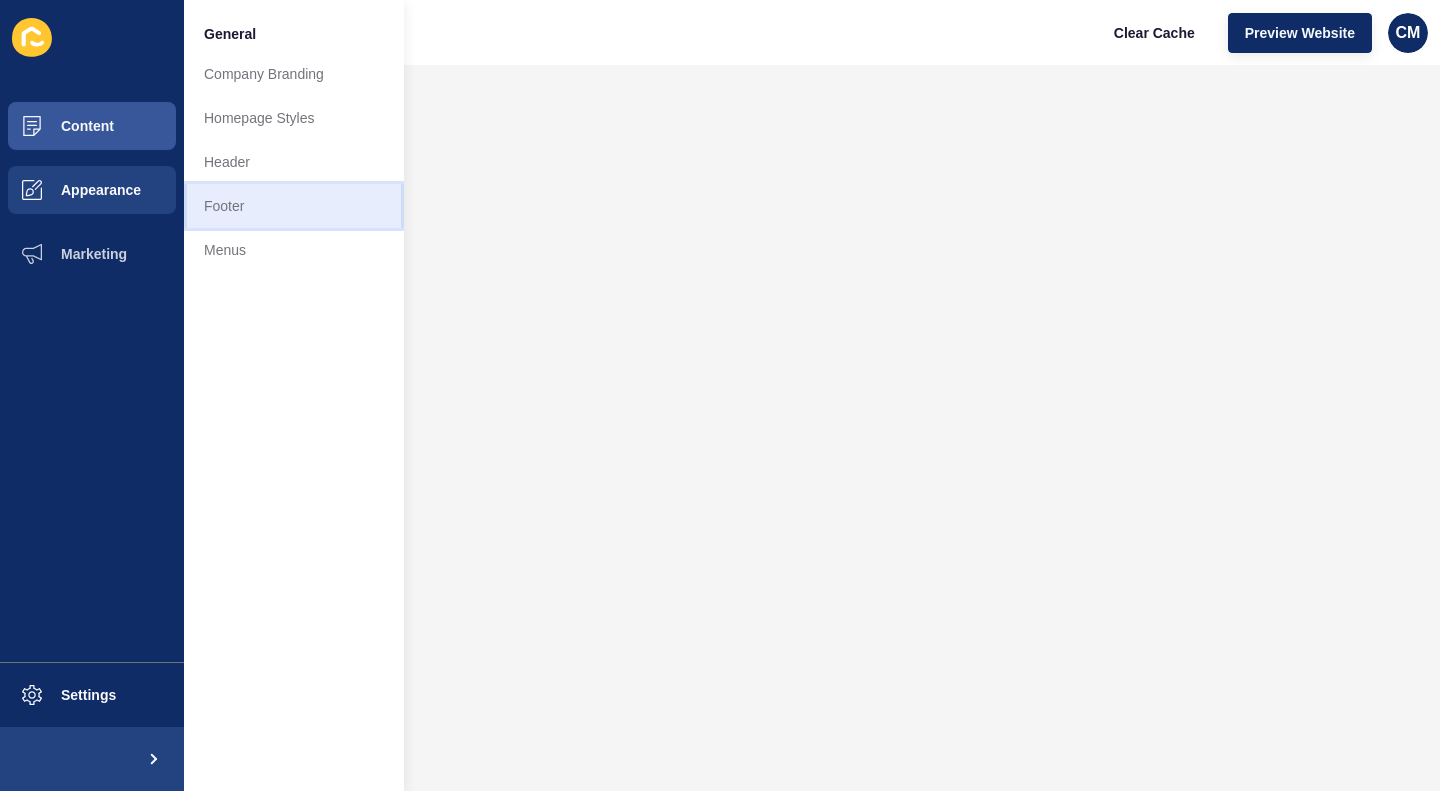 click on "Footer" at bounding box center (294, 206) 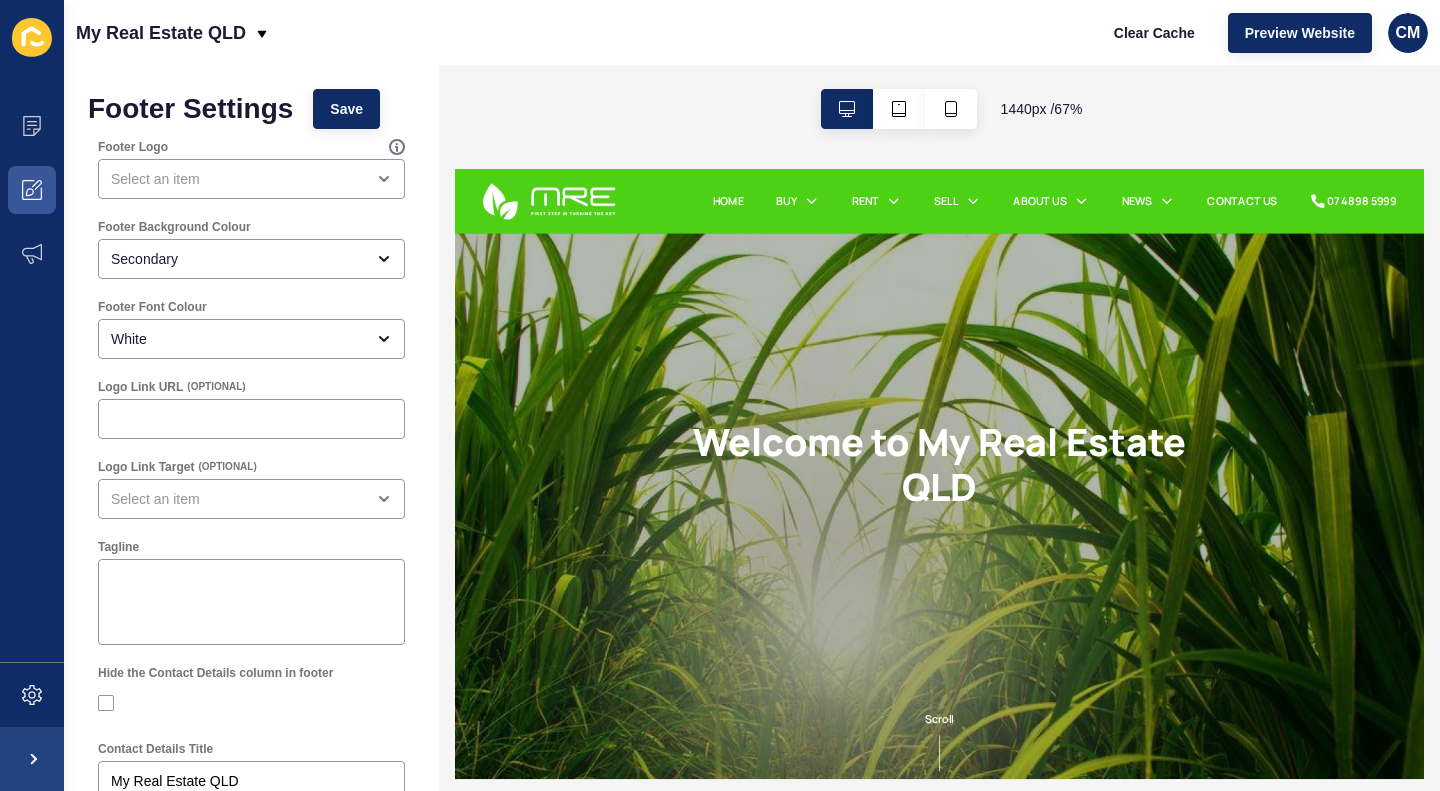 scroll, scrollTop: 0, scrollLeft: 0, axis: both 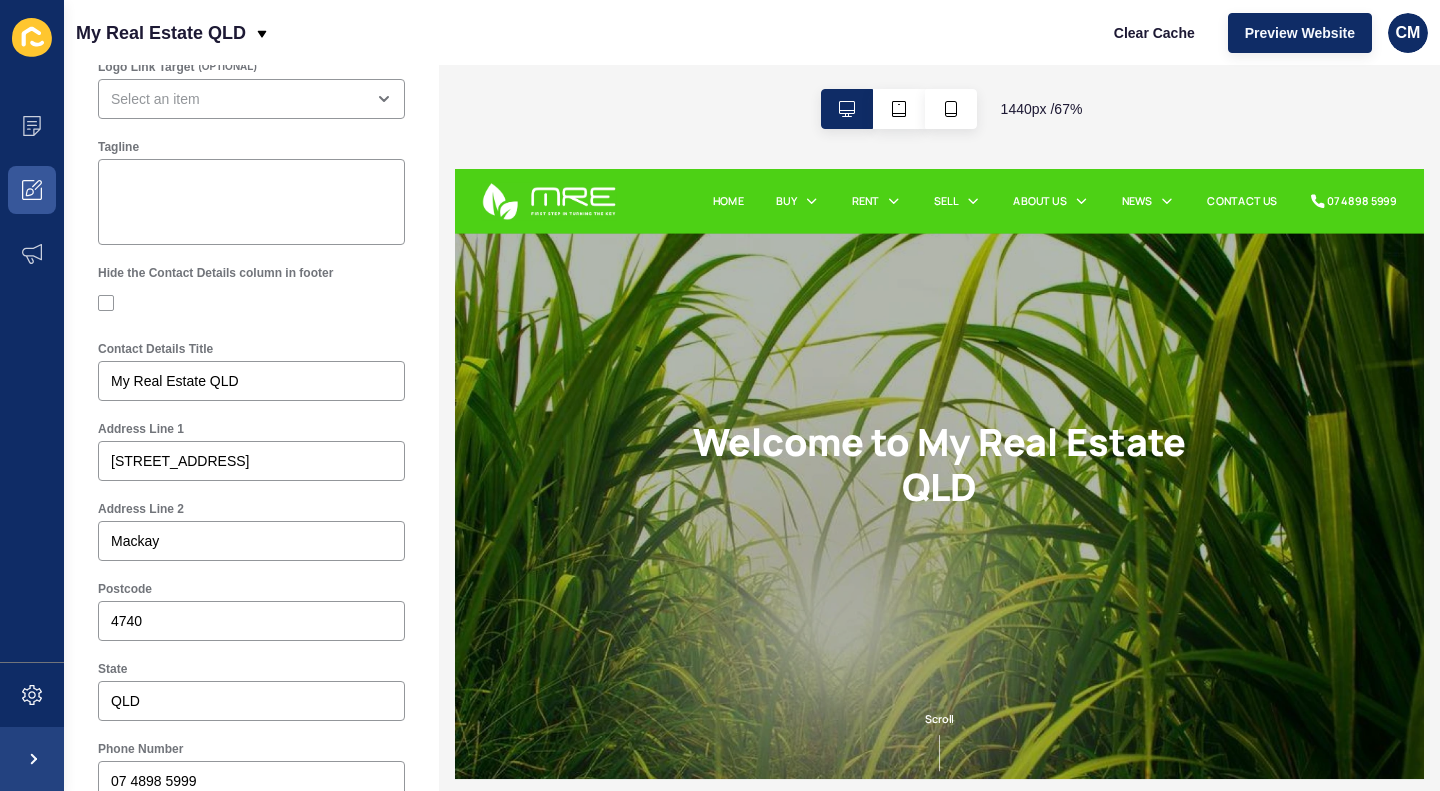 drag, startPoint x: 286, startPoint y: 369, endPoint x: 85, endPoint y: 376, distance: 201.12186 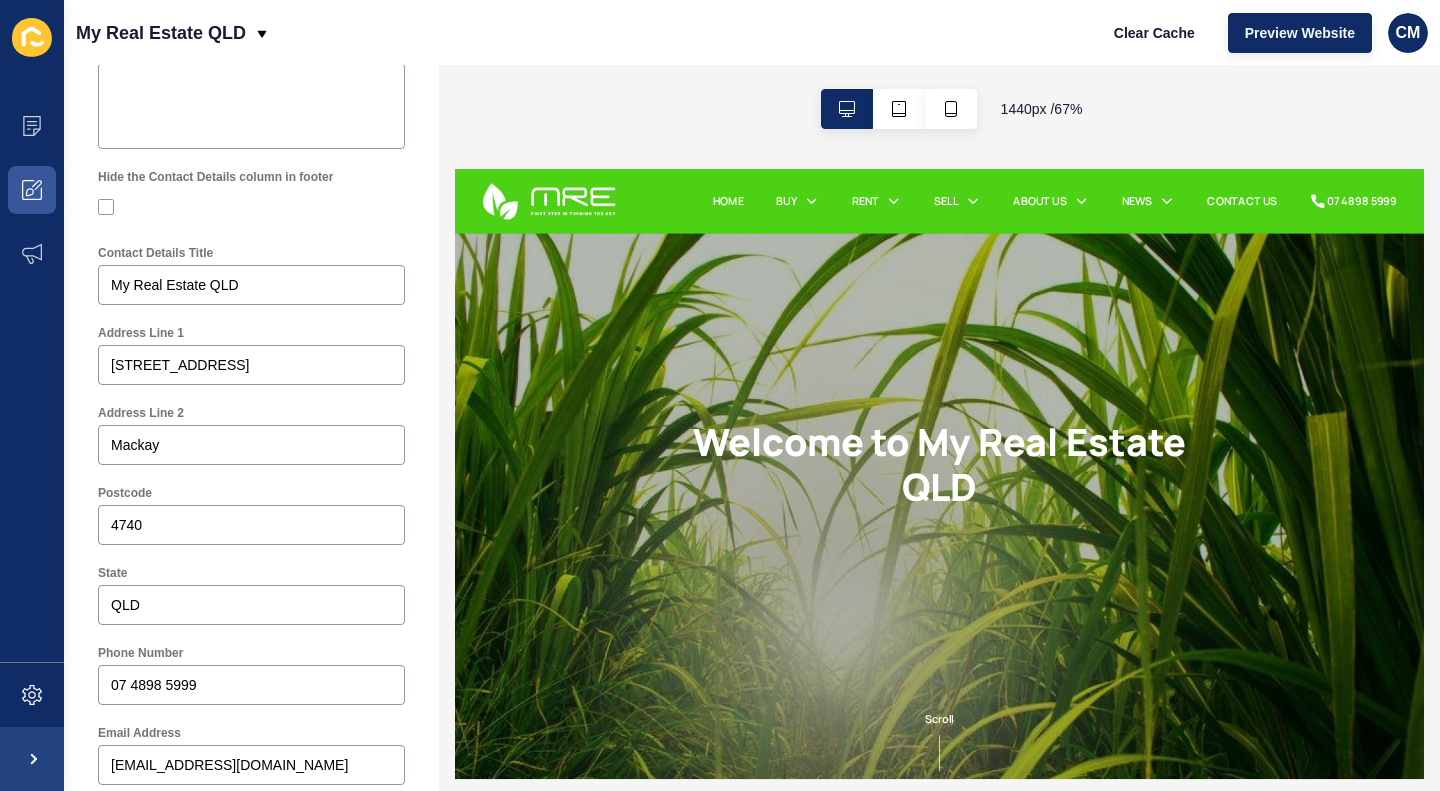 scroll, scrollTop: 500, scrollLeft: 0, axis: vertical 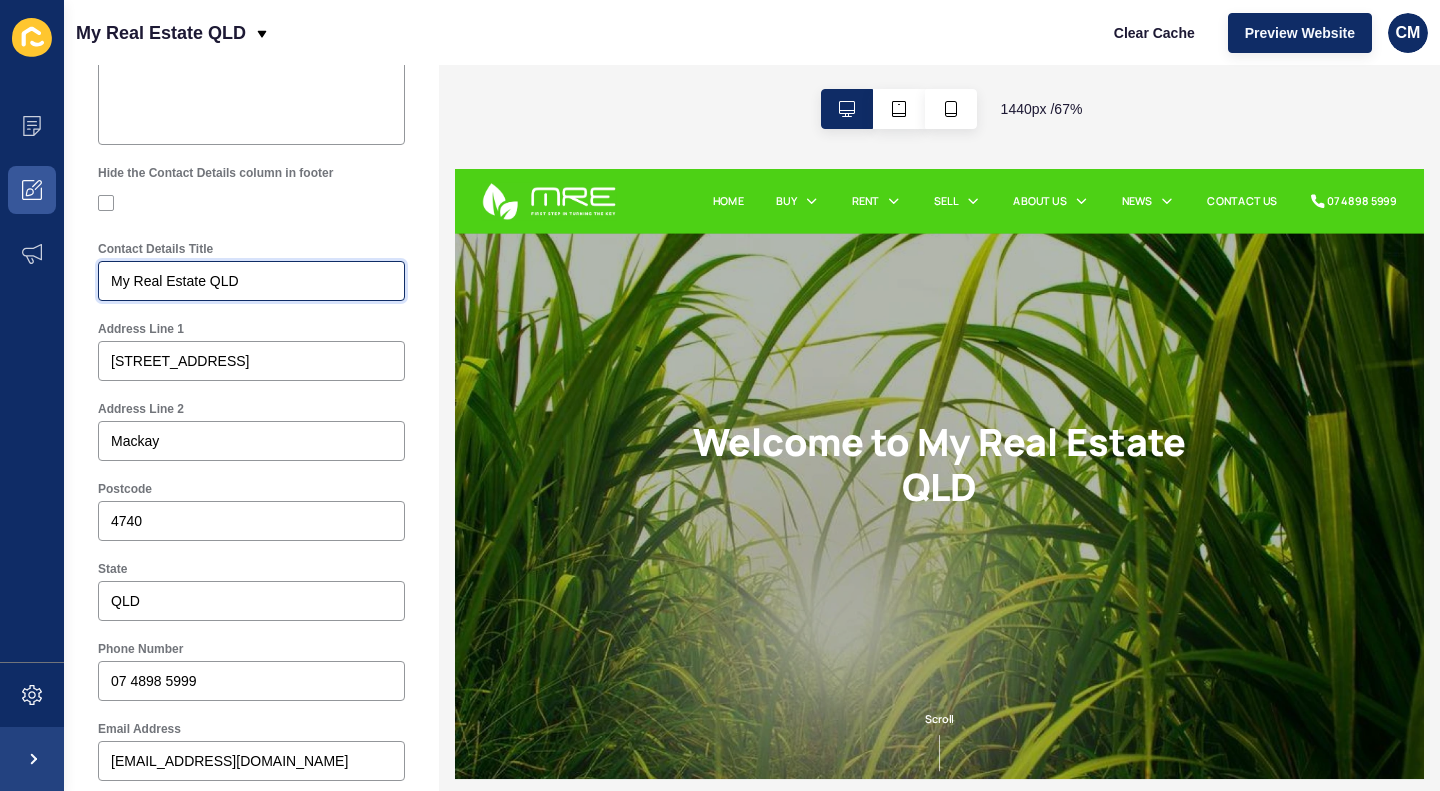 click on "My Real Estate QLD" at bounding box center (251, 281) 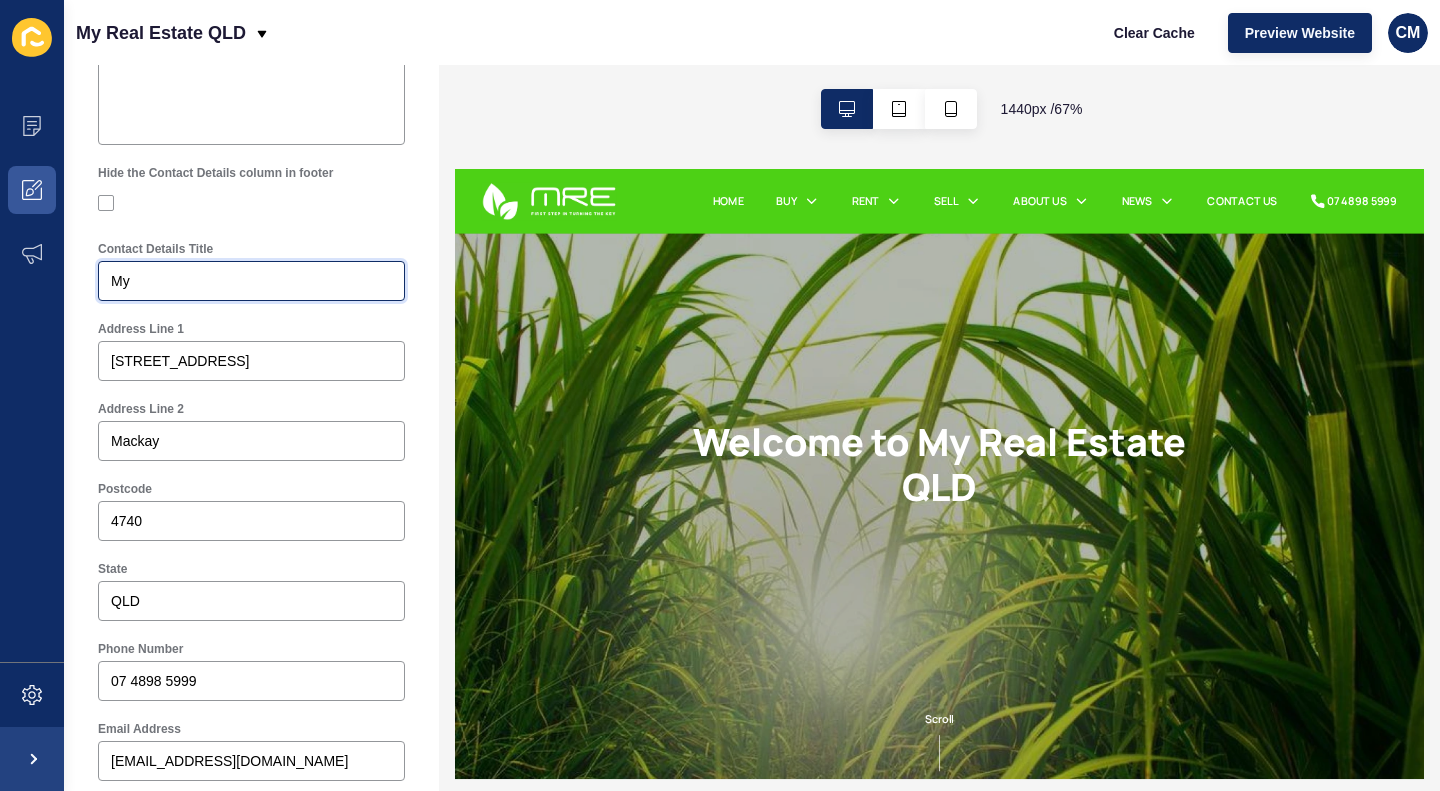 type on "M" 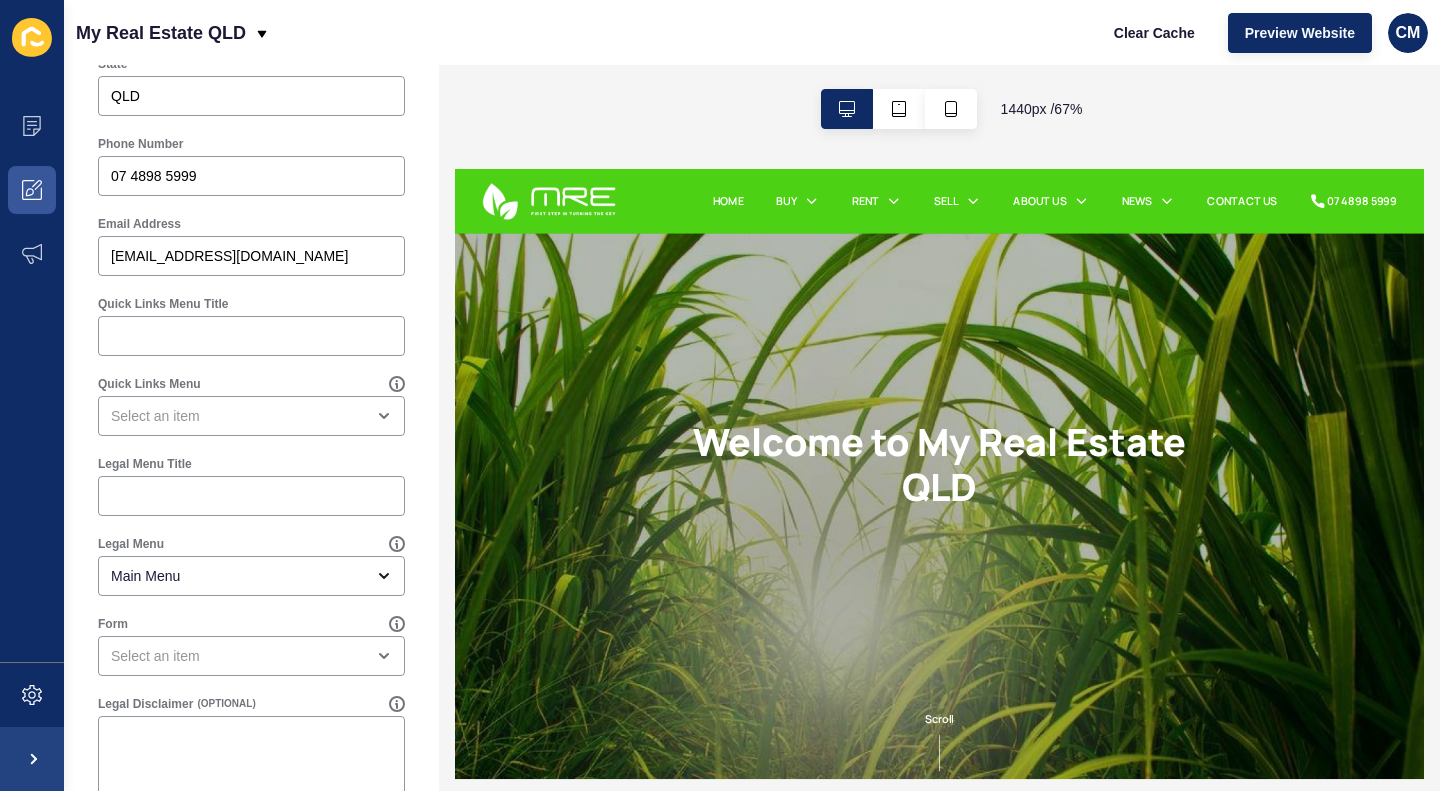 scroll, scrollTop: 1050, scrollLeft: 0, axis: vertical 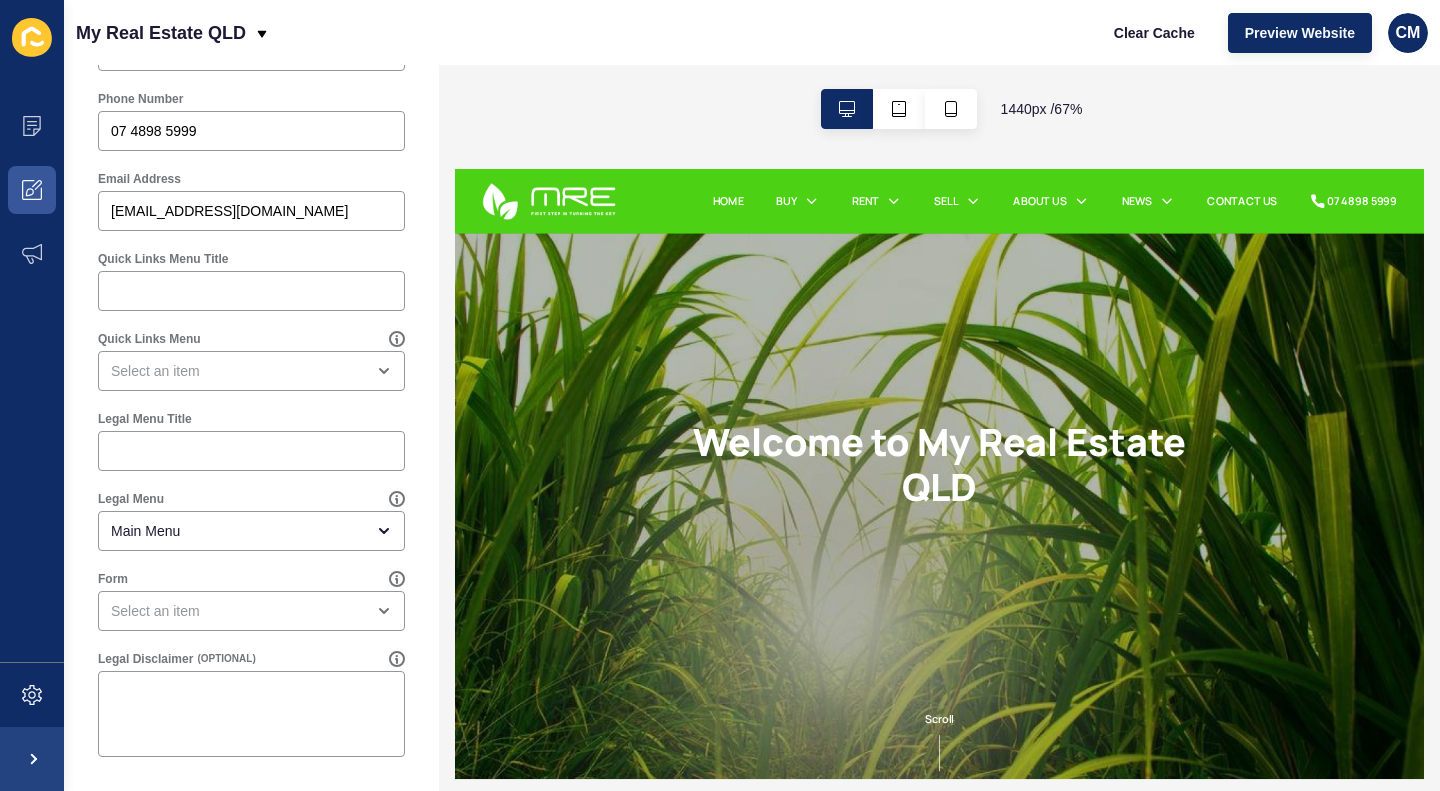 type on "MRE QLD PTY LTD" 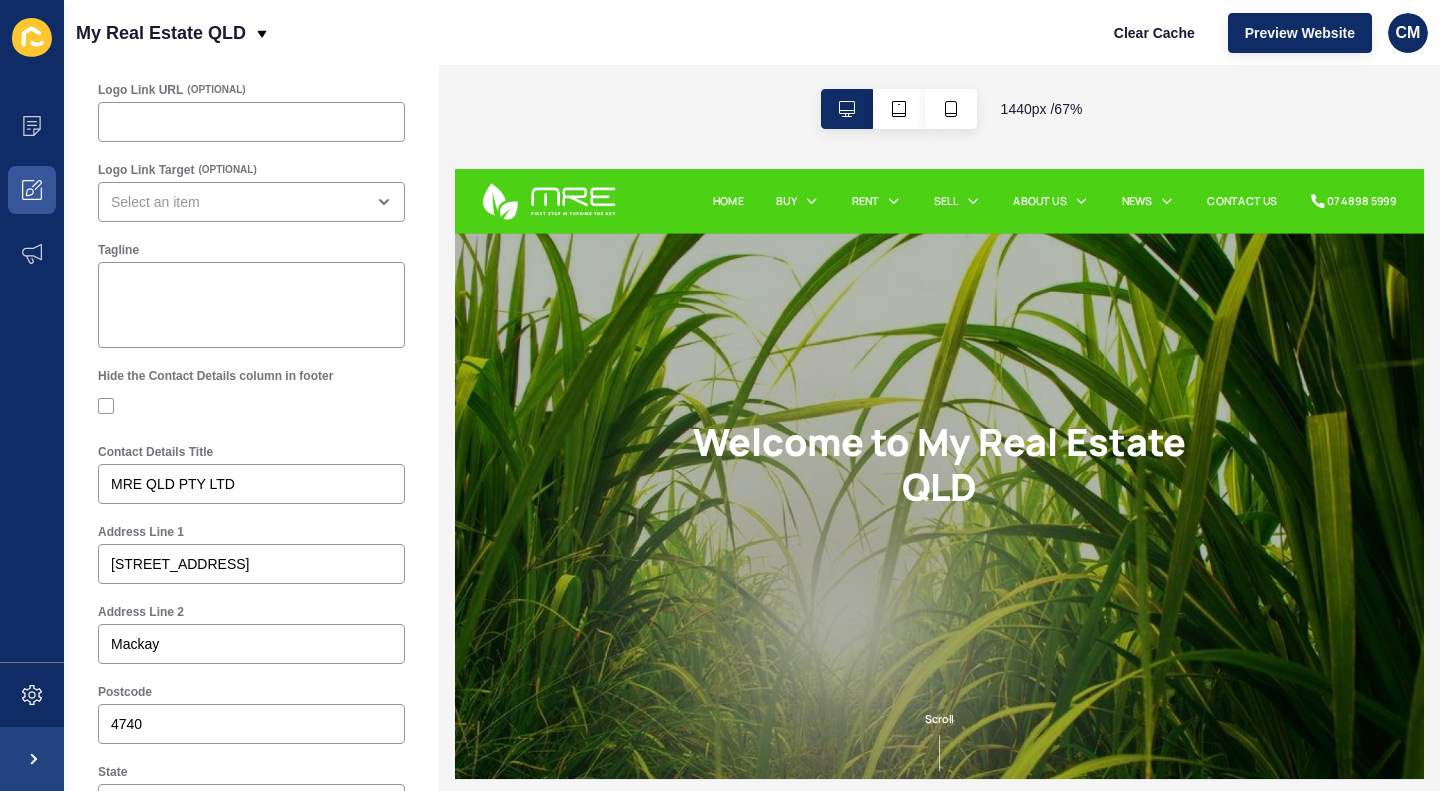 scroll, scrollTop: 0, scrollLeft: 0, axis: both 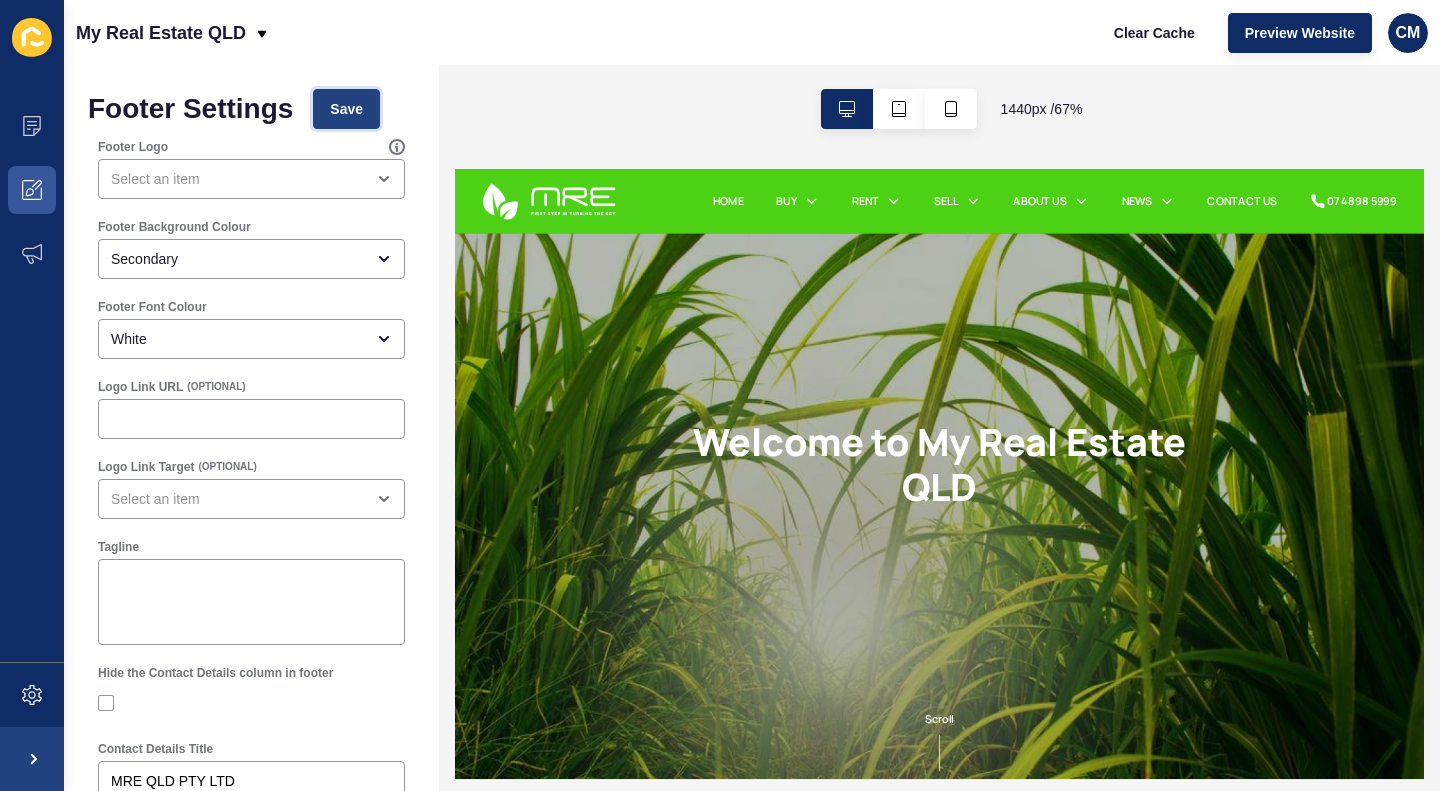 click on "Save" at bounding box center (346, 109) 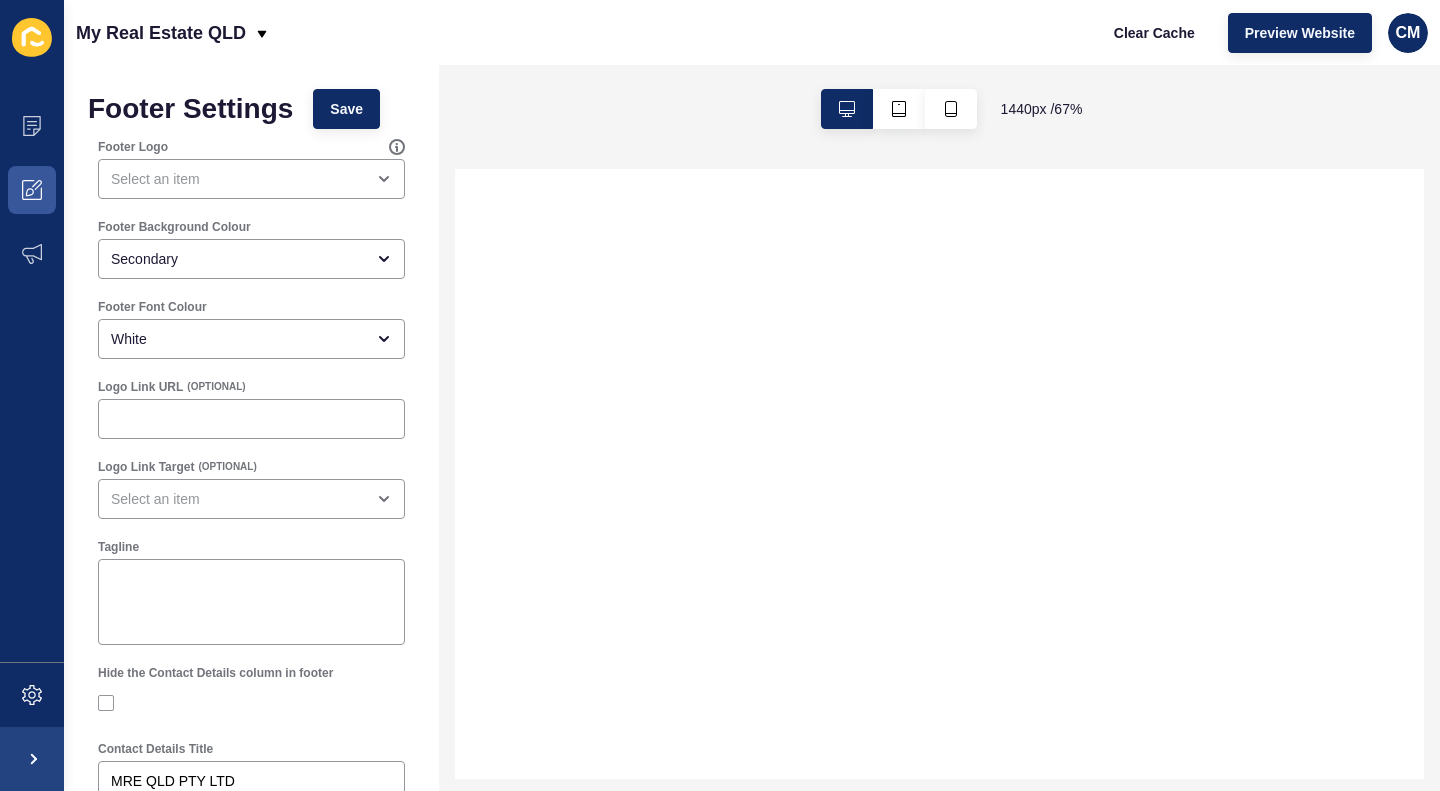 scroll, scrollTop: 0, scrollLeft: 0, axis: both 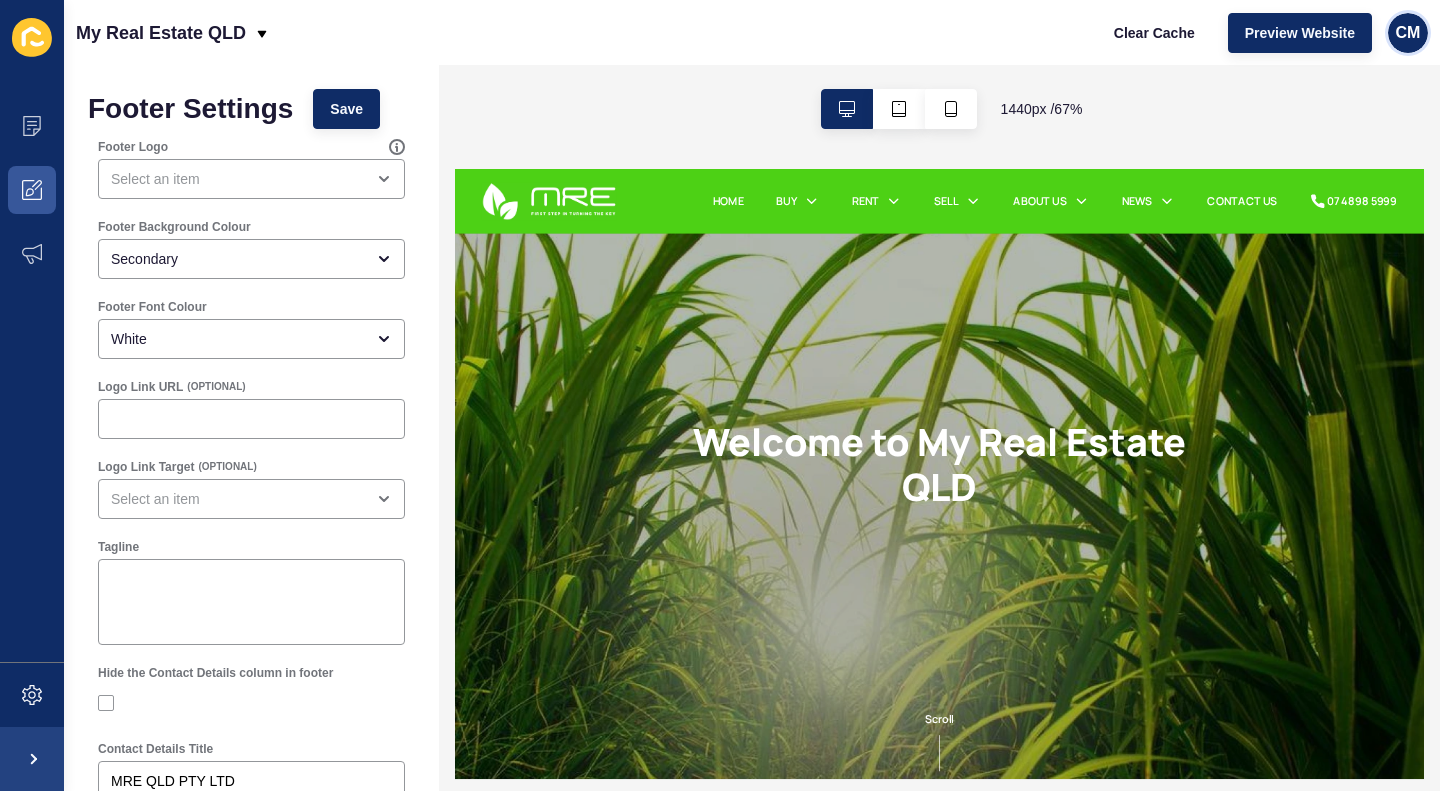 click on "CM" at bounding box center [1408, 33] 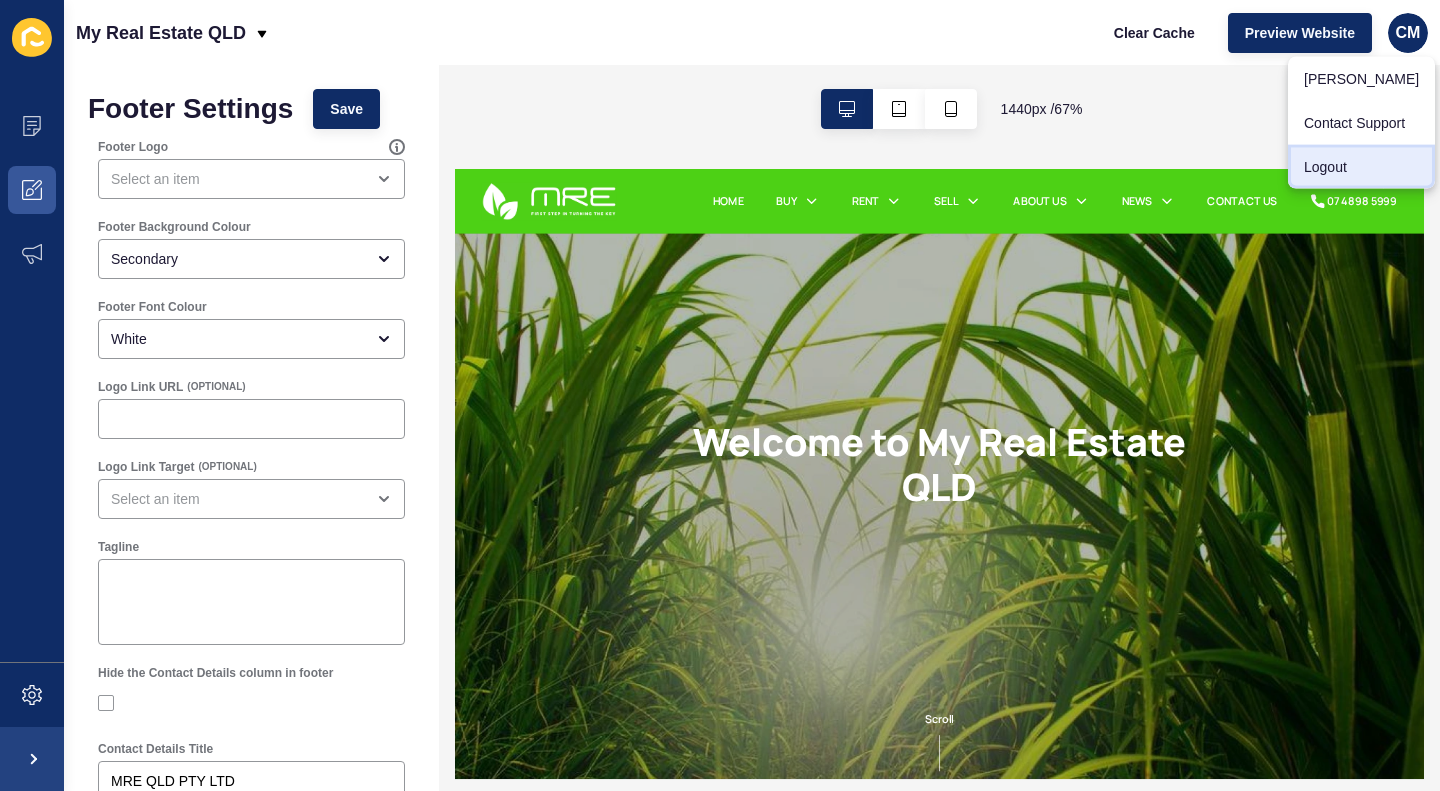 click on "Logout" at bounding box center [1361, 167] 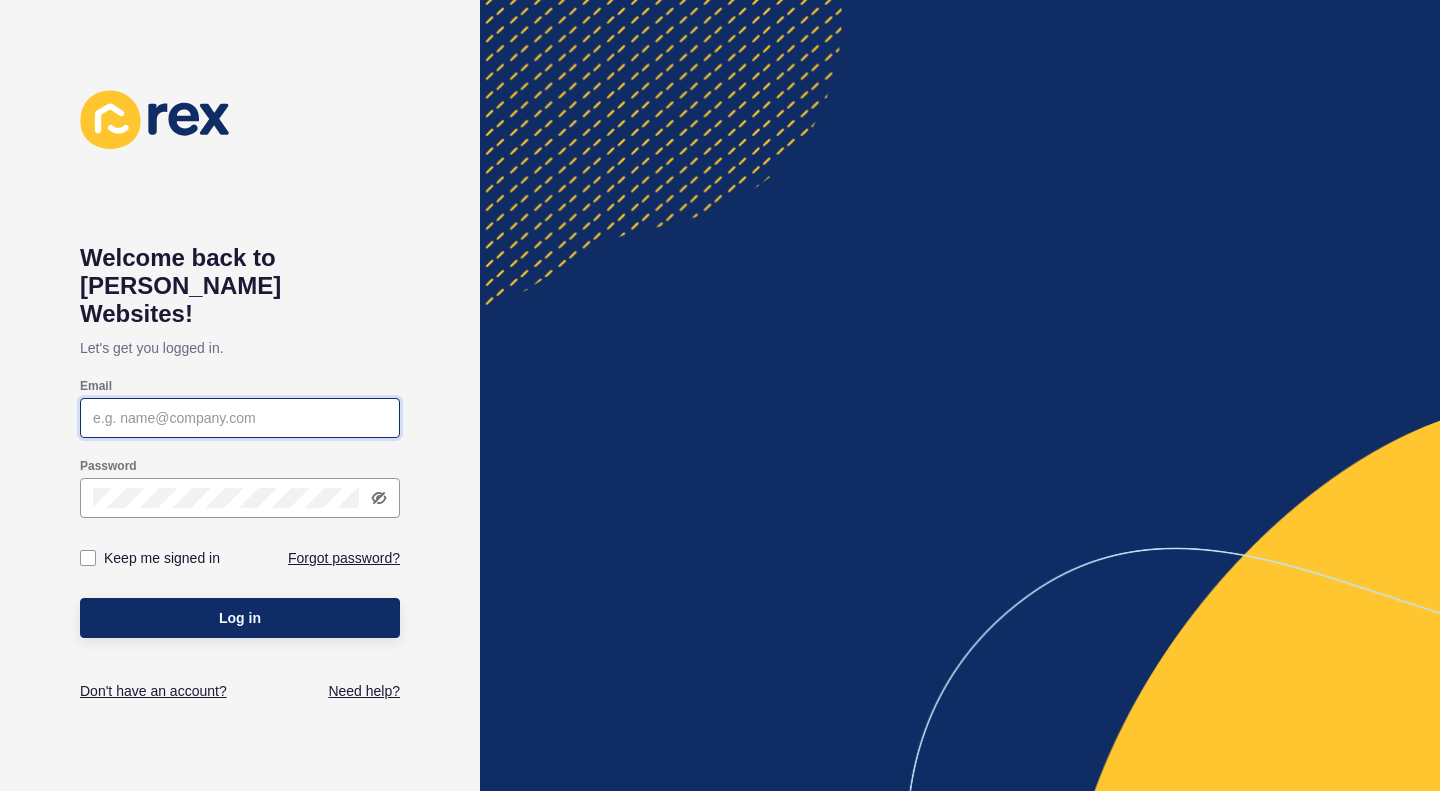 type on "cheryl@mreqld.com.au" 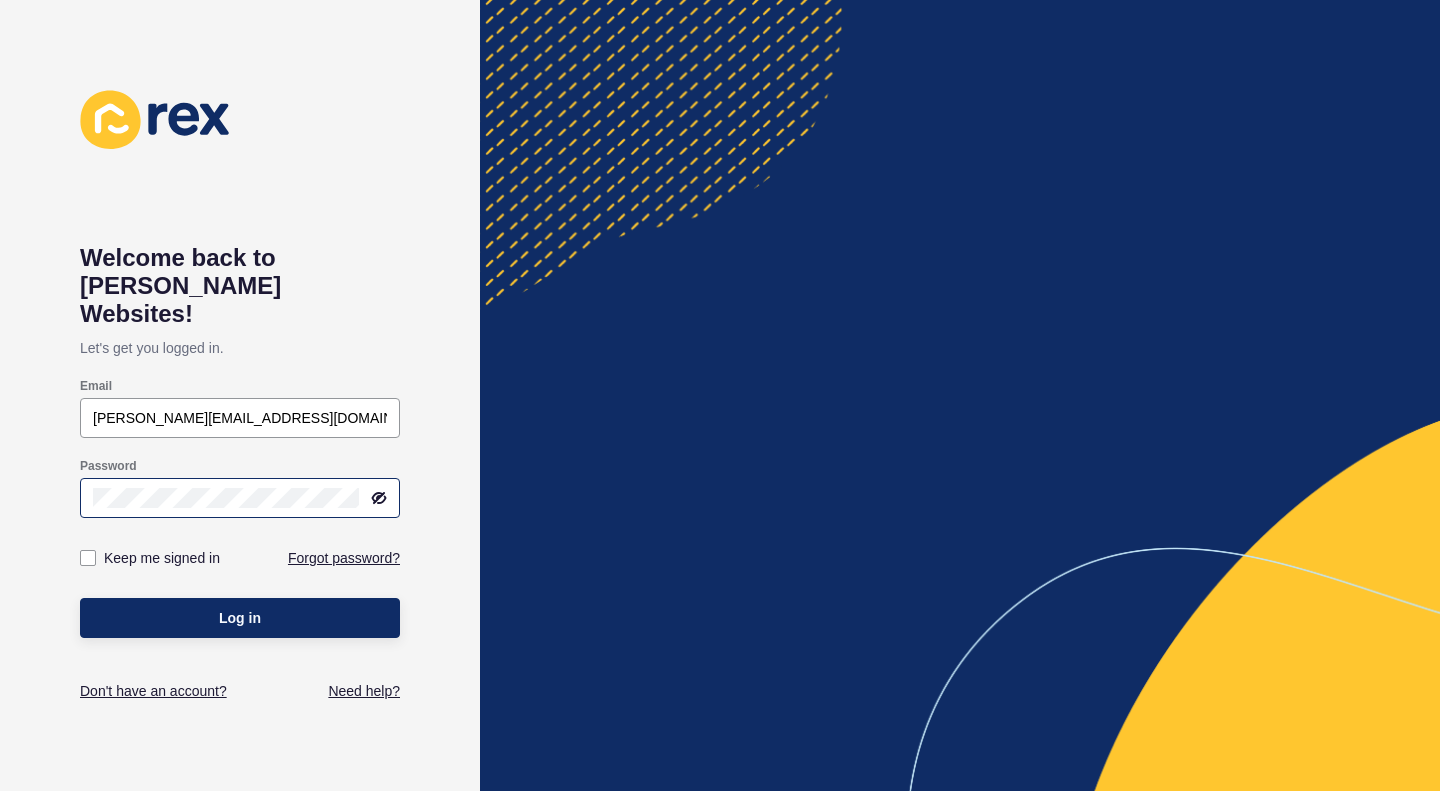 click 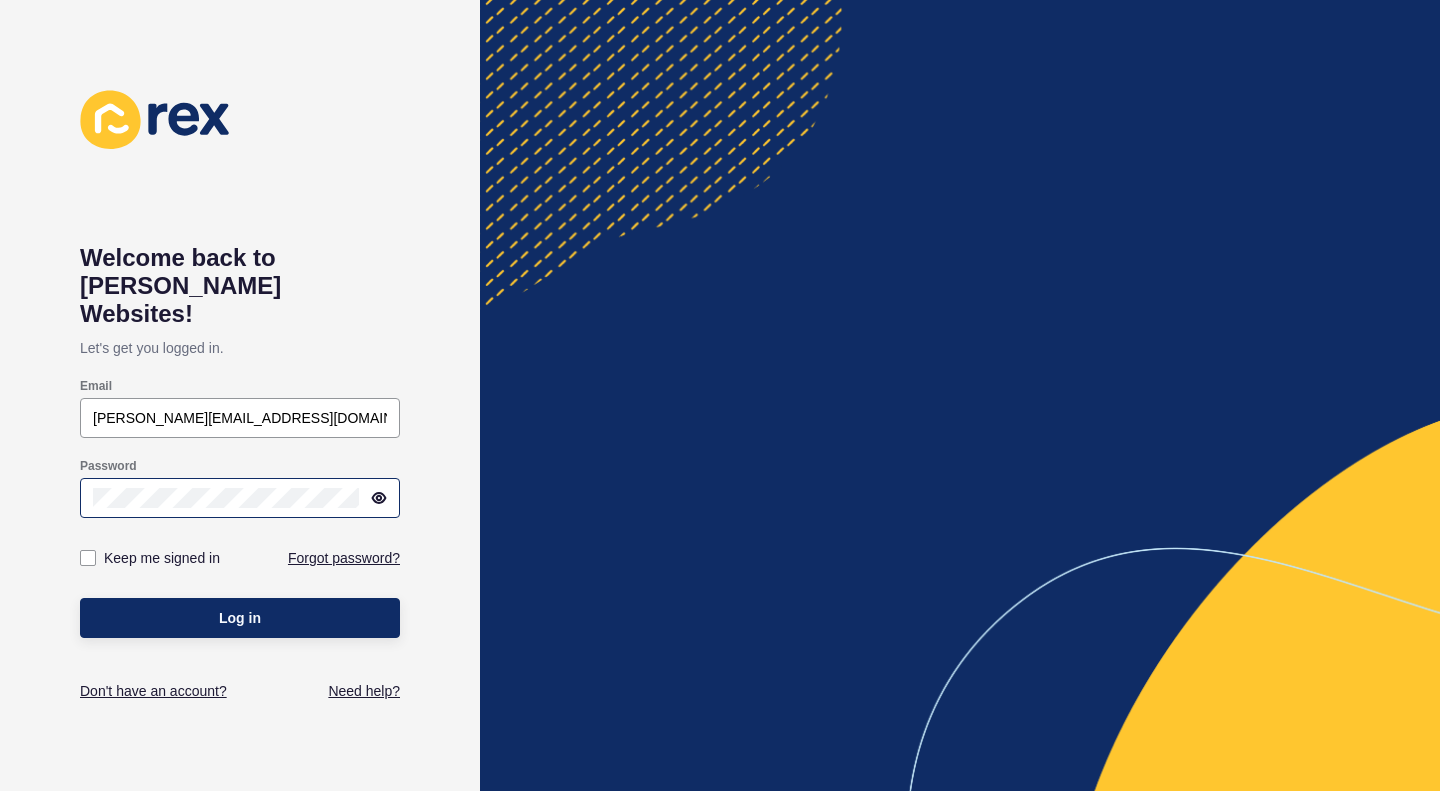 click 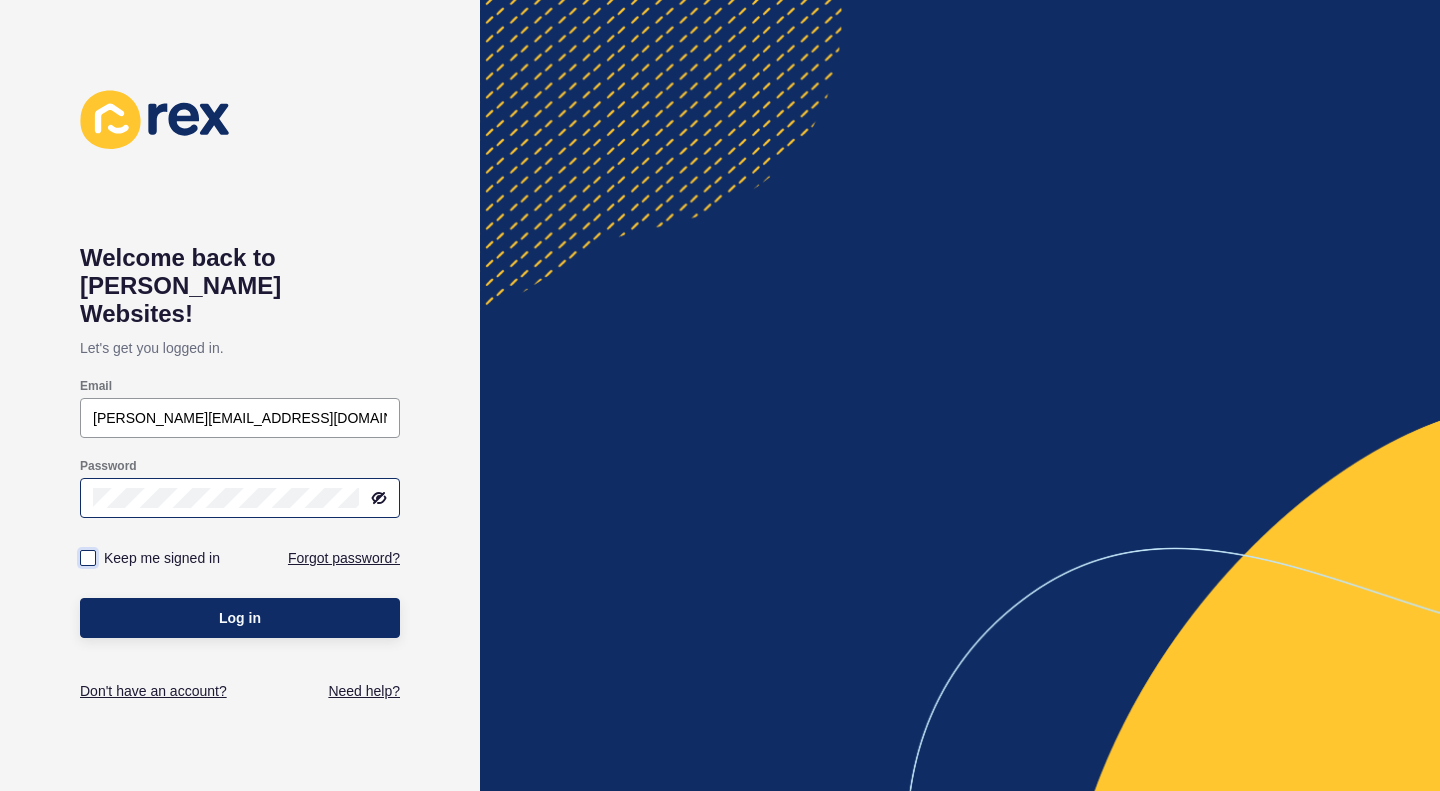 click at bounding box center (88, 558) 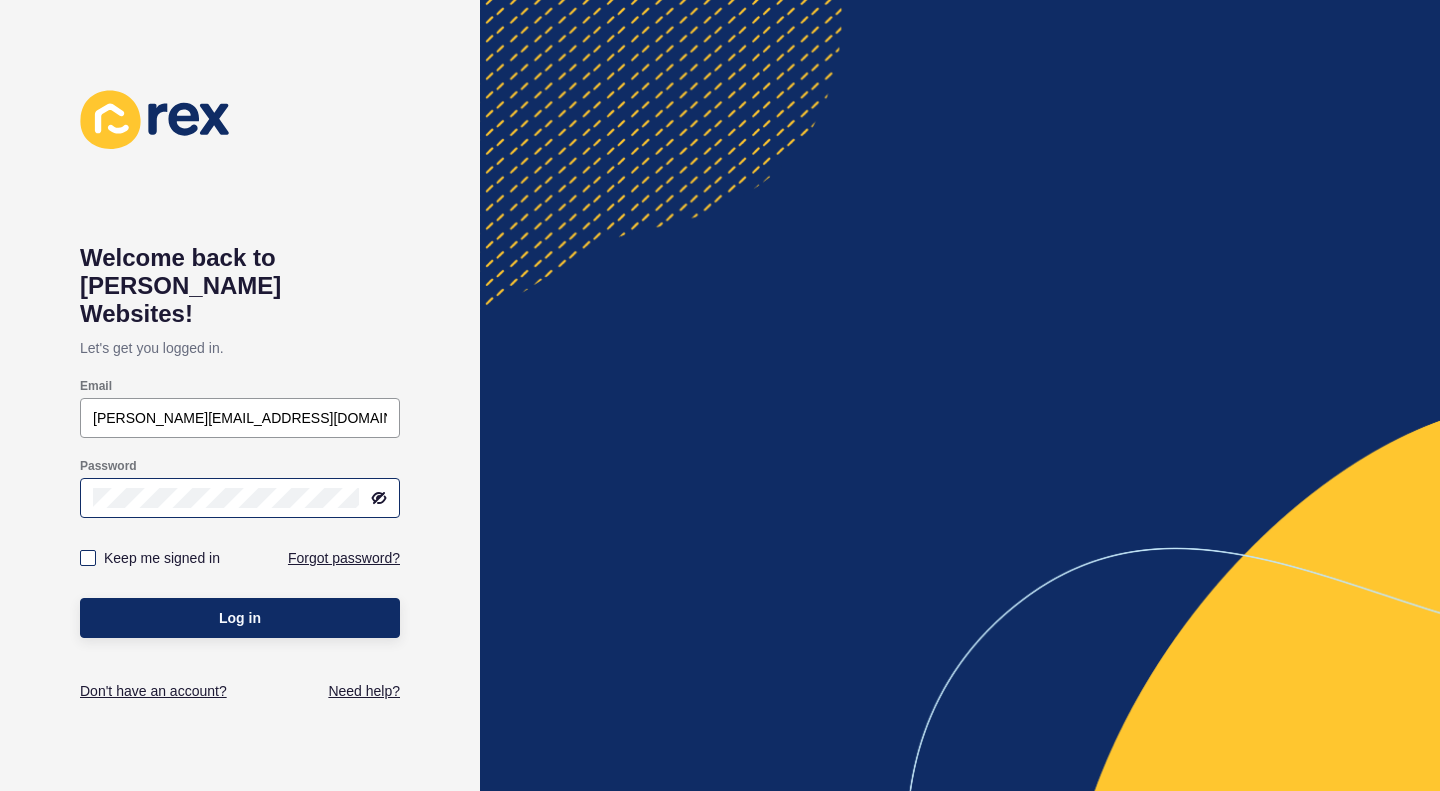 click on "Keep me signed in" at bounding box center (90, 558) 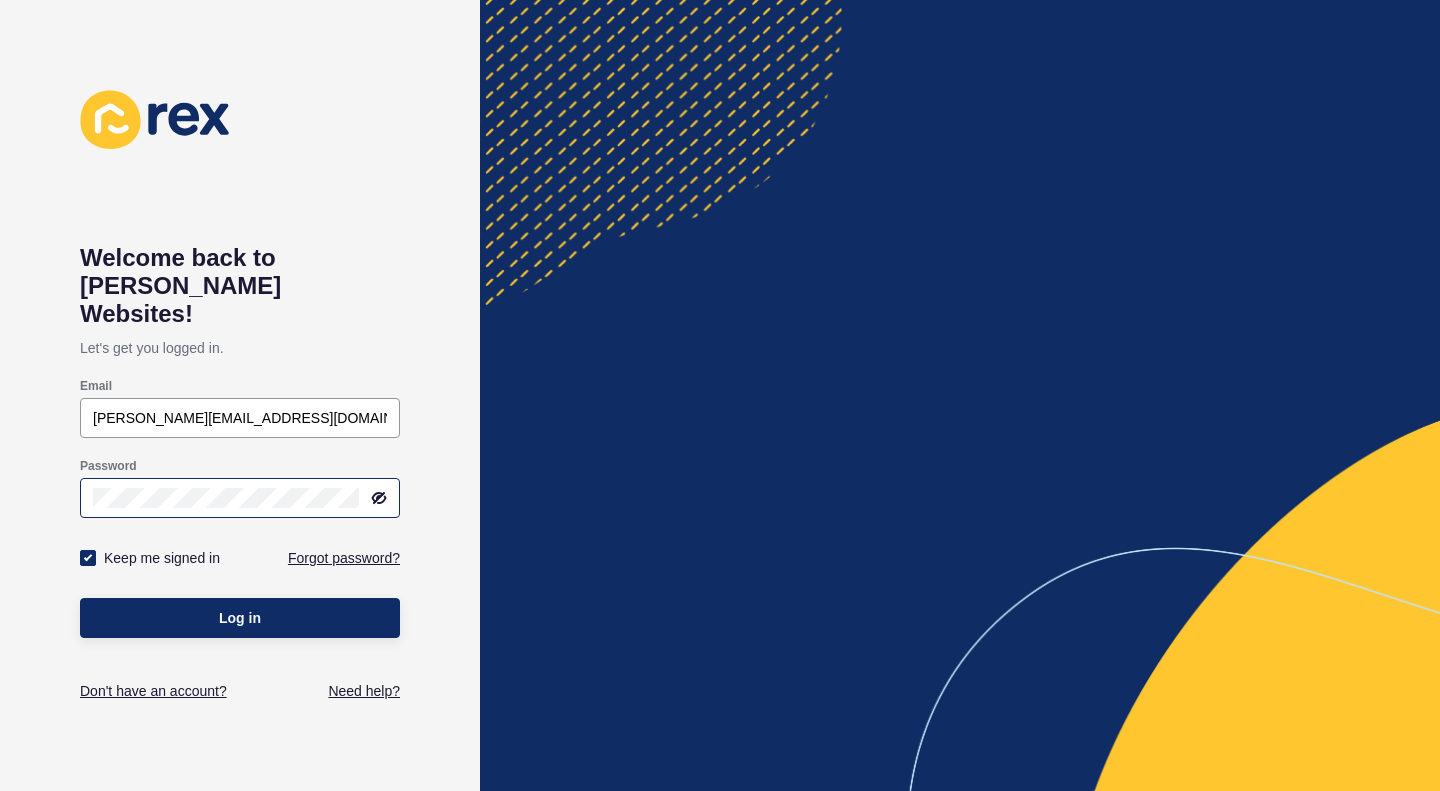 checkbox on "true" 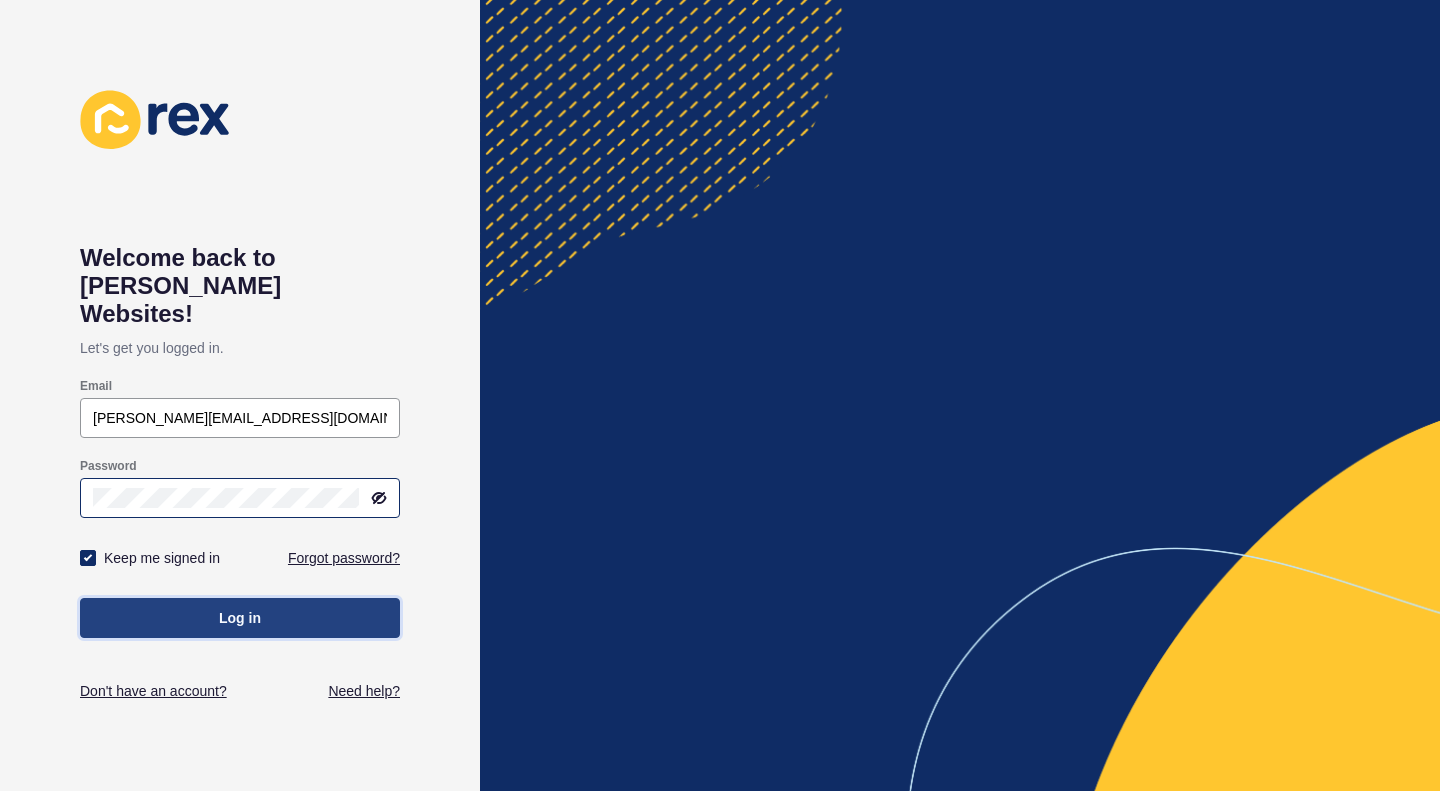click on "Log in" at bounding box center (240, 618) 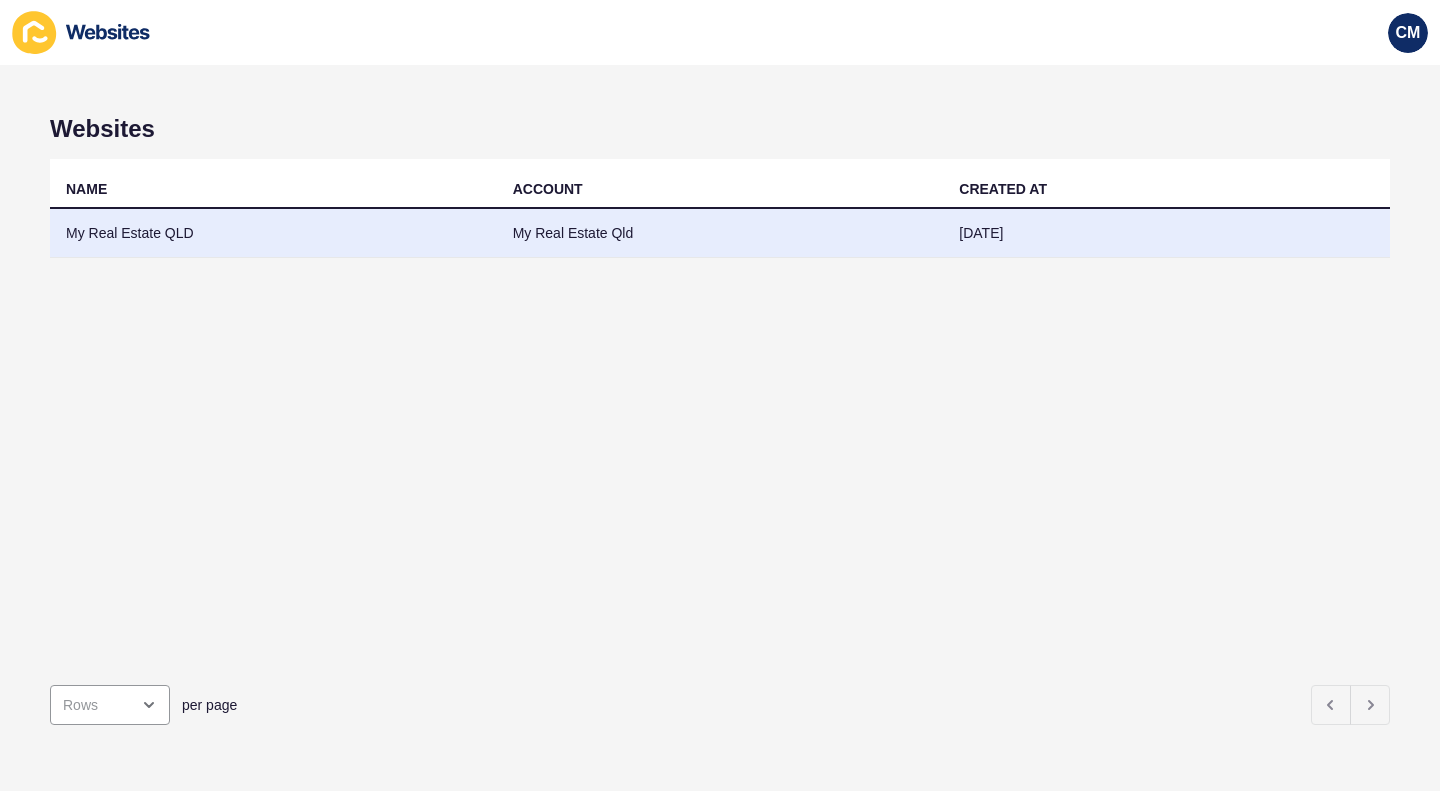 click on "My Real Estate Qld" at bounding box center (720, 233) 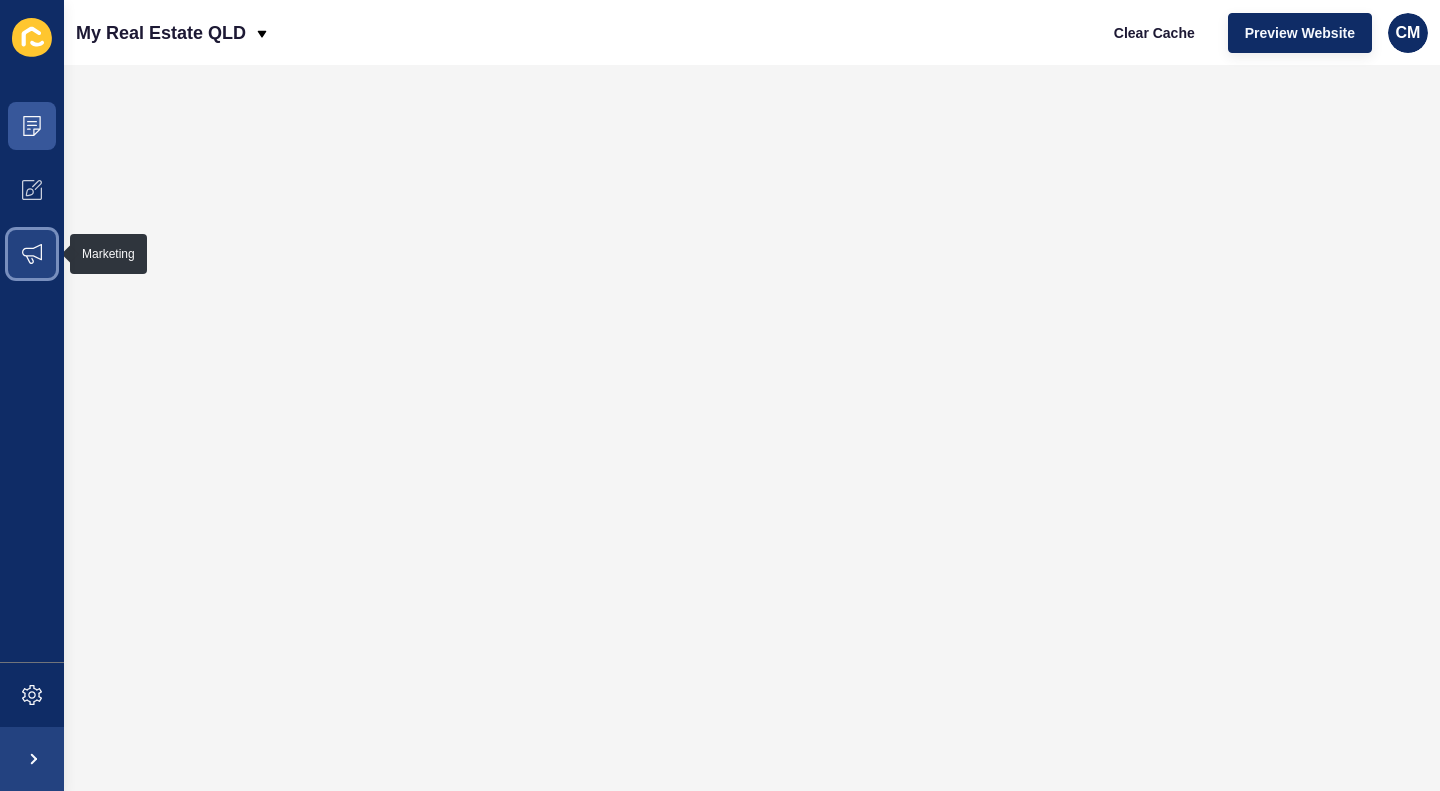 click at bounding box center [32, 254] 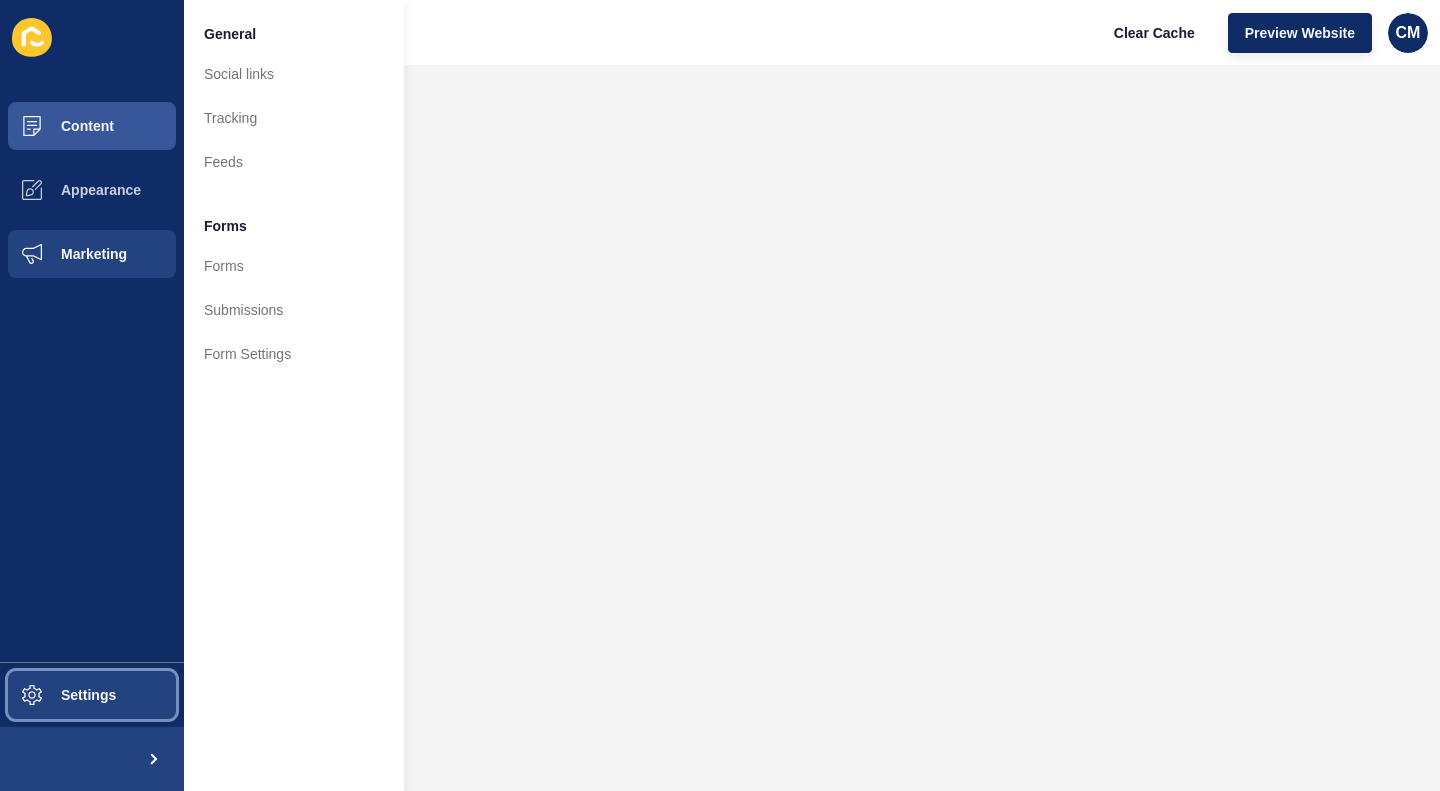 click on "Settings" at bounding box center [56, 695] 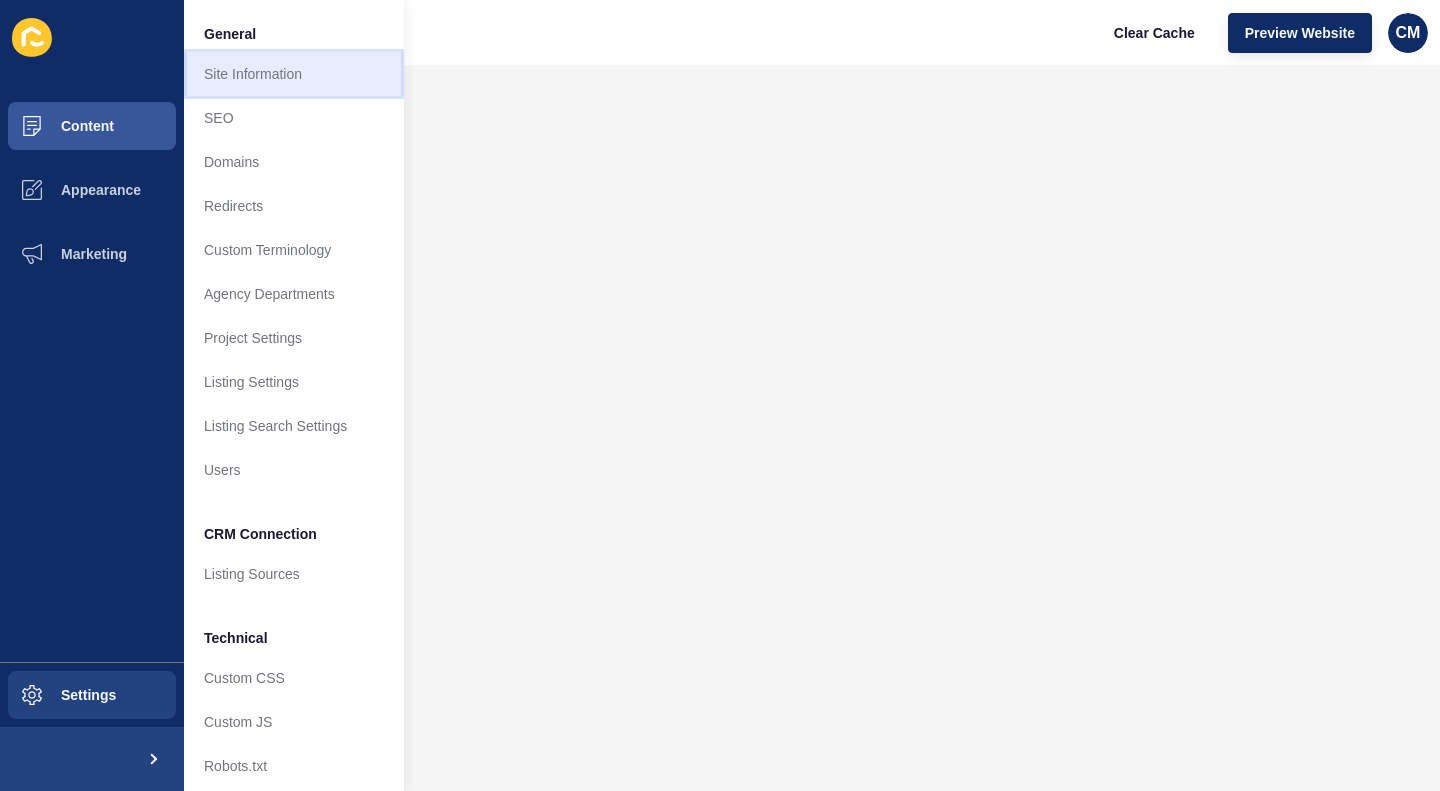 click on "Site Information" at bounding box center [294, 74] 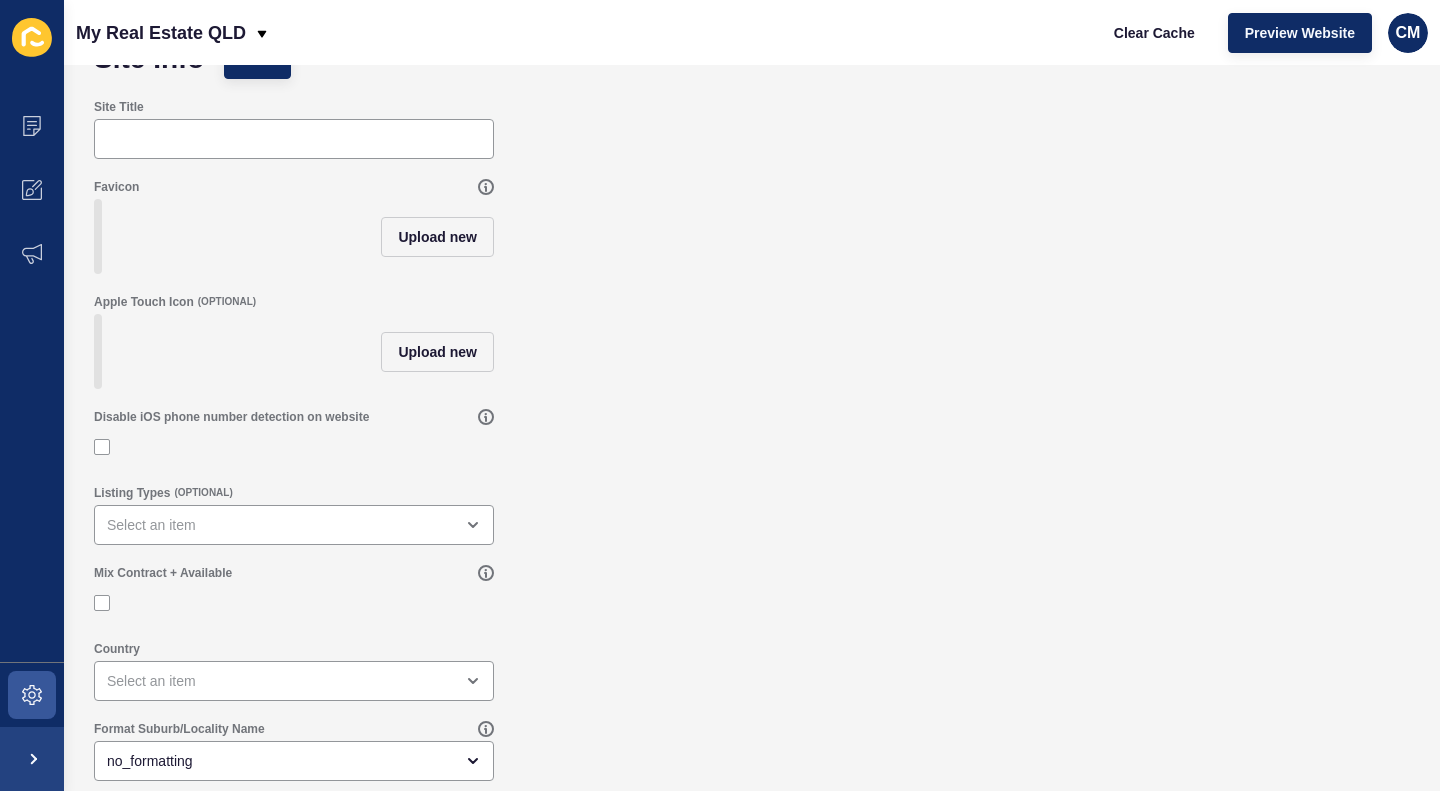 scroll, scrollTop: 0, scrollLeft: 0, axis: both 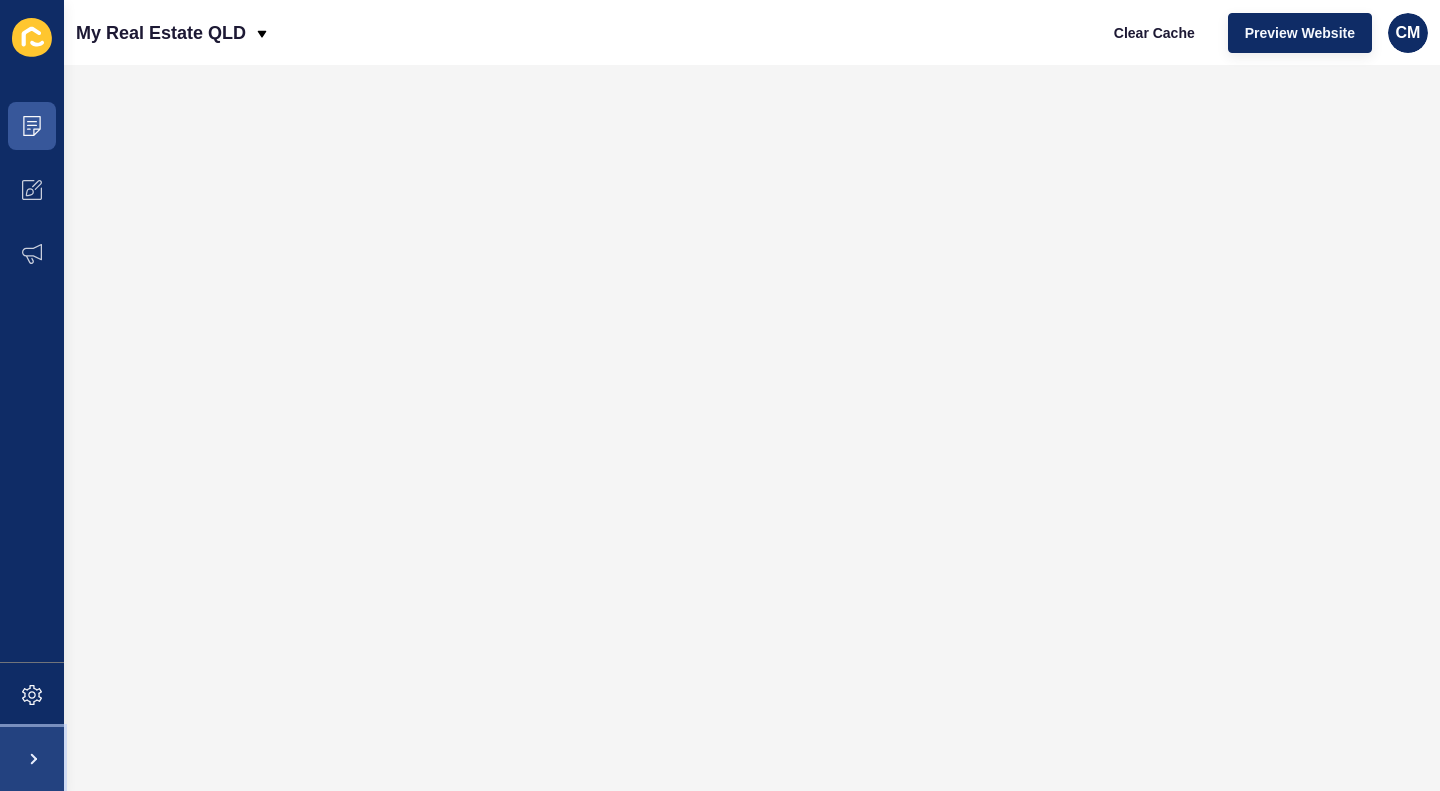 click at bounding box center (32, 759) 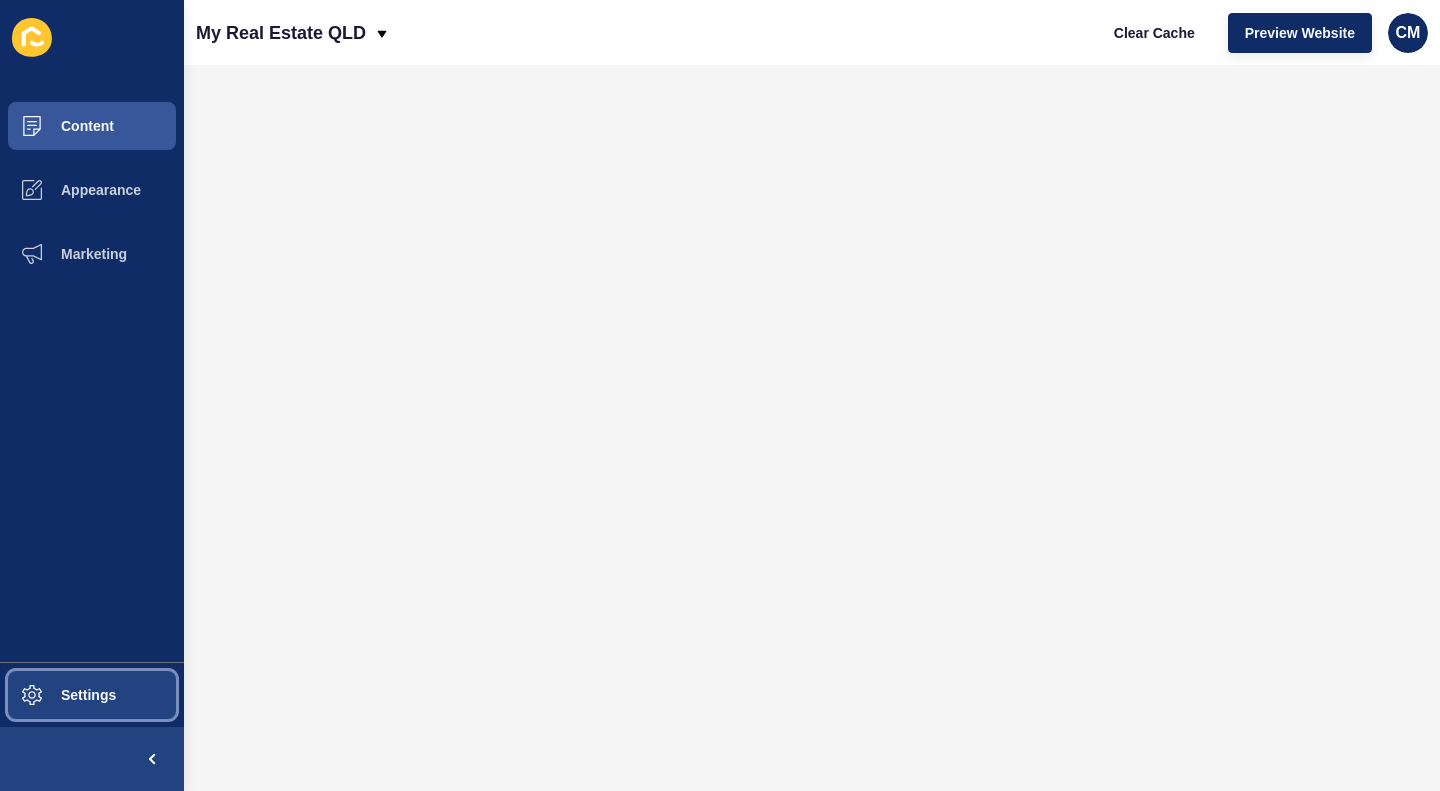 click on "Settings" at bounding box center [56, 695] 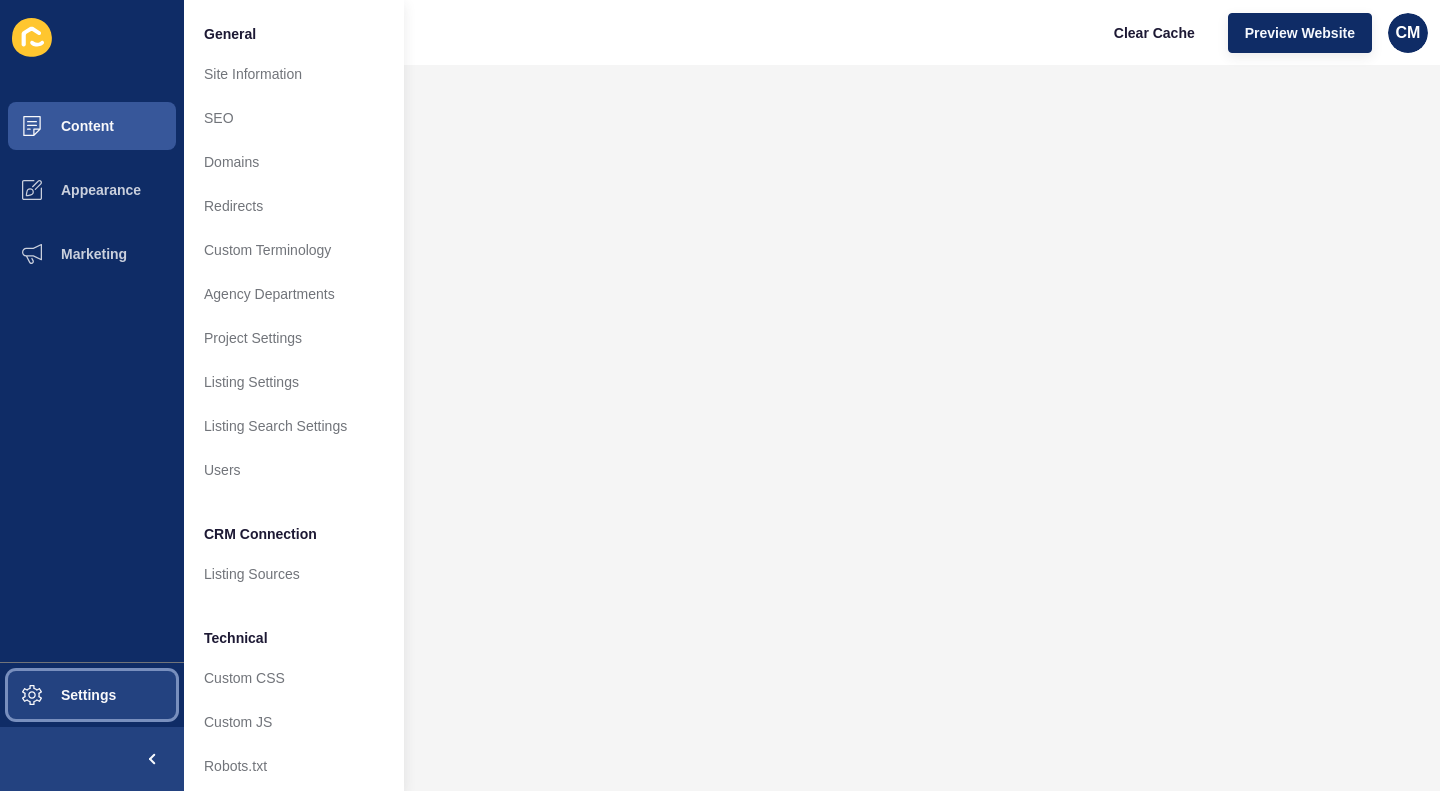 scroll, scrollTop: 24, scrollLeft: 0, axis: vertical 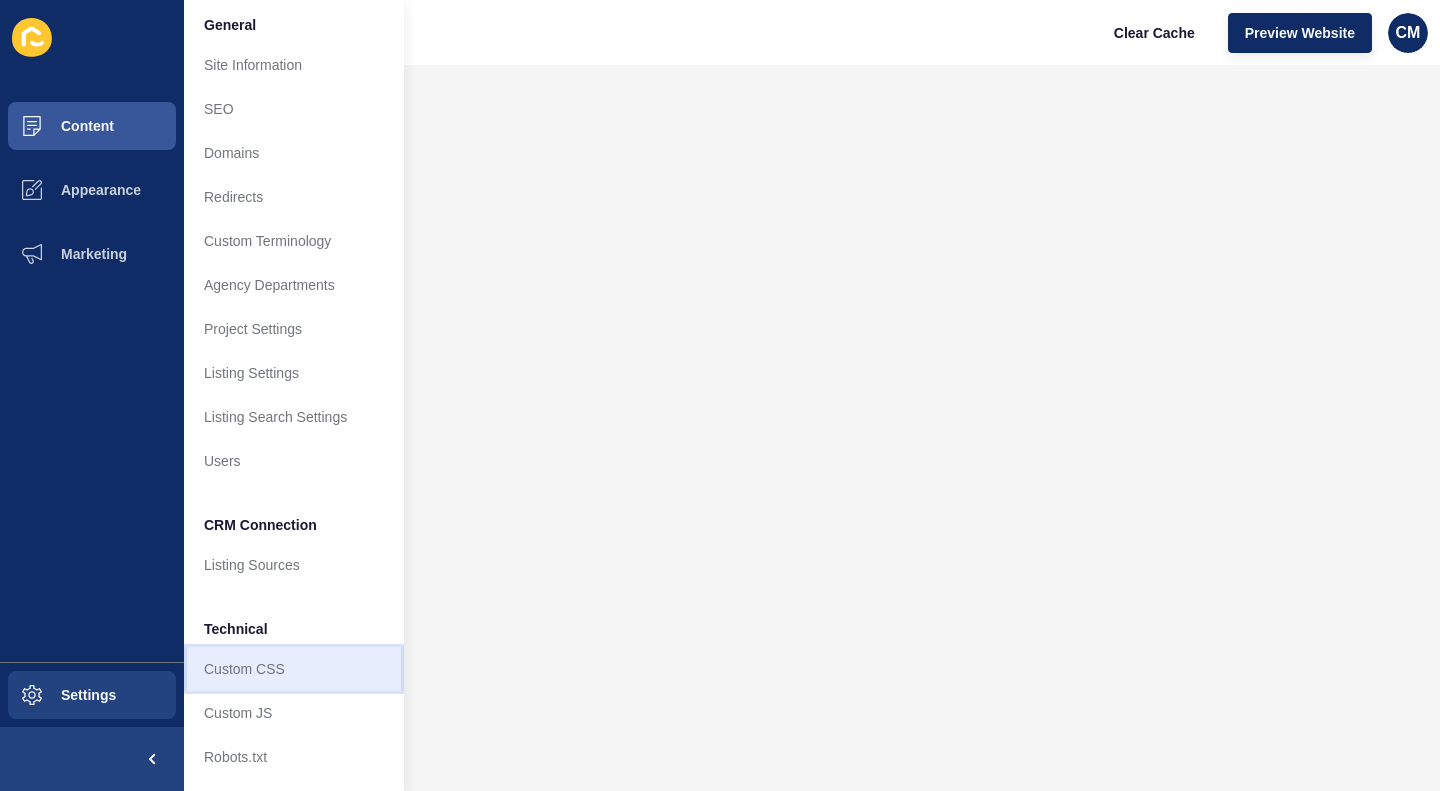 click on "Custom CSS" at bounding box center [294, 669] 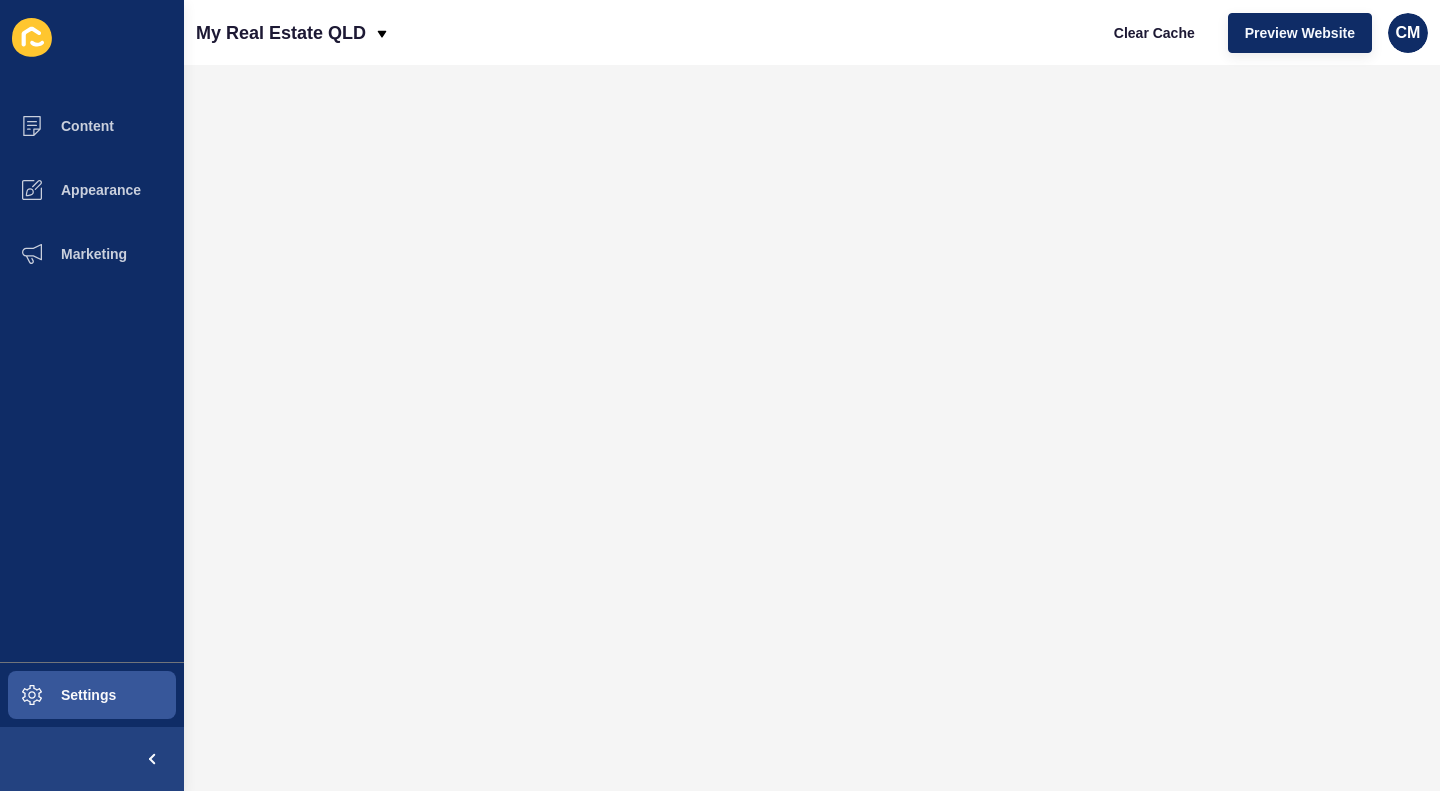 scroll, scrollTop: 0, scrollLeft: 0, axis: both 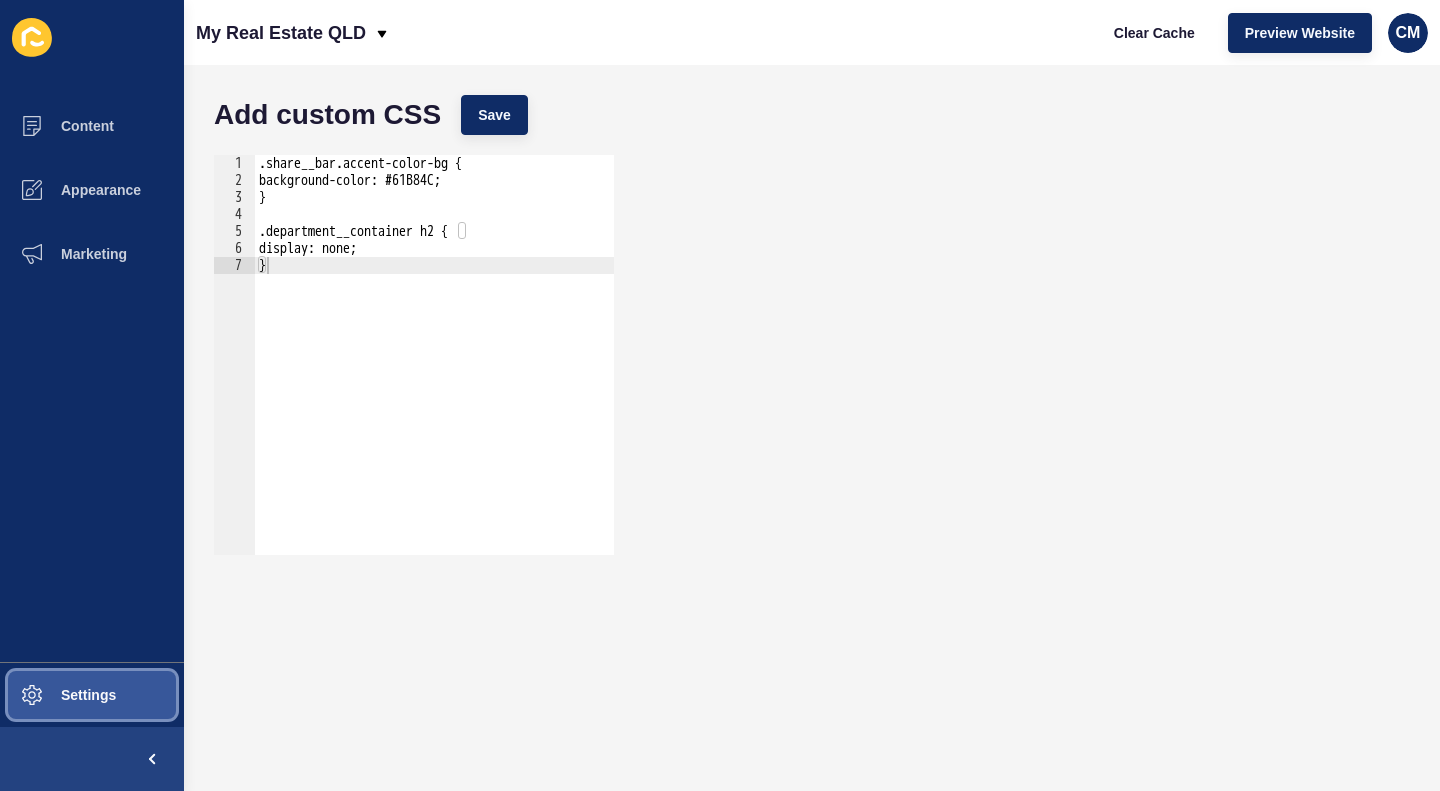click on "Settings" at bounding box center (92, 695) 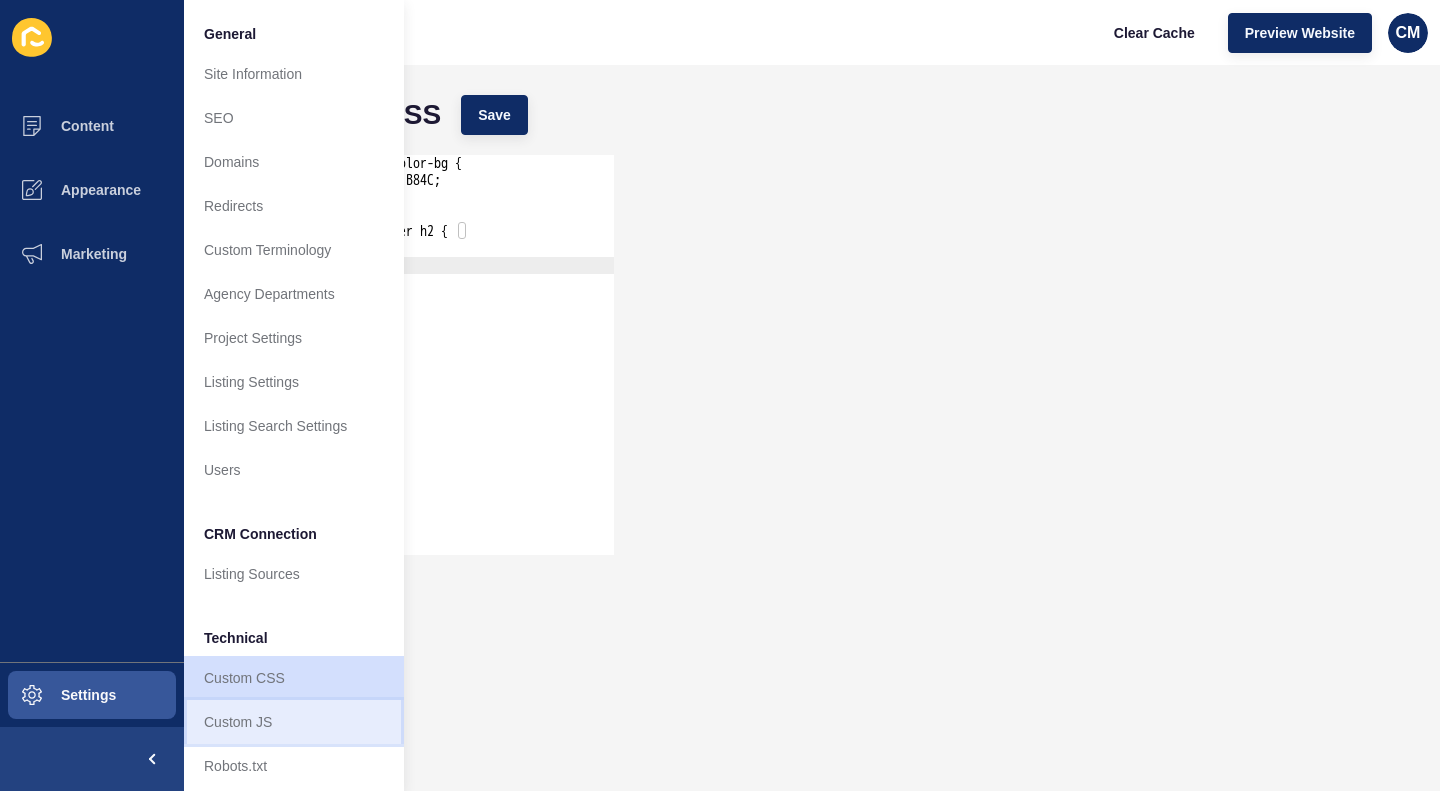 click on "Custom JS" at bounding box center [294, 722] 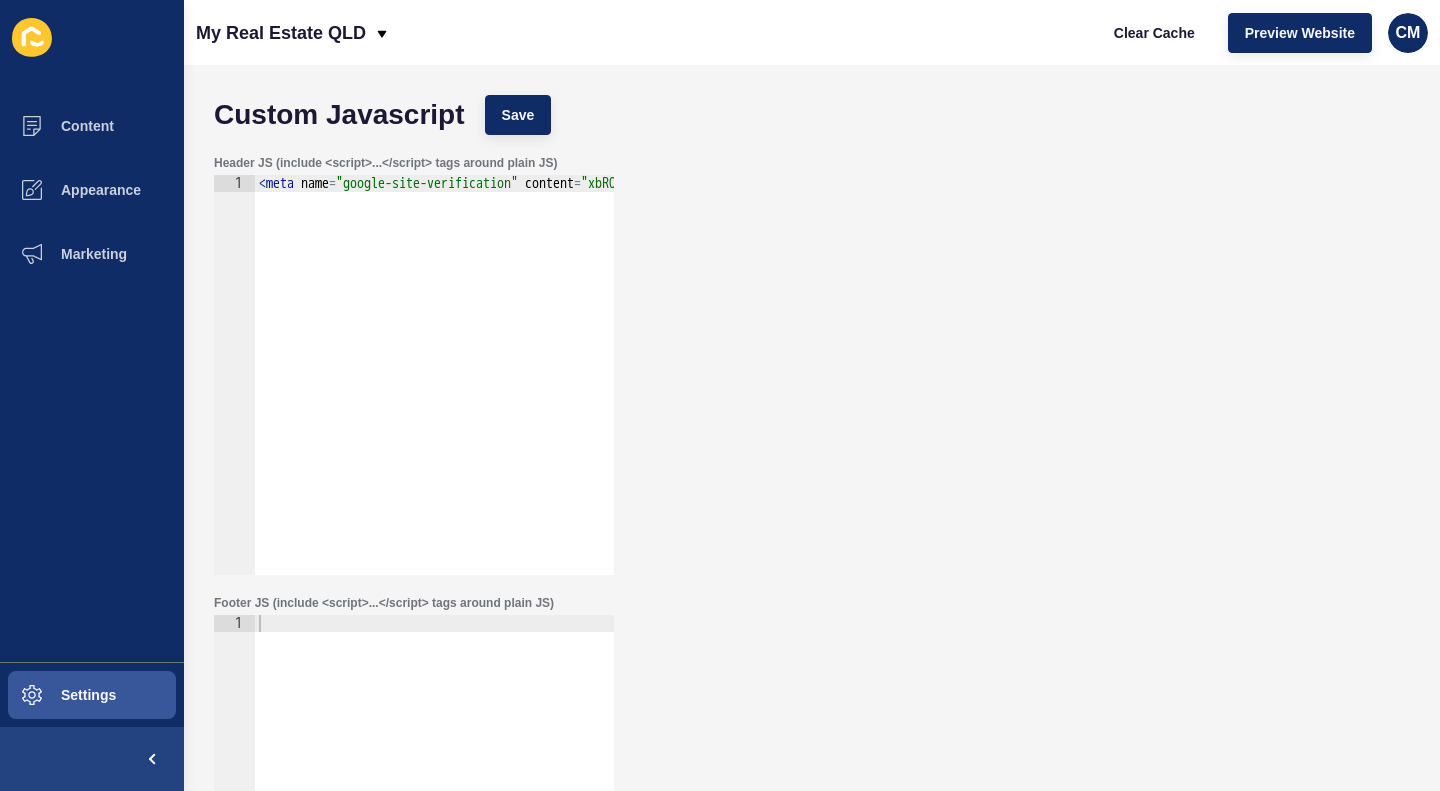 scroll, scrollTop: 234, scrollLeft: 0, axis: vertical 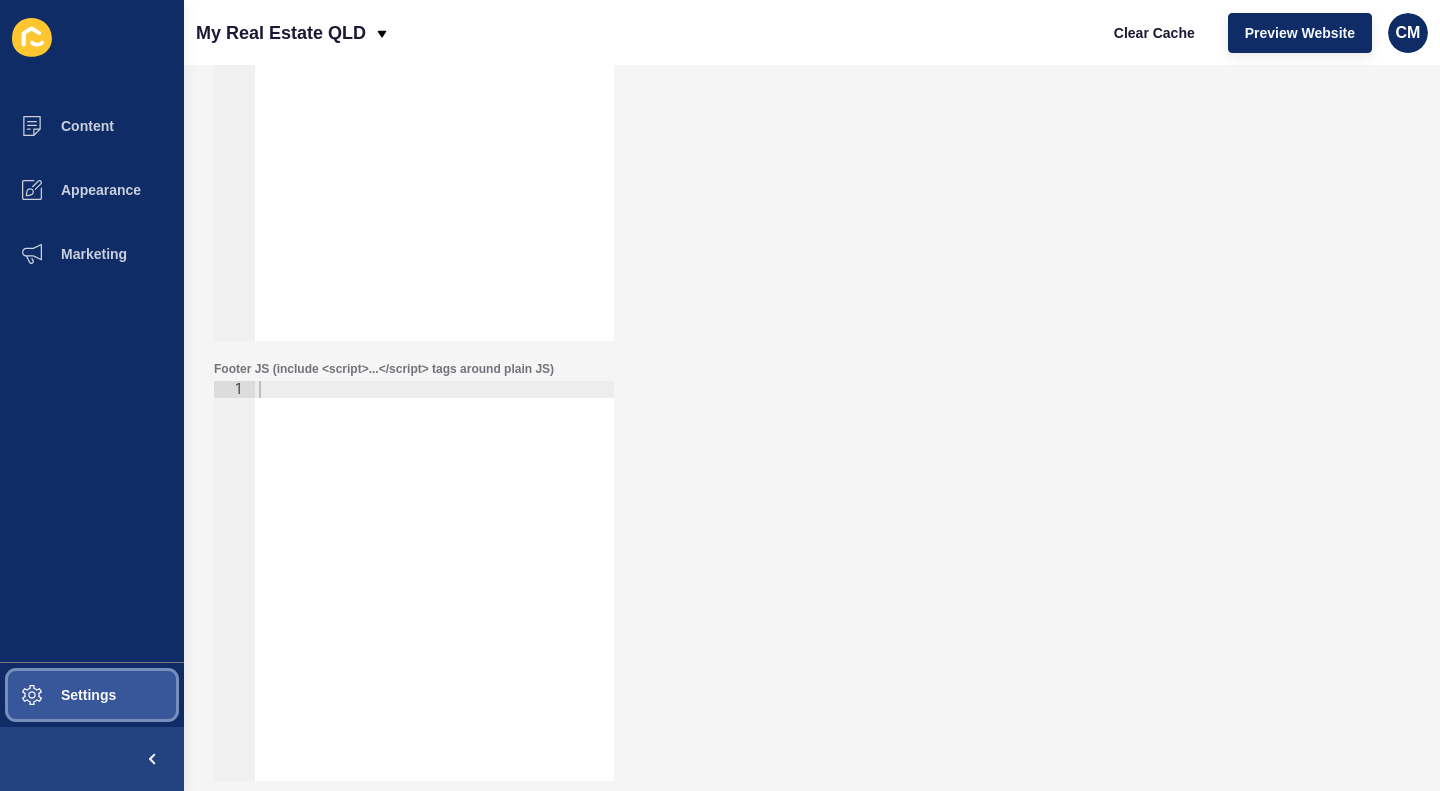 click on "Settings" at bounding box center (92, 695) 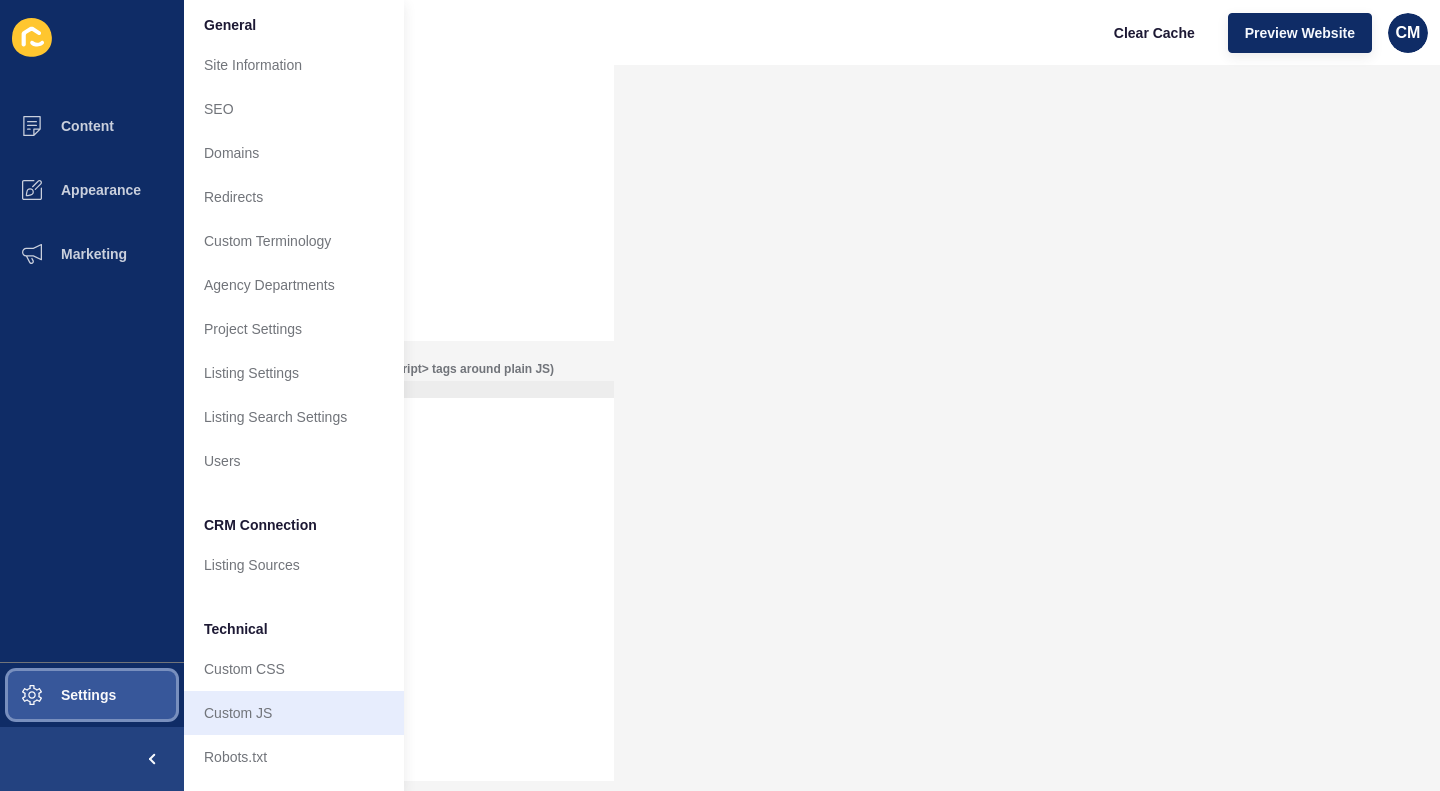 scroll, scrollTop: 24, scrollLeft: 0, axis: vertical 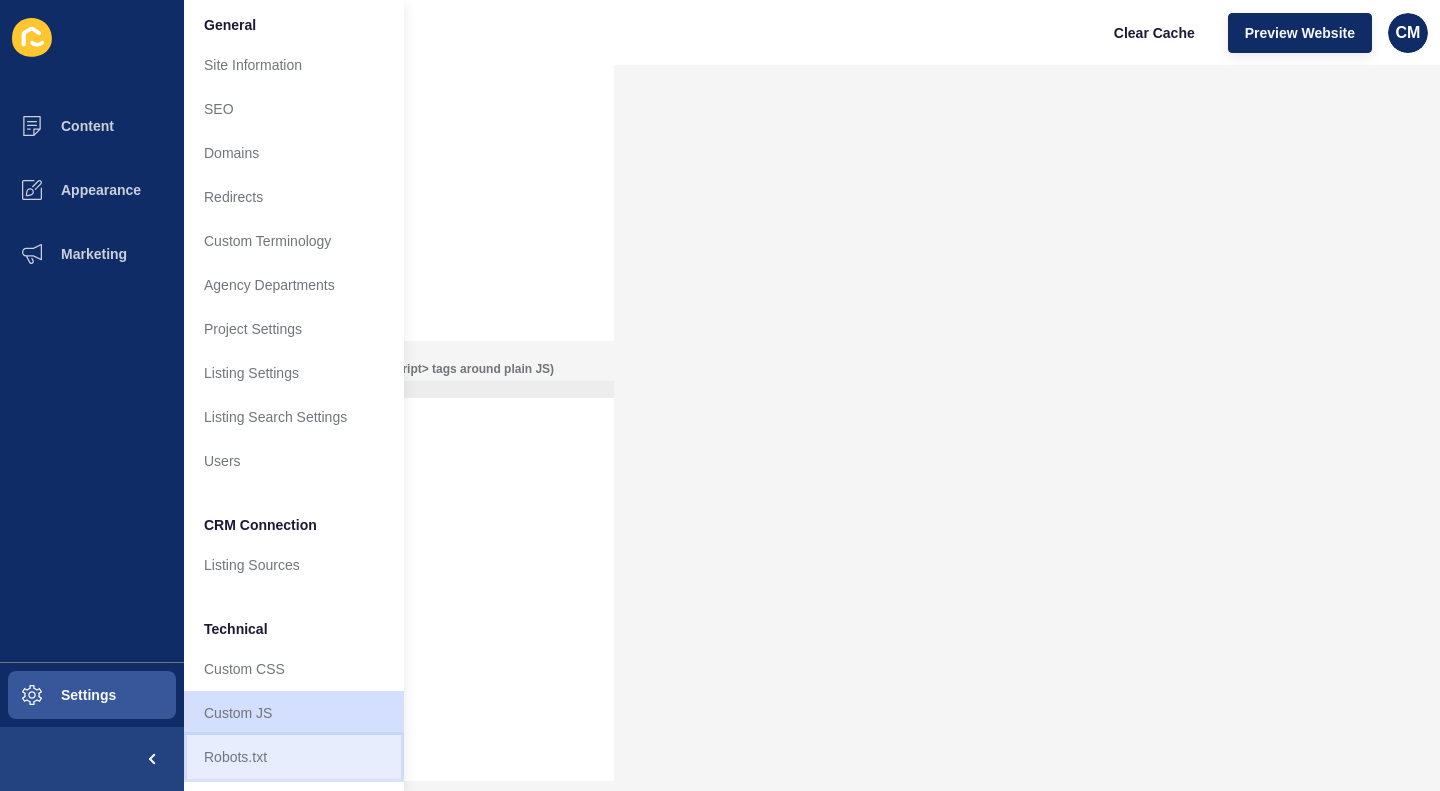 click on "Robots.txt" at bounding box center (294, 757) 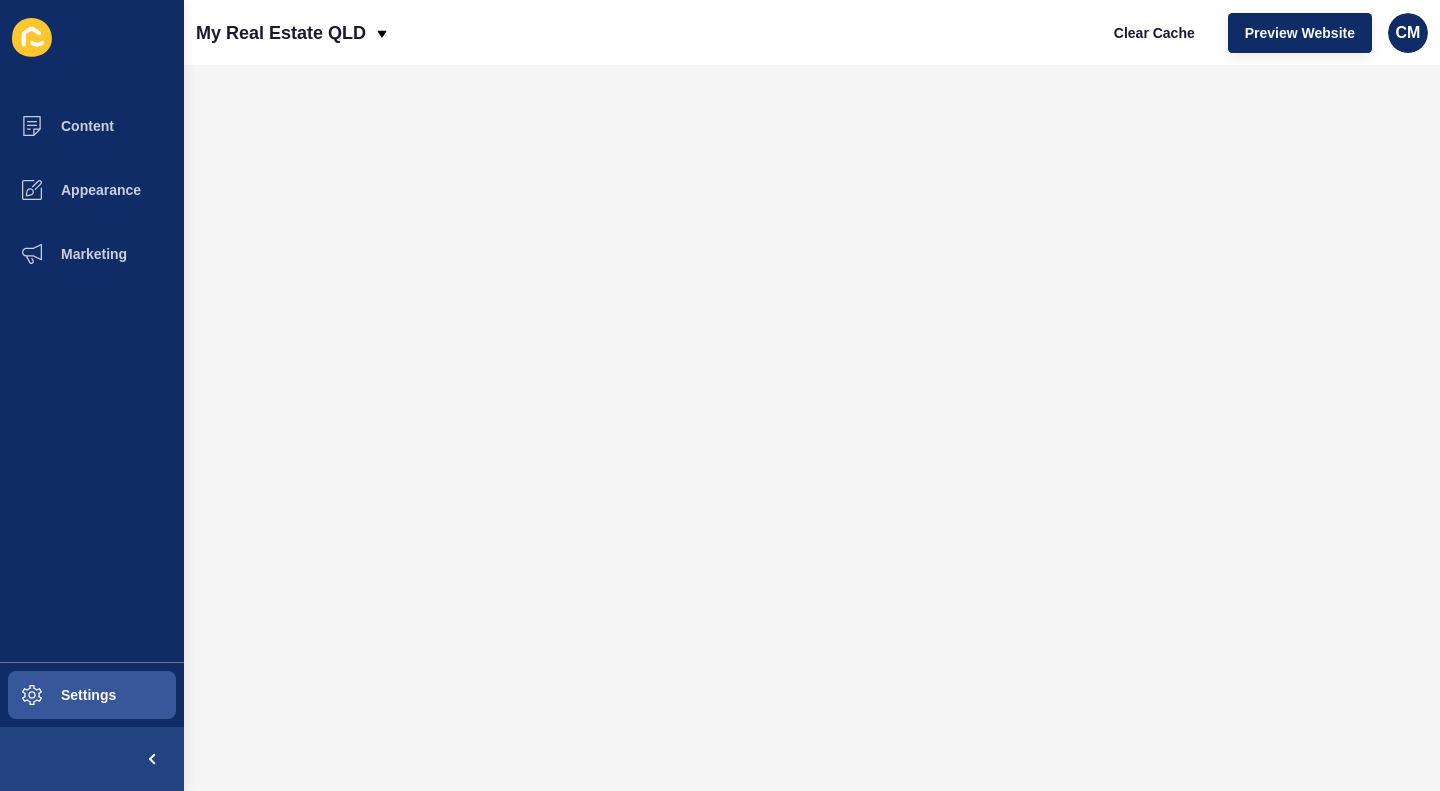 scroll, scrollTop: 0, scrollLeft: 0, axis: both 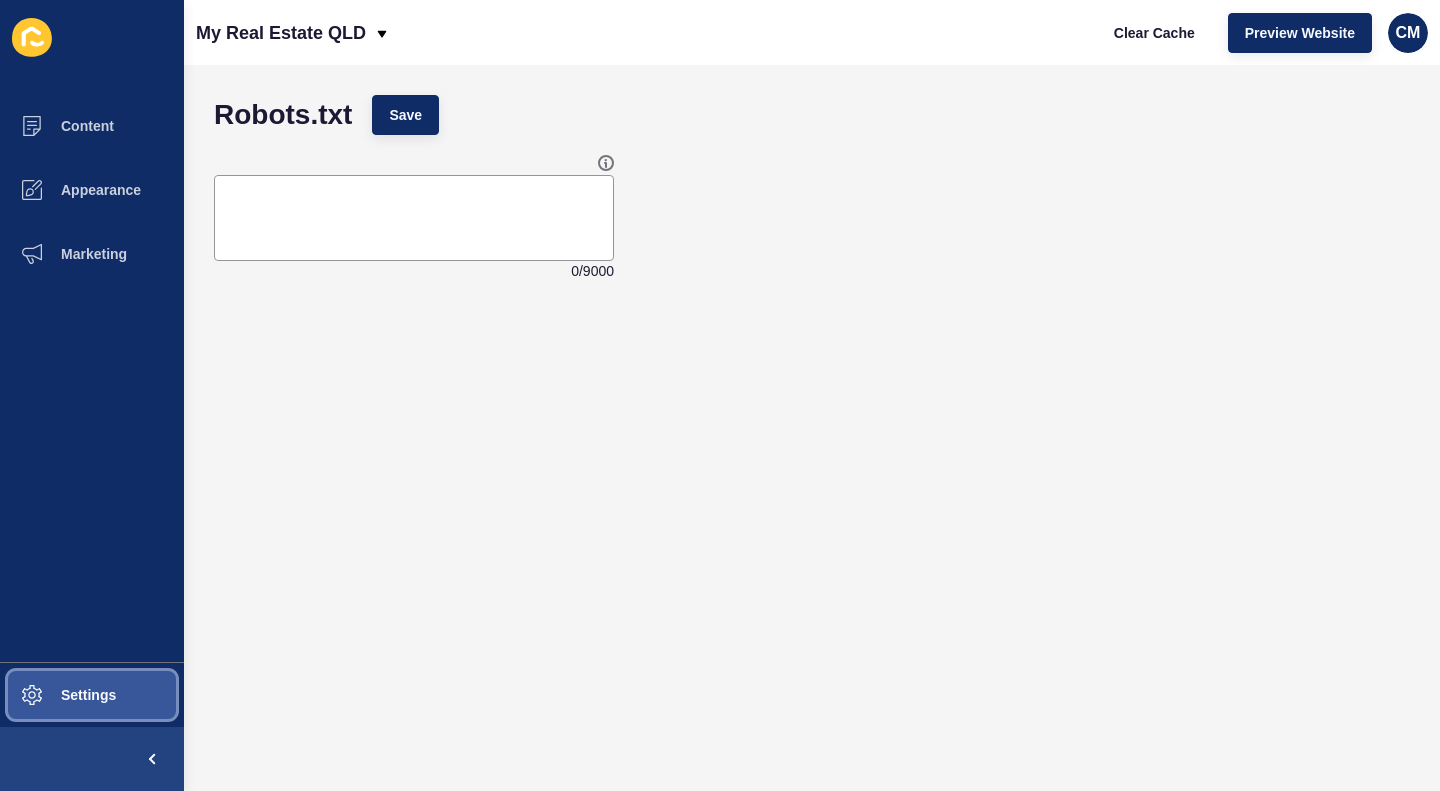 click on "Settings" at bounding box center (56, 695) 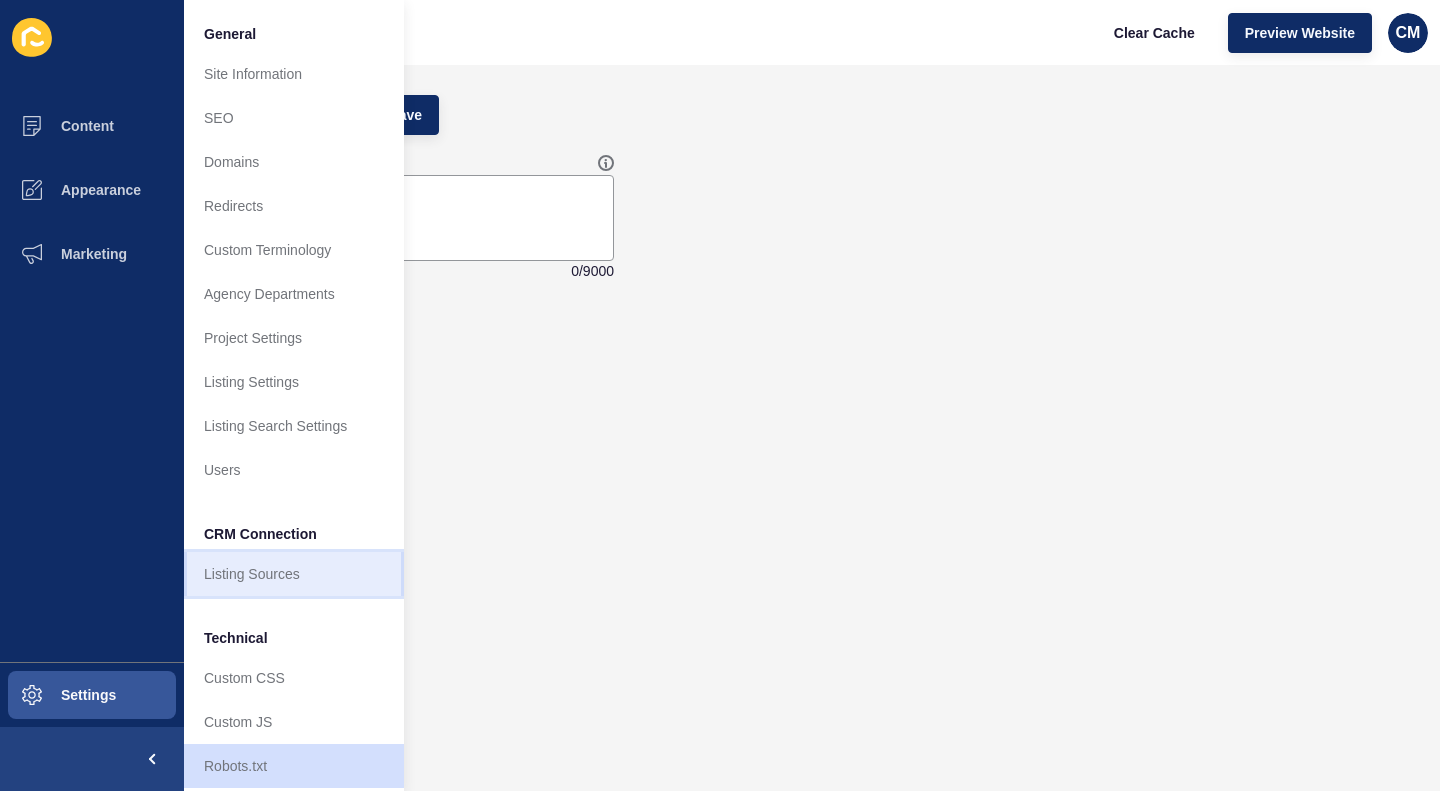 click on "Listing Sources" at bounding box center [294, 574] 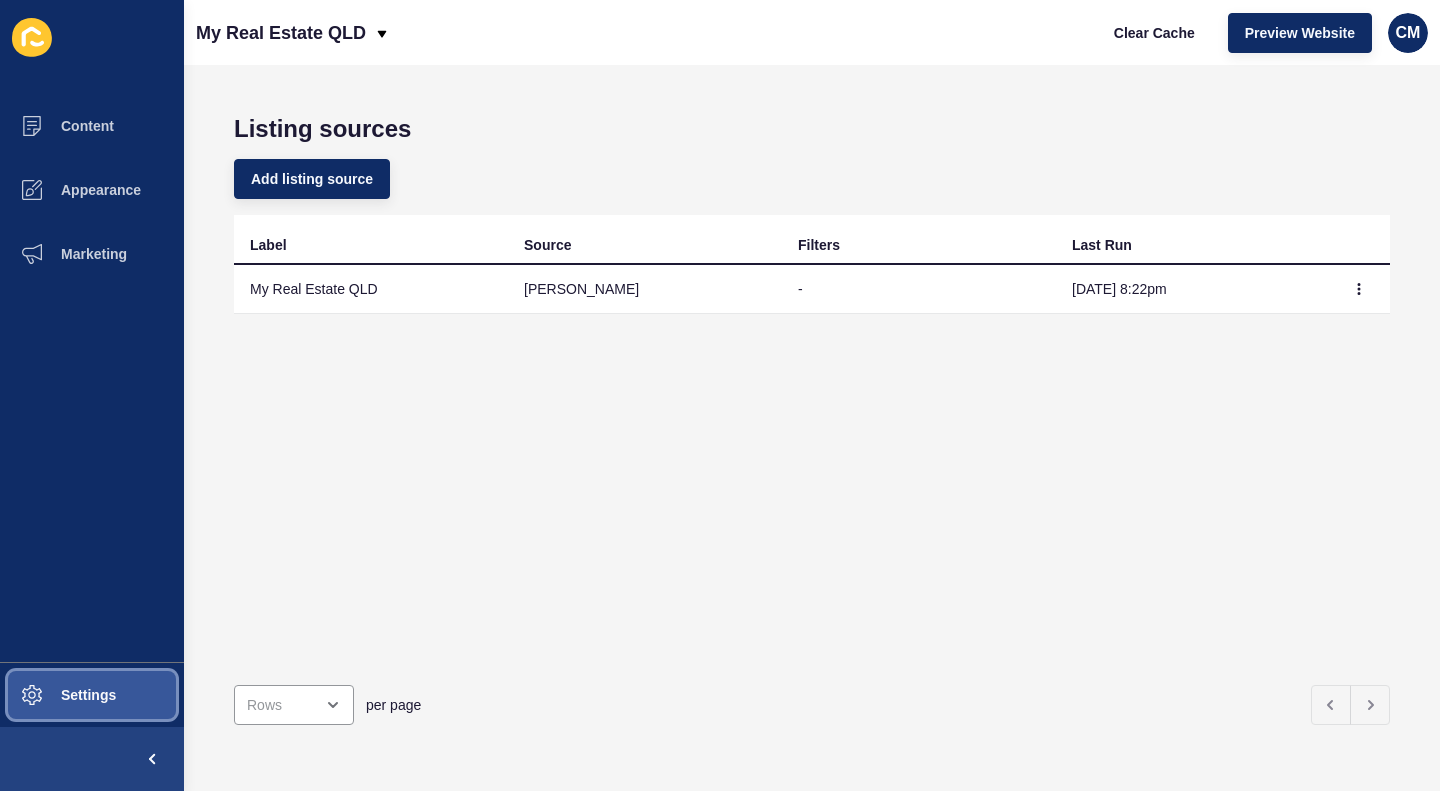 click on "Settings" at bounding box center [56, 695] 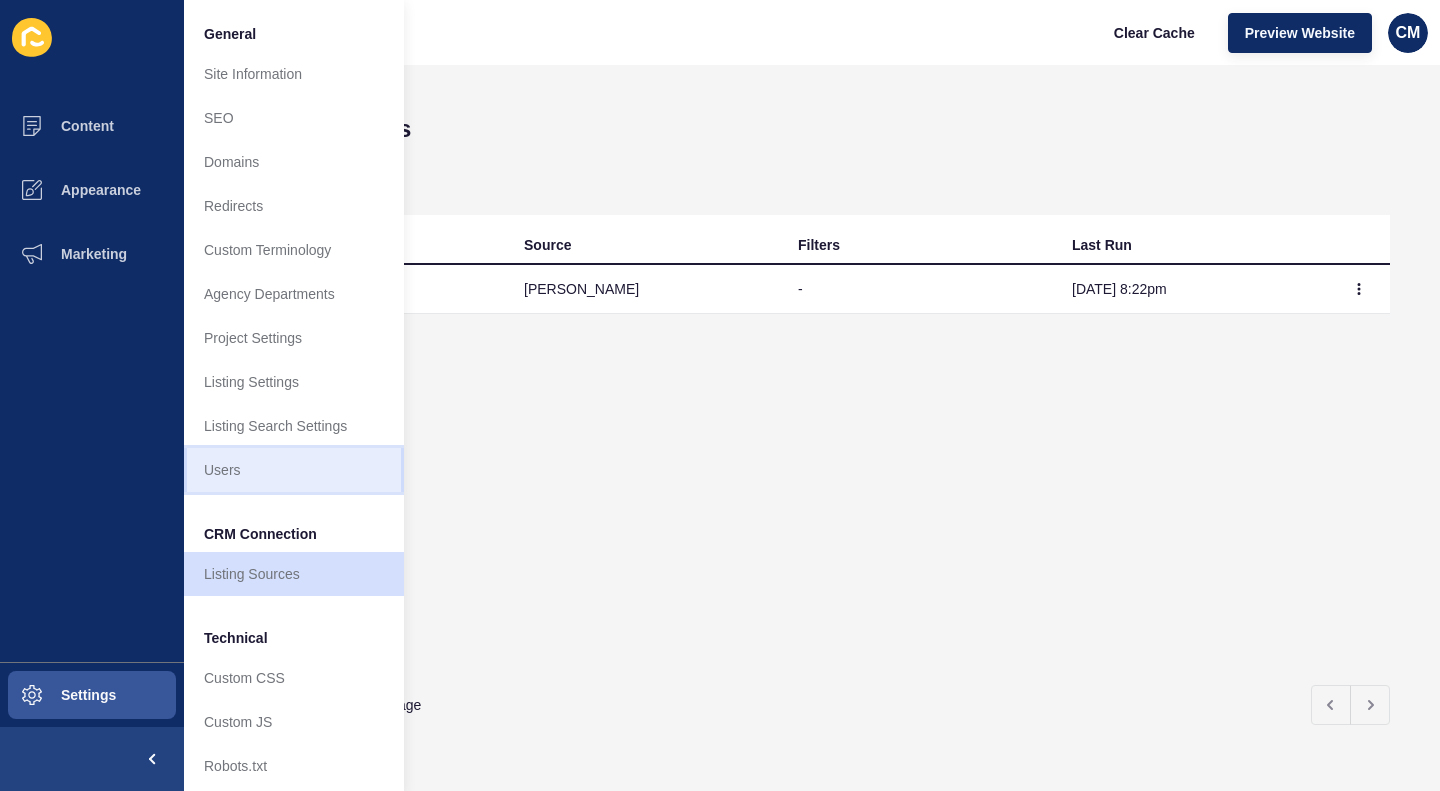 click on "Users" at bounding box center [294, 470] 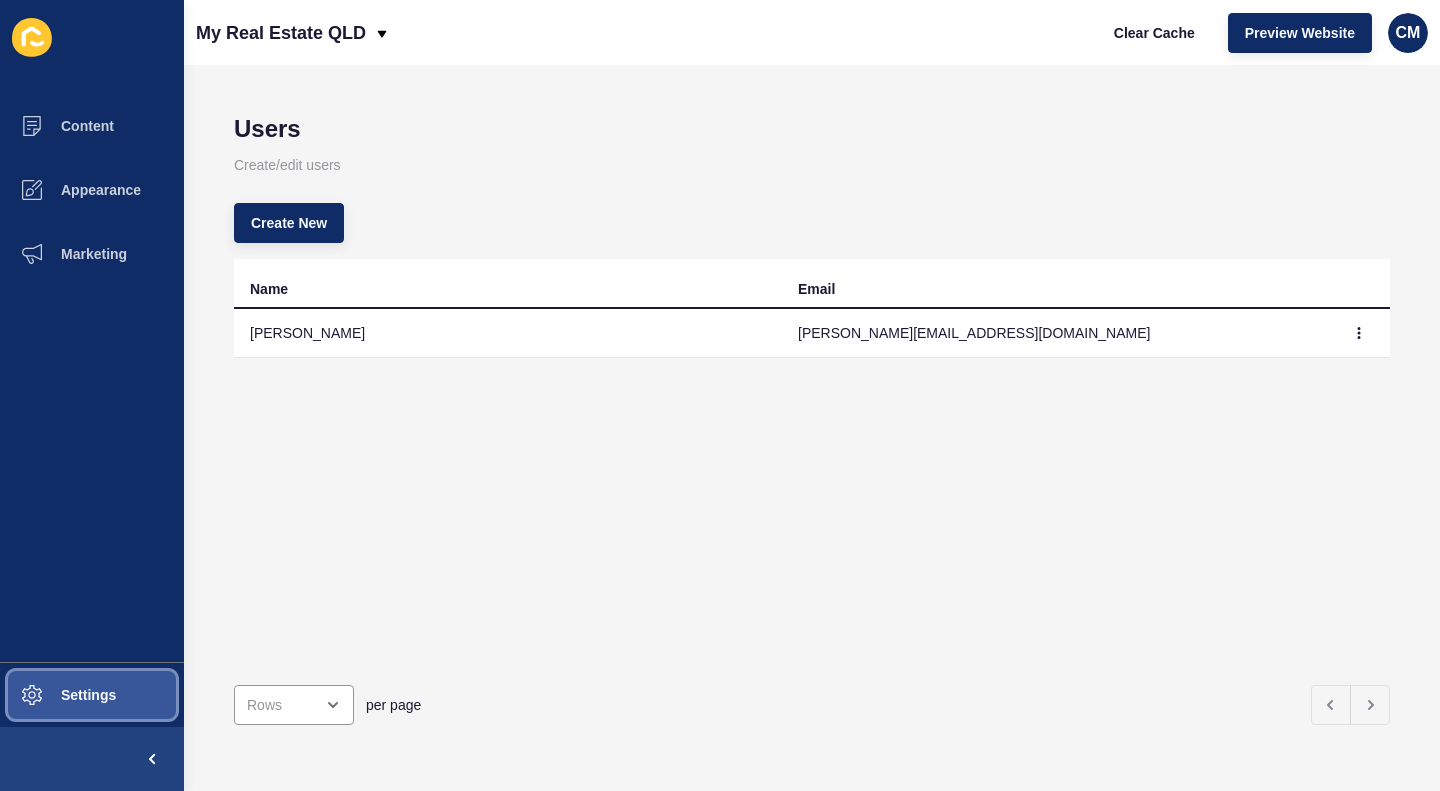 click on "Settings" at bounding box center [56, 695] 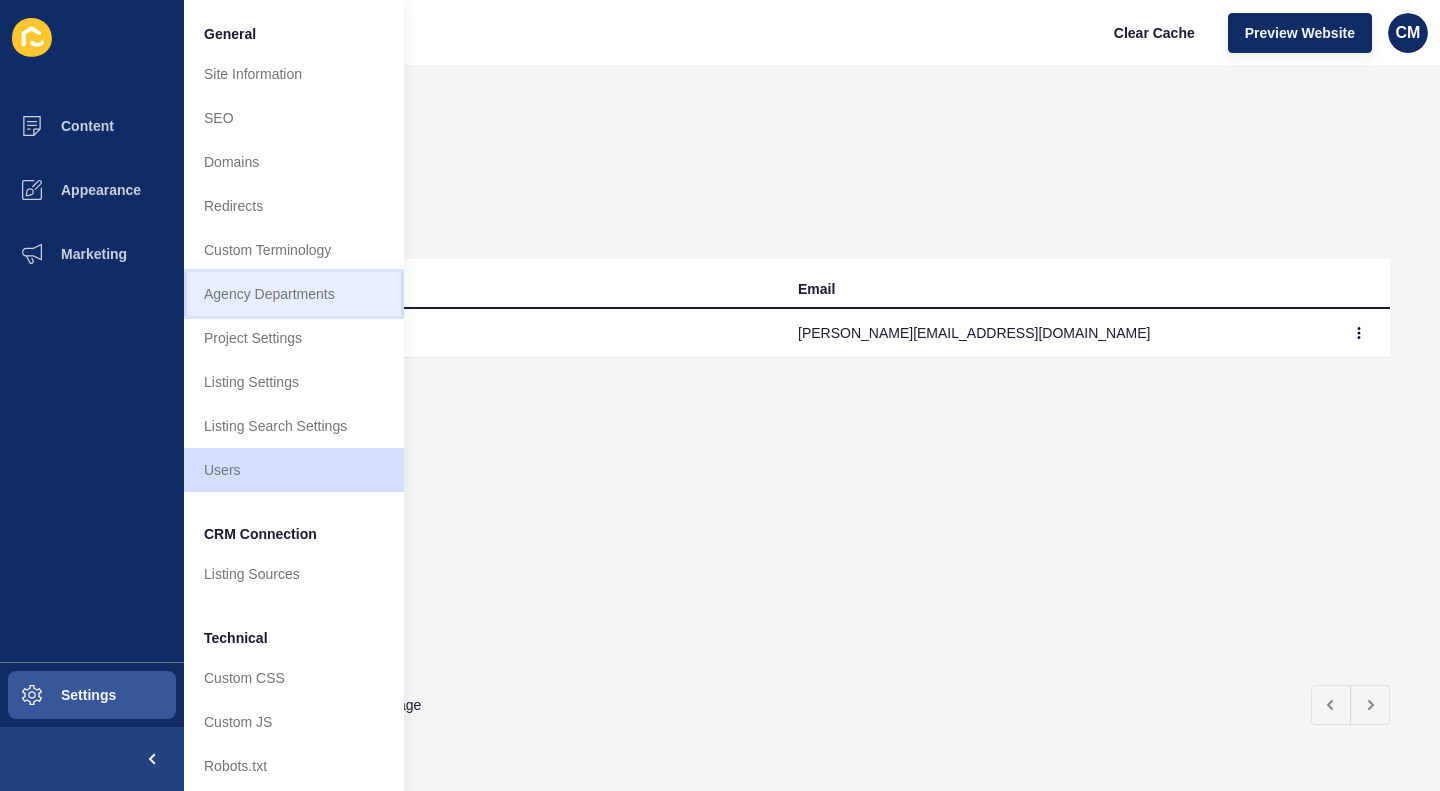 click on "Agency Departments" at bounding box center [294, 294] 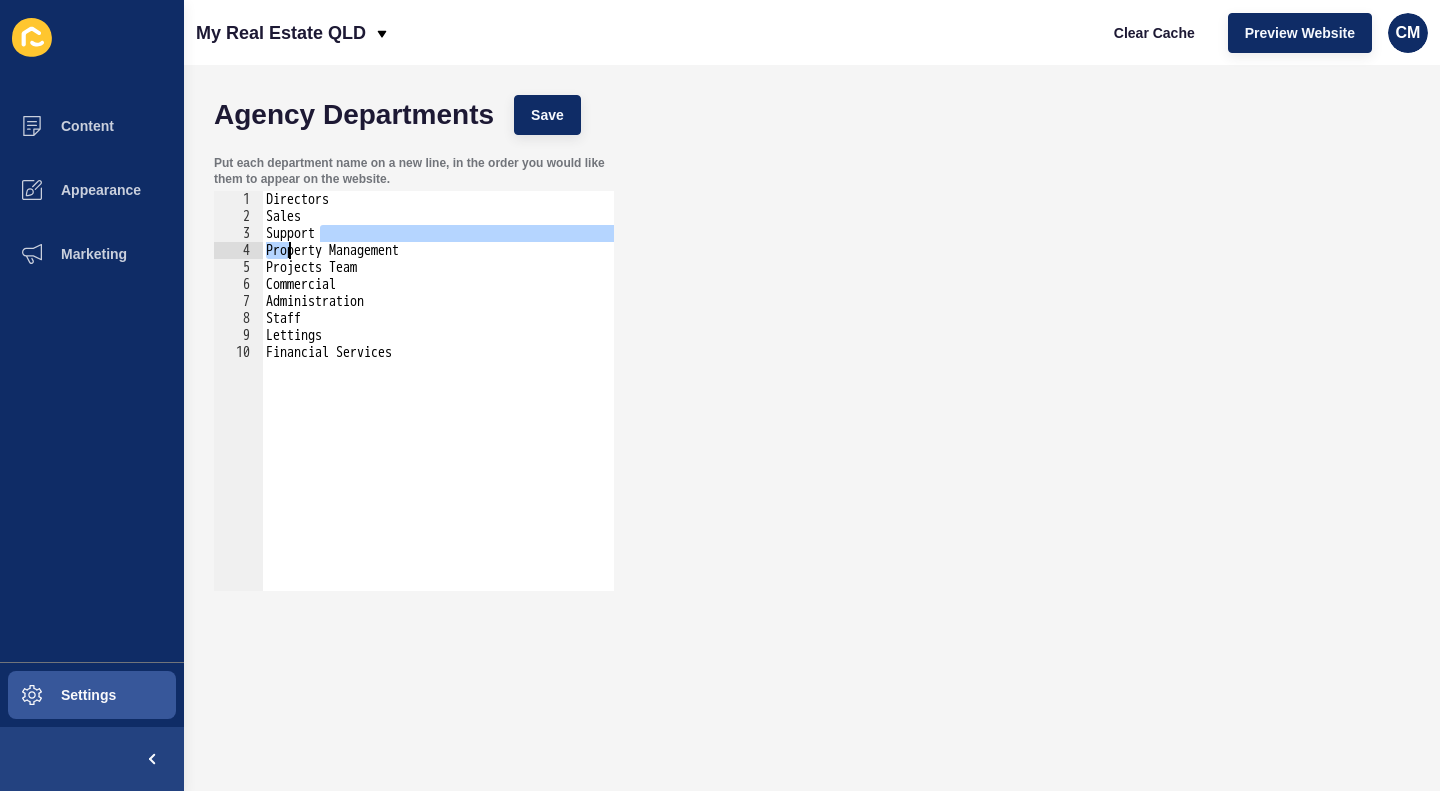 drag, startPoint x: 342, startPoint y: 237, endPoint x: 283, endPoint y: 239, distance: 59.03389 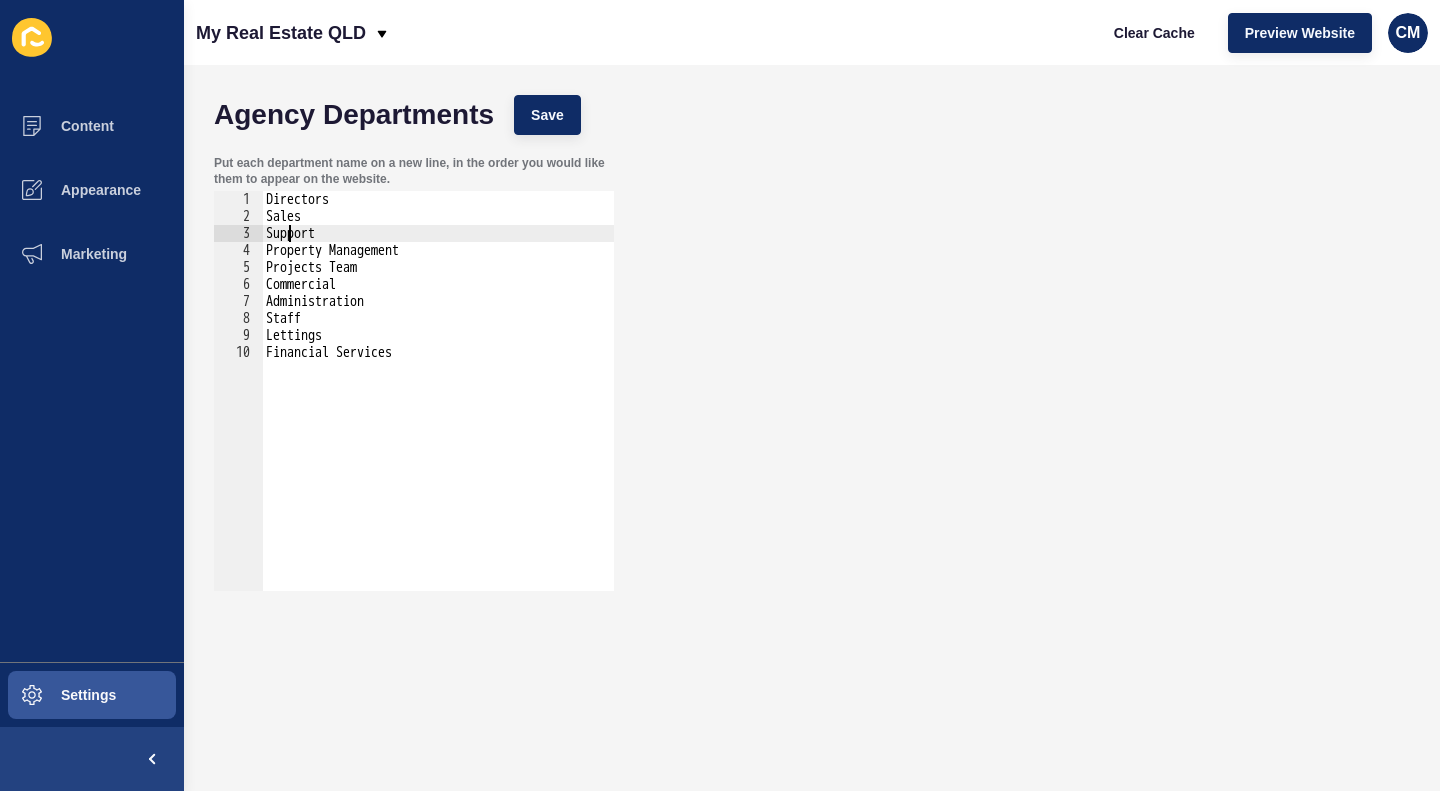 click on "Directors Sales Support Property Management Projects Team Commercial Administration Staff Lettings Financial Services" at bounding box center (438, 408) 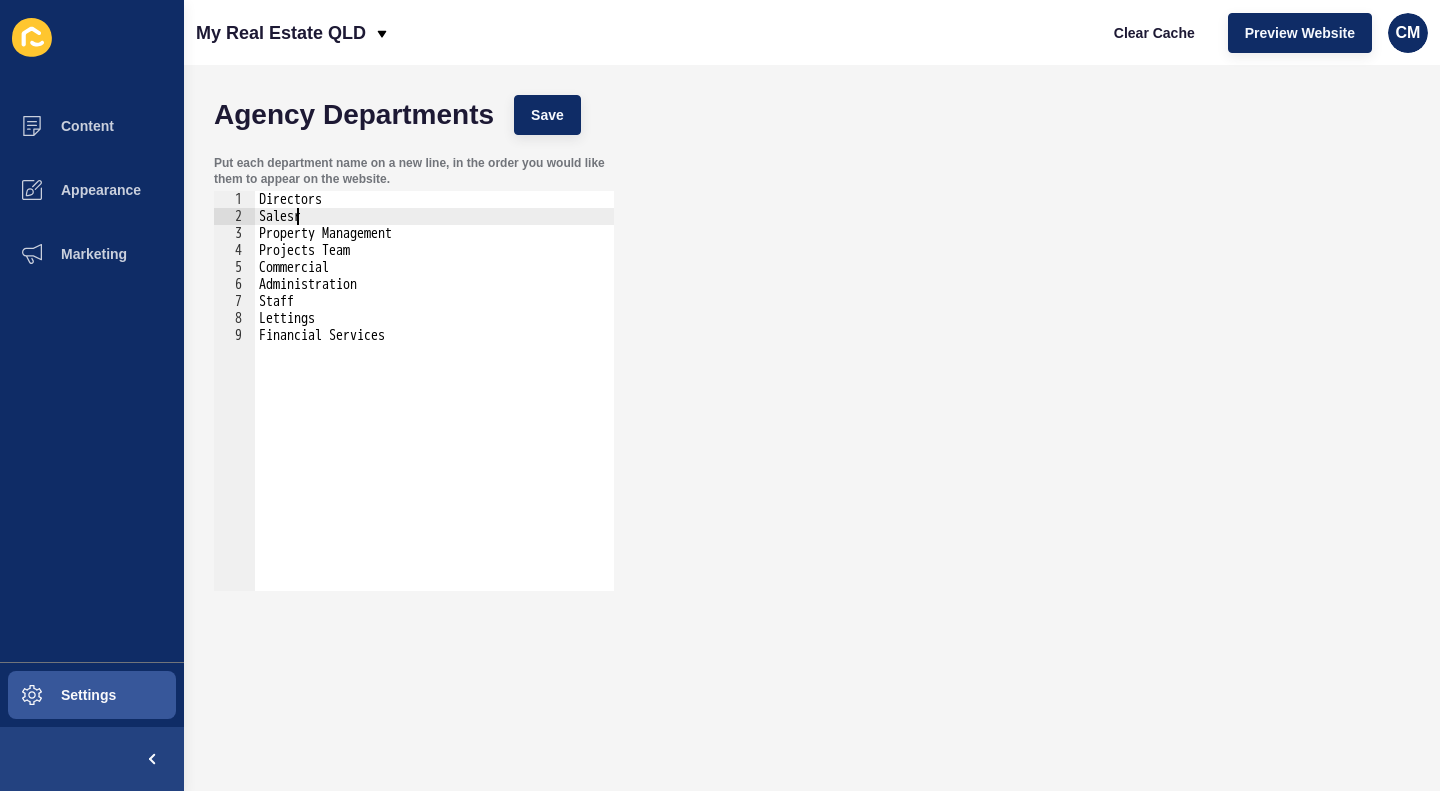 click on "Directors Salesr Property Management Projects Team Commercial Administration Staff Lettings Financial Services" at bounding box center [434, 408] 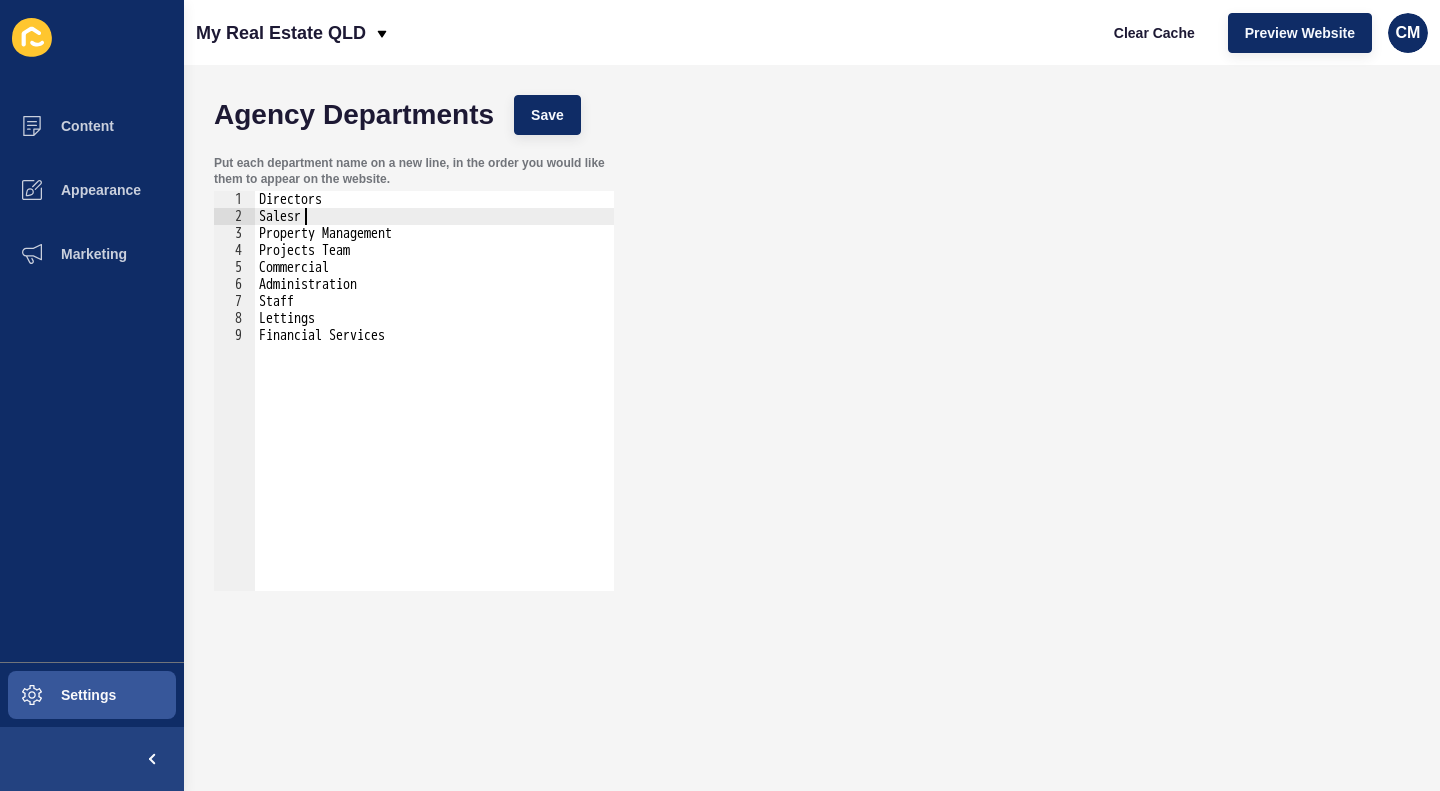 click on "Directors Salesr Property Management Projects Team Commercial Administration Staff Lettings Financial Services" at bounding box center (434, 408) 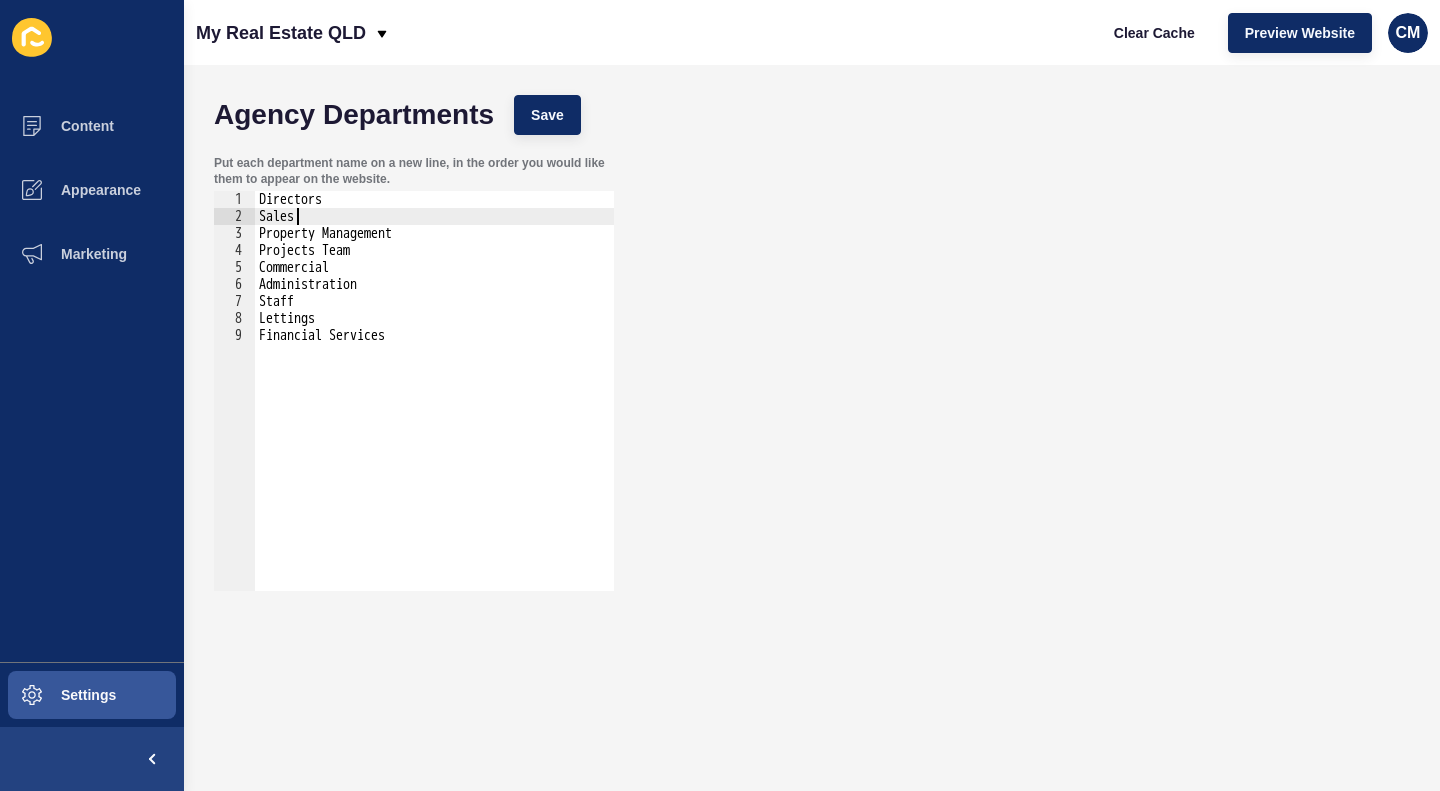 click on "Directors Sales Property Management Projects Team Commercial Administration Staff Lettings Financial Services" at bounding box center [434, 408] 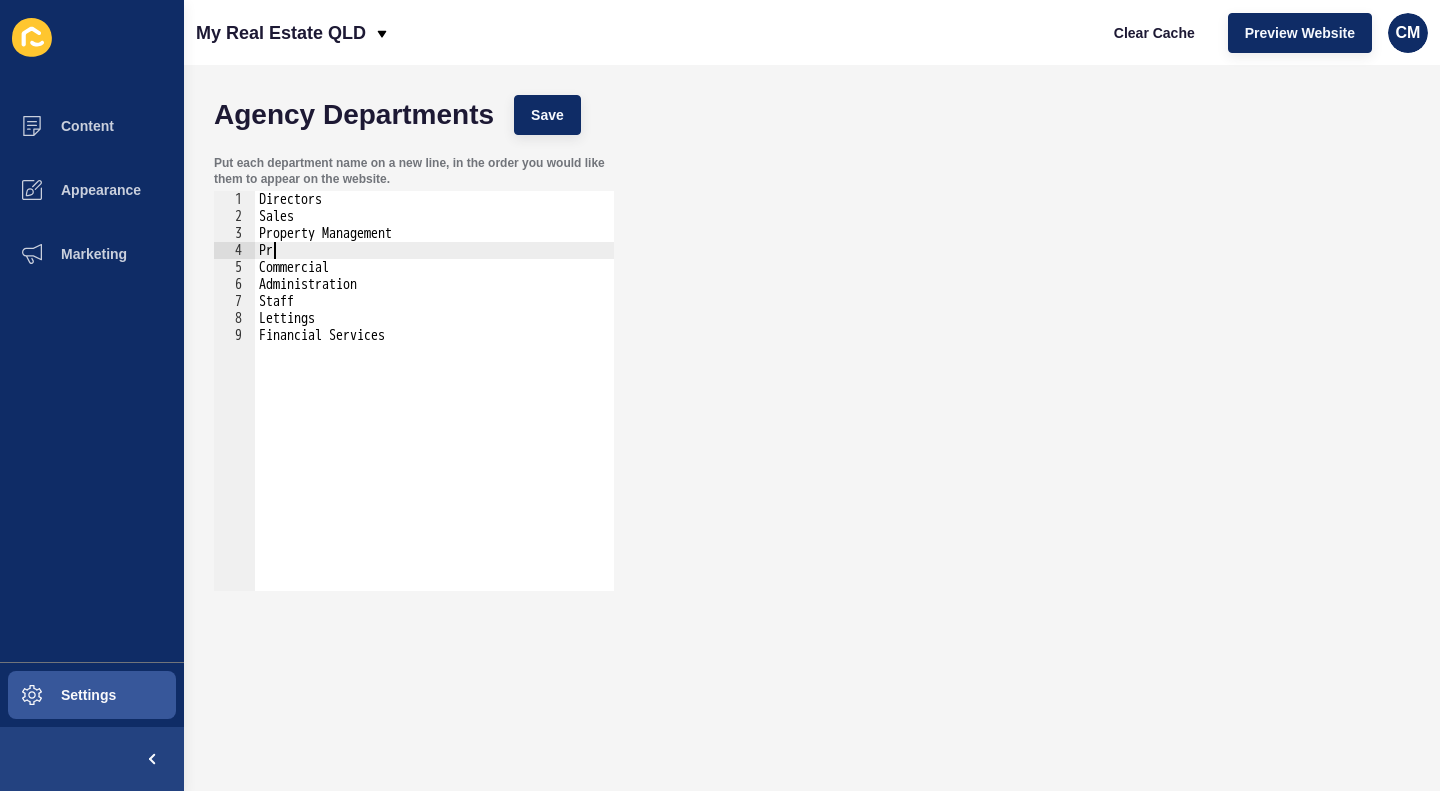 type on "P" 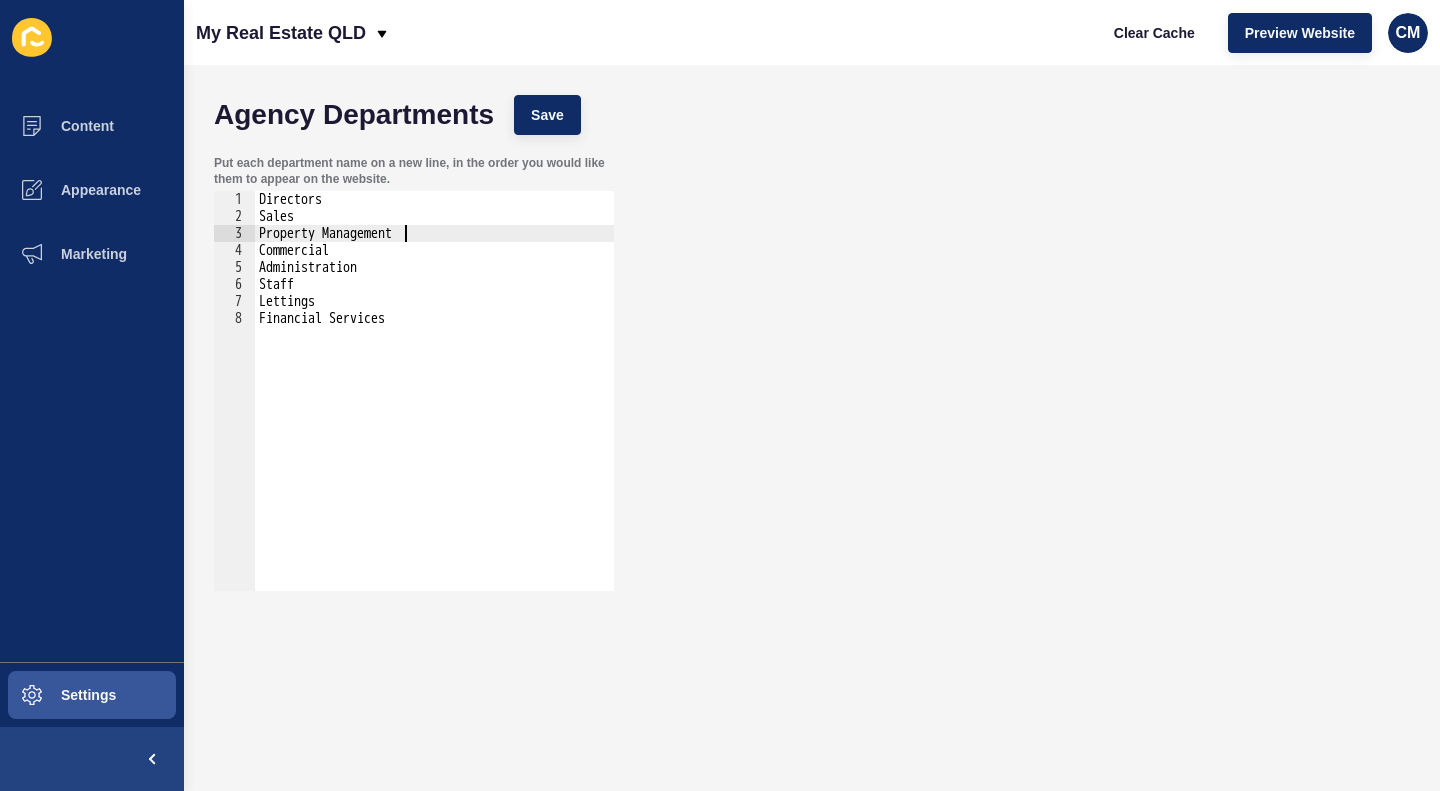 click on "Directors Sales Property Management Commercial Administration Staff Lettings Financial Services" at bounding box center [434, 408] 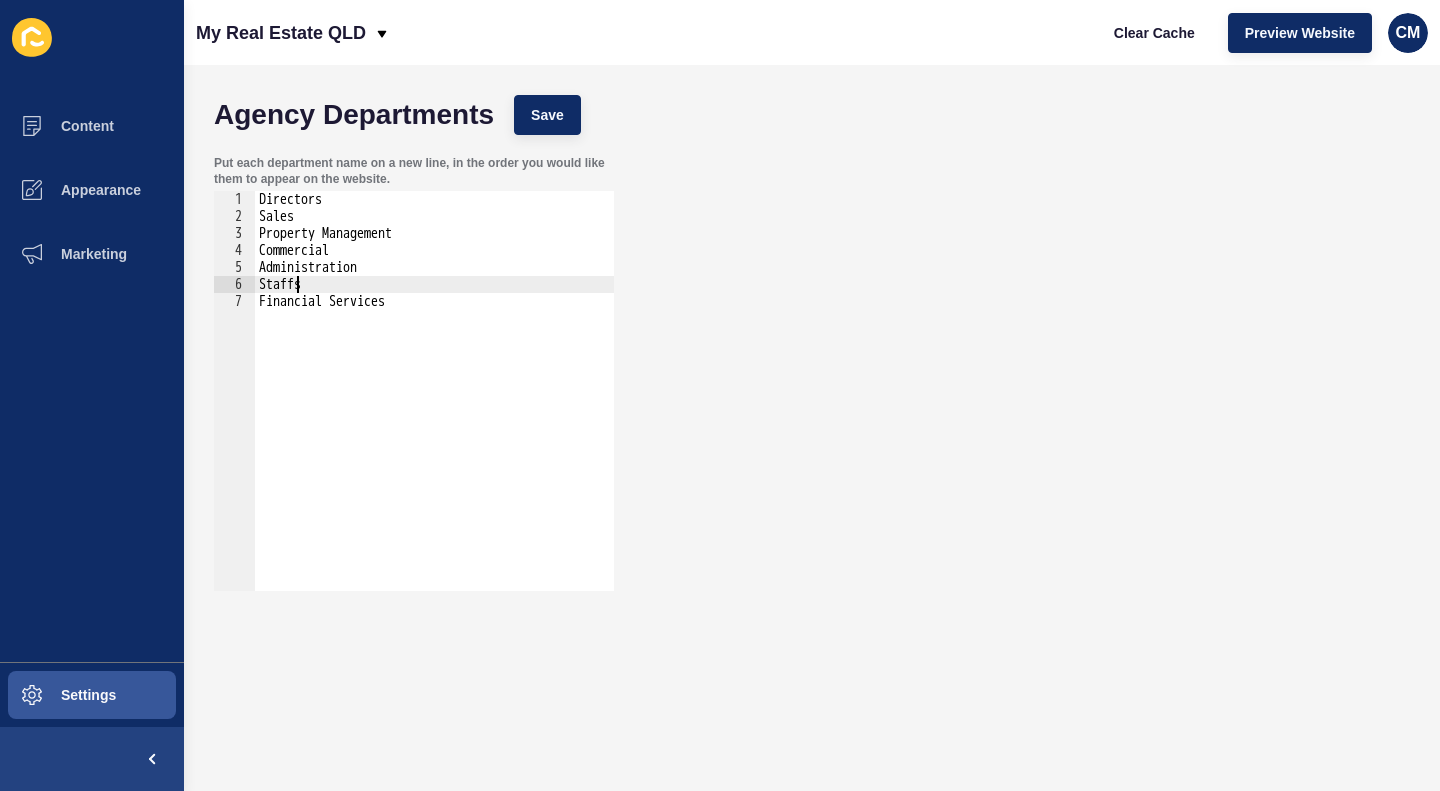 type on "Staff" 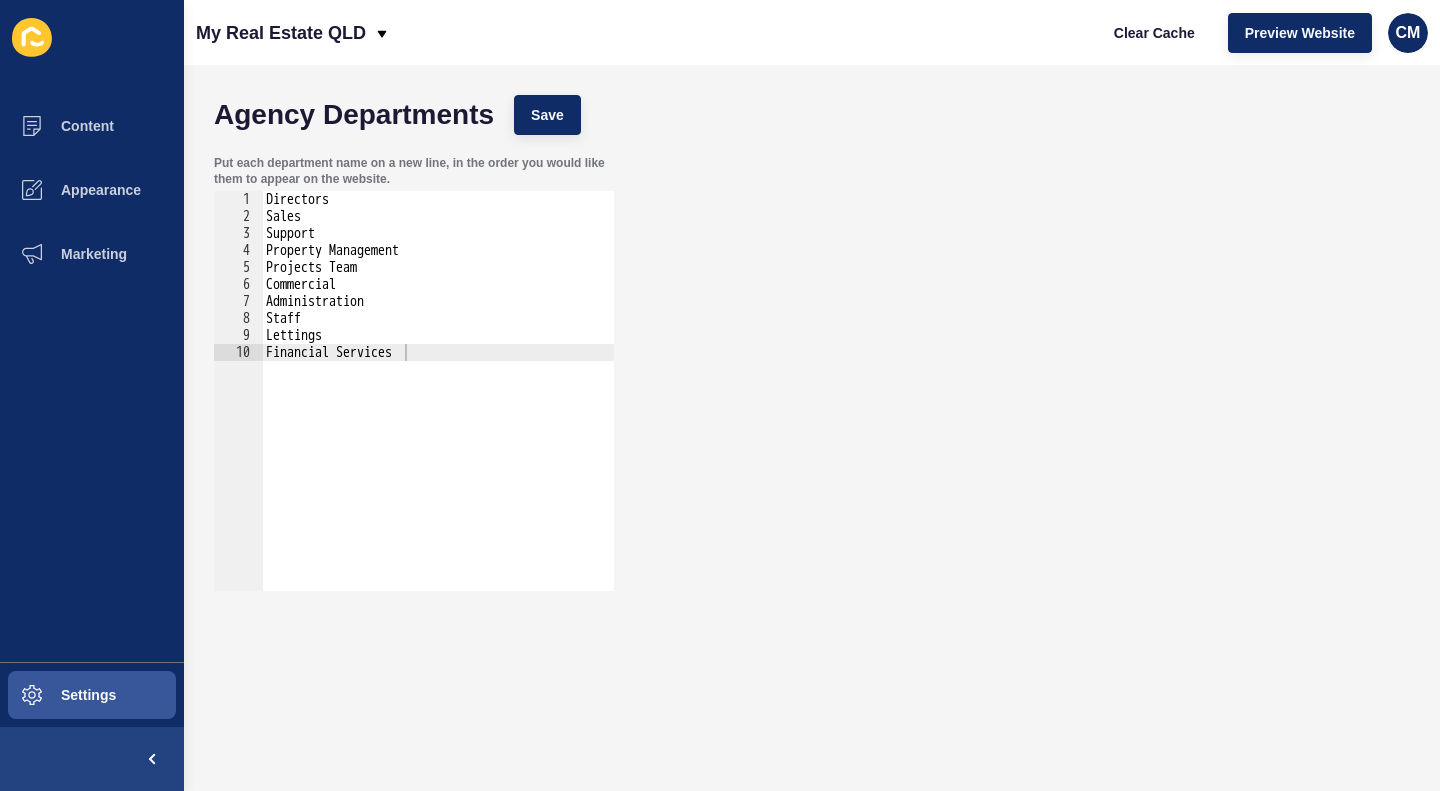 scroll, scrollTop: 0, scrollLeft: 0, axis: both 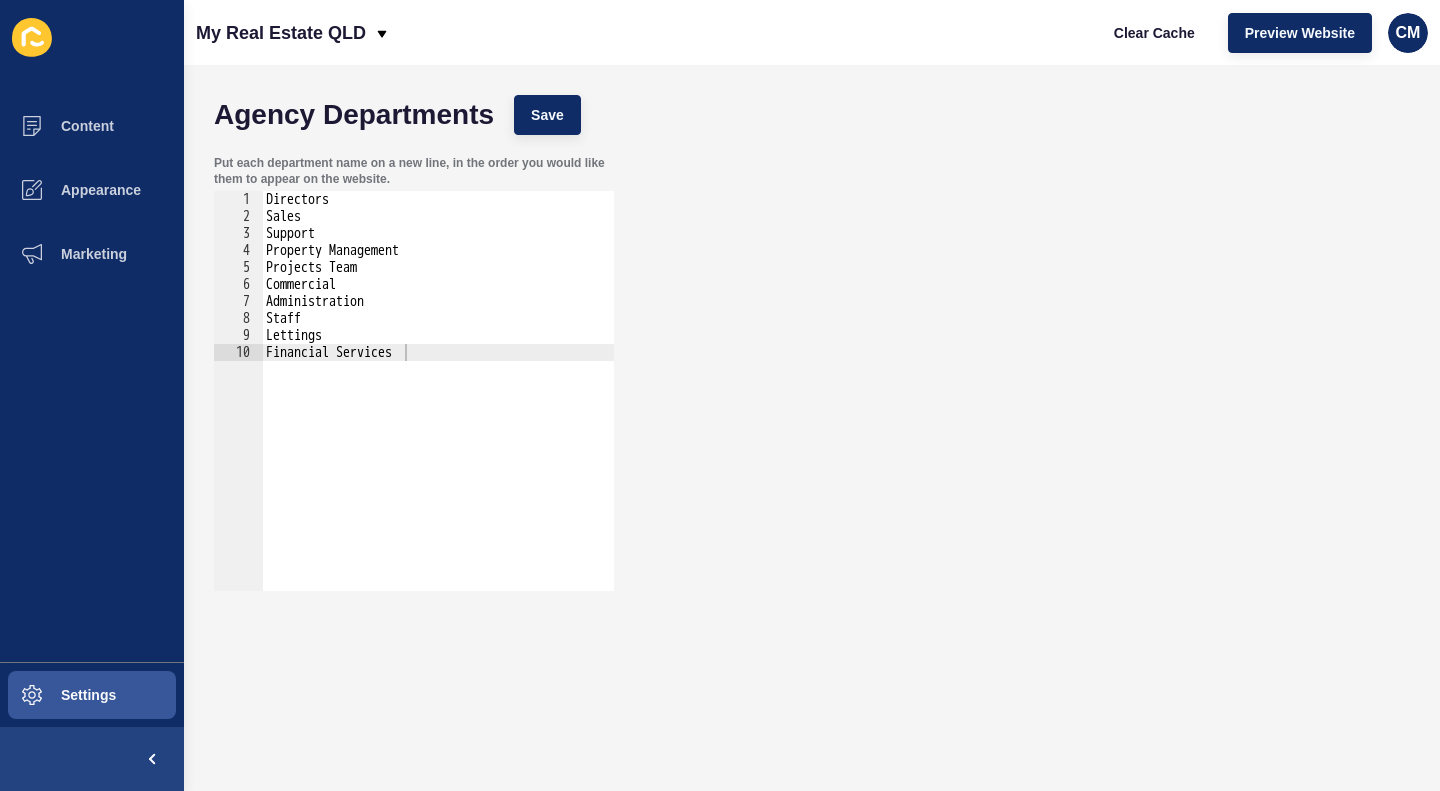 click on "Directors Sales Support Property Management Projects Team Commercial Administration Staff Lettings Financial Services" at bounding box center [438, 408] 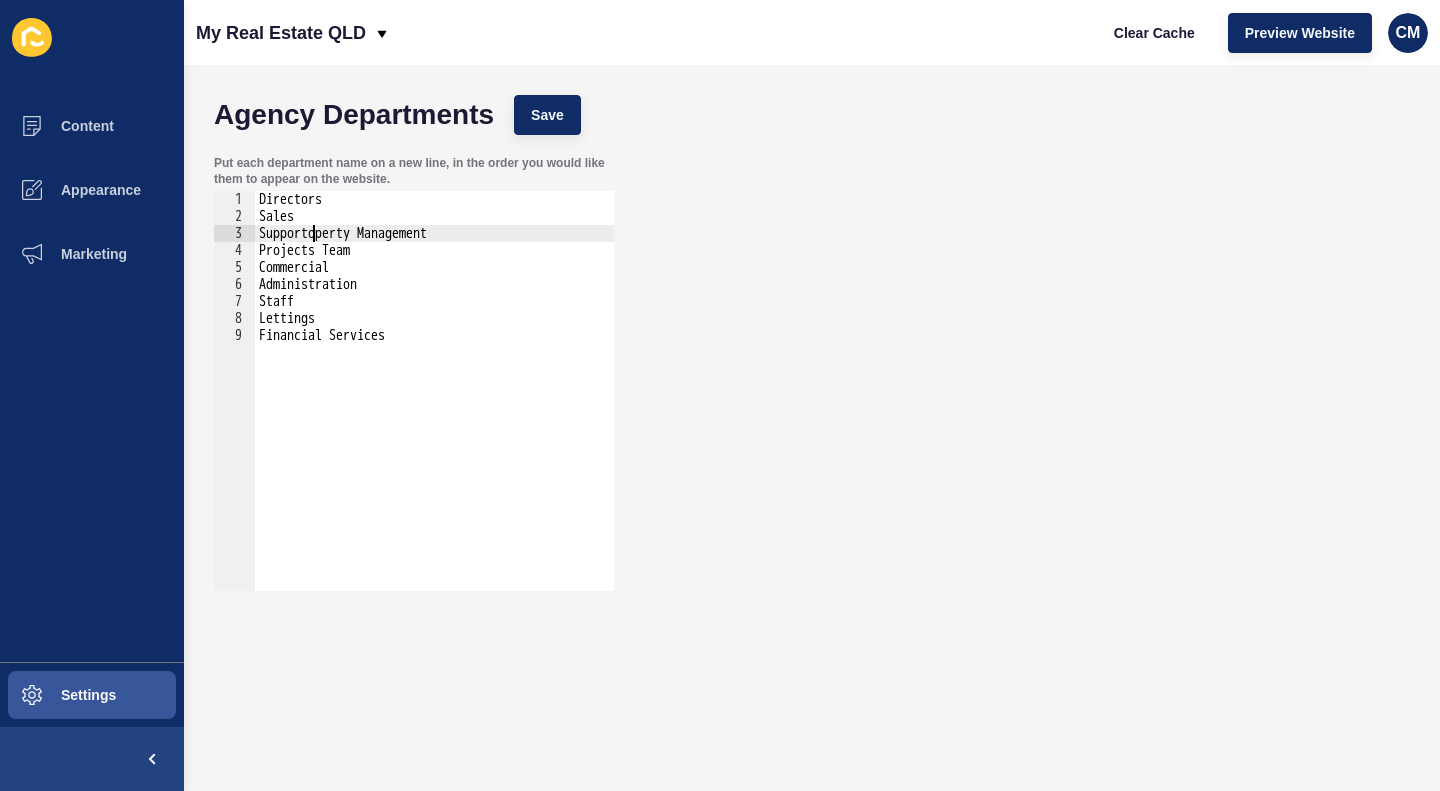 type on "Supportperty Management" 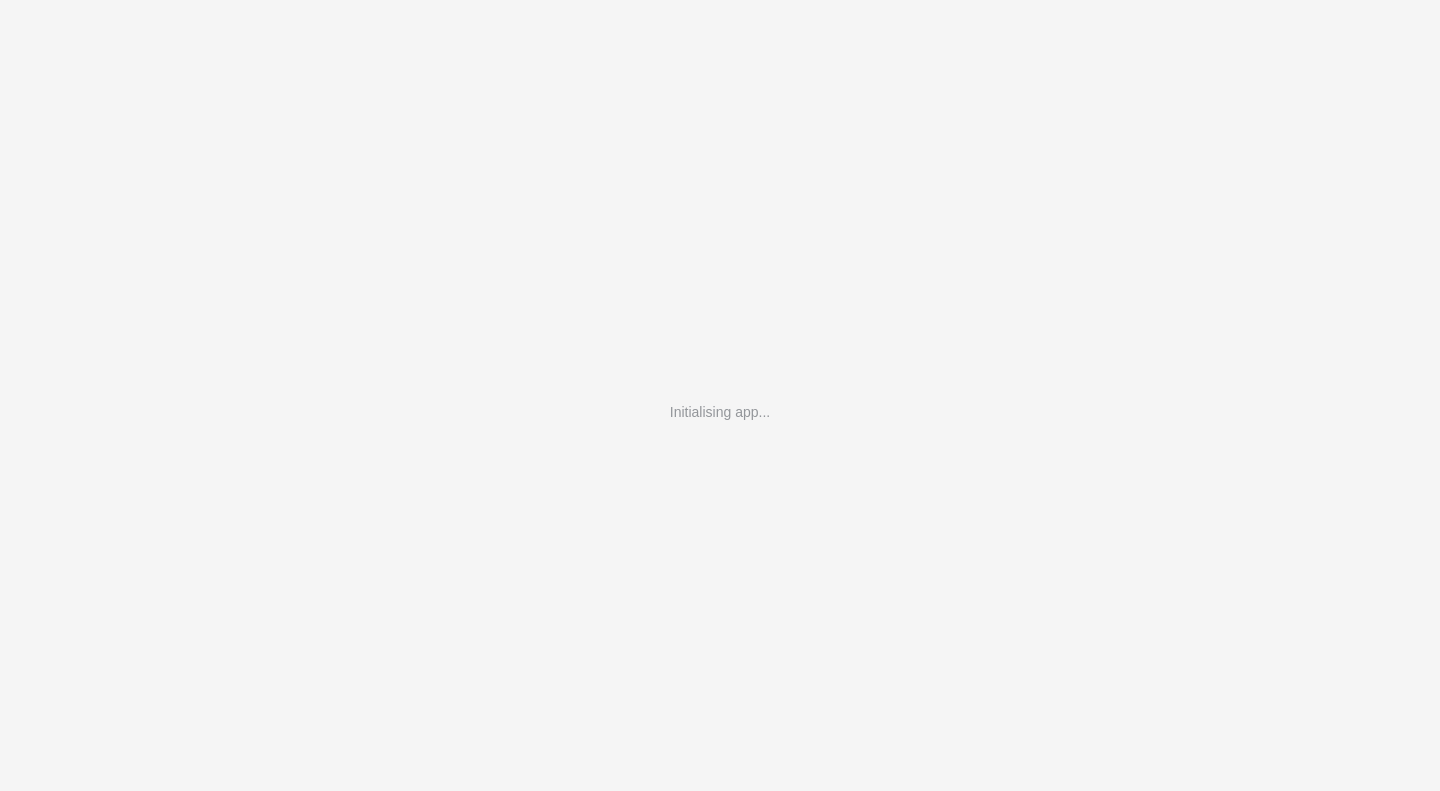 scroll, scrollTop: 0, scrollLeft: 0, axis: both 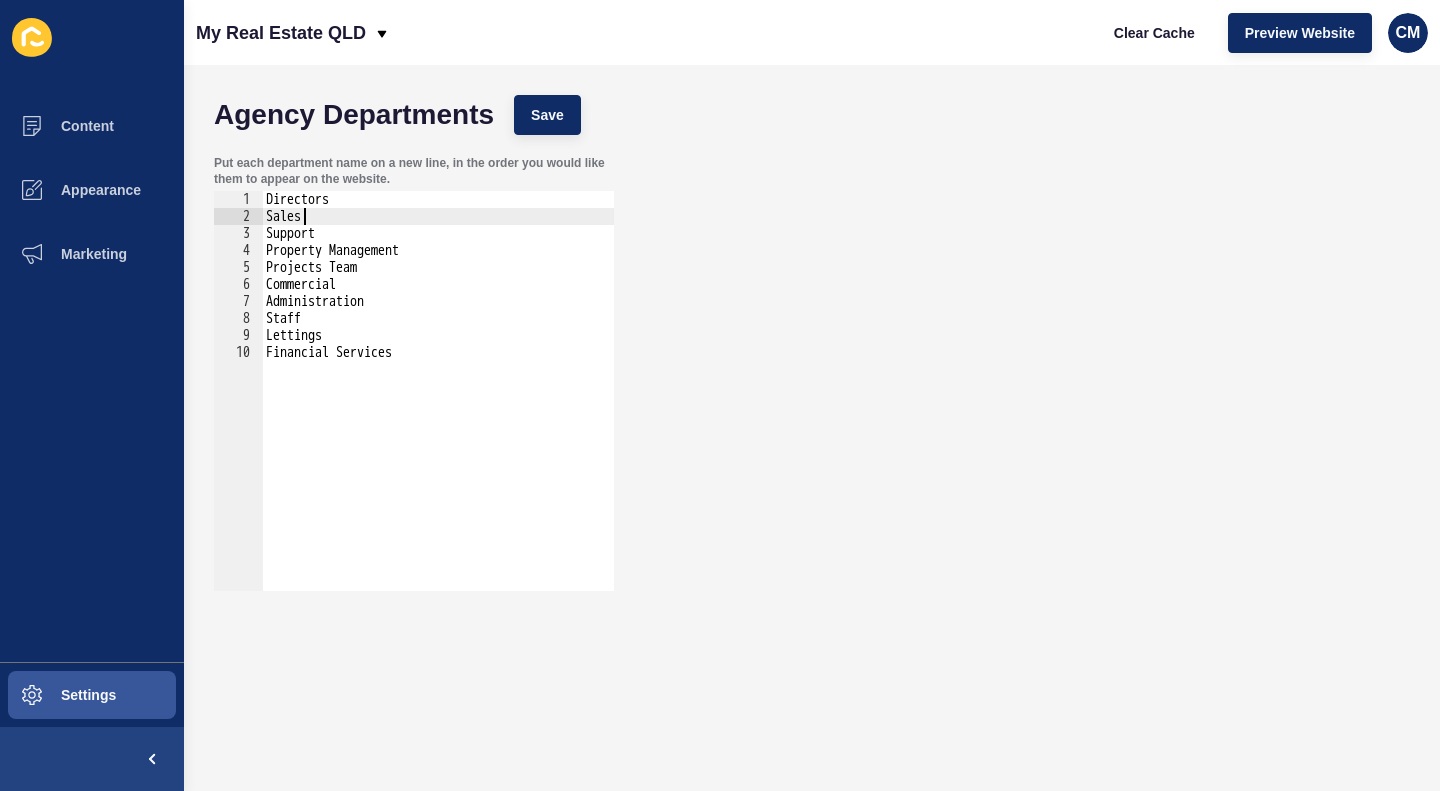 click on "Directors Sales Support Property Management Projects Team Commercial Administration Staff Lettings Financial Services" at bounding box center (438, 408) 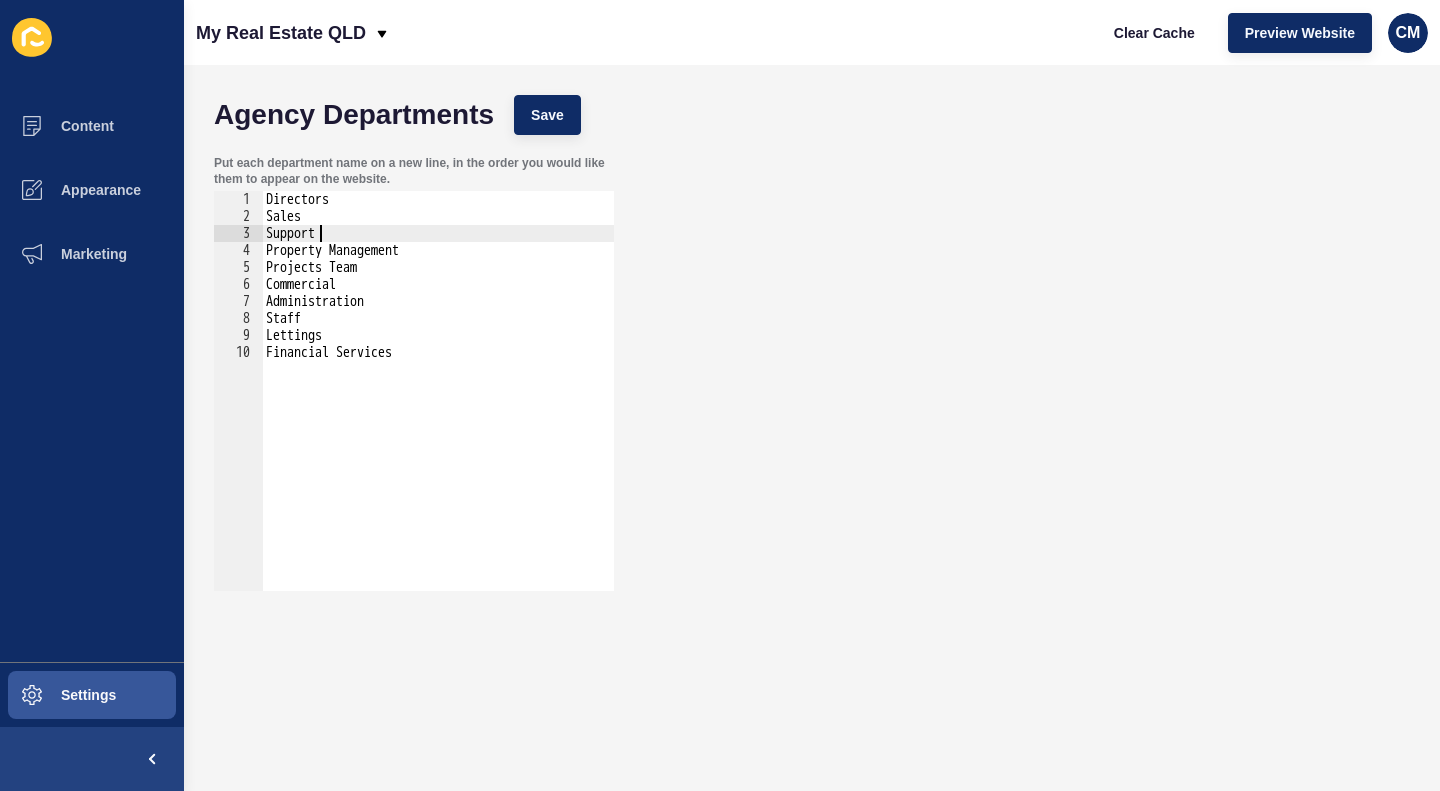 click on "Directors Sales Support Property Management Projects Team Commercial Administration Staff Lettings Financial Services" at bounding box center [438, 408] 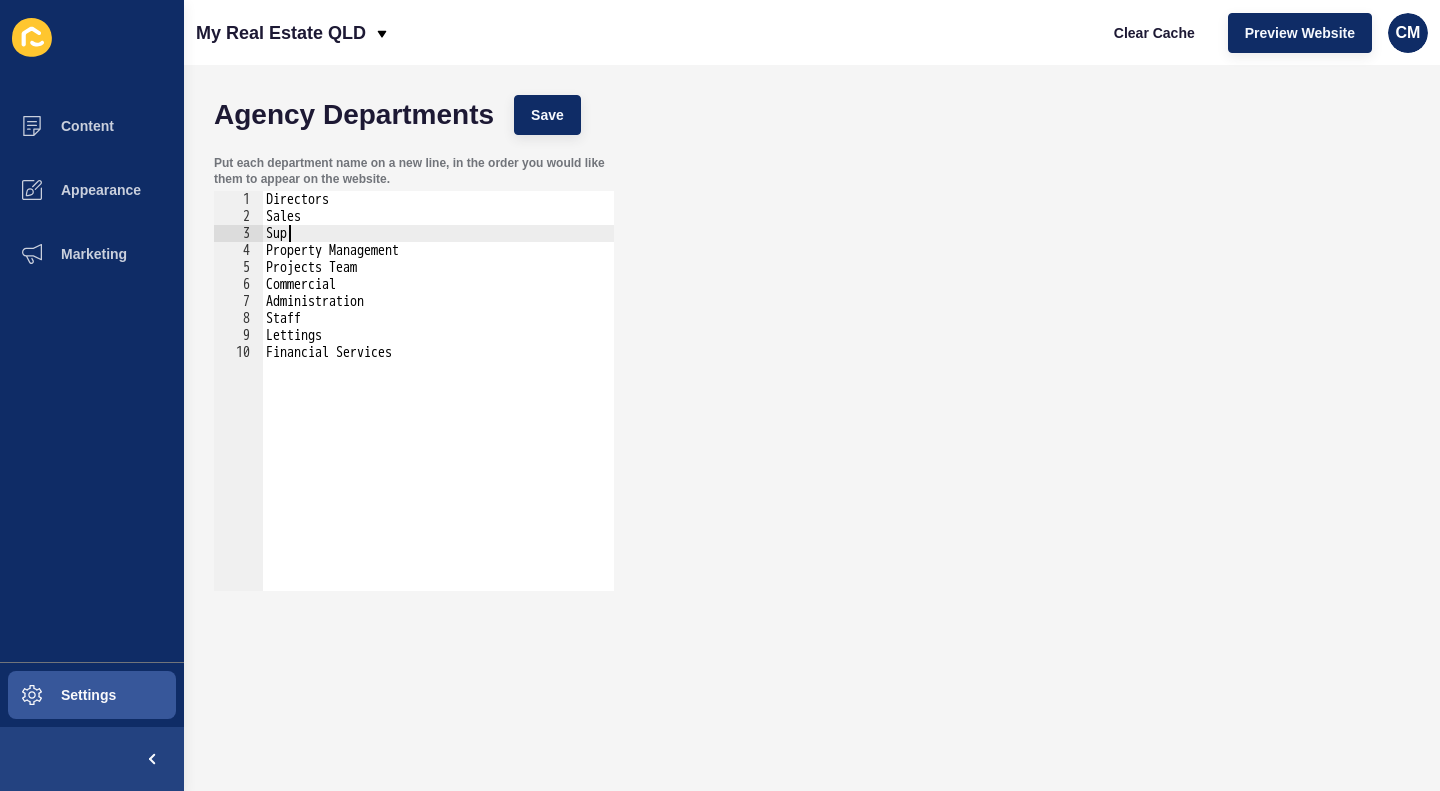 type on "S" 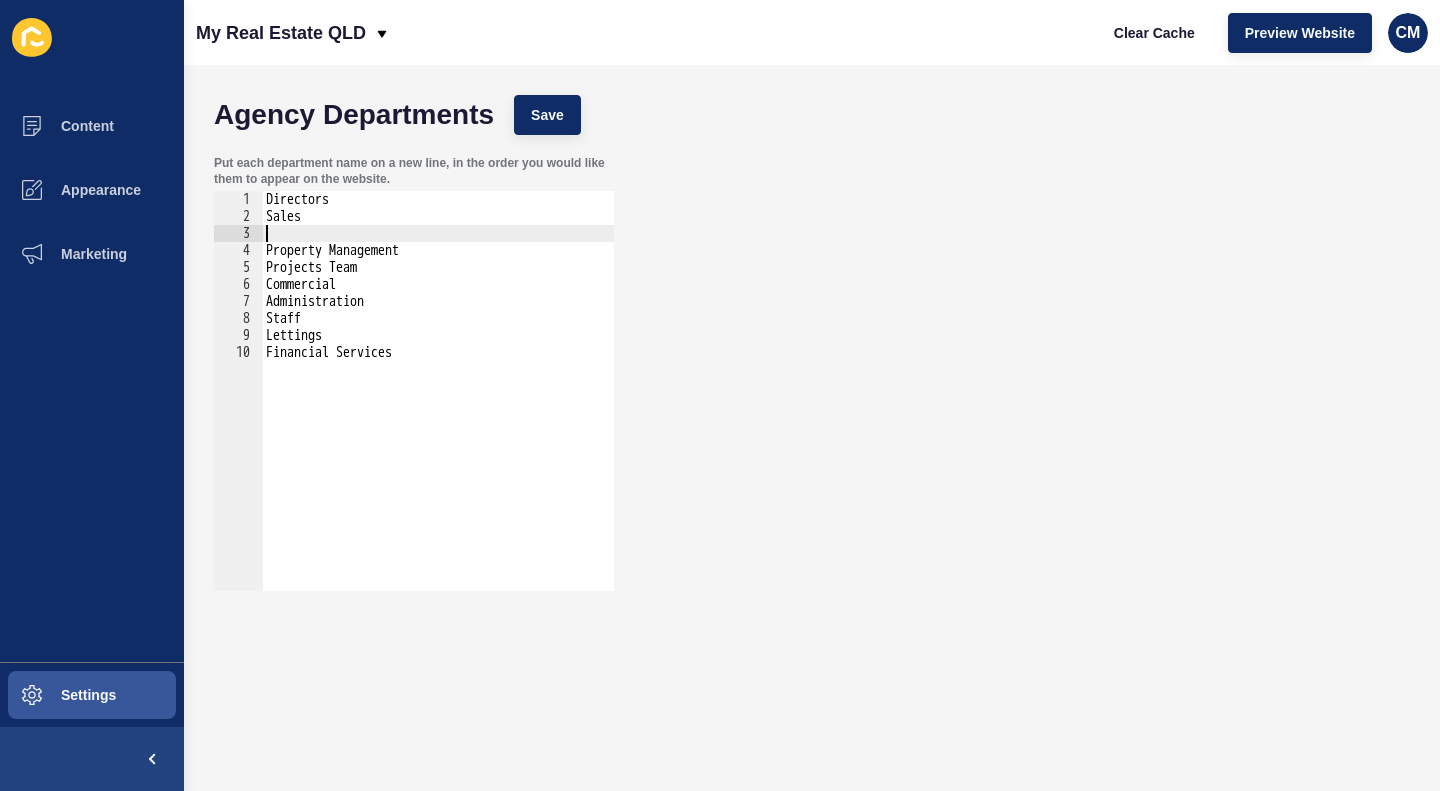 click on "Directors Sales Property Management Projects Team Commercial Administration Staff Lettings Financial Services" at bounding box center (438, 408) 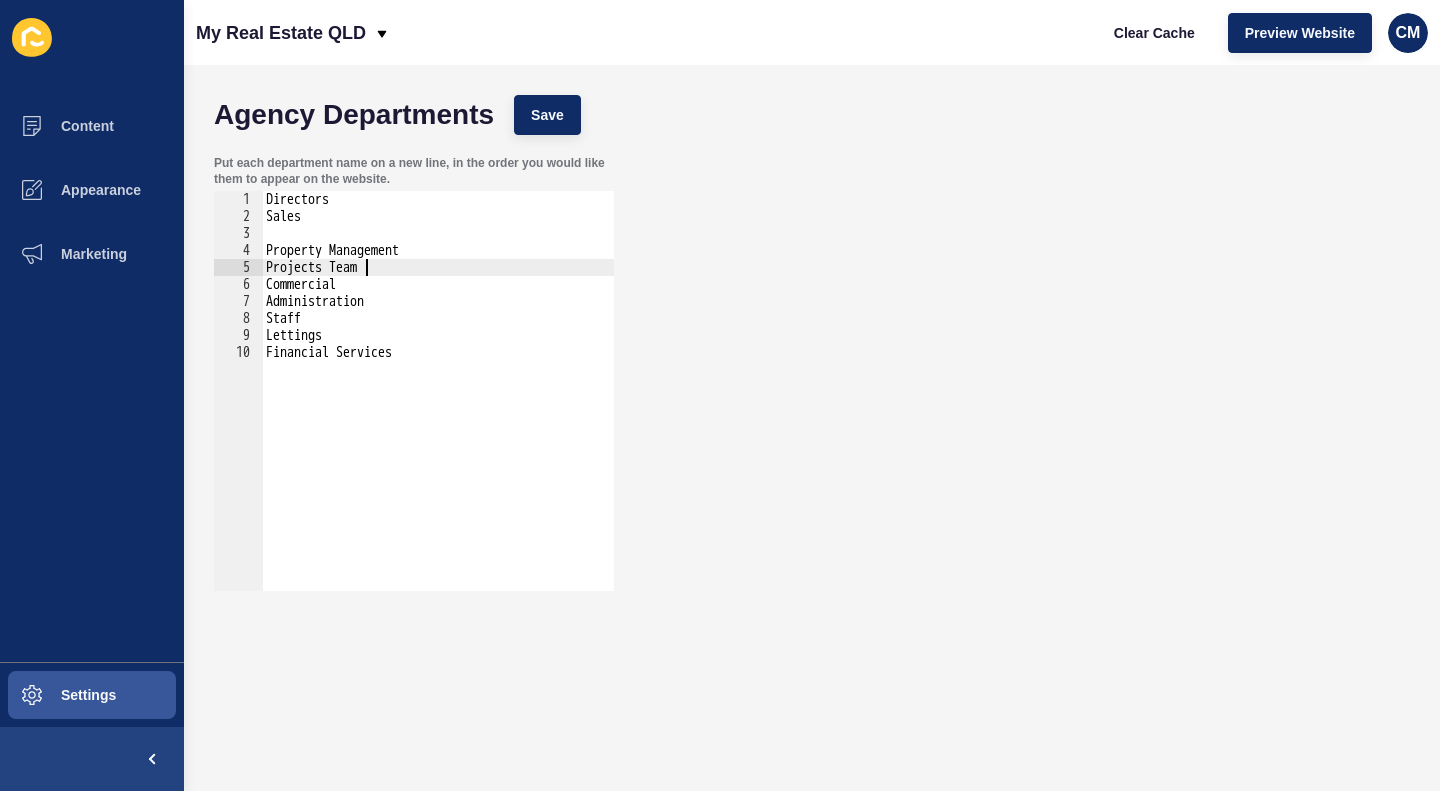 click on "Directors Sales Property Management Projects Team Commercial Administration Staff Lettings Financial Services" at bounding box center [438, 408] 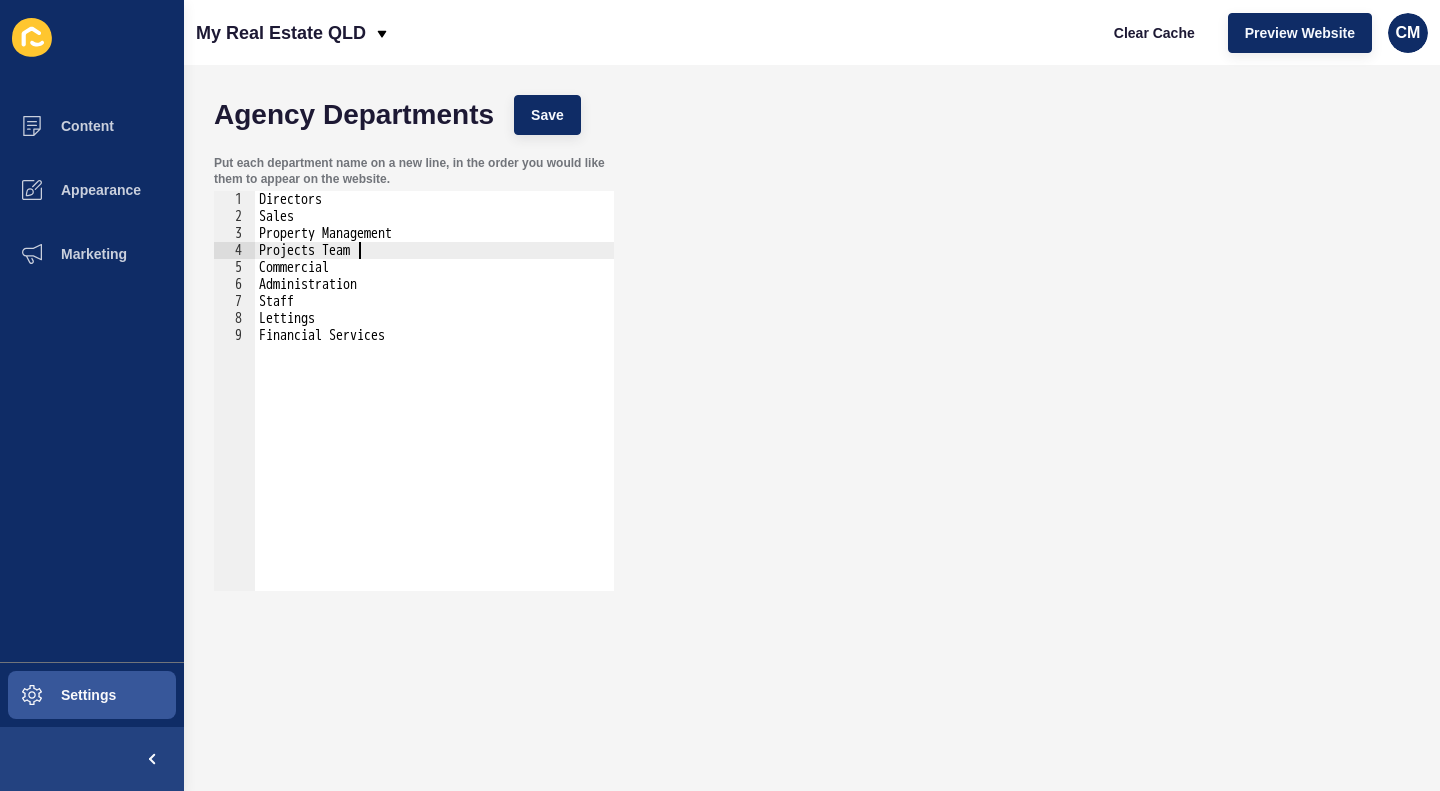 click on "Directors Sales Property Management Projects Team Commercial Administration Staff Lettings Financial Services" at bounding box center (434, 408) 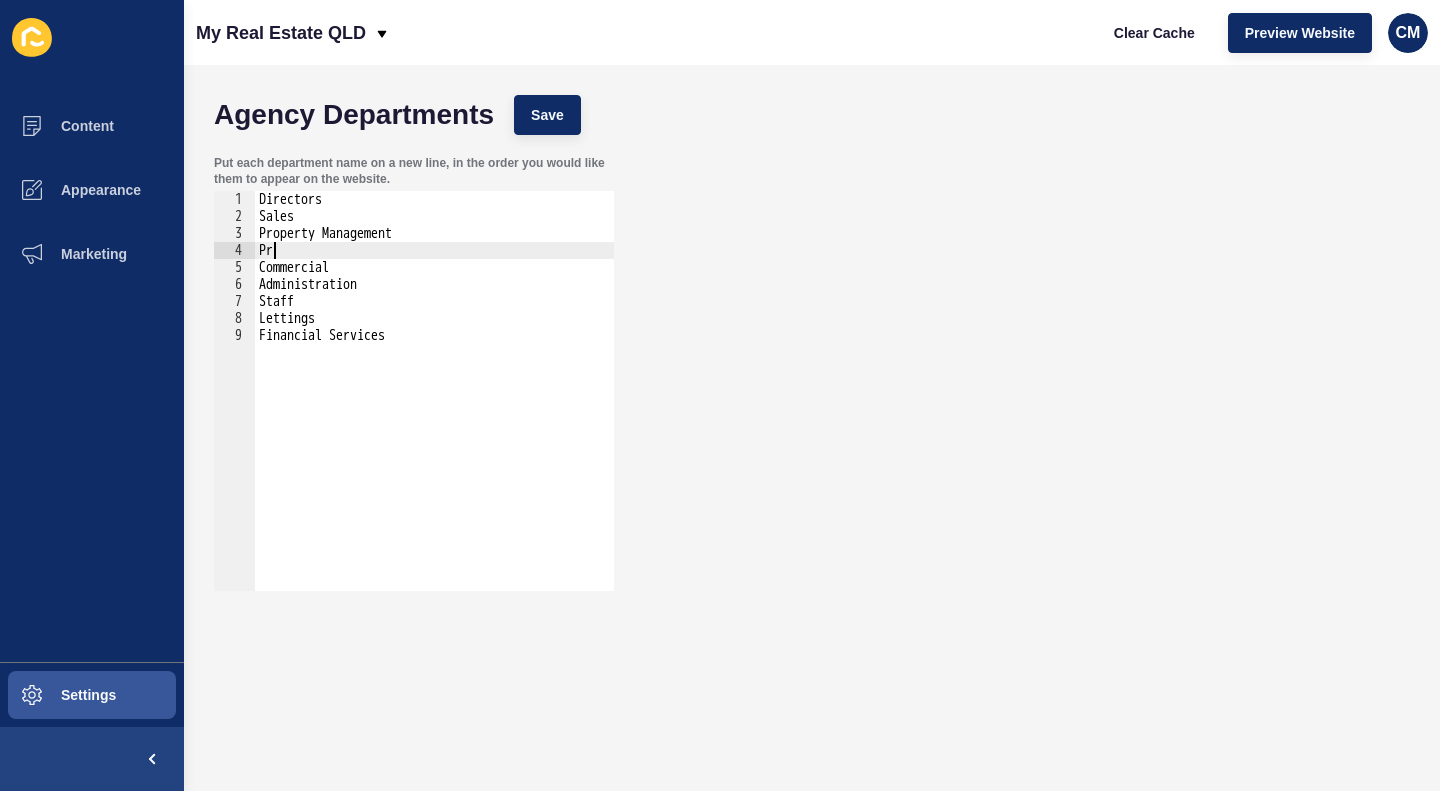 type on "P" 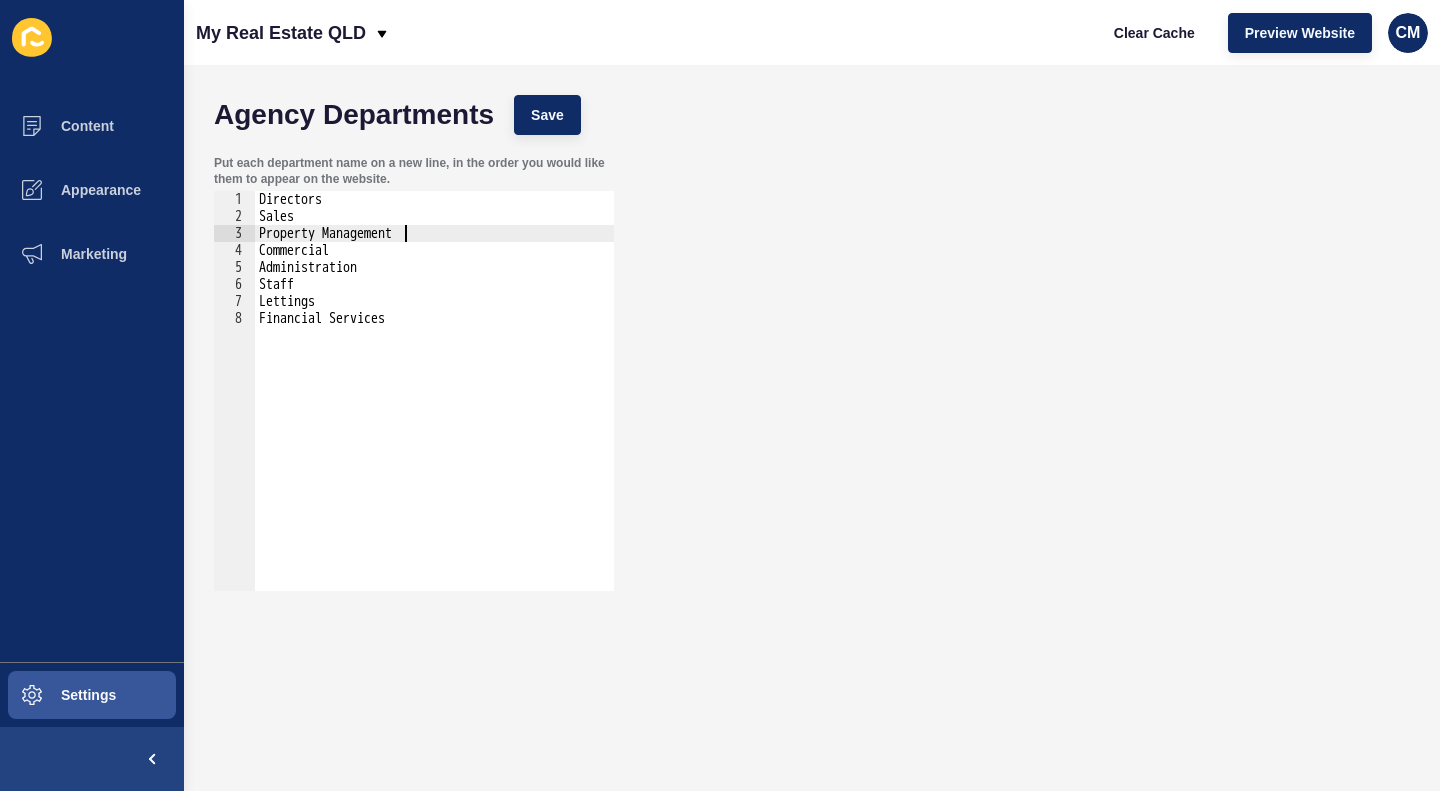 click on "Directors Sales Property Management Commercial Administration Staff Lettings Financial Services" at bounding box center [434, 408] 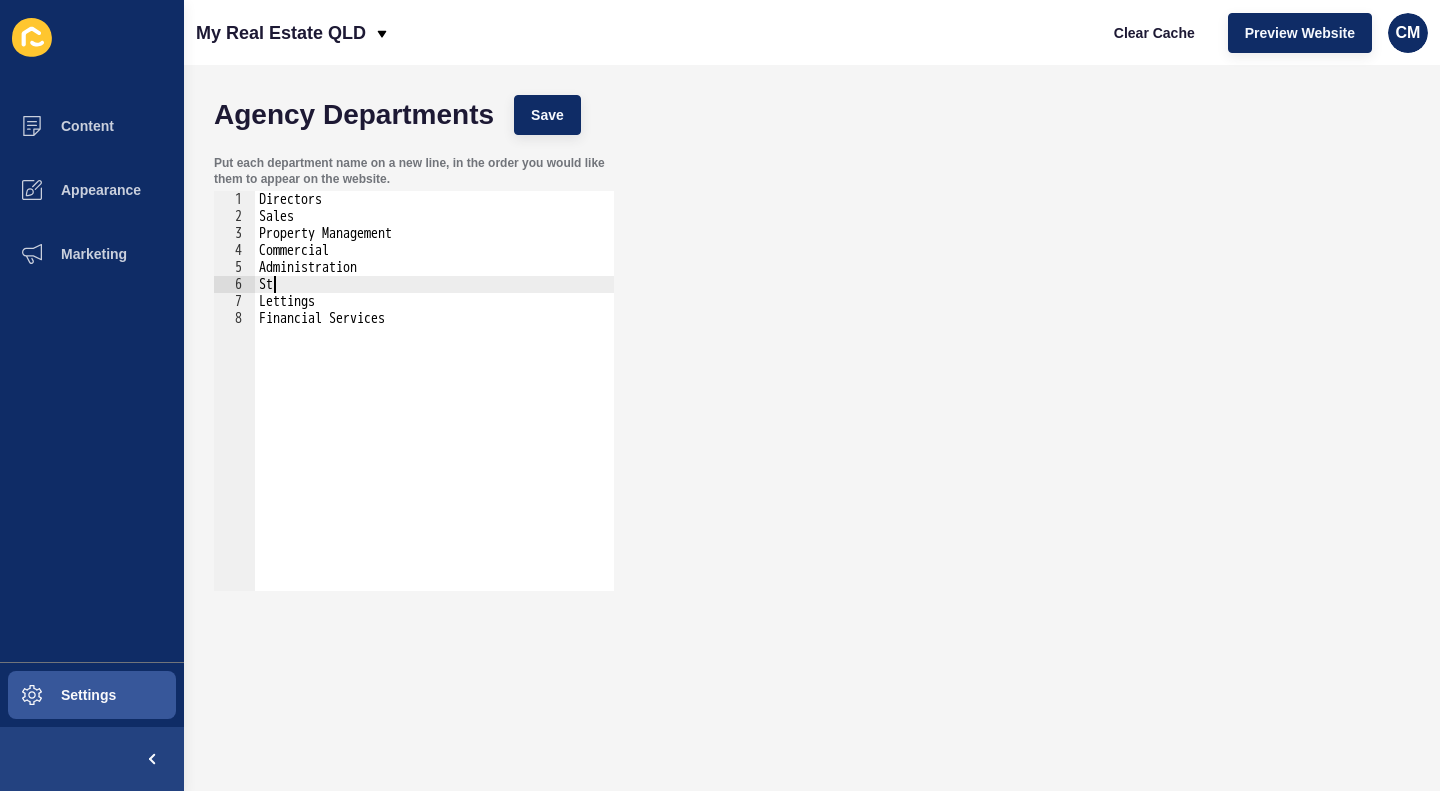 type on "S" 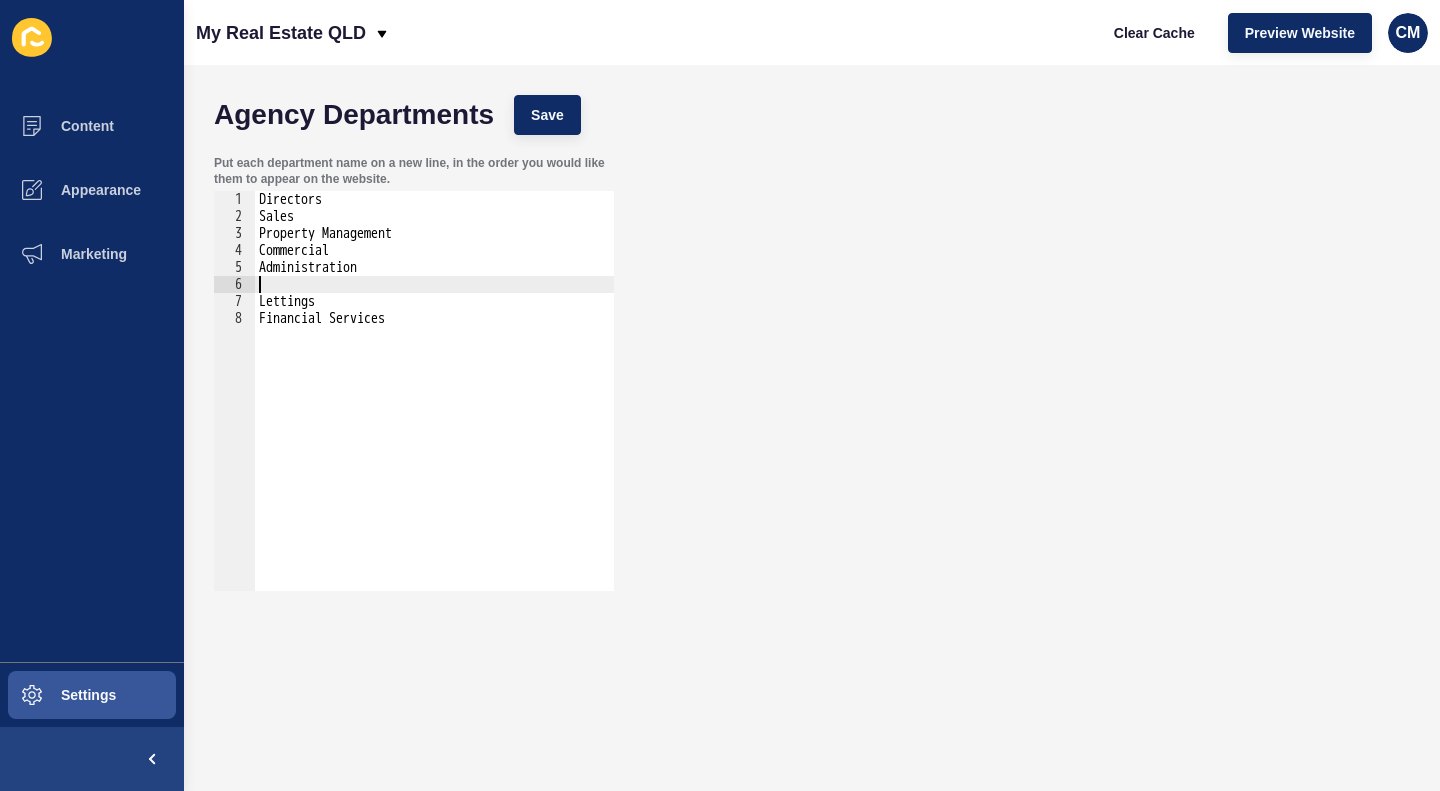 type on "Administration" 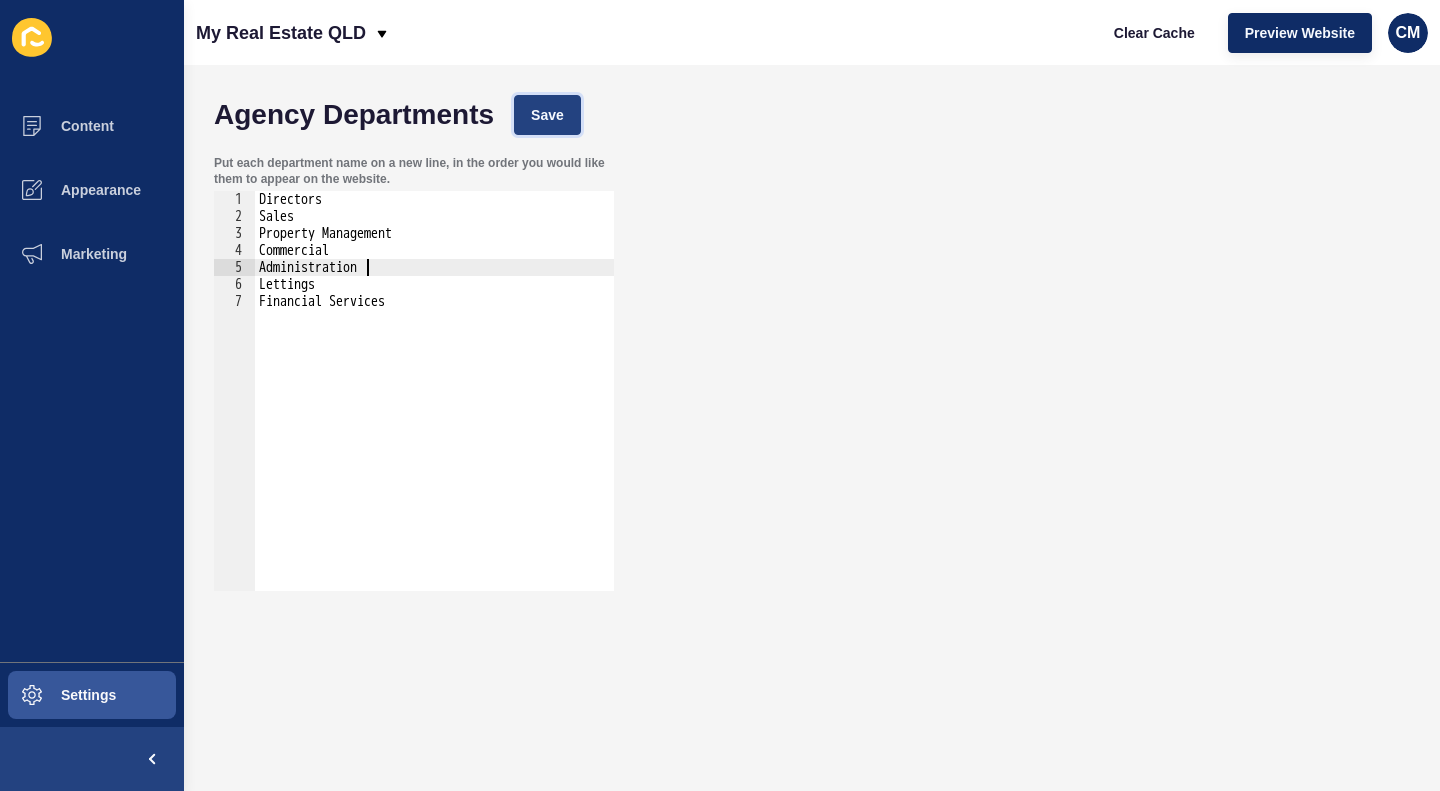 click on "Save" at bounding box center [547, 115] 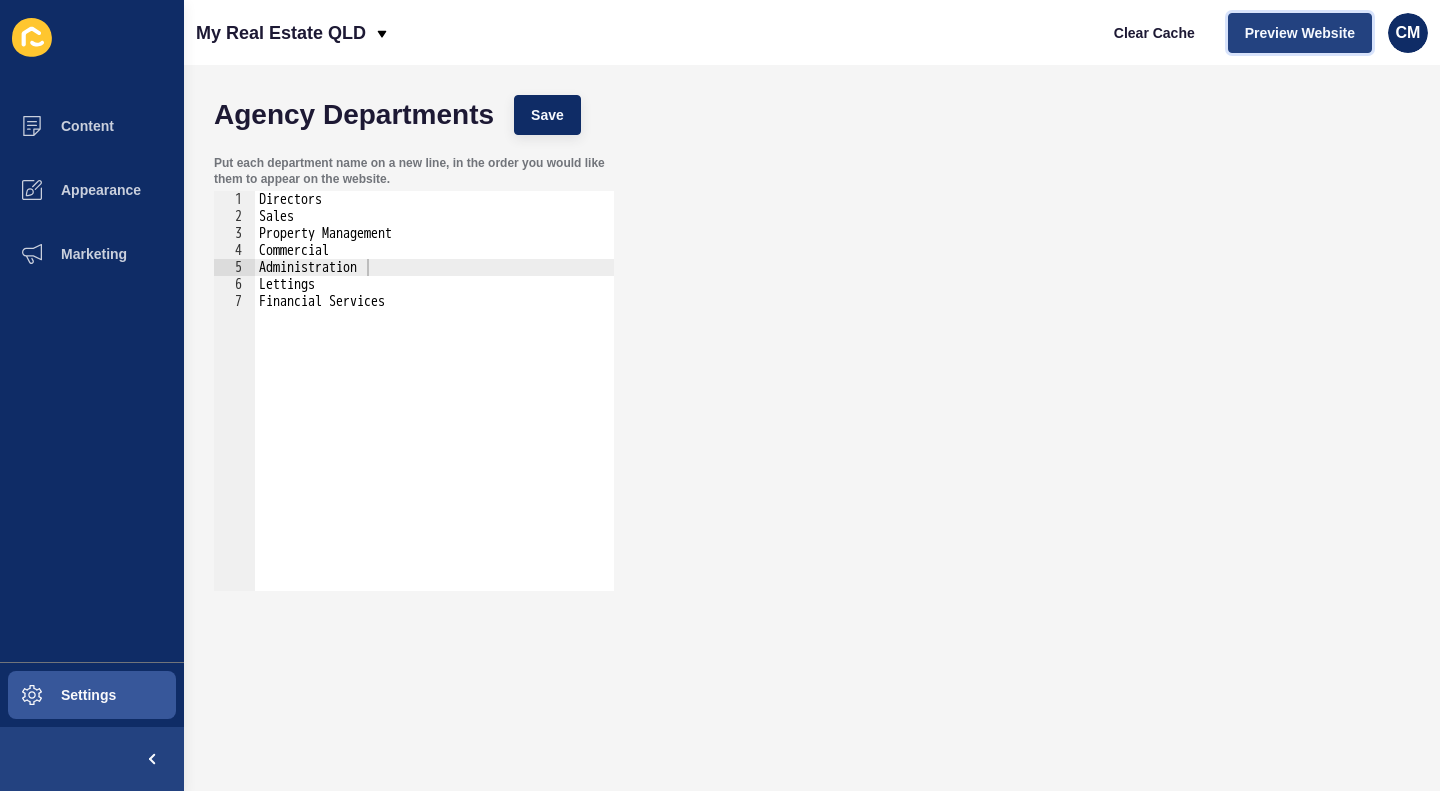 click on "Preview Website" at bounding box center [1300, 33] 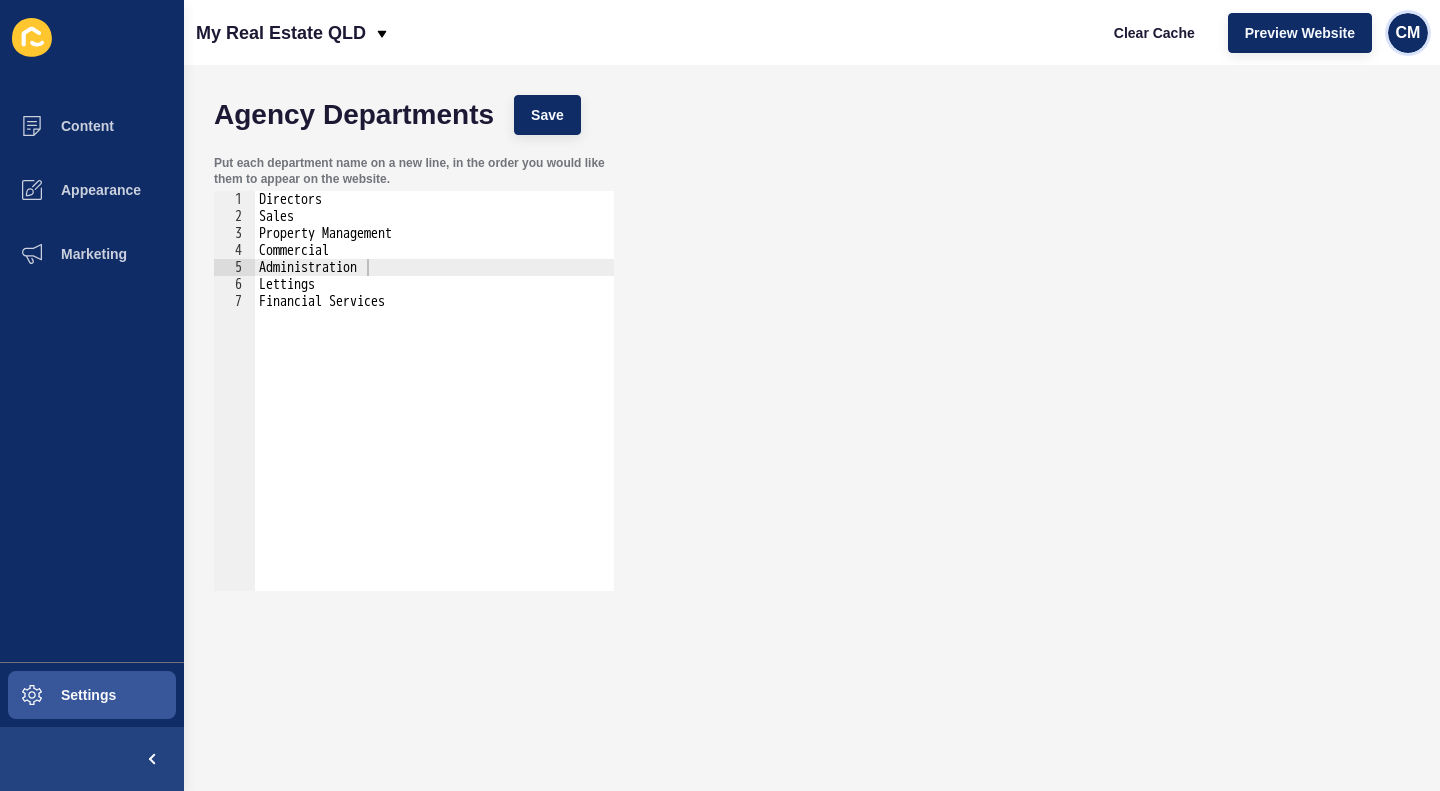 click on "CM" at bounding box center [1408, 33] 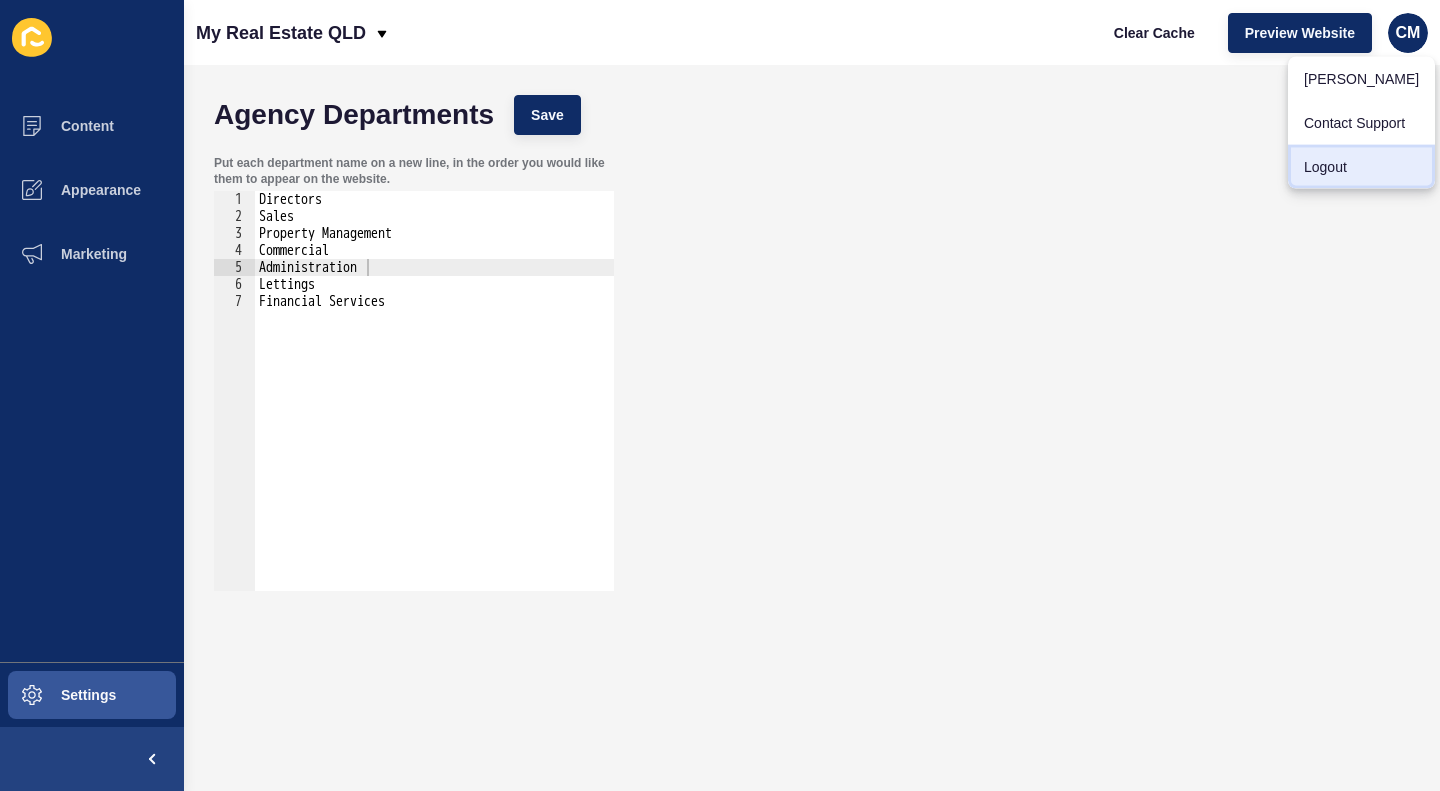 click on "Logout" at bounding box center (1361, 167) 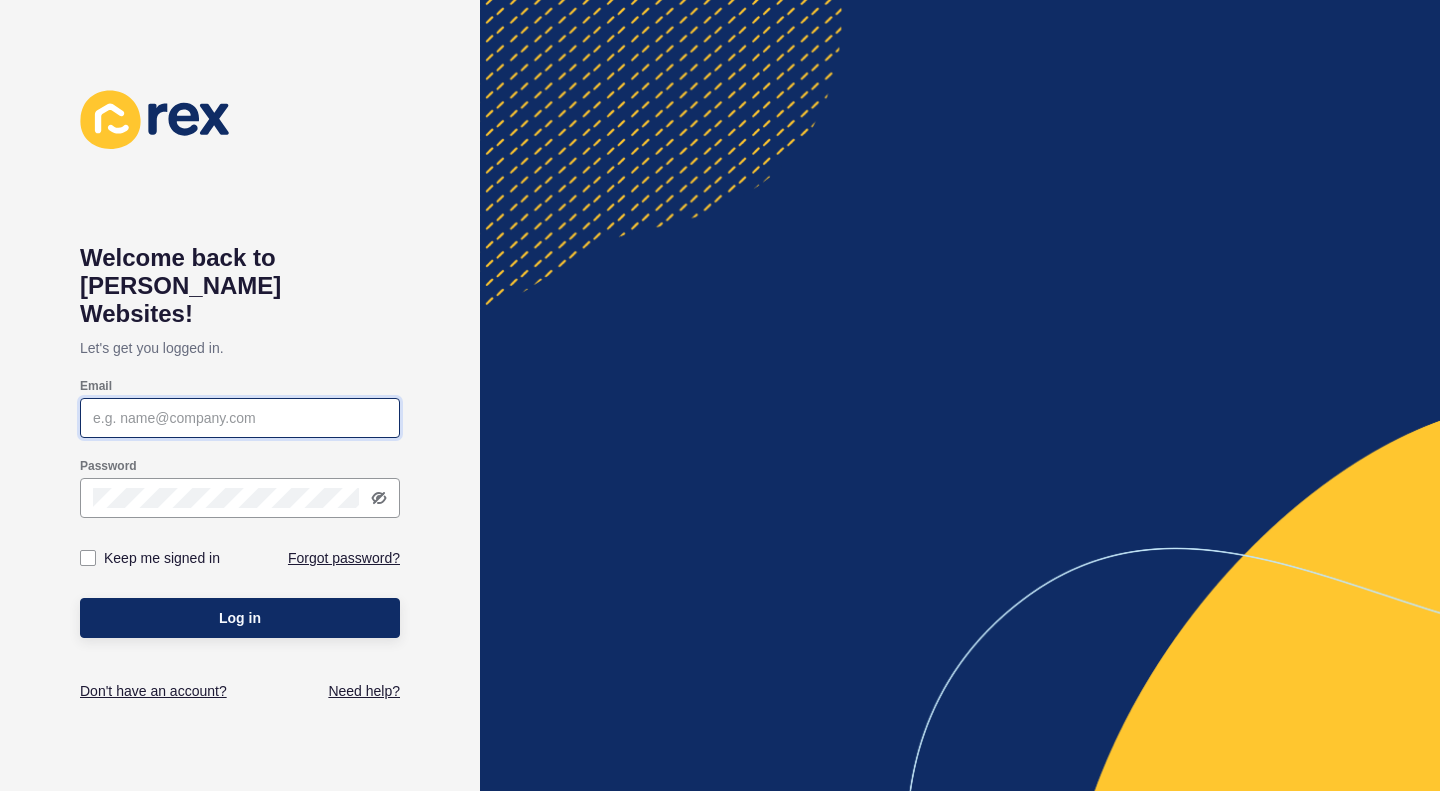 type on "cheryl@mreqld.com.au" 